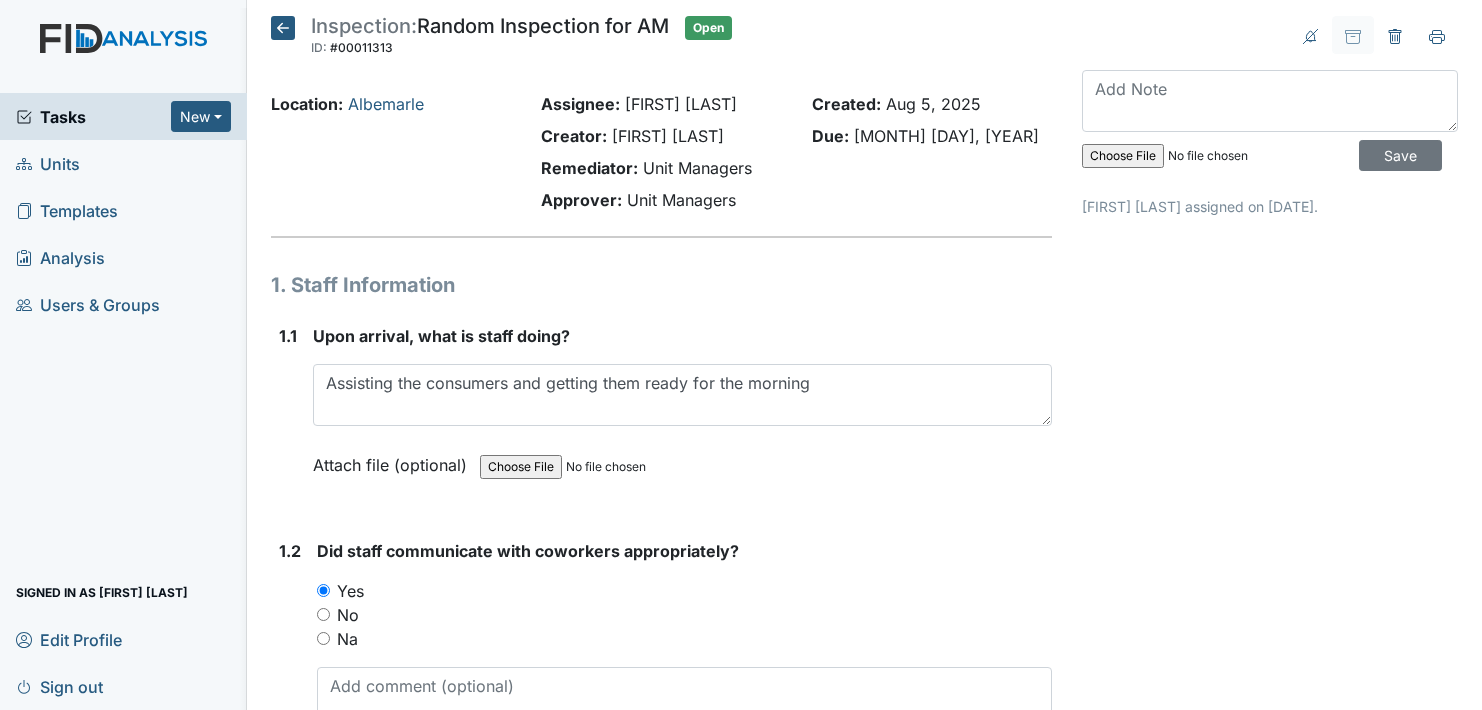 scroll, scrollTop: 0, scrollLeft: 0, axis: both 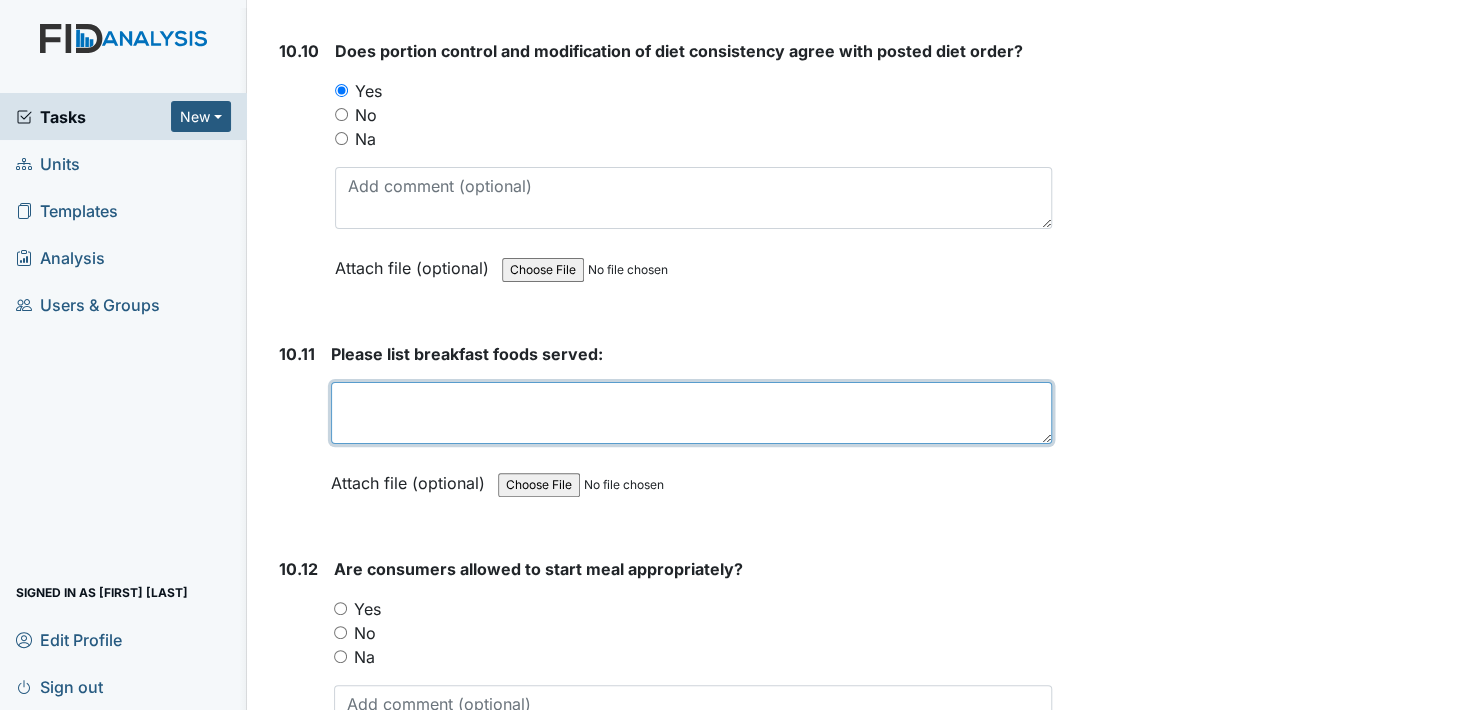 click at bounding box center [691, 413] 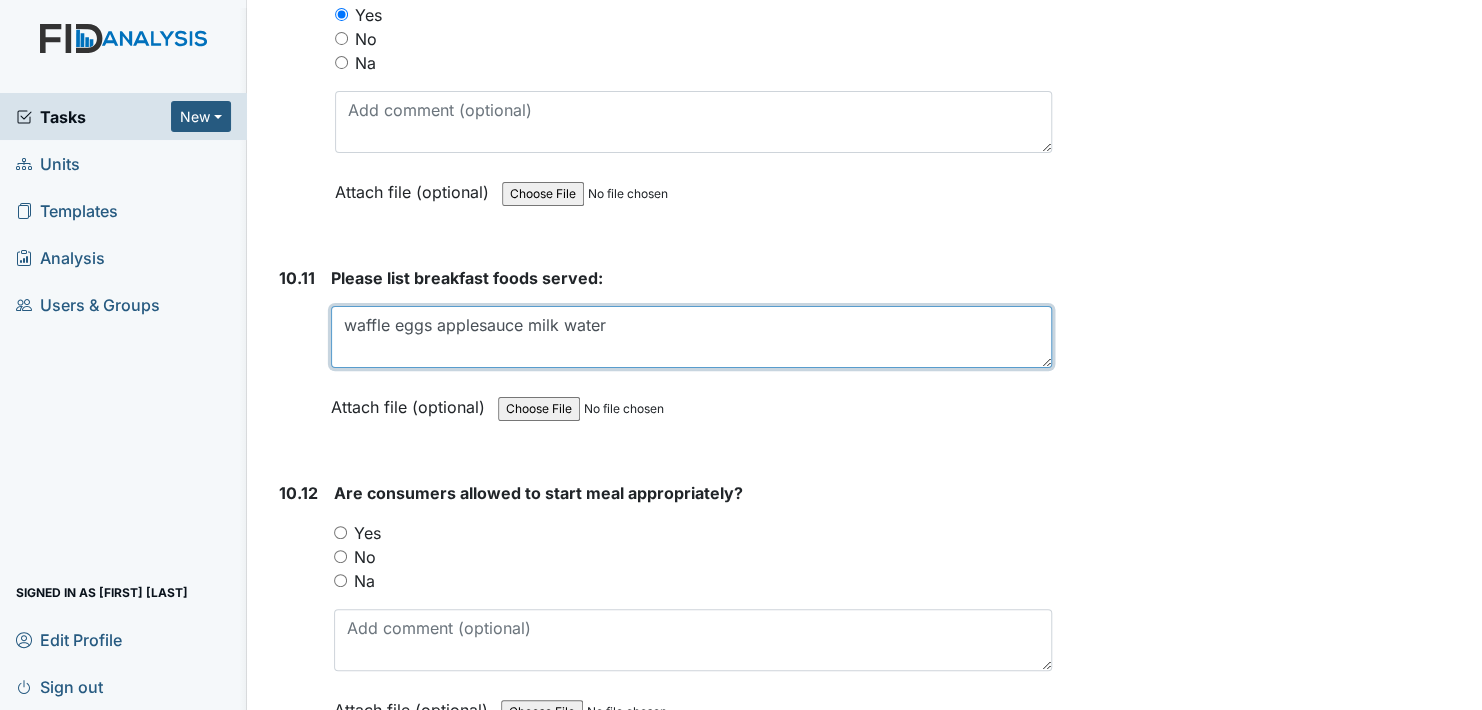 scroll, scrollTop: 20400, scrollLeft: 0, axis: vertical 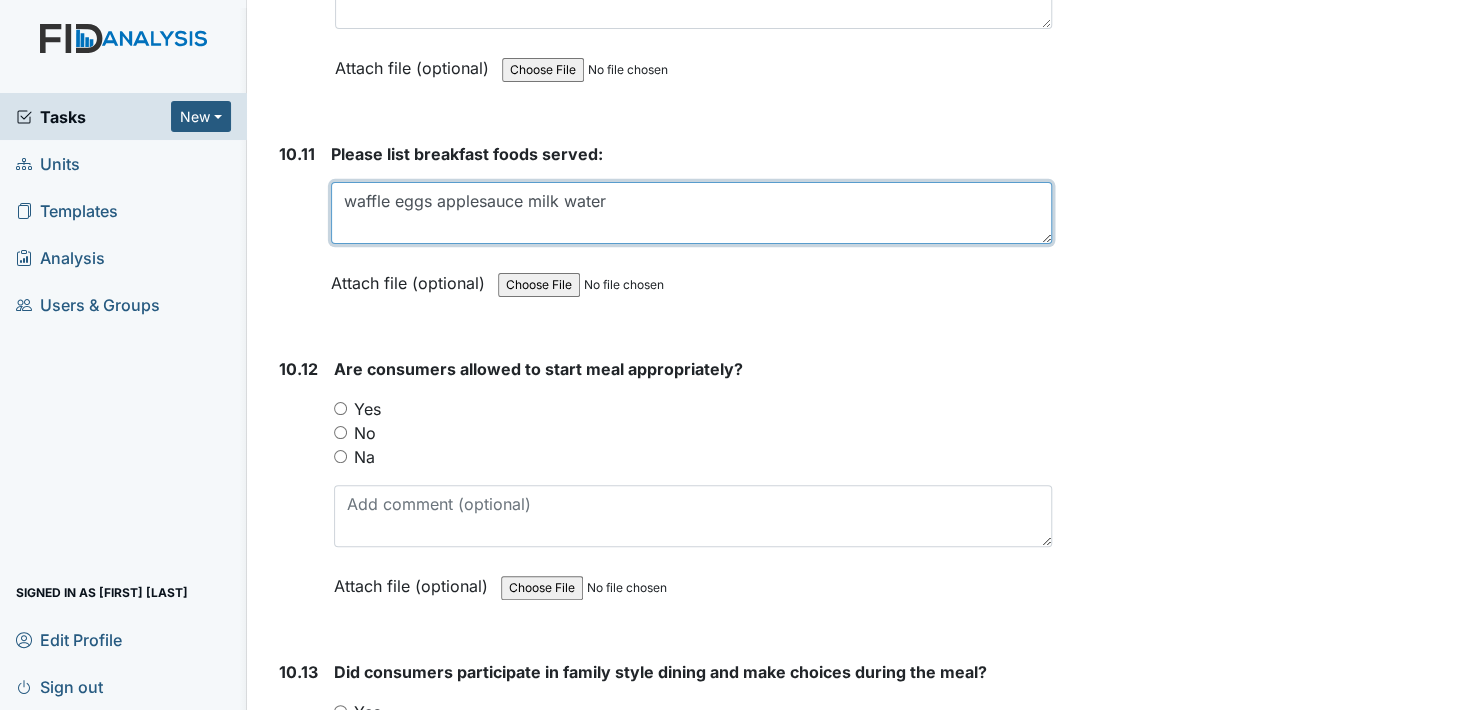 type on "waffle eggs applesauce milk water" 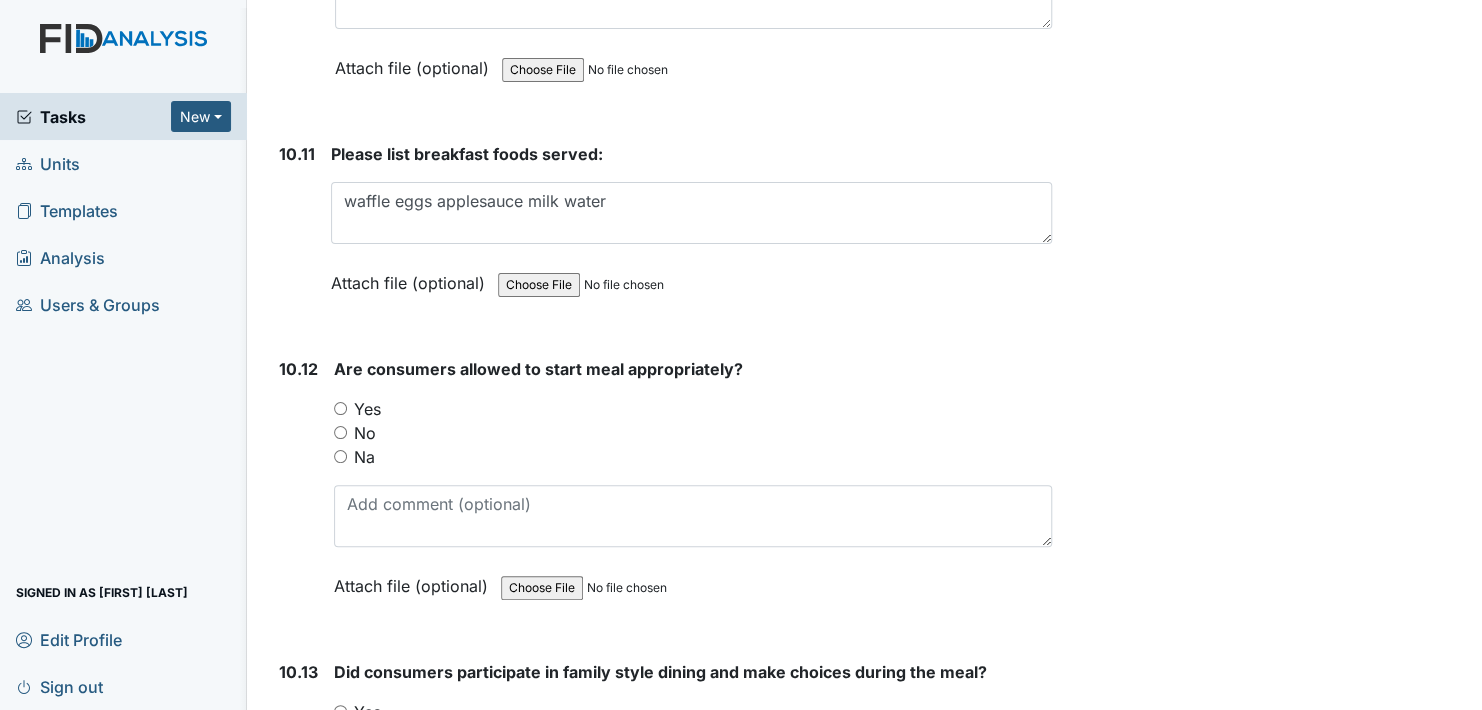 drag, startPoint x: 338, startPoint y: 338, endPoint x: 522, endPoint y: 370, distance: 186.76189 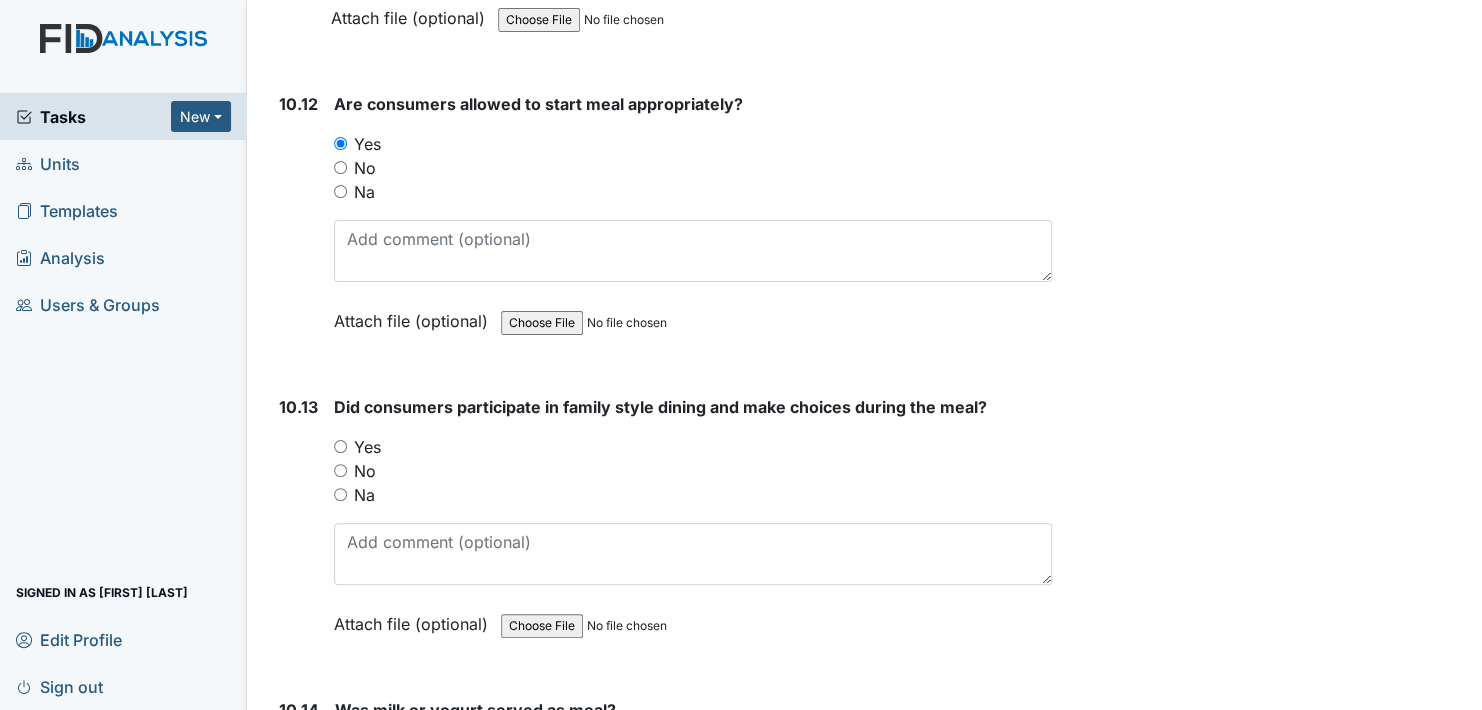 scroll, scrollTop: 20700, scrollLeft: 0, axis: vertical 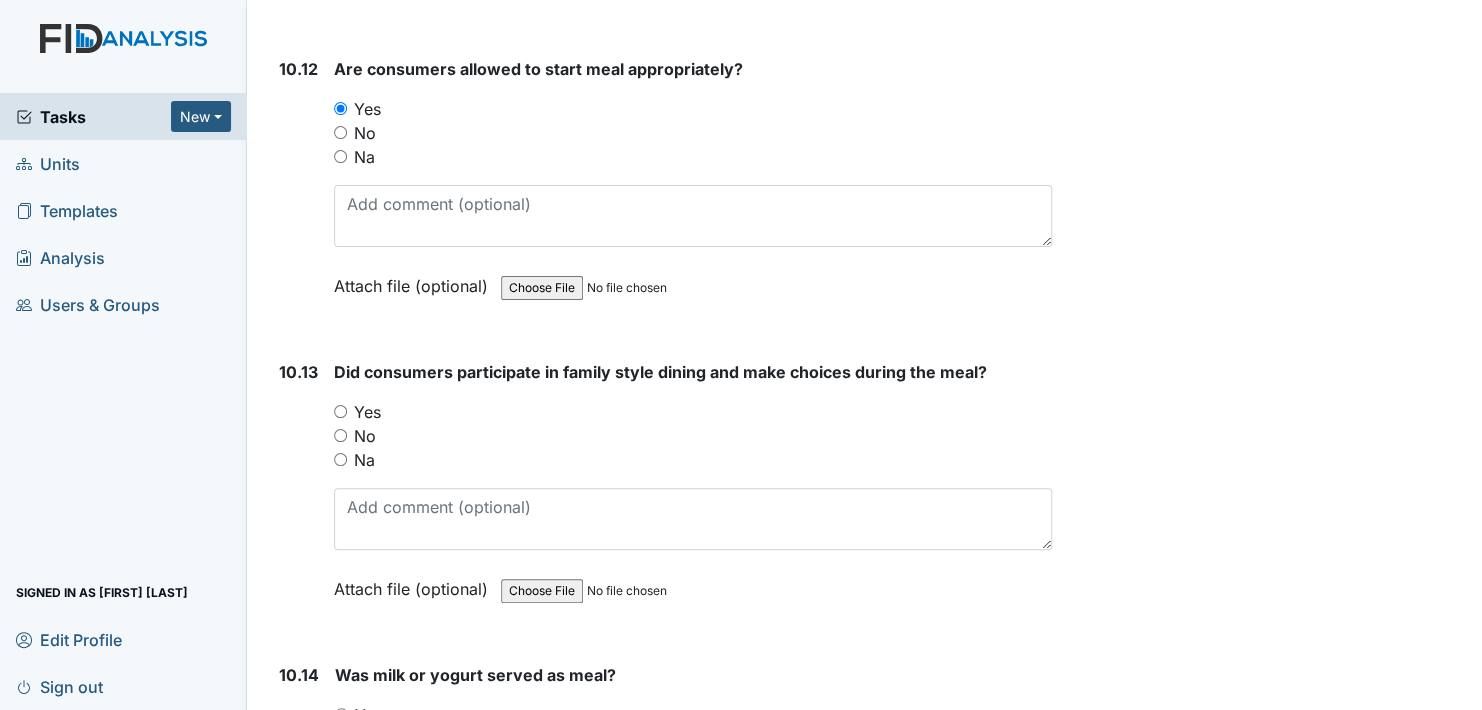 click on "Yes" at bounding box center (340, 411) 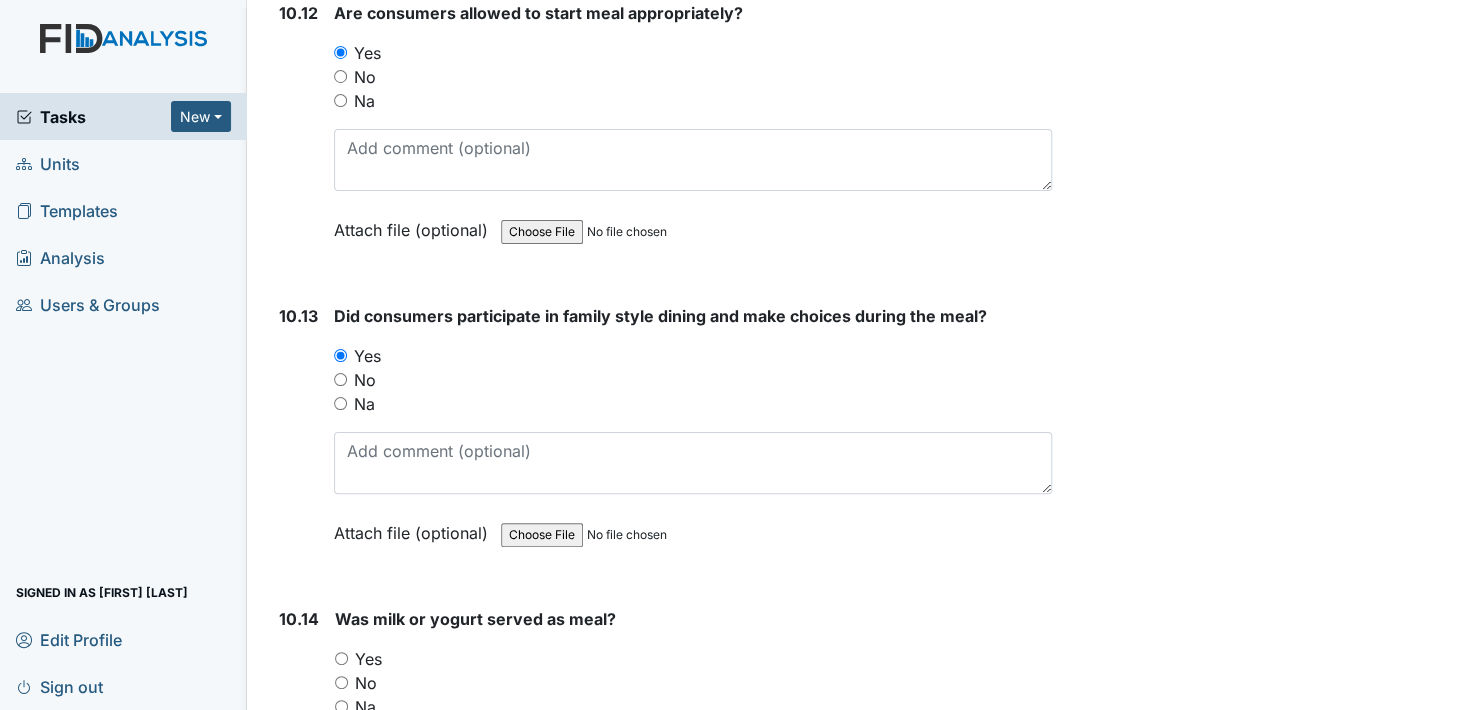 scroll, scrollTop: 20900, scrollLeft: 0, axis: vertical 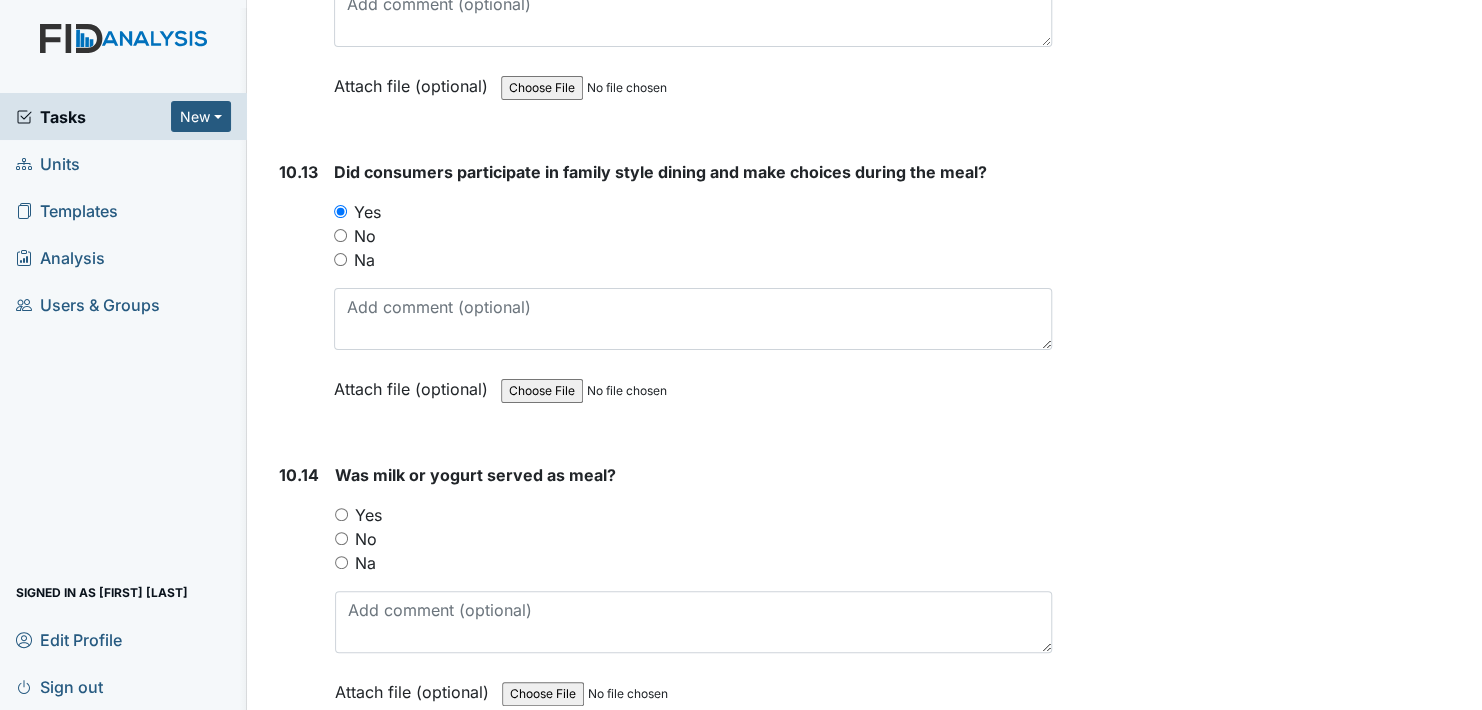 drag, startPoint x: 341, startPoint y: 445, endPoint x: 365, endPoint y: 449, distance: 24.33105 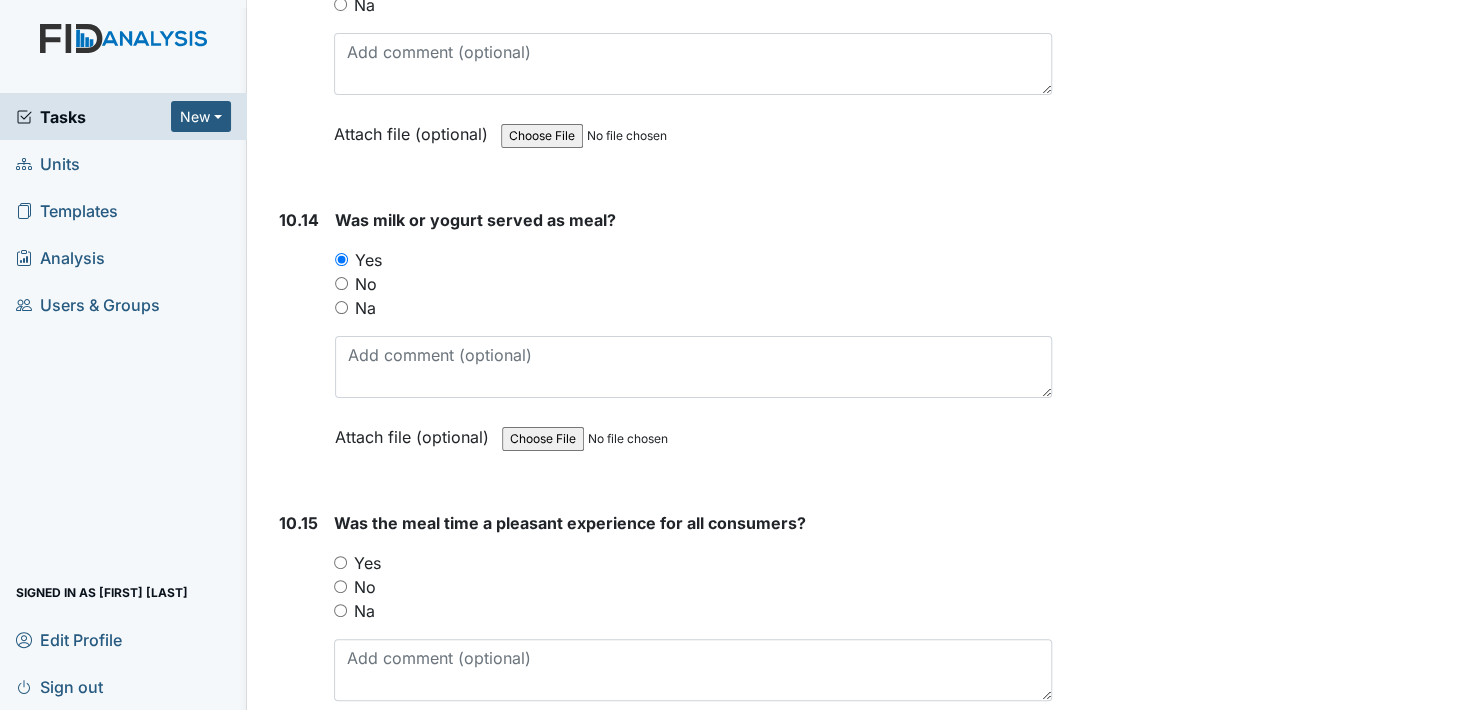 scroll, scrollTop: 21300, scrollLeft: 0, axis: vertical 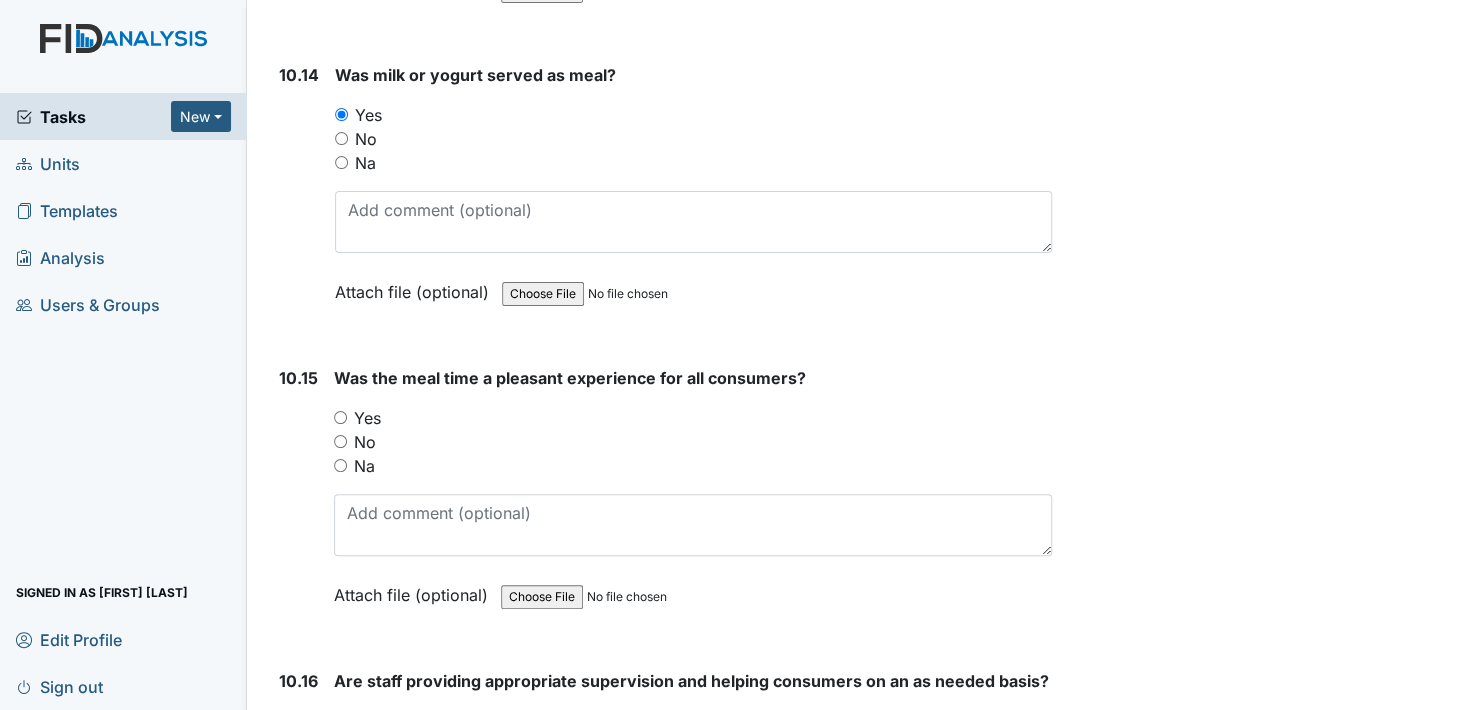 click on "Yes" at bounding box center [340, 417] 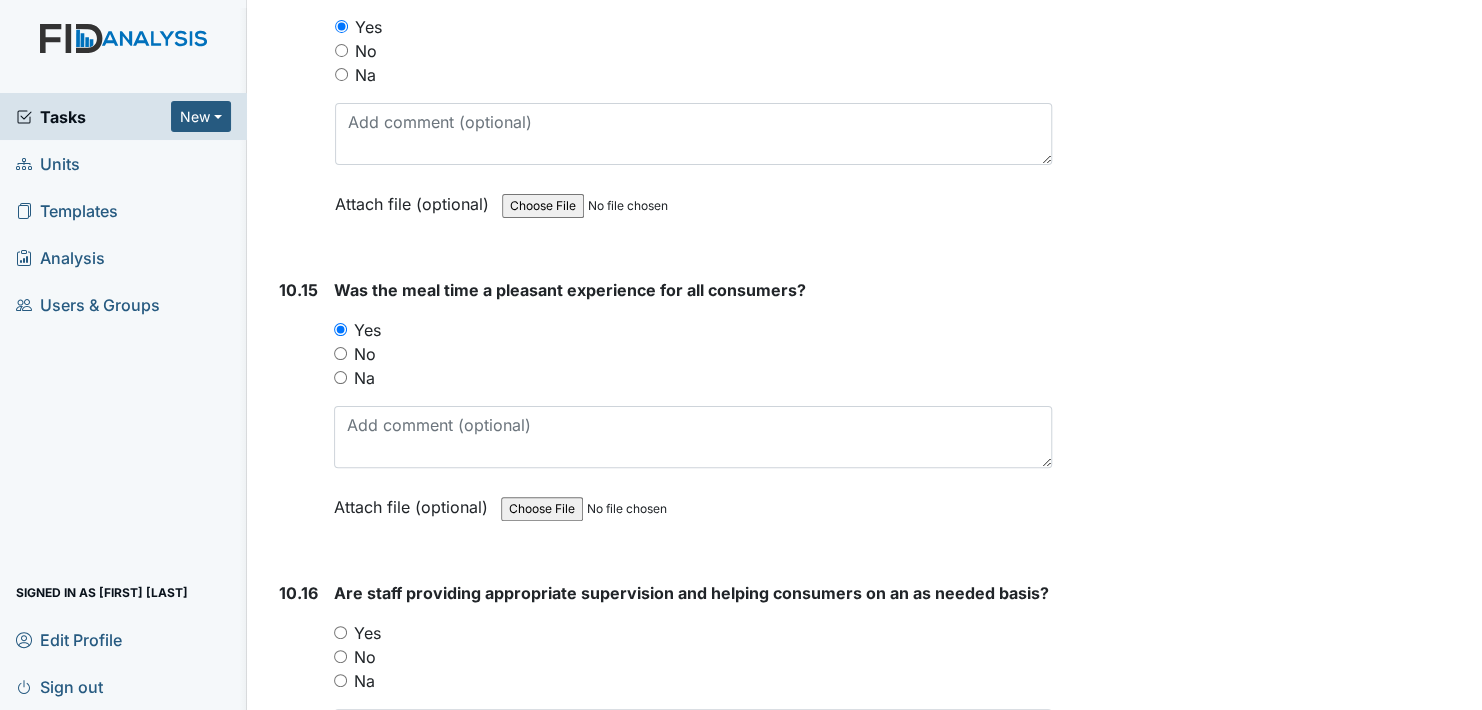 scroll, scrollTop: 21600, scrollLeft: 0, axis: vertical 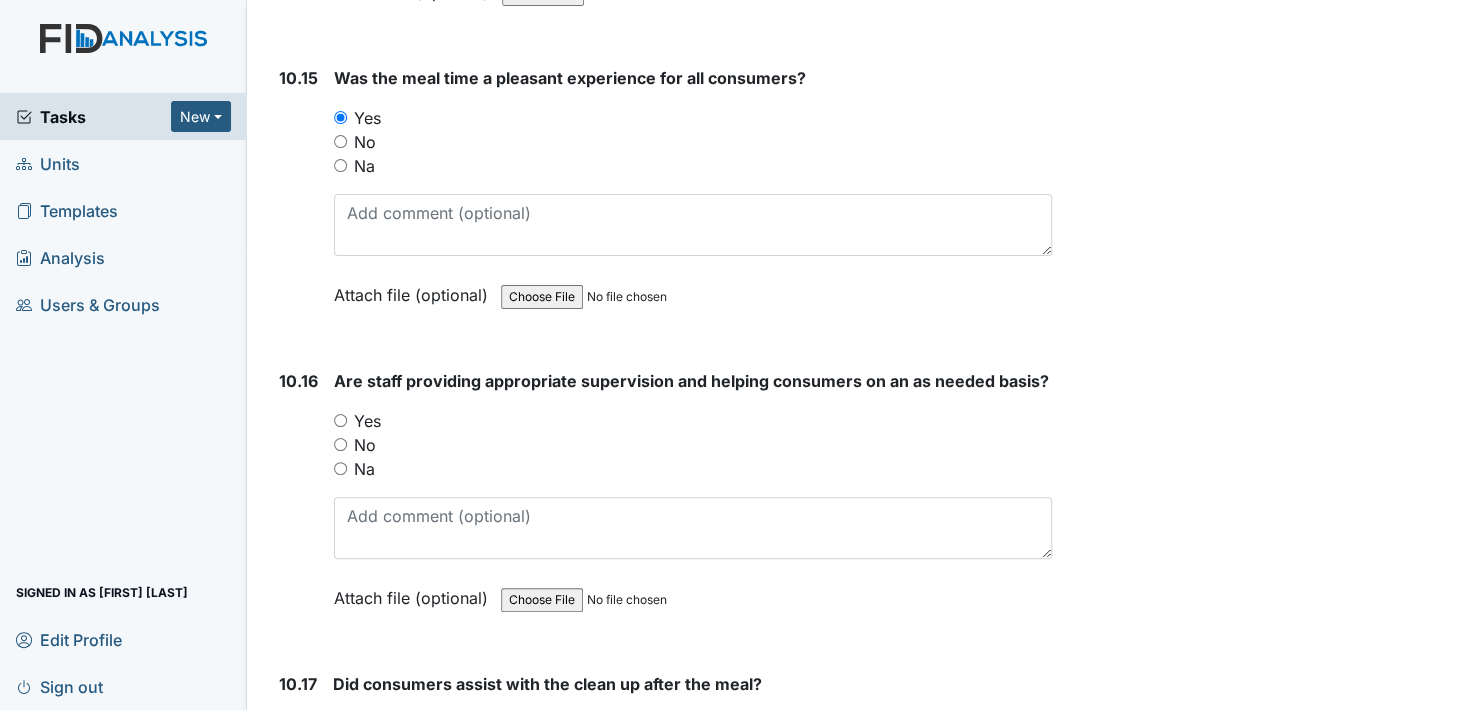 click on "Yes" at bounding box center (340, 420) 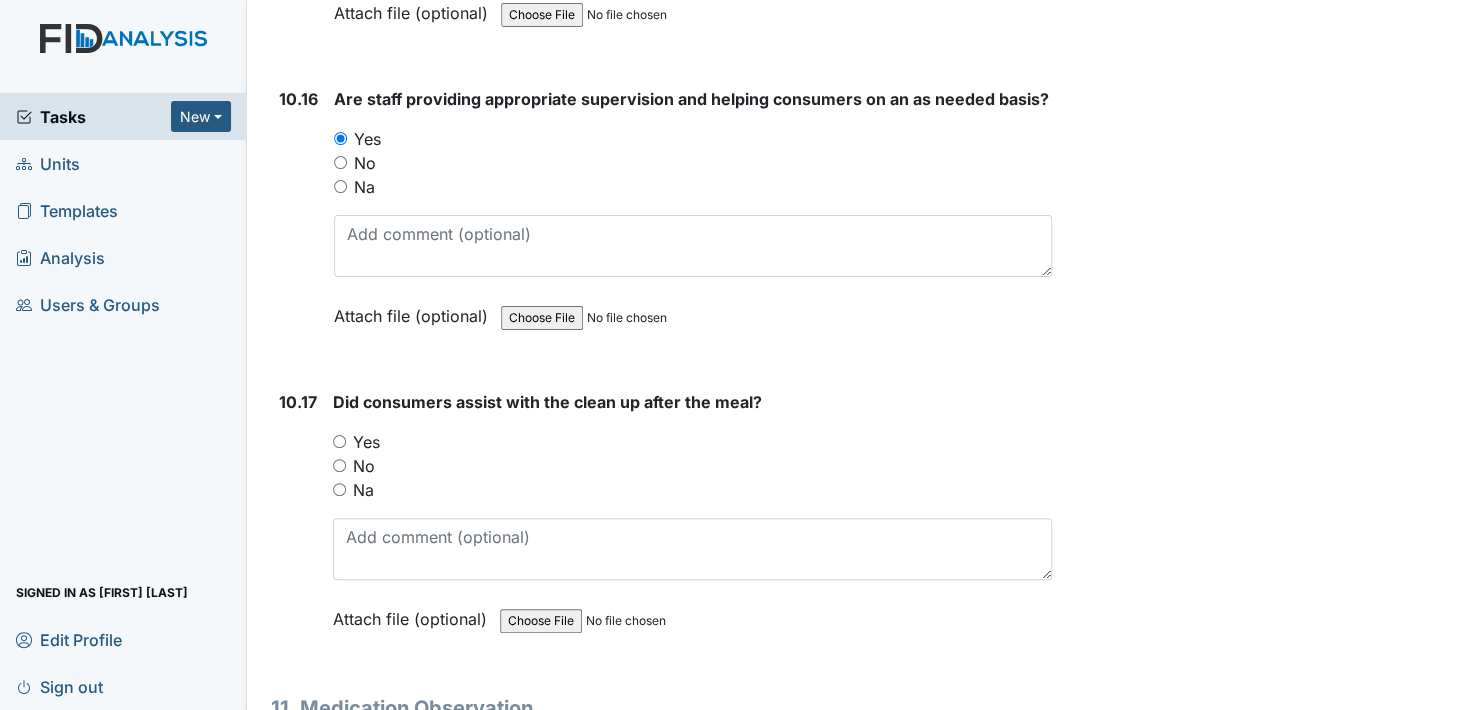 scroll, scrollTop: 21900, scrollLeft: 0, axis: vertical 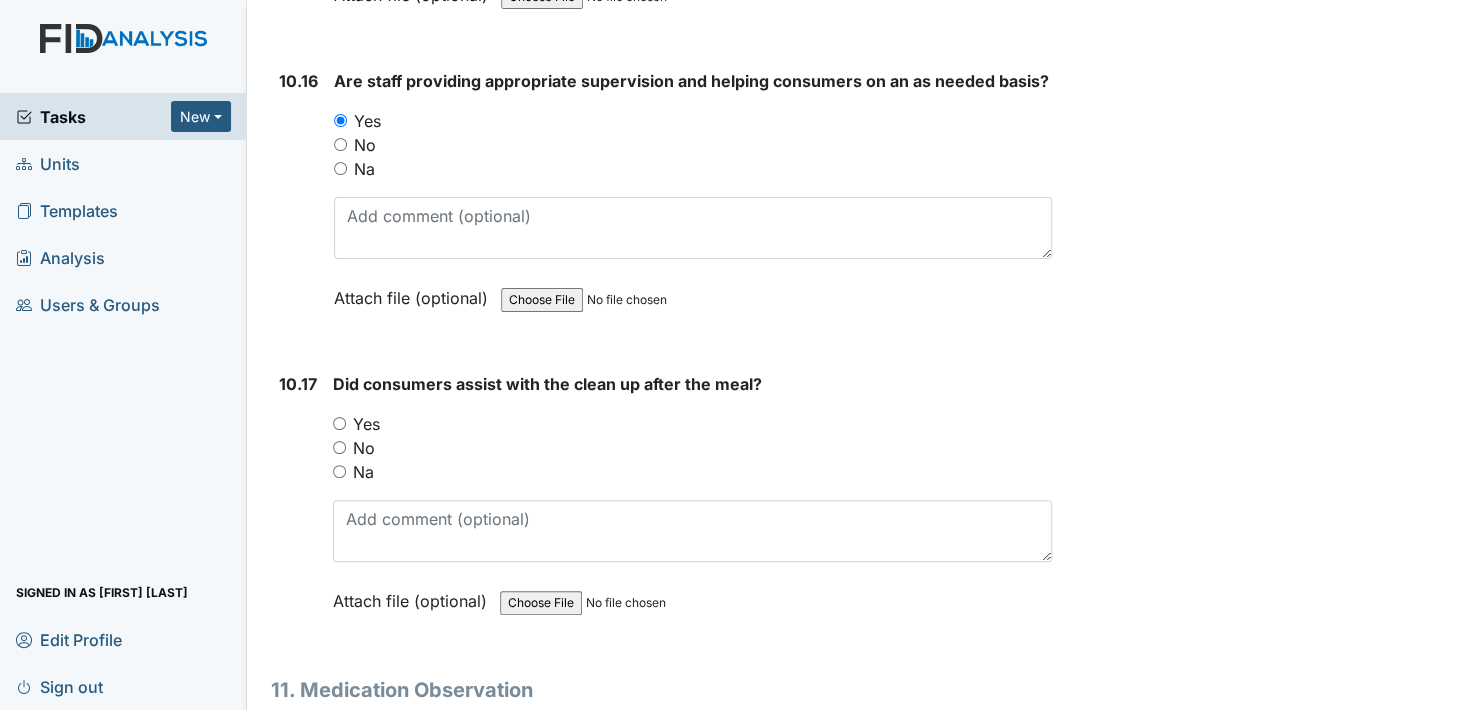 click on "Yes" at bounding box center [339, 423] 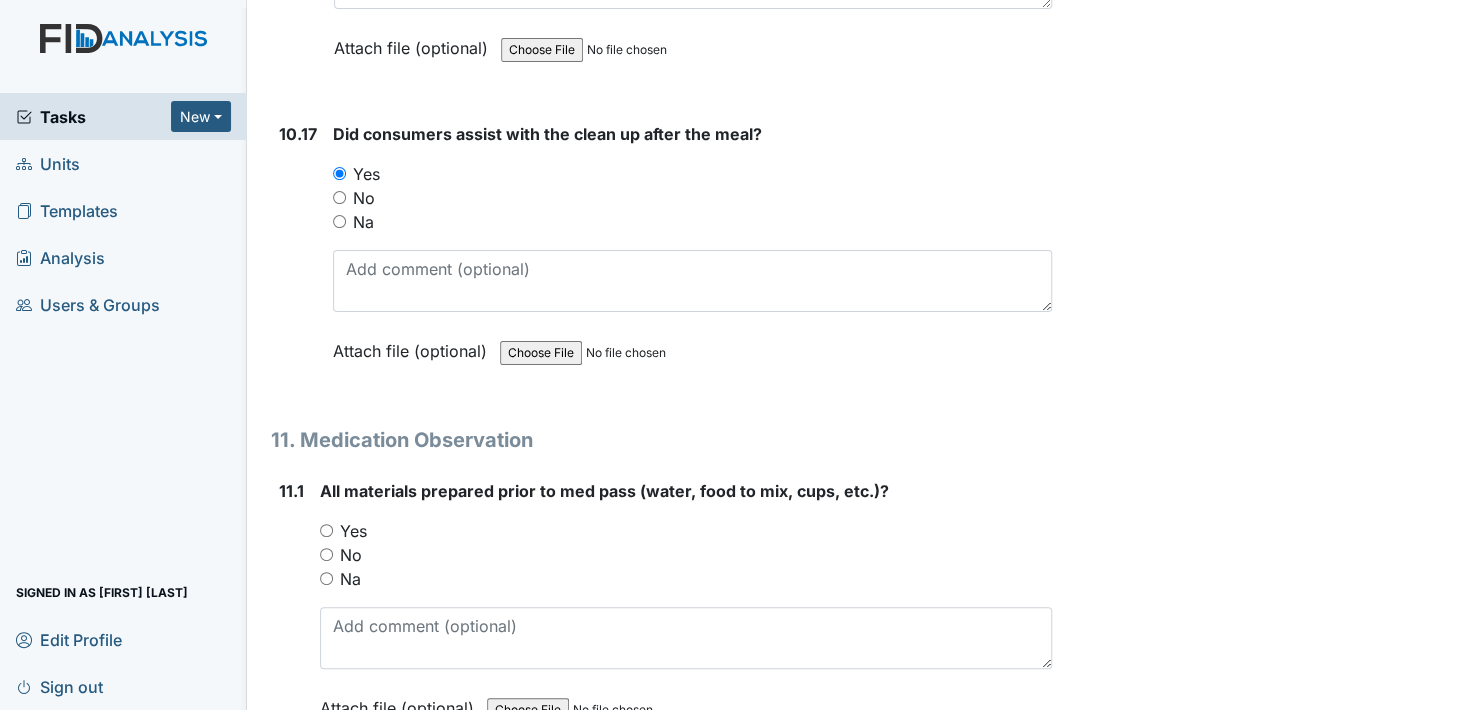 scroll, scrollTop: 22200, scrollLeft: 0, axis: vertical 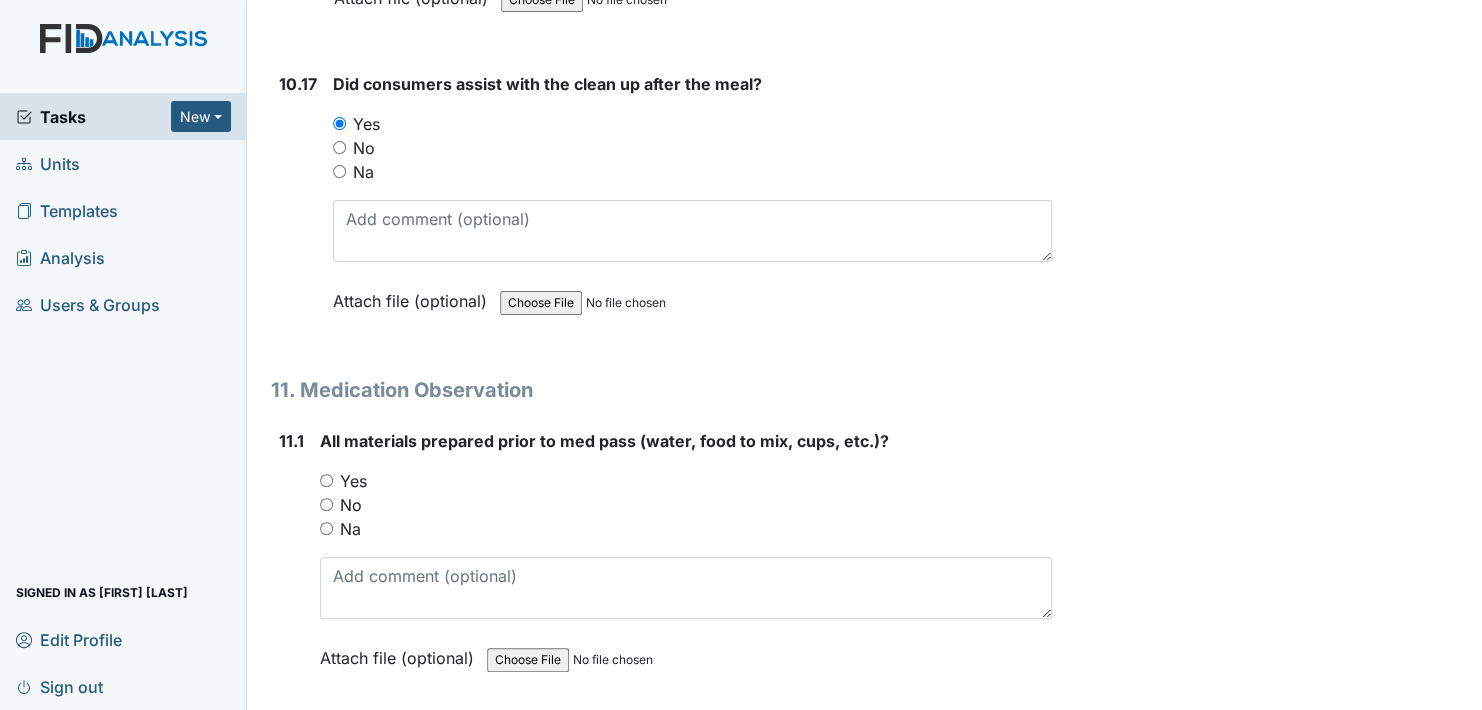 click on "Yes" at bounding box center [326, 480] 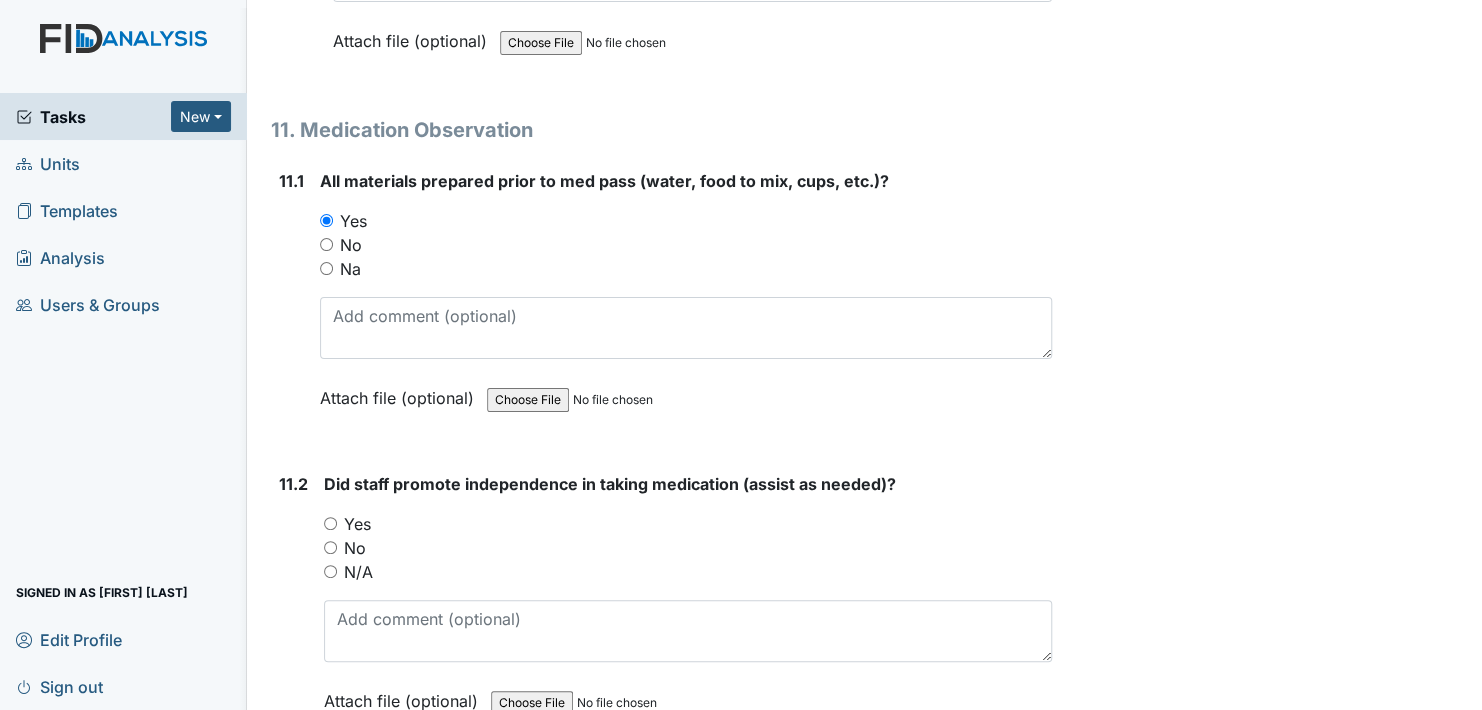 scroll, scrollTop: 22500, scrollLeft: 0, axis: vertical 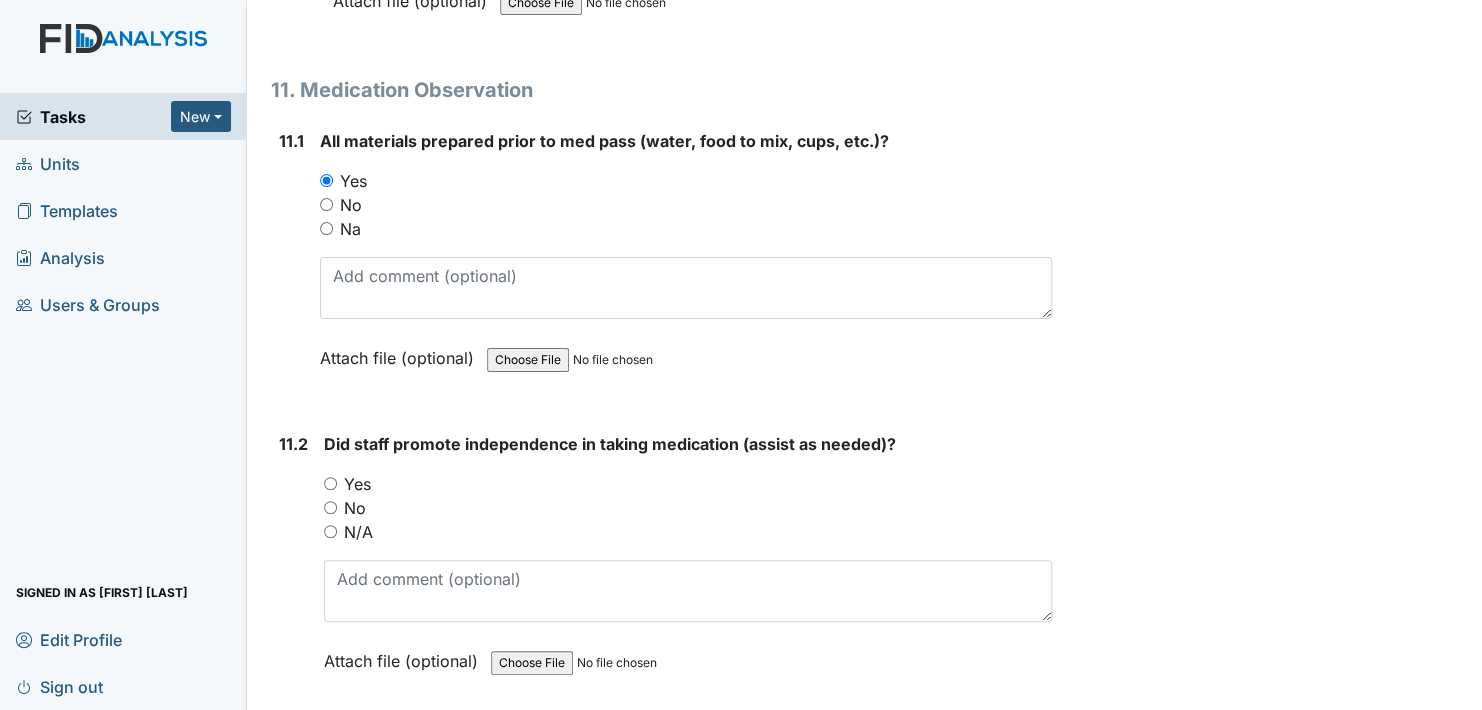 click on "Yes" at bounding box center (330, 483) 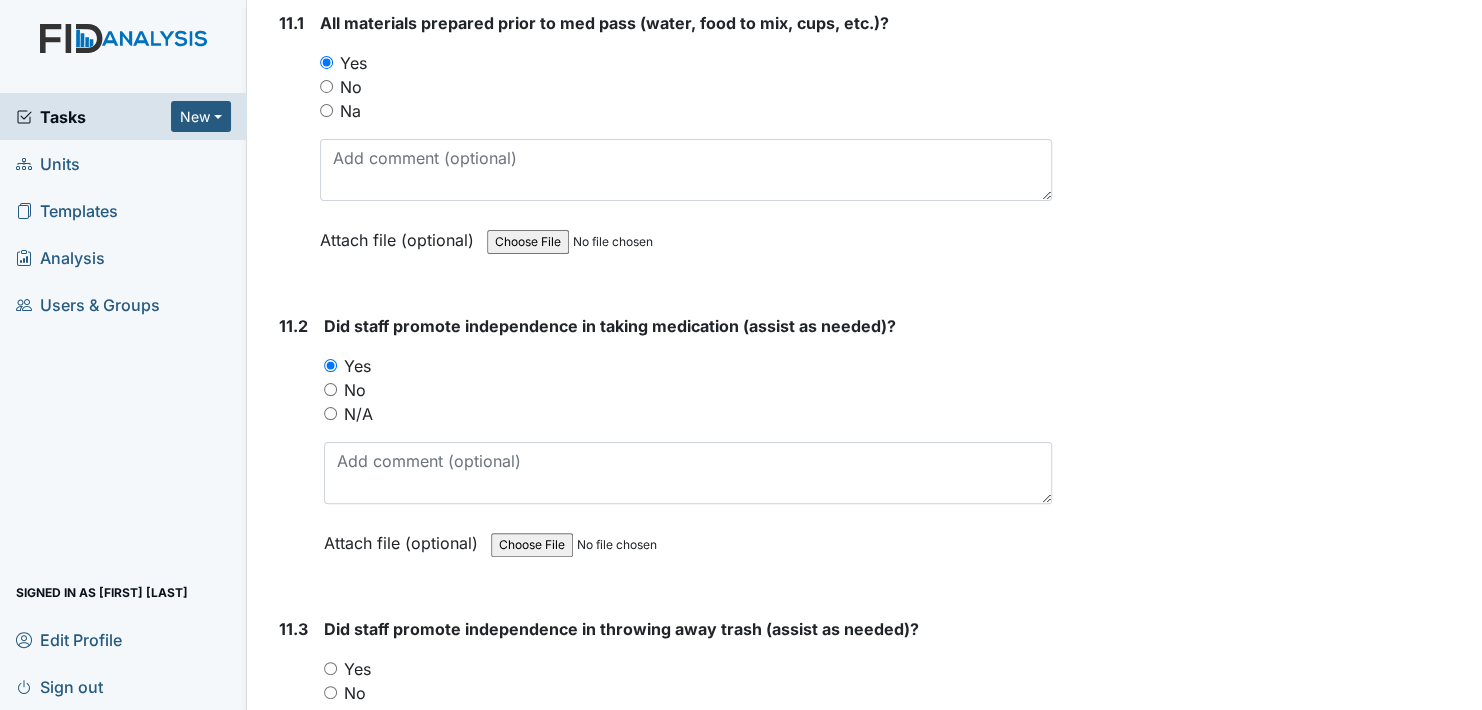 scroll, scrollTop: 22800, scrollLeft: 0, axis: vertical 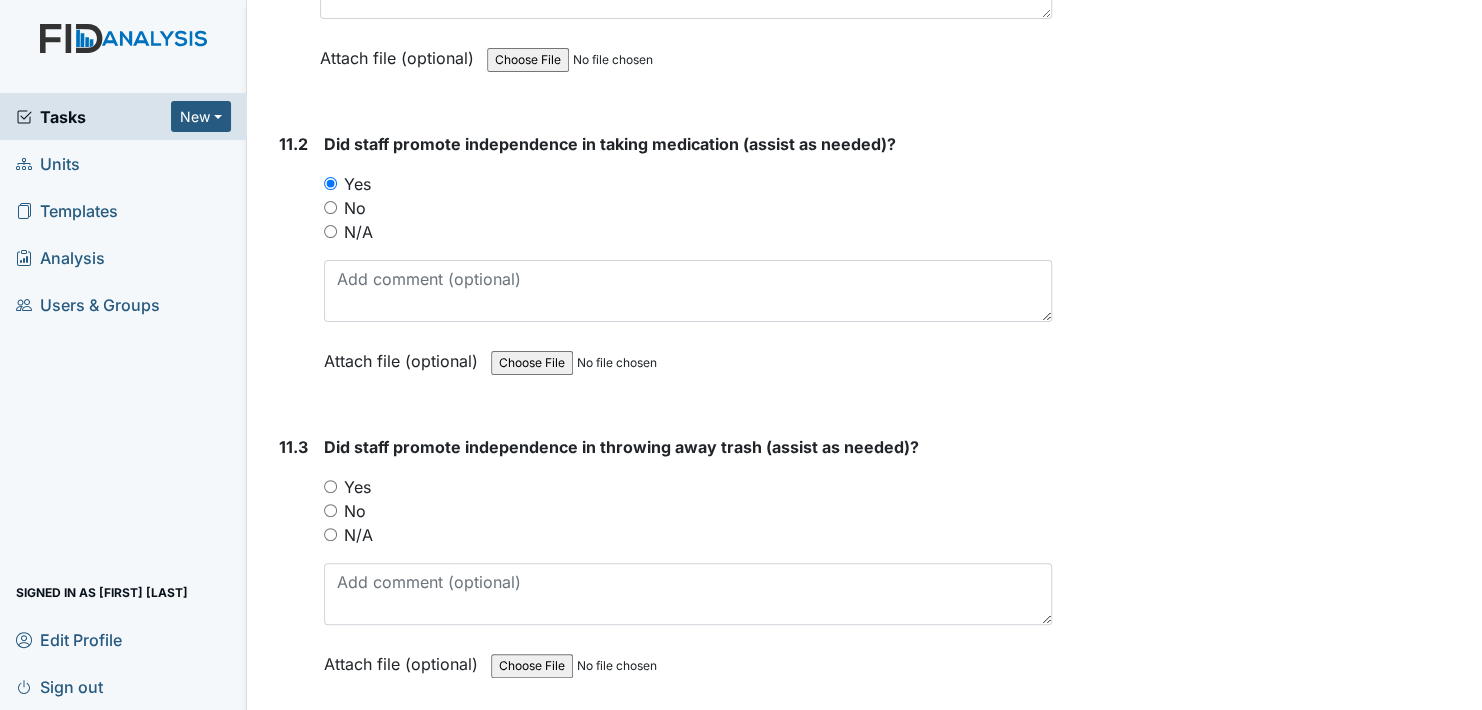 click on "Yes" at bounding box center [330, 486] 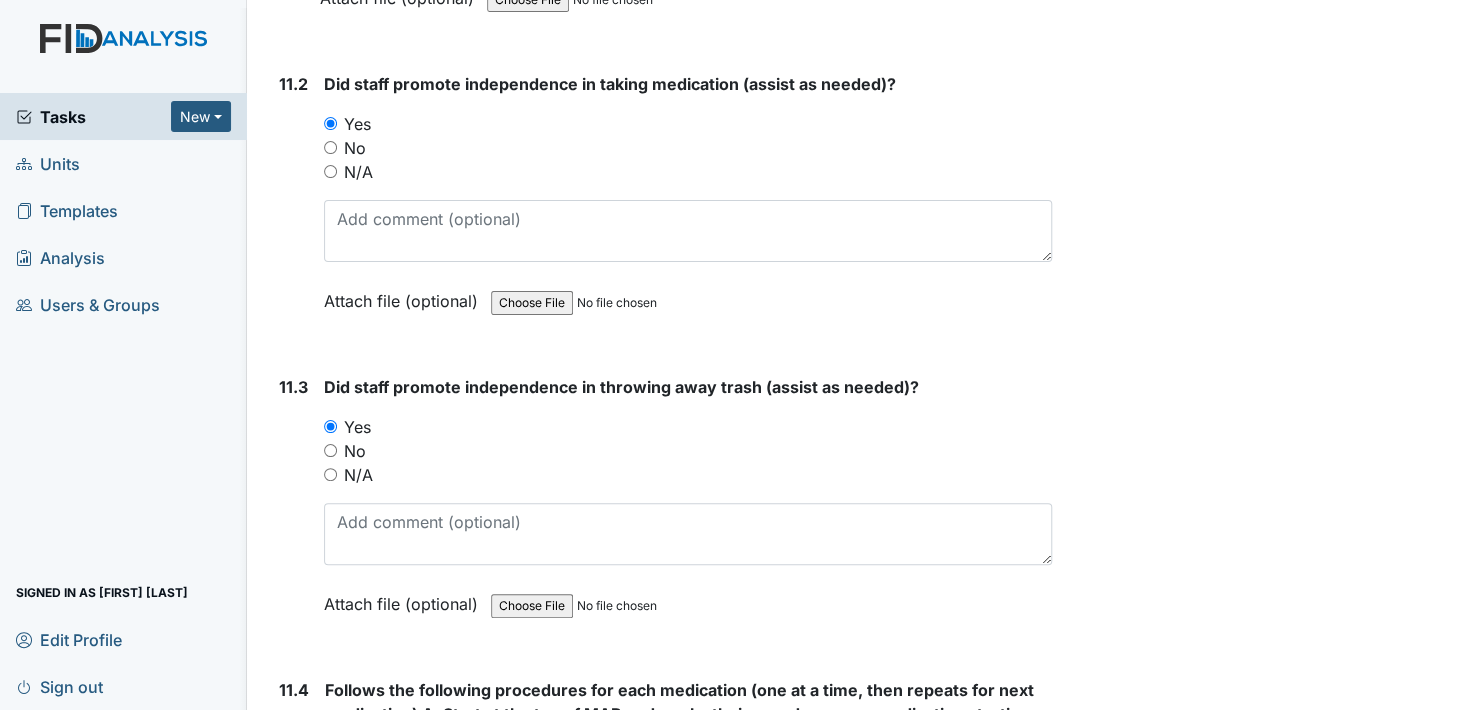 scroll, scrollTop: 23000, scrollLeft: 0, axis: vertical 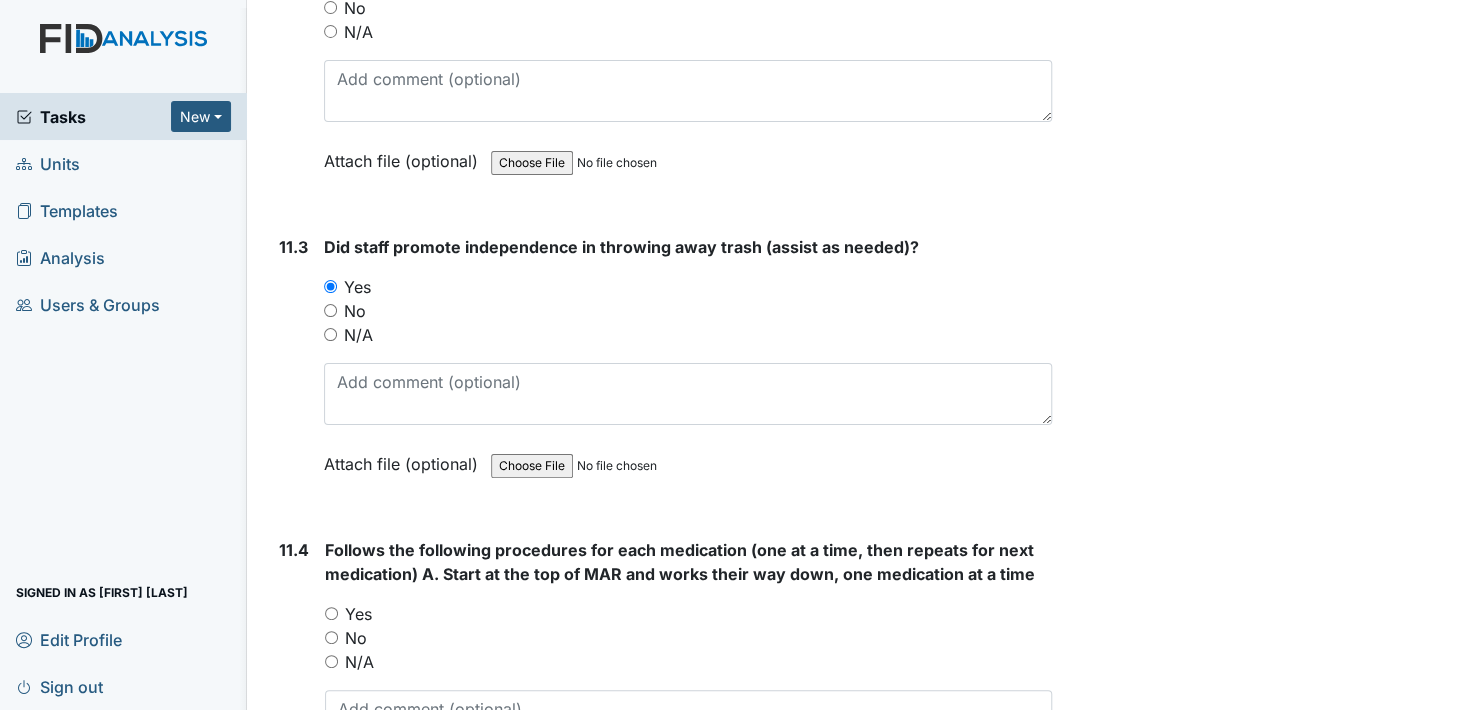 drag, startPoint x: 330, startPoint y: 555, endPoint x: 341, endPoint y: 550, distance: 12.083046 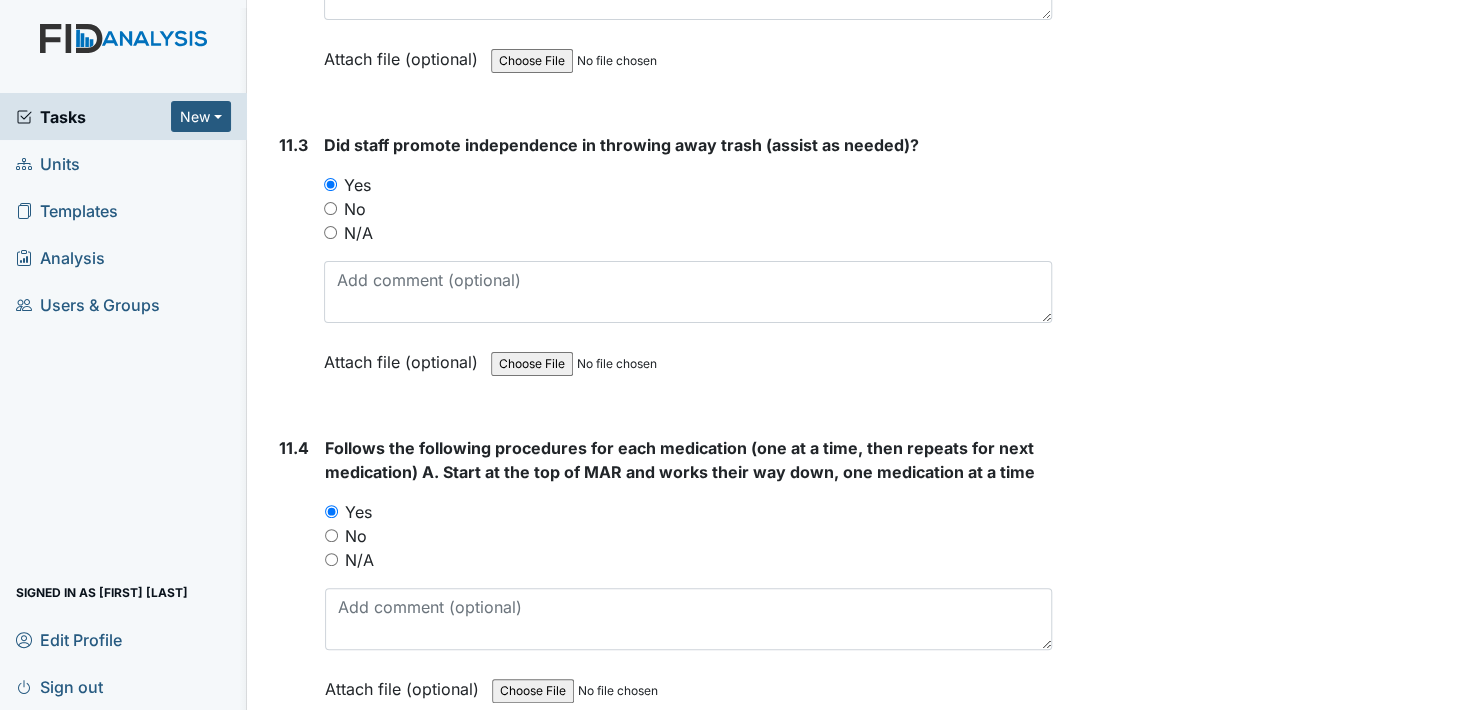 scroll, scrollTop: 23300, scrollLeft: 0, axis: vertical 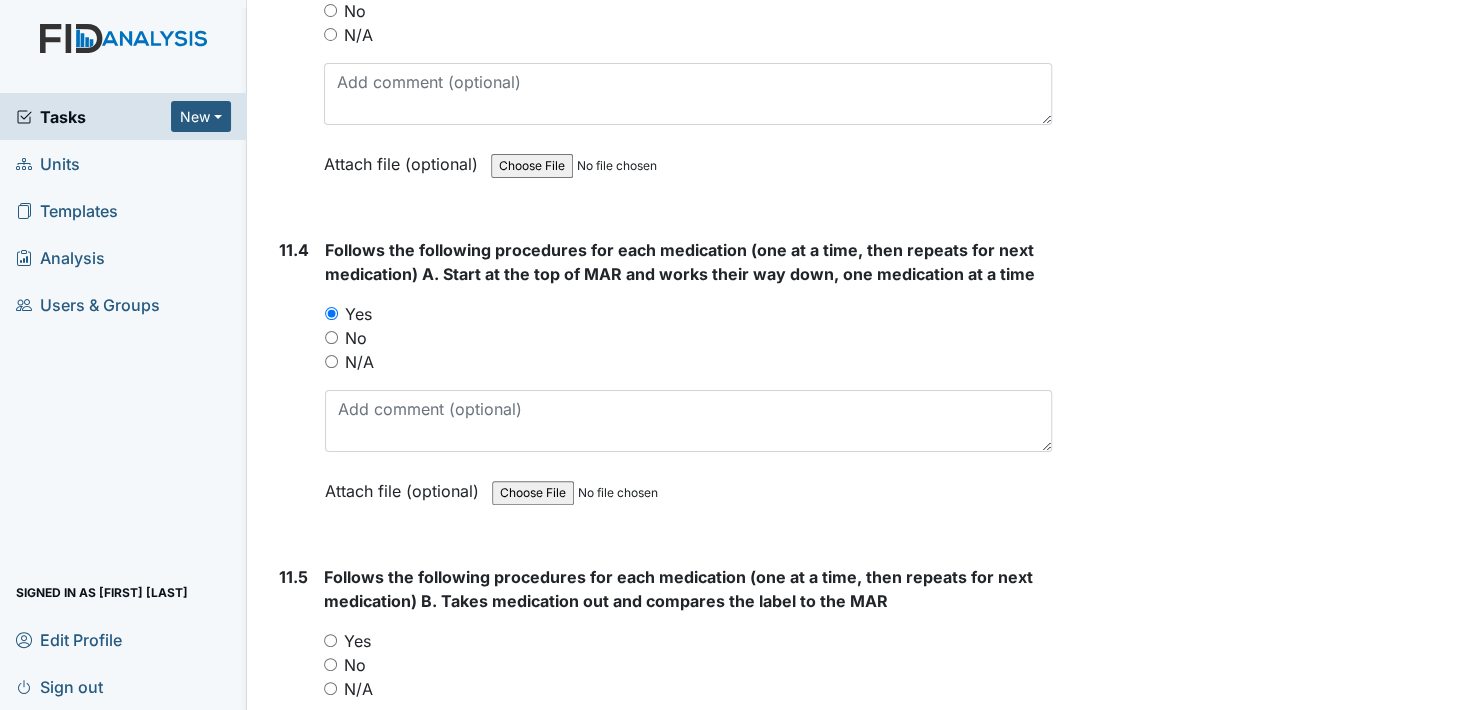 click on "Yes" at bounding box center [330, 640] 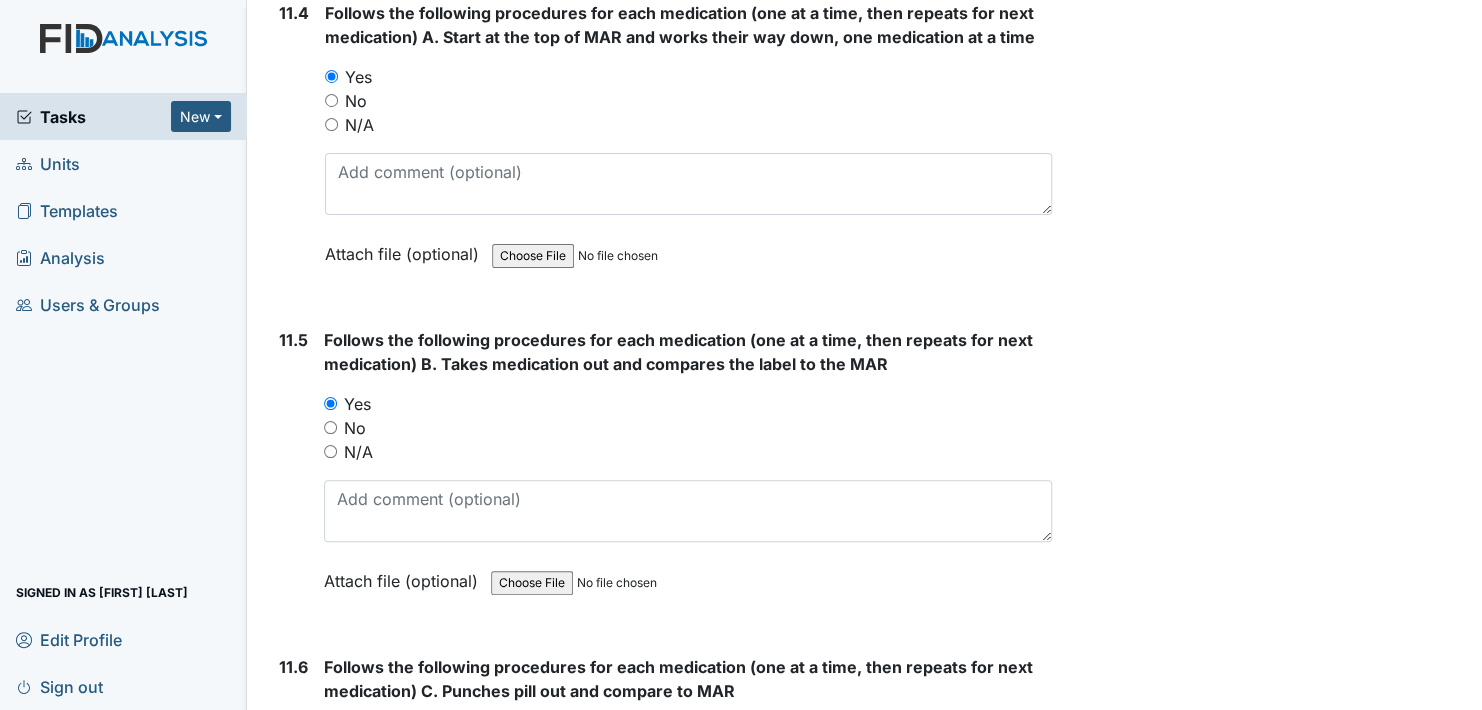 scroll, scrollTop: 23600, scrollLeft: 0, axis: vertical 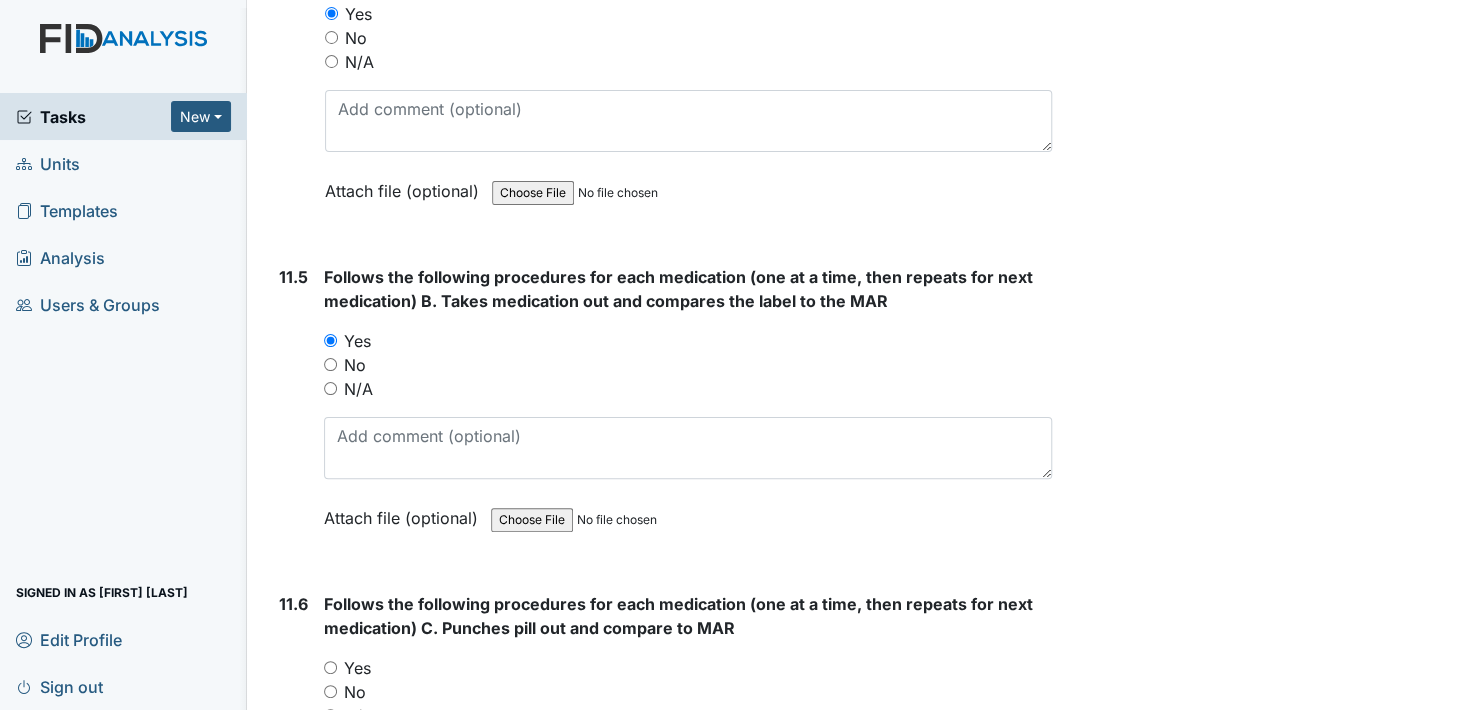 click on "Yes" at bounding box center (330, 667) 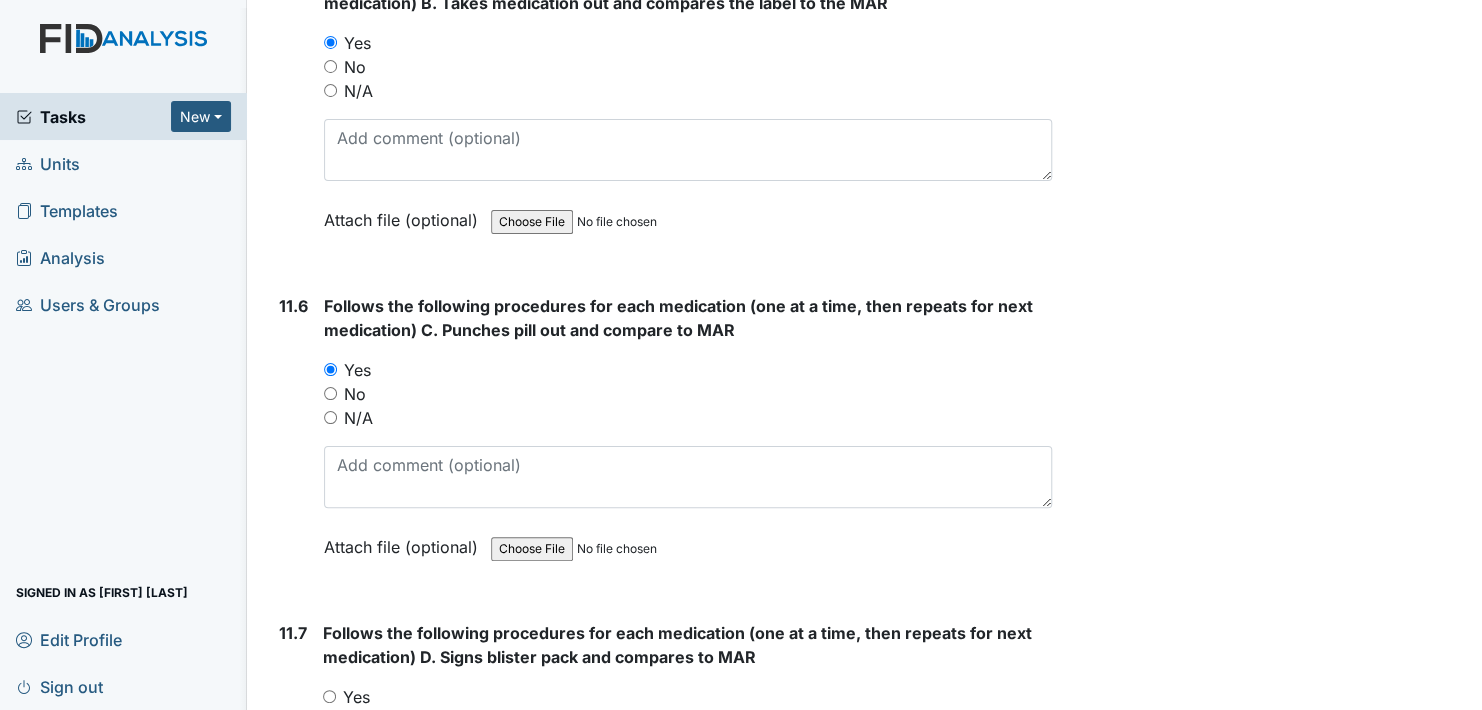 scroll, scrollTop: 23900, scrollLeft: 0, axis: vertical 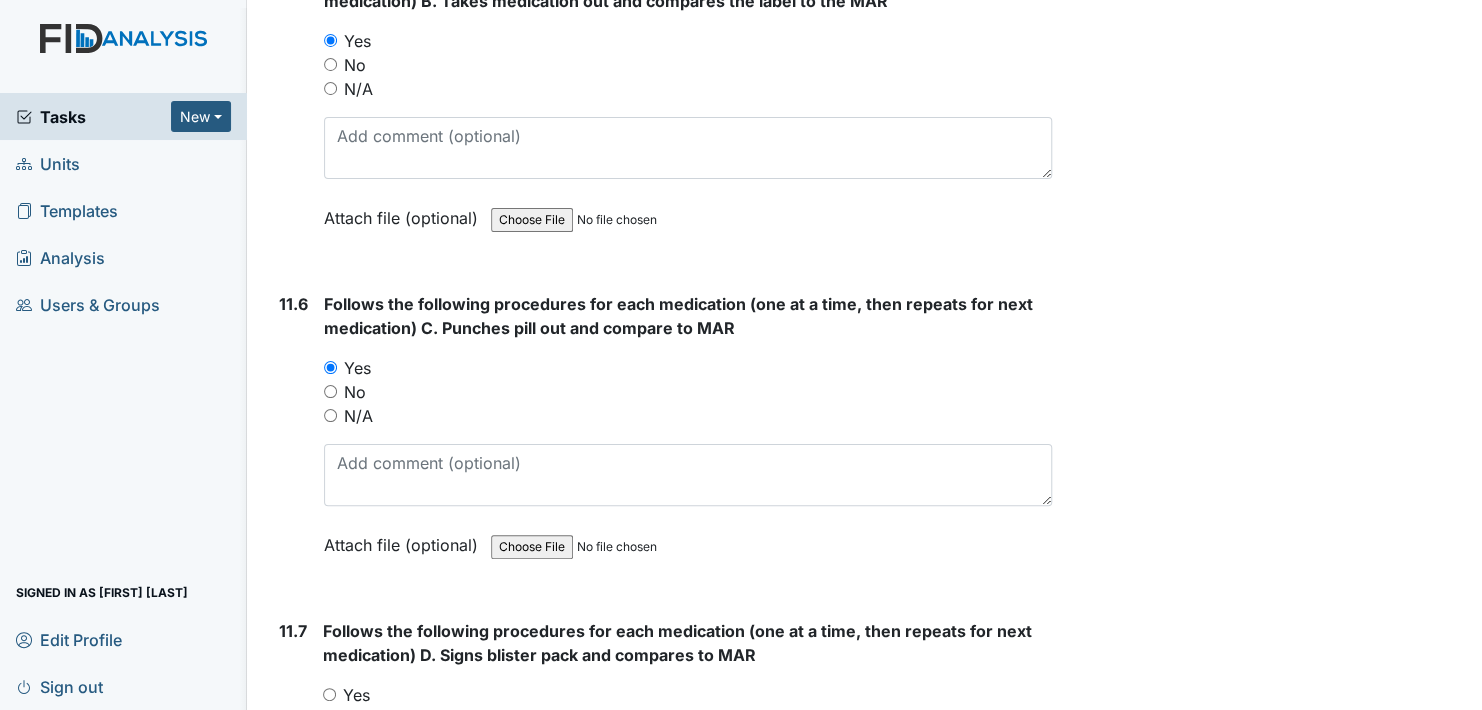 click on "Yes" at bounding box center (329, 694) 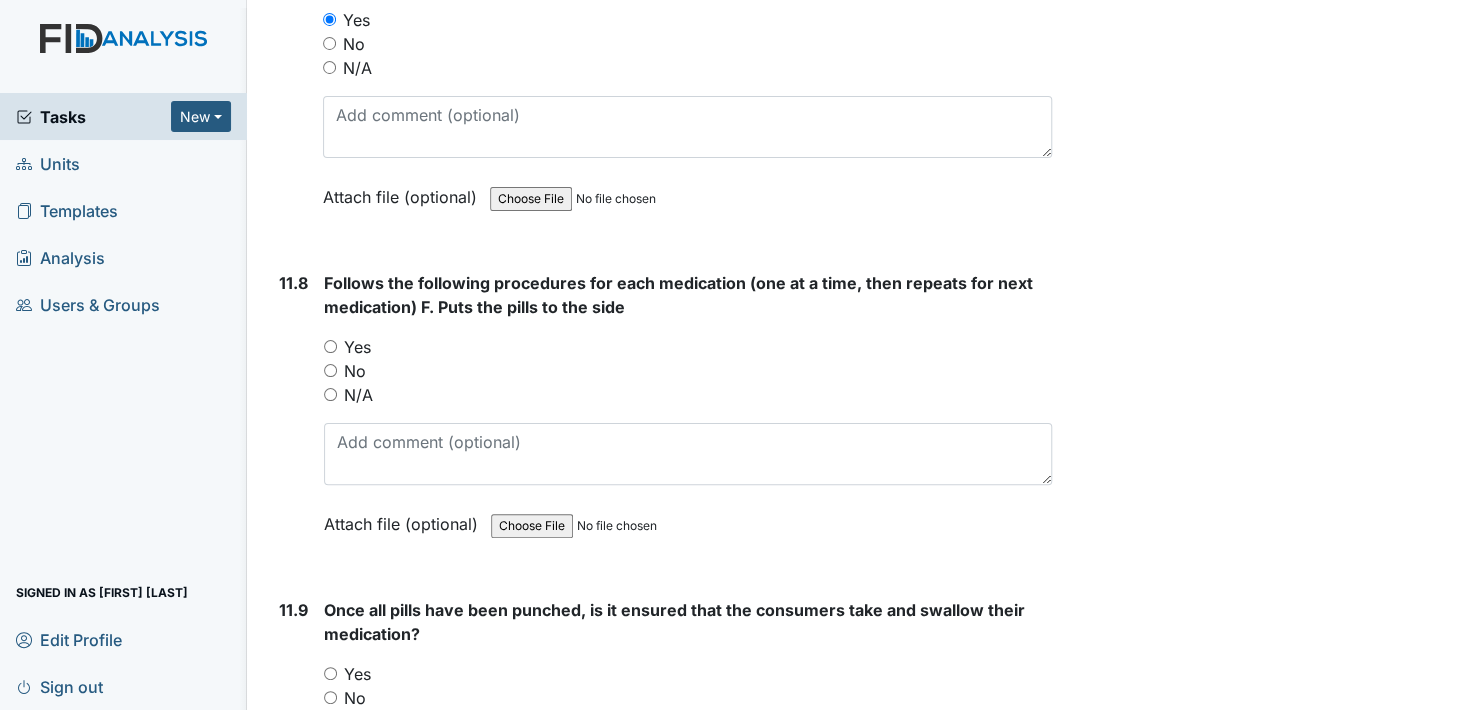 scroll, scrollTop: 24600, scrollLeft: 0, axis: vertical 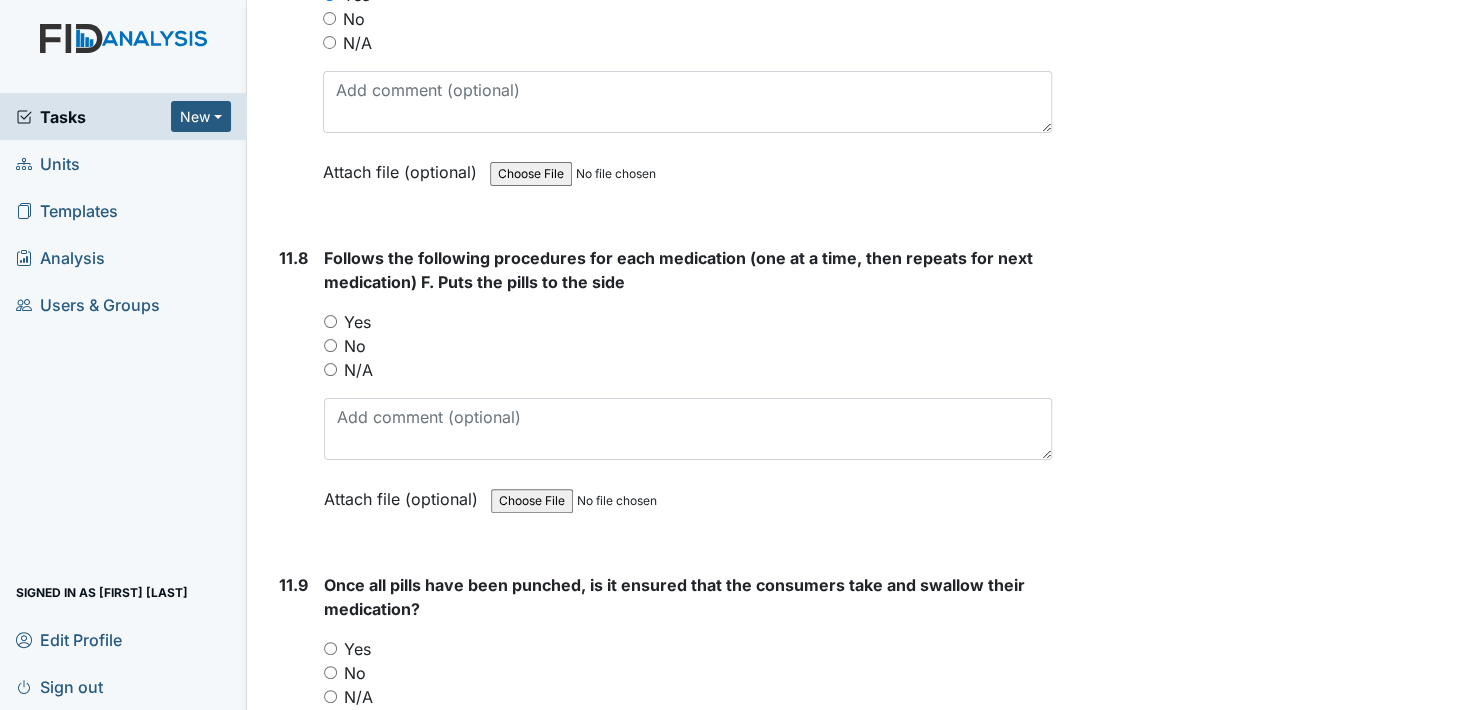 click on "Yes" at bounding box center [330, 321] 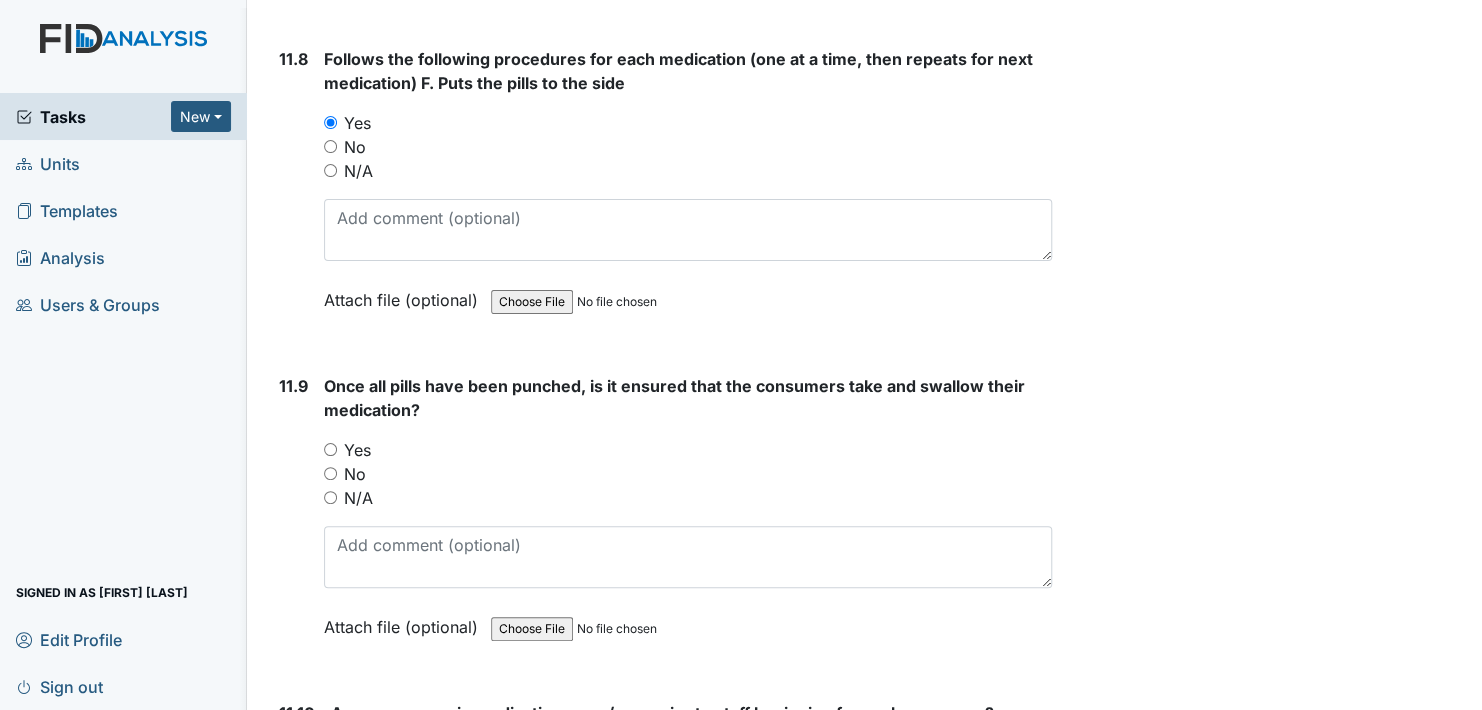 scroll, scrollTop: 24800, scrollLeft: 0, axis: vertical 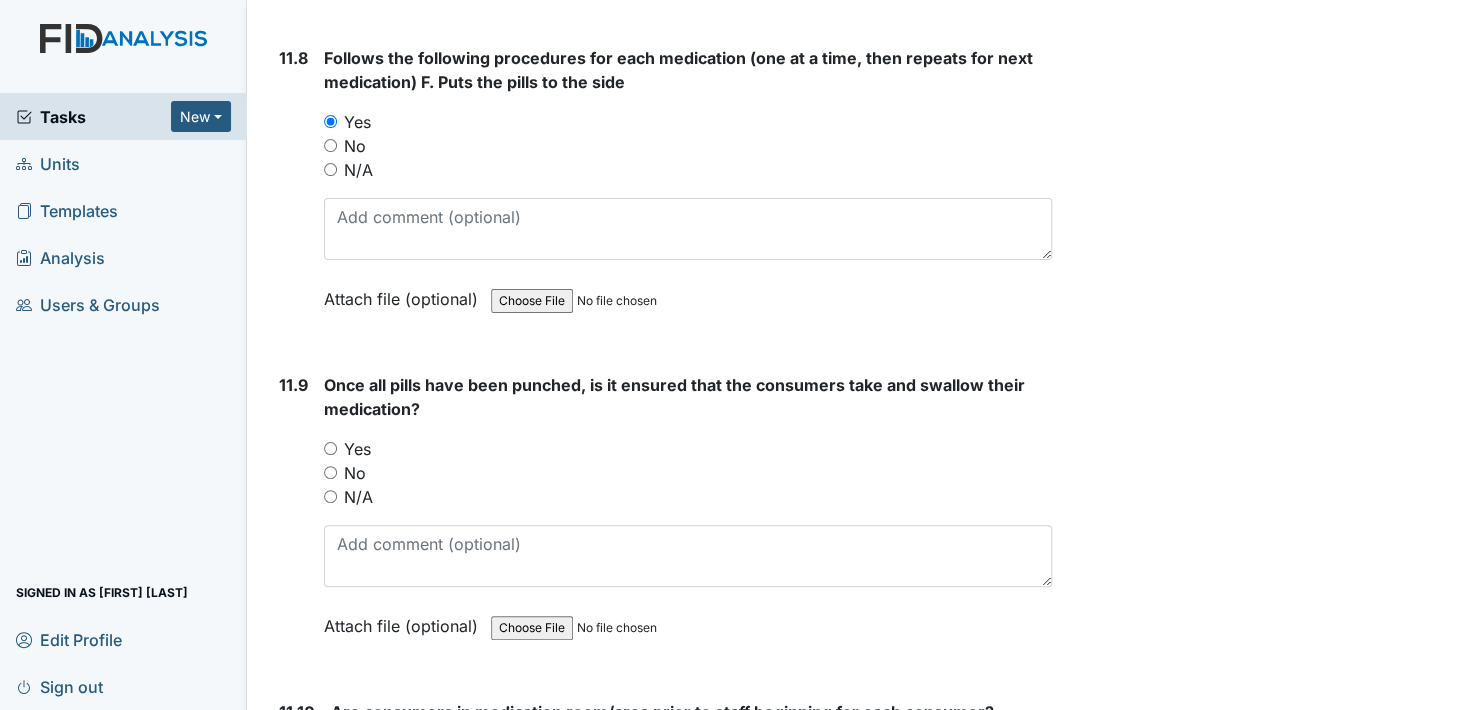 click on "Yes" at bounding box center [330, 448] 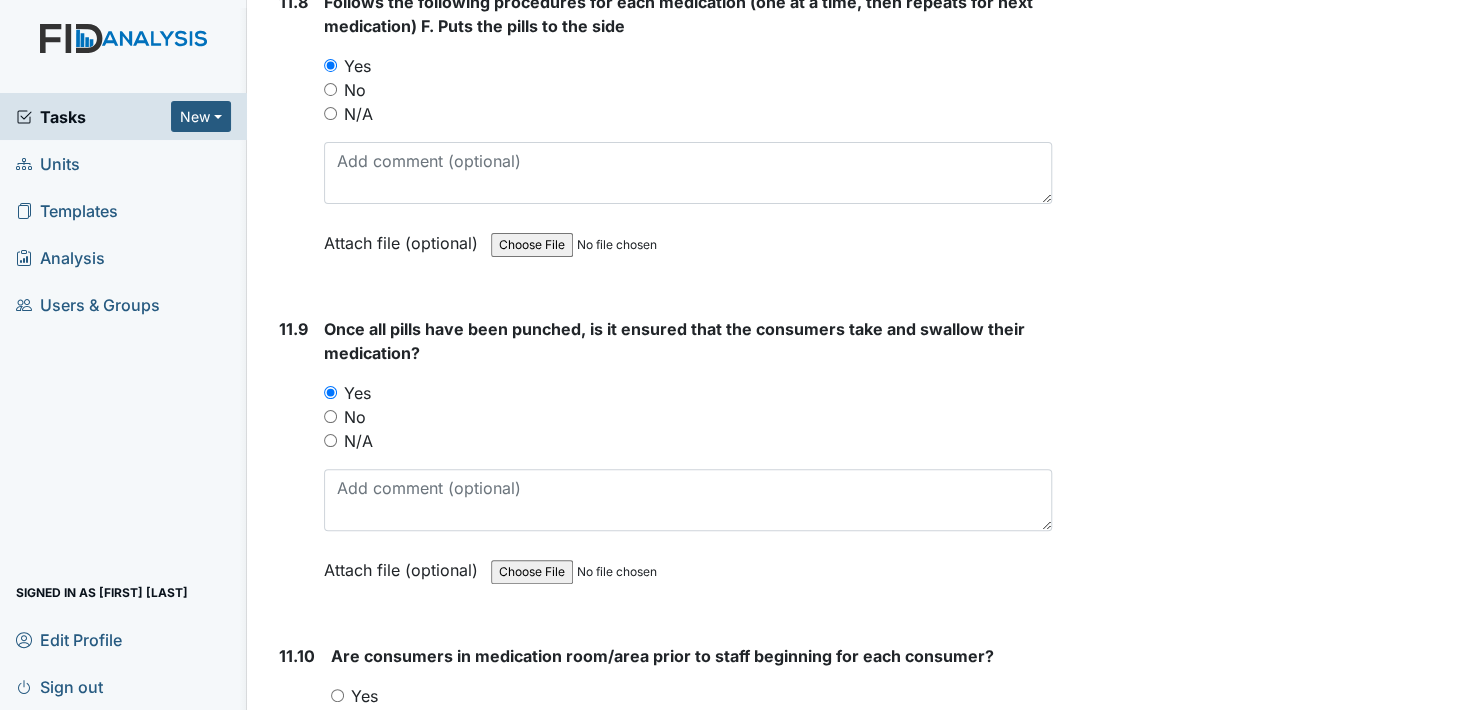 scroll, scrollTop: 25000, scrollLeft: 0, axis: vertical 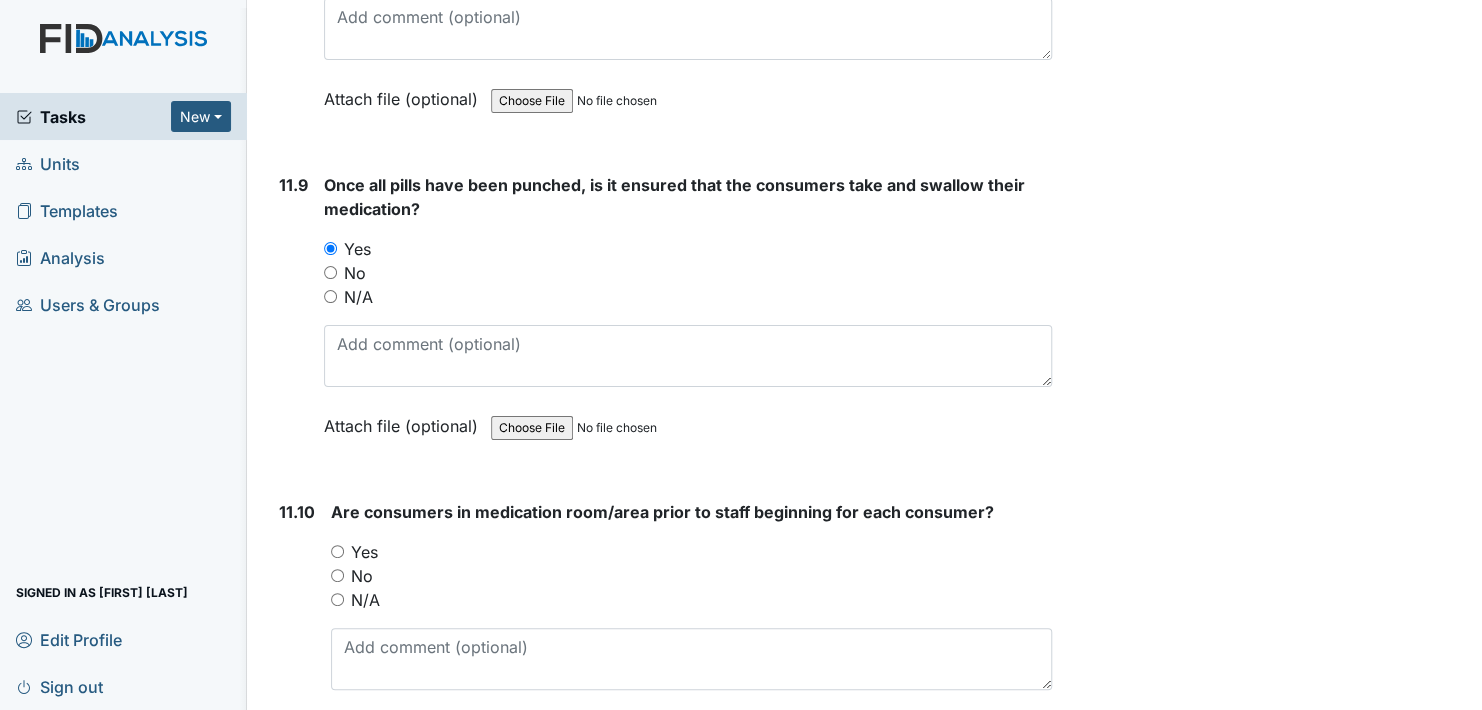 click on "Yes" at bounding box center [337, 551] 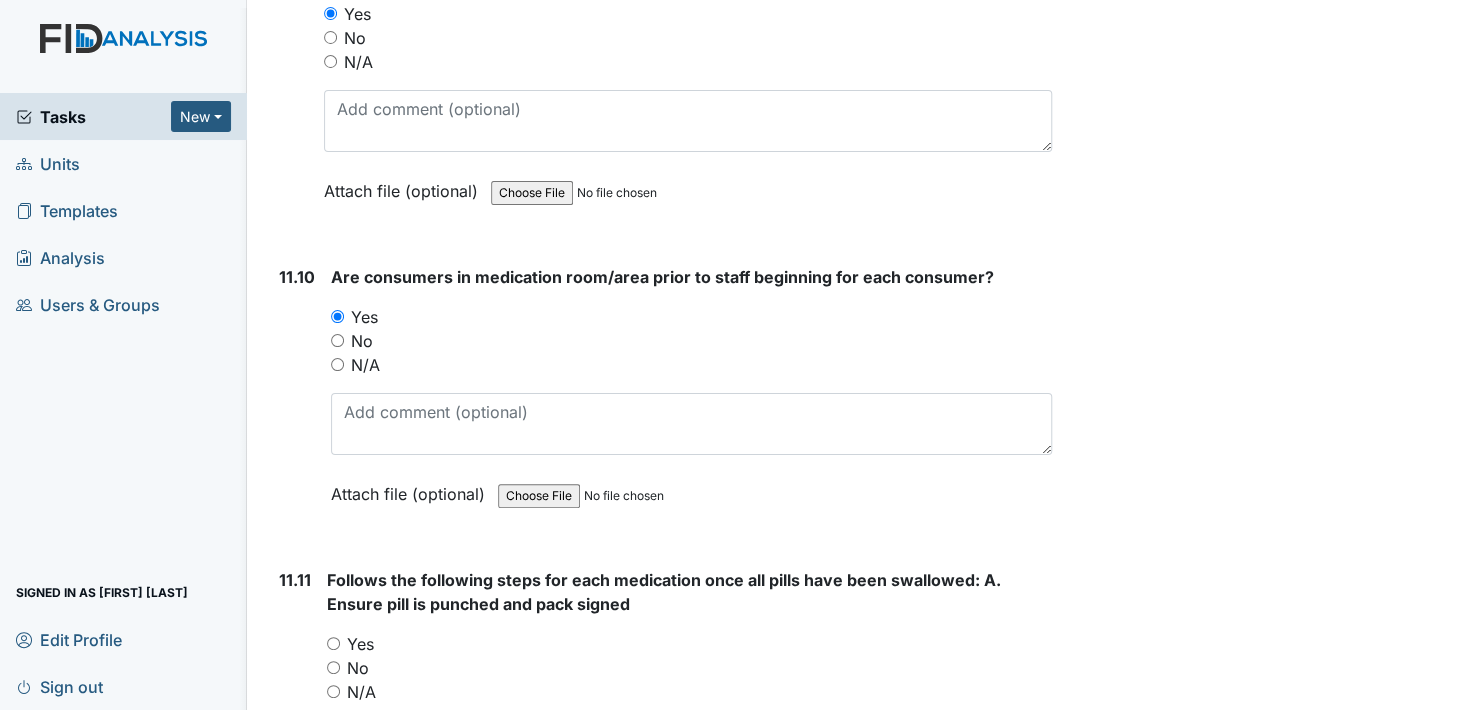 scroll, scrollTop: 25300, scrollLeft: 0, axis: vertical 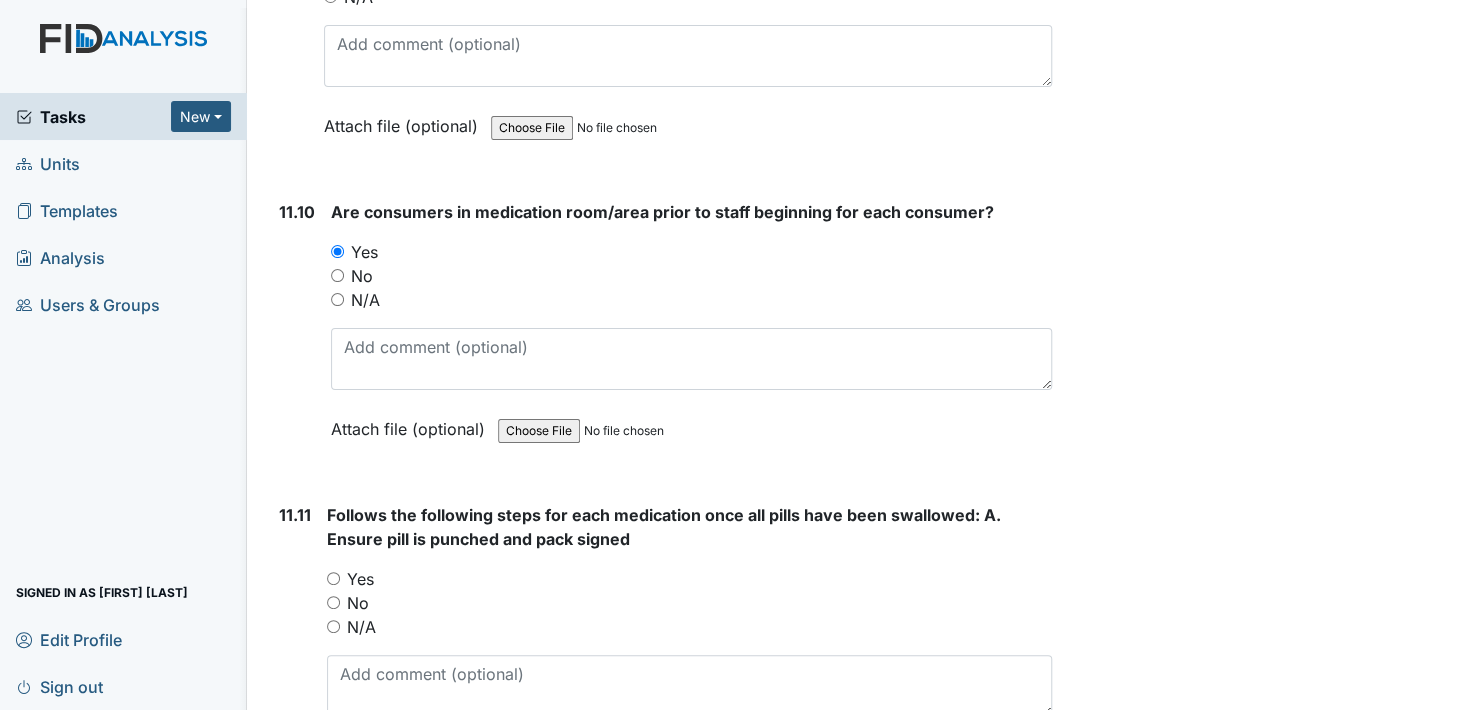 click on "Yes" at bounding box center (333, 578) 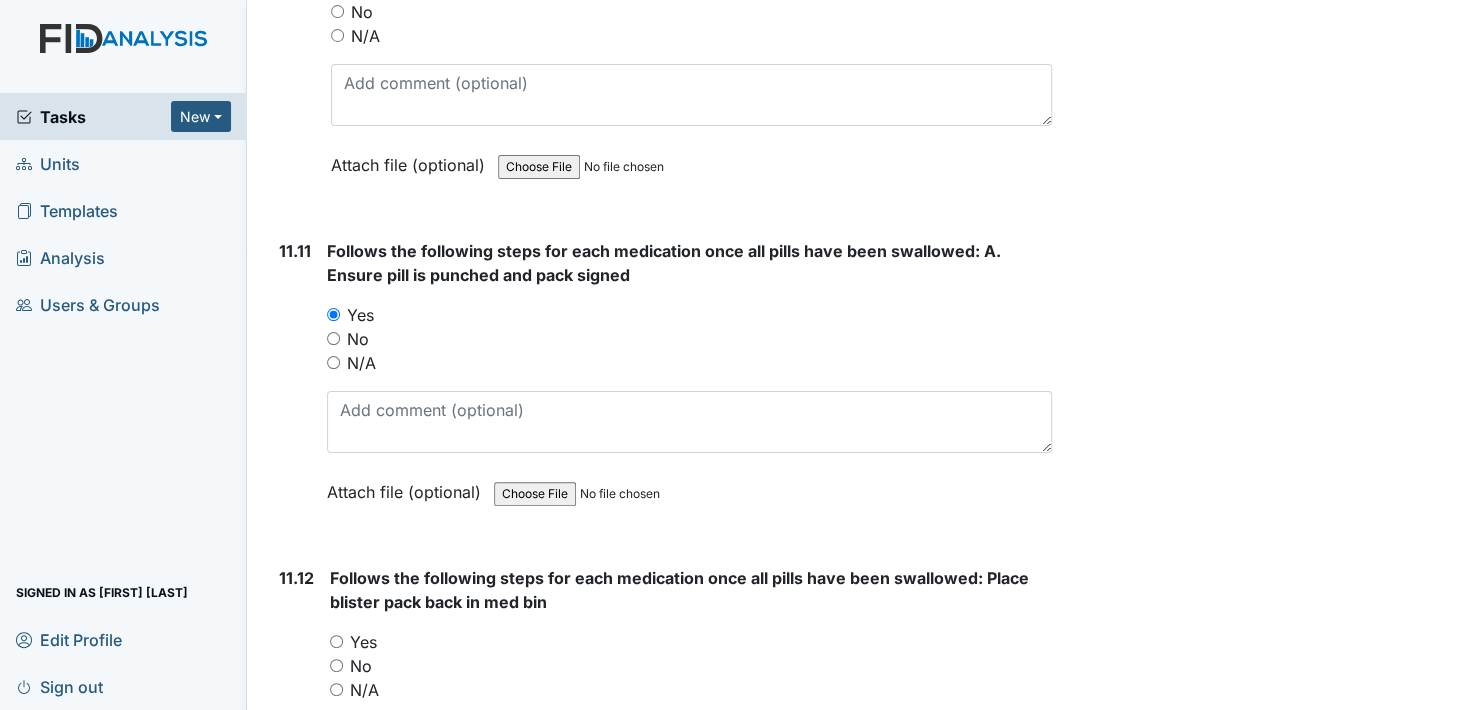 scroll, scrollTop: 25600, scrollLeft: 0, axis: vertical 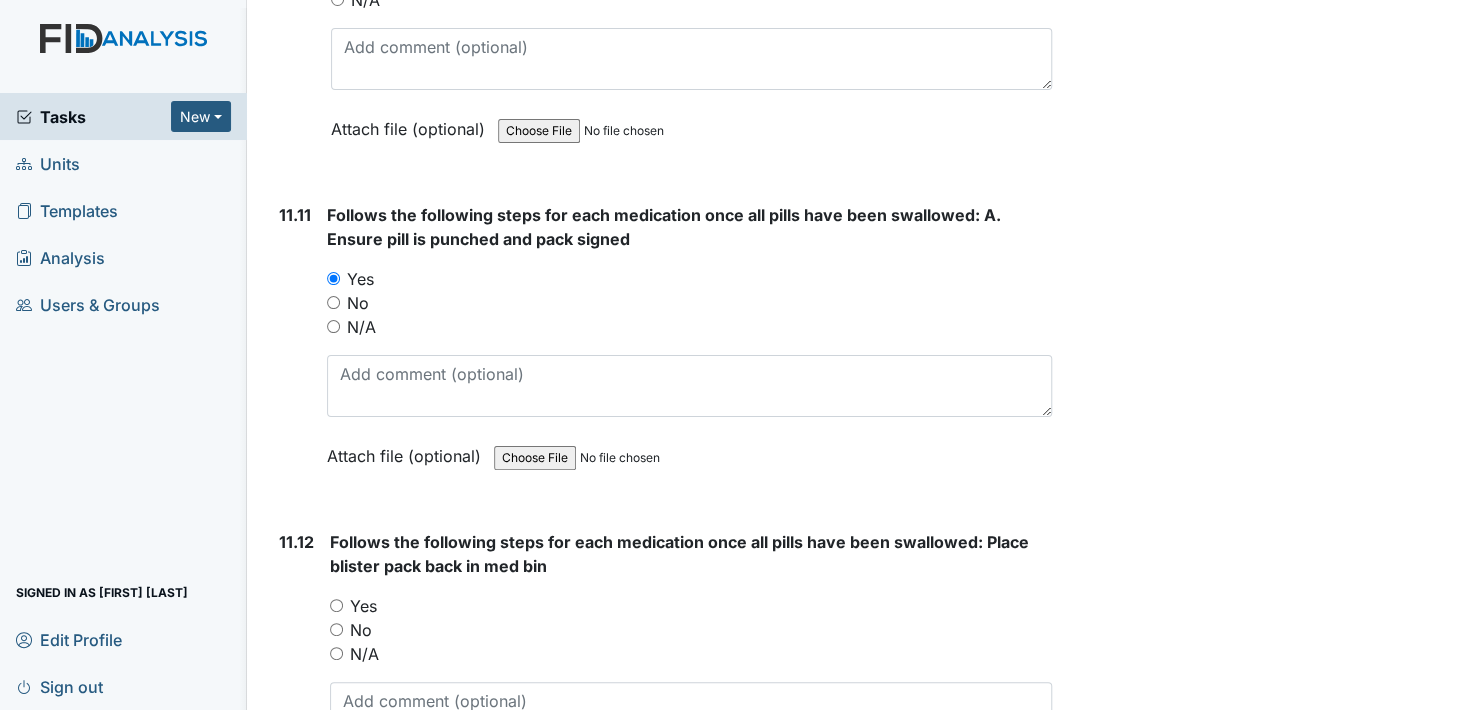 click on "Yes" at bounding box center [336, 605] 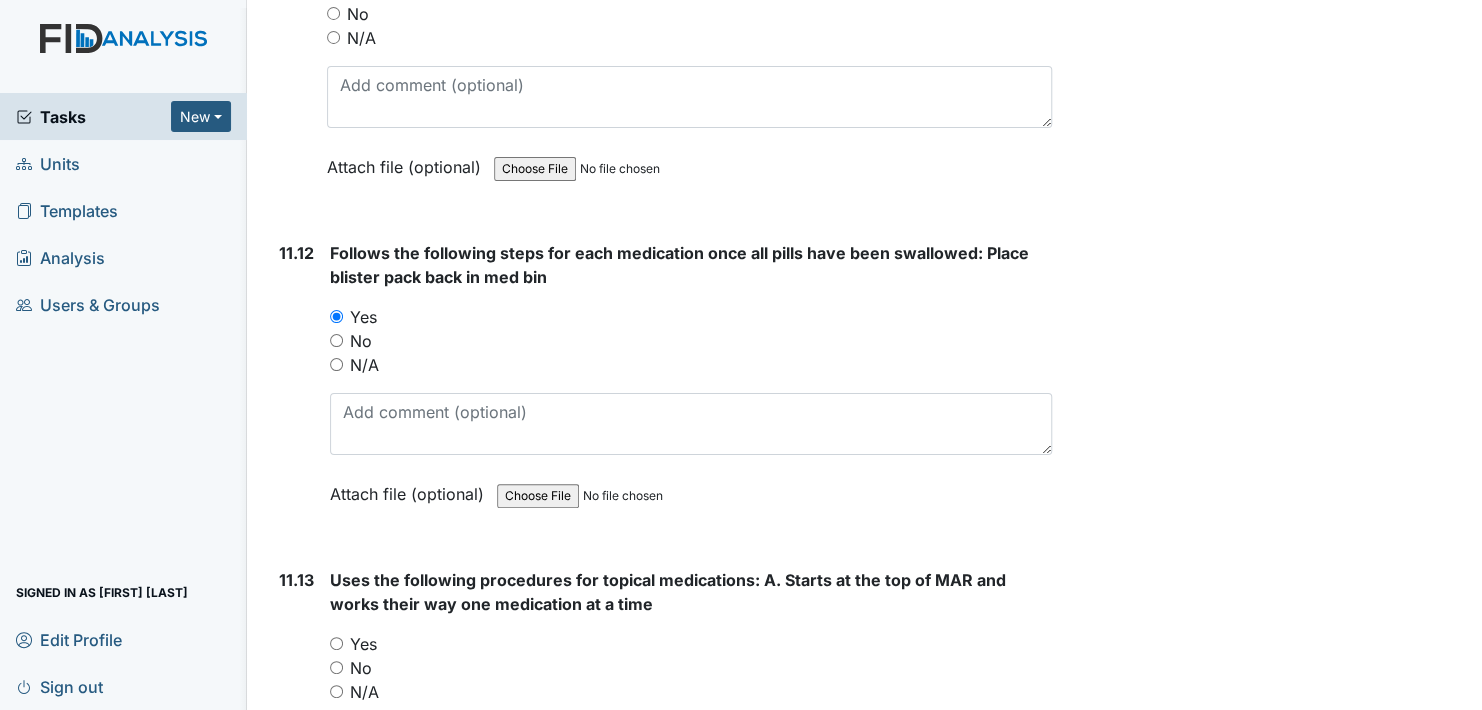 scroll, scrollTop: 25900, scrollLeft: 0, axis: vertical 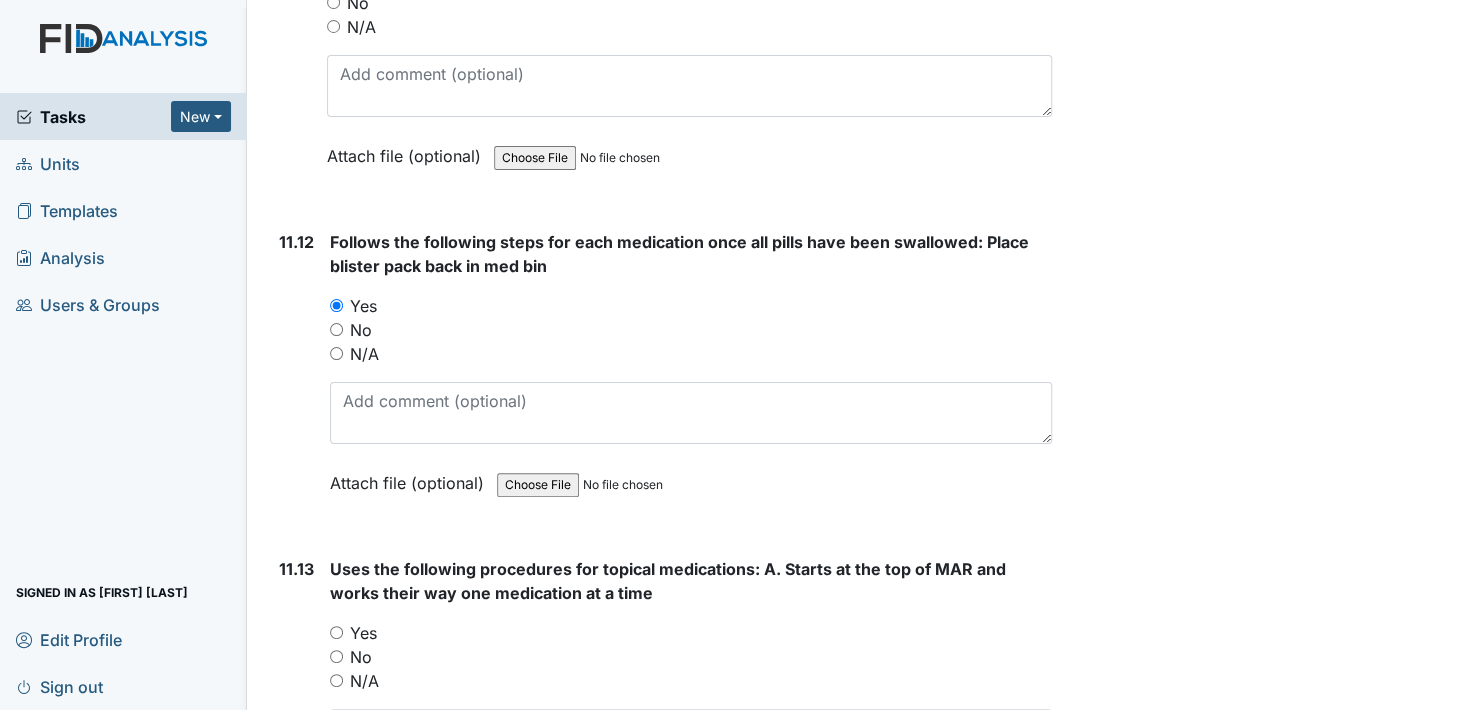 click on "Yes" at bounding box center (336, 632) 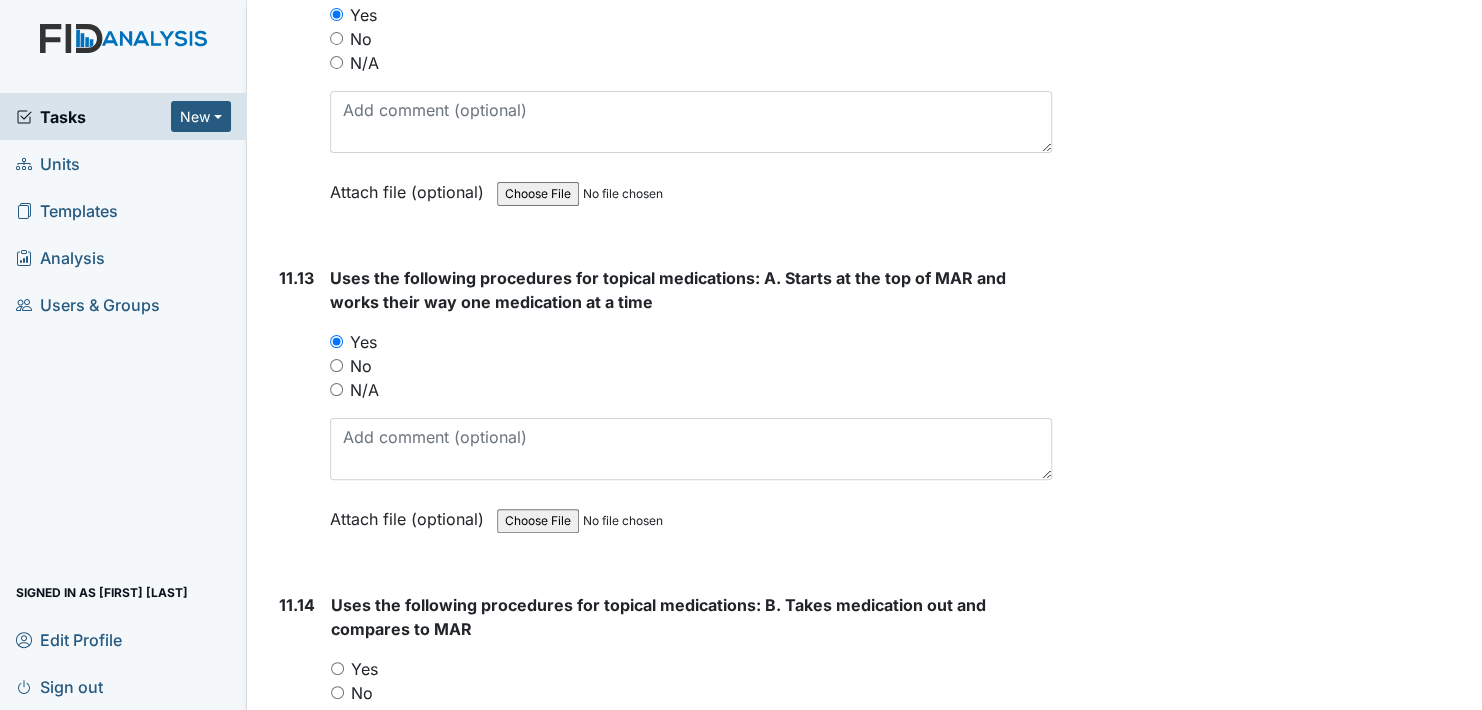 scroll, scrollTop: 26200, scrollLeft: 0, axis: vertical 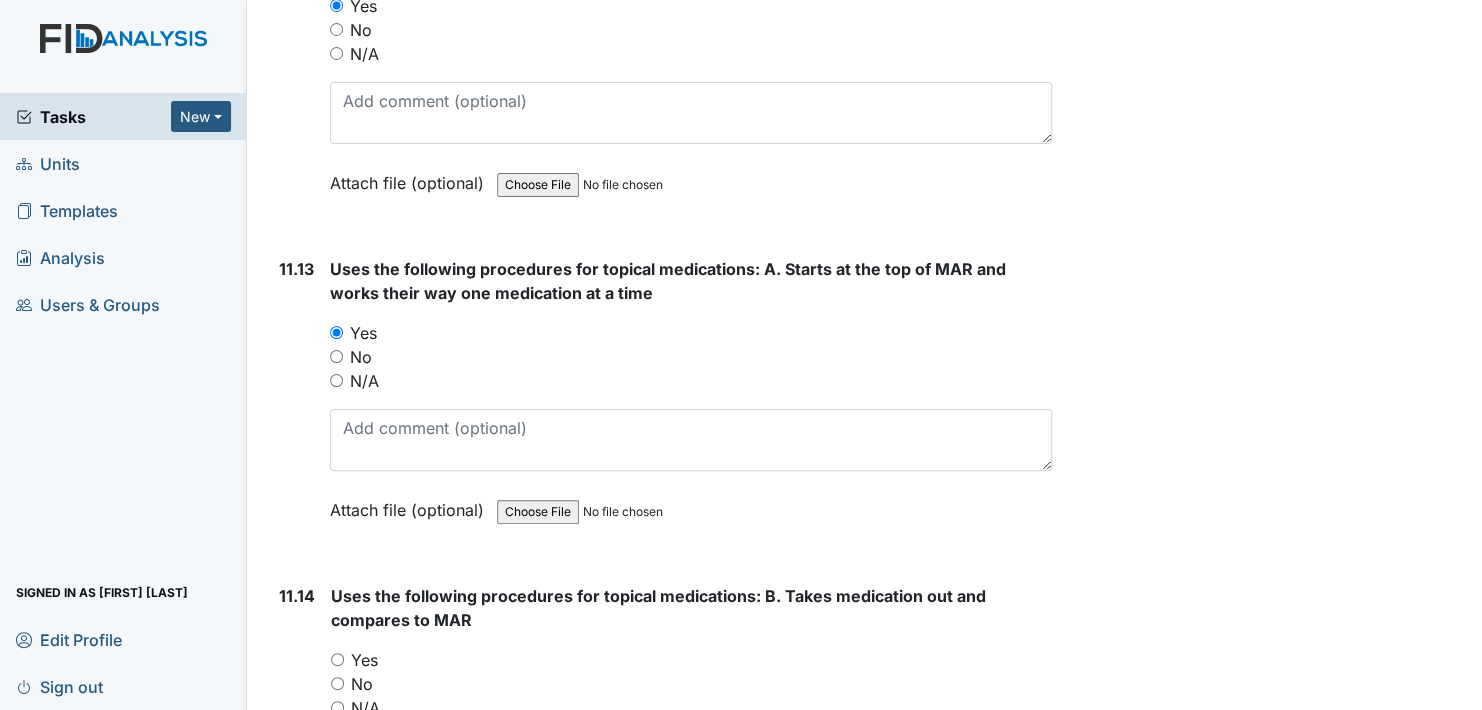 click on "Yes" at bounding box center [337, 659] 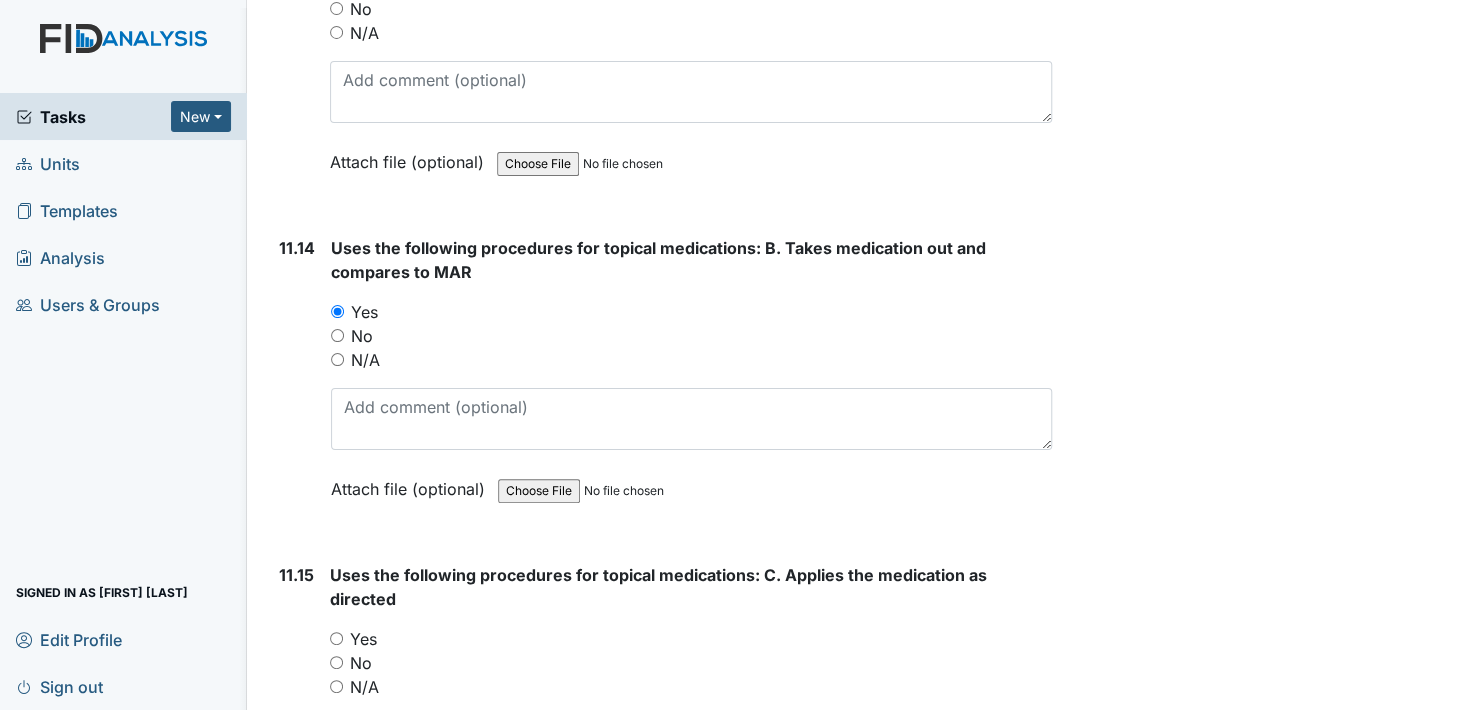 scroll, scrollTop: 26600, scrollLeft: 0, axis: vertical 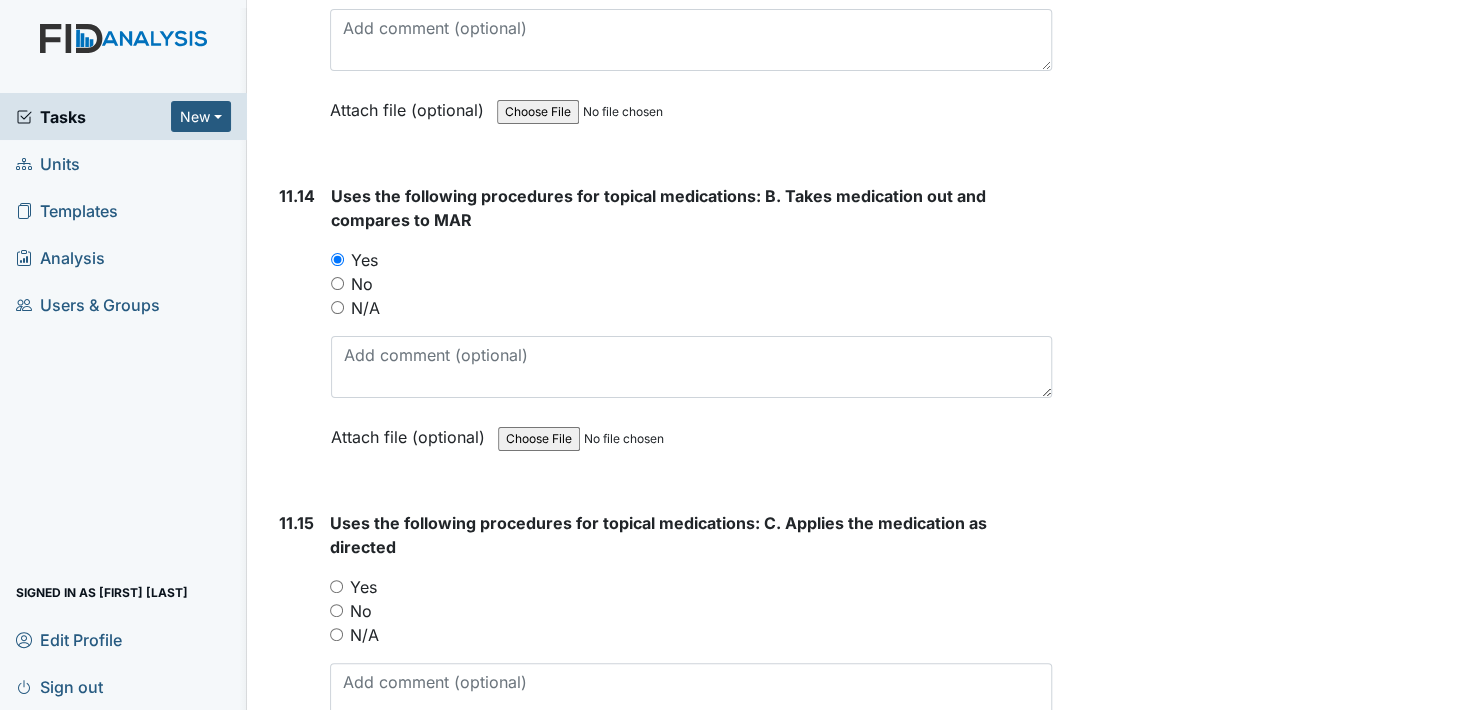 click on "Yes" at bounding box center [336, 586] 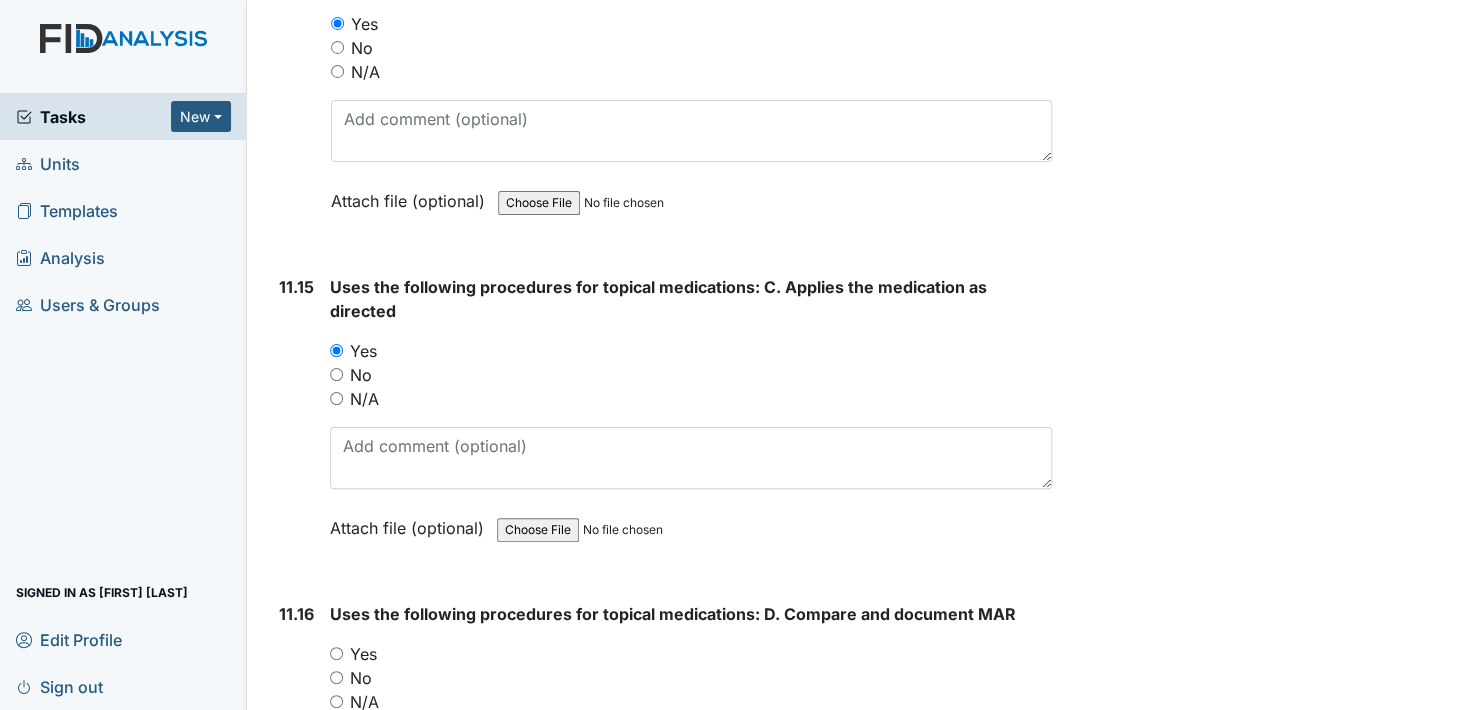 scroll, scrollTop: 26900, scrollLeft: 0, axis: vertical 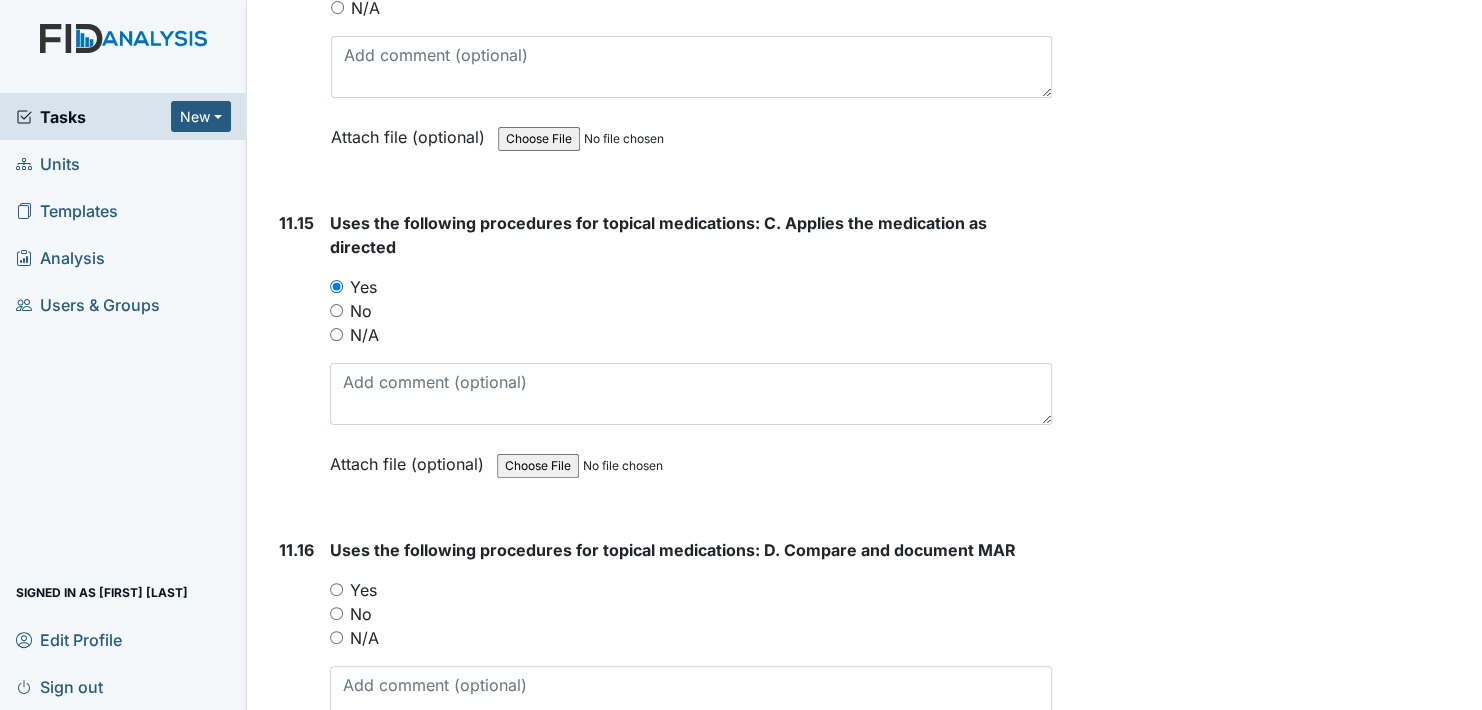 click on "Yes" at bounding box center (336, 589) 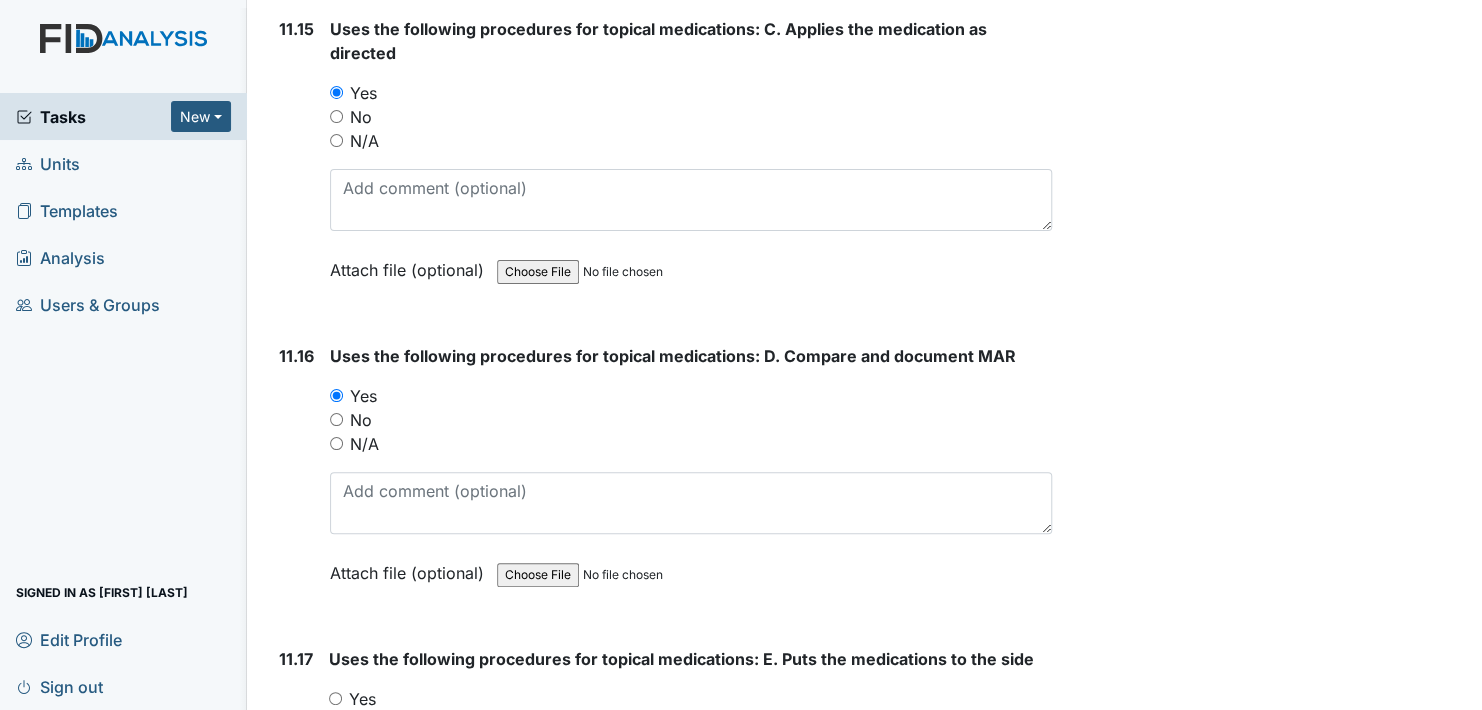 scroll, scrollTop: 27200, scrollLeft: 0, axis: vertical 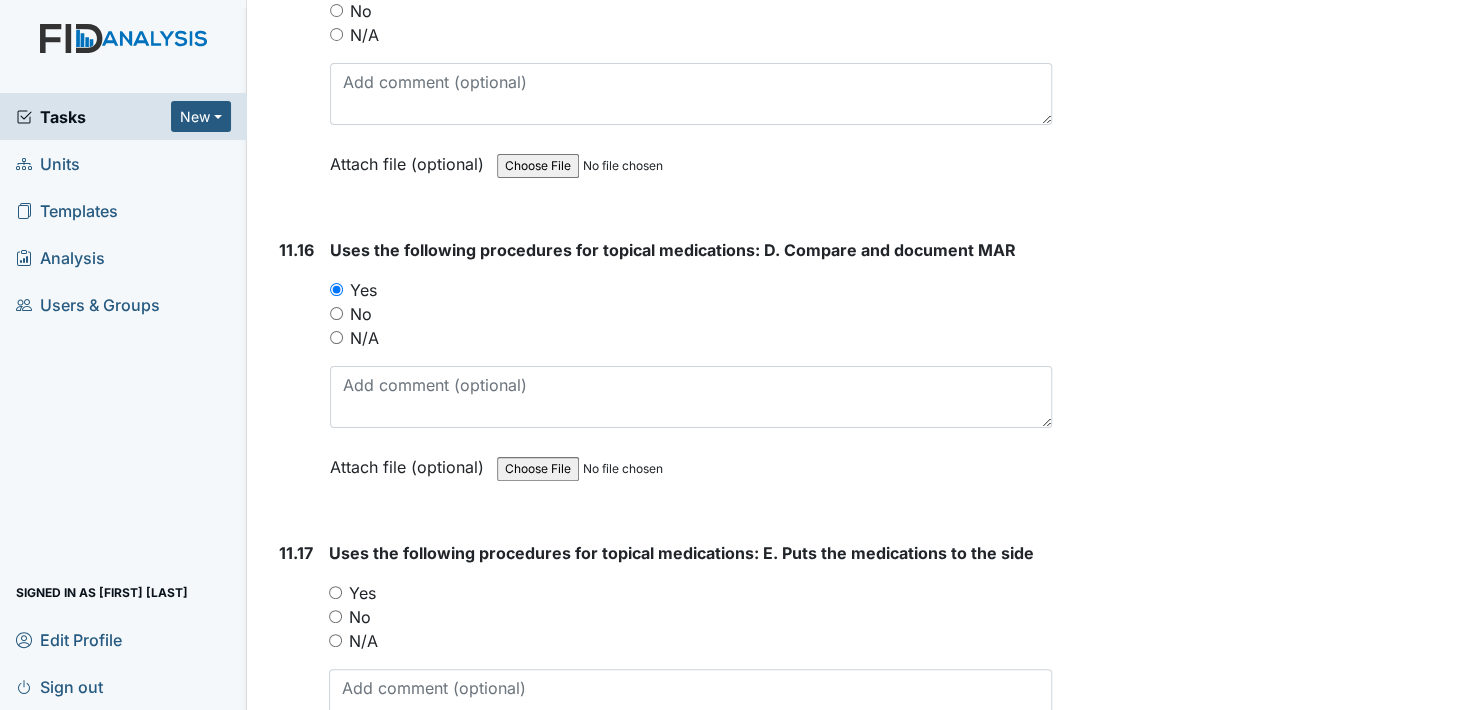 click on "Yes" at bounding box center [335, 592] 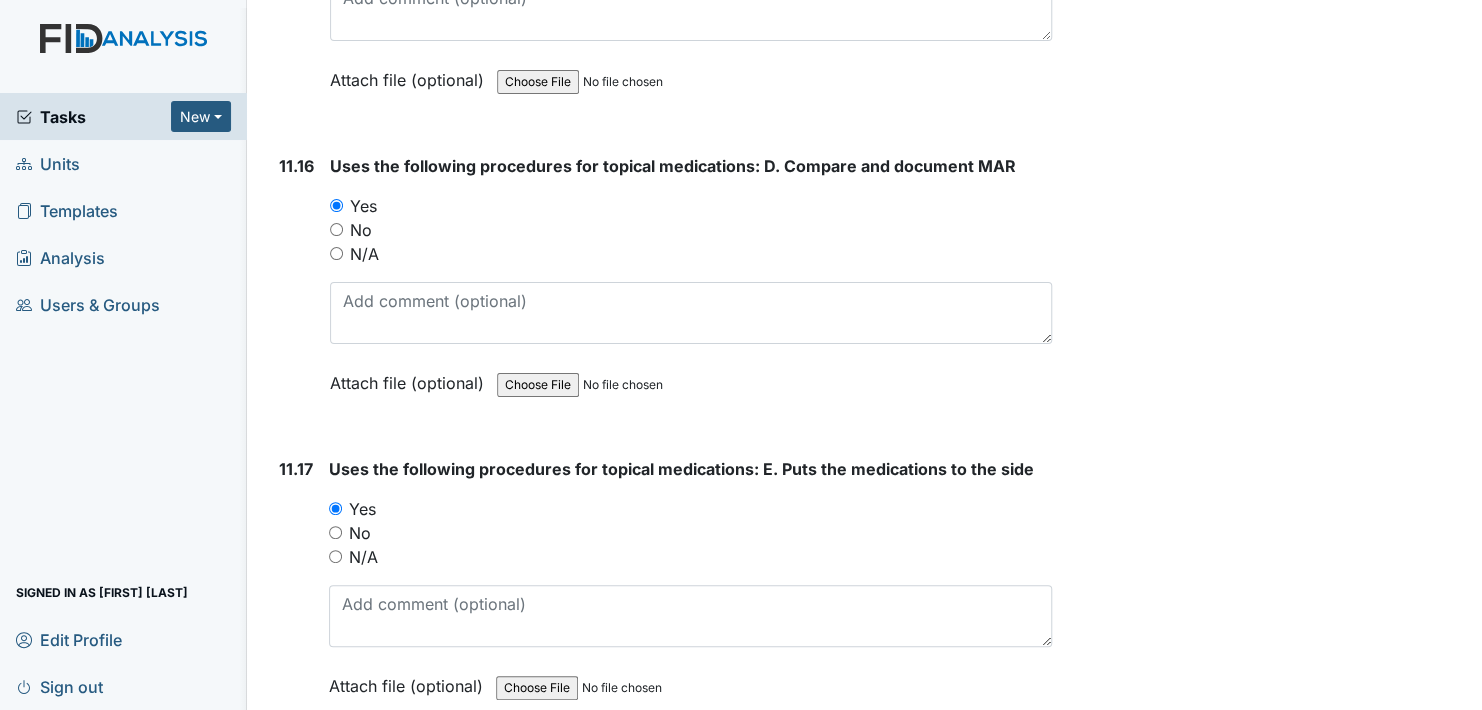 scroll, scrollTop: 27500, scrollLeft: 0, axis: vertical 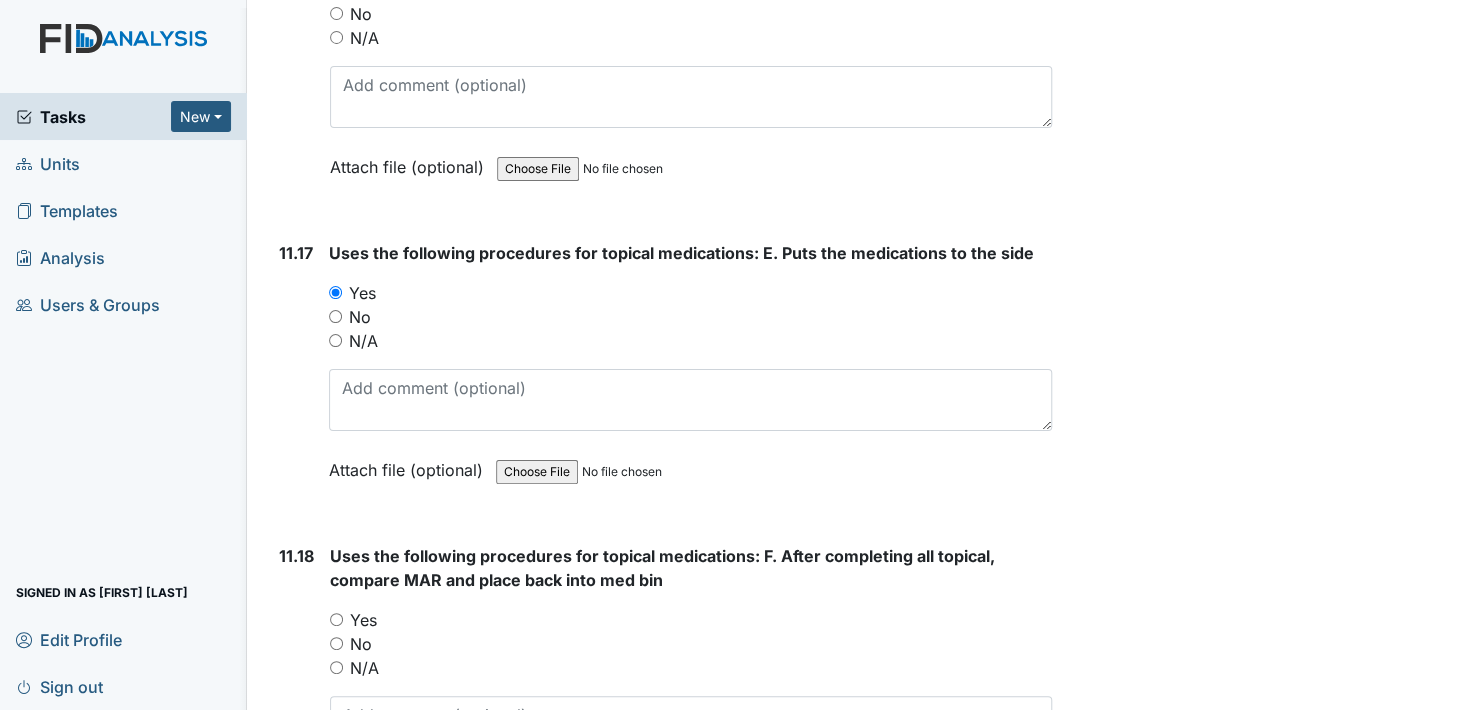 click on "Yes" at bounding box center [336, 619] 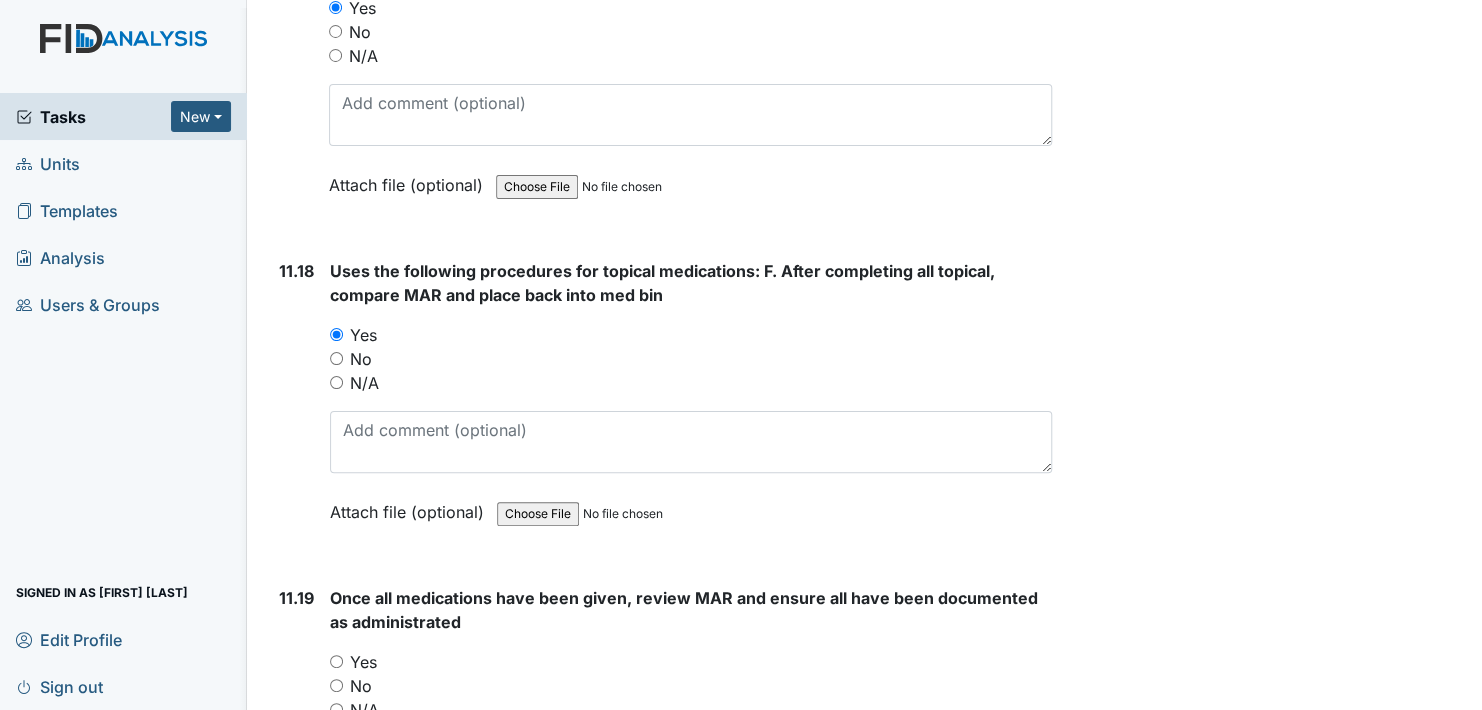 scroll, scrollTop: 27800, scrollLeft: 0, axis: vertical 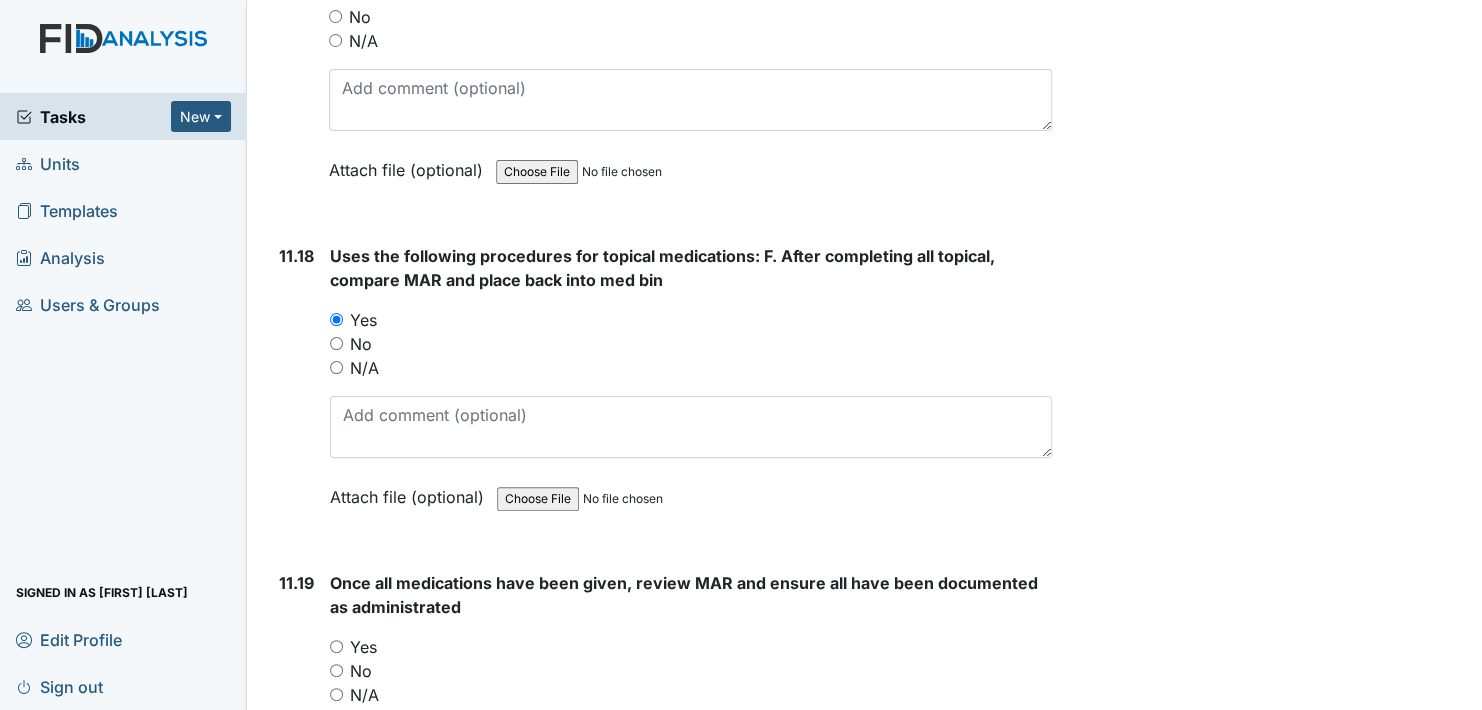 click on "Yes" at bounding box center [336, 646] 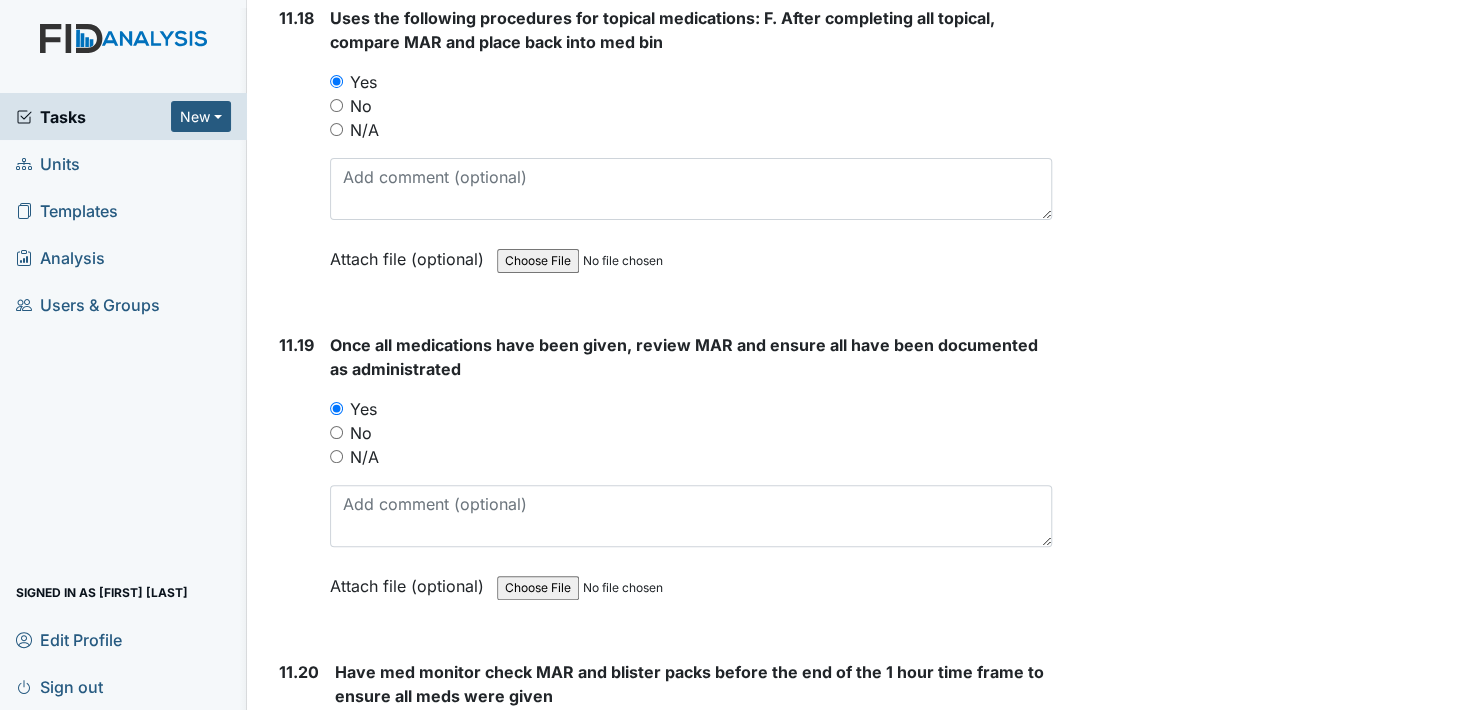 scroll, scrollTop: 28100, scrollLeft: 0, axis: vertical 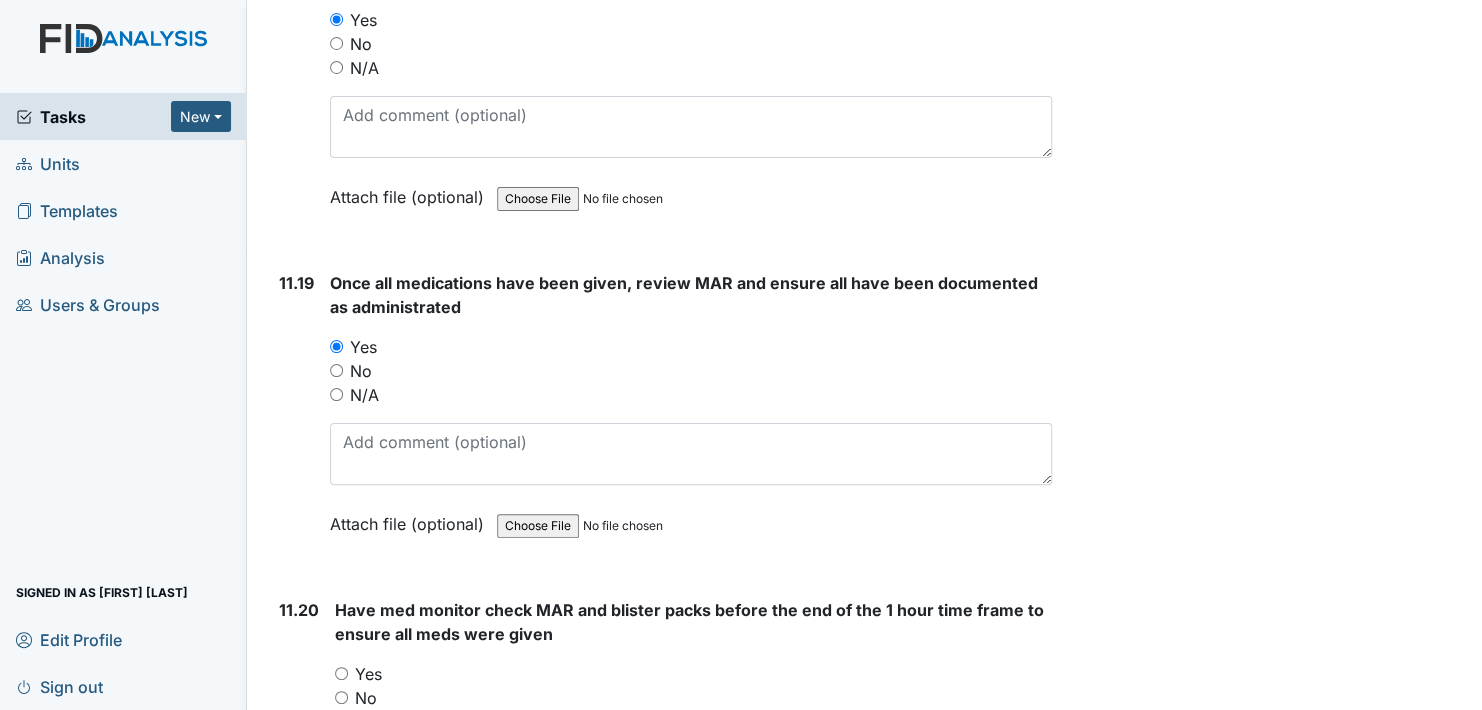 click on "Yes" at bounding box center [693, 674] 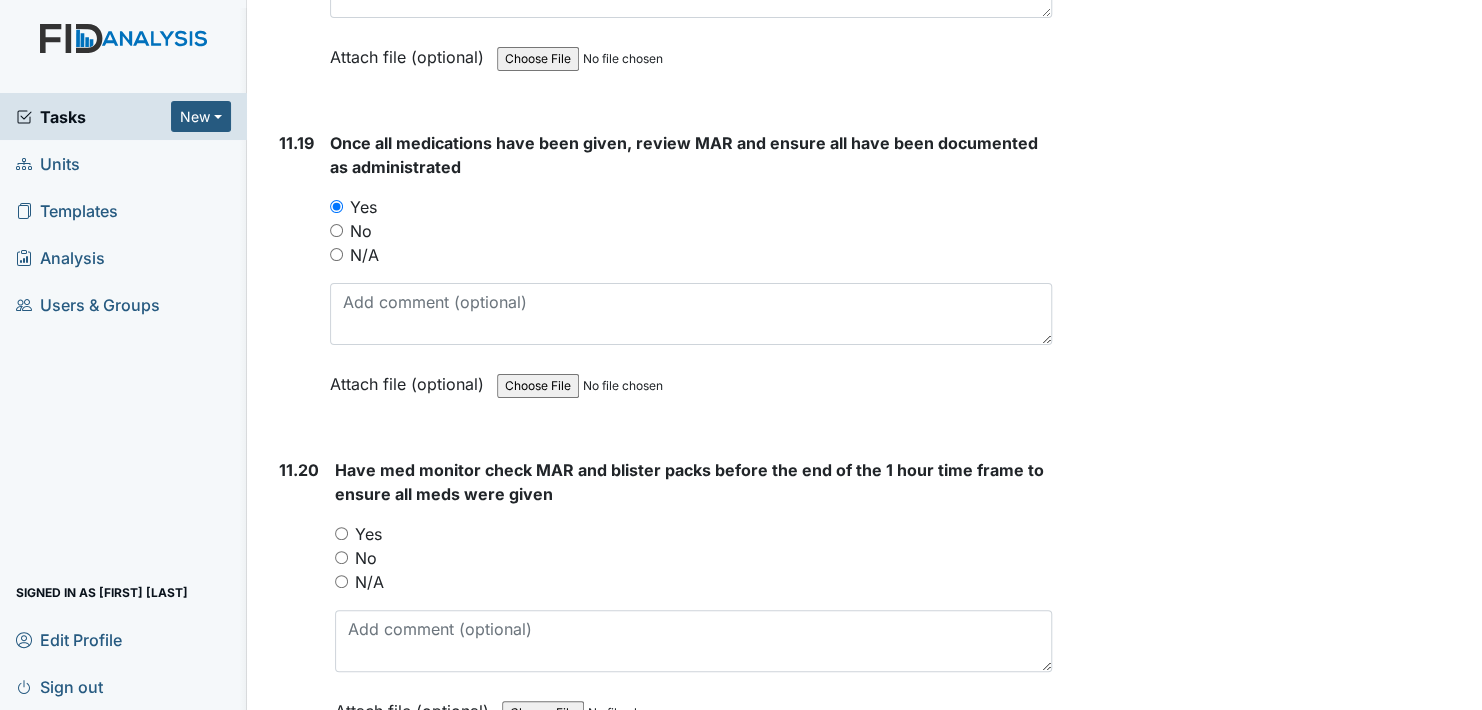 scroll, scrollTop: 28200, scrollLeft: 0, axis: vertical 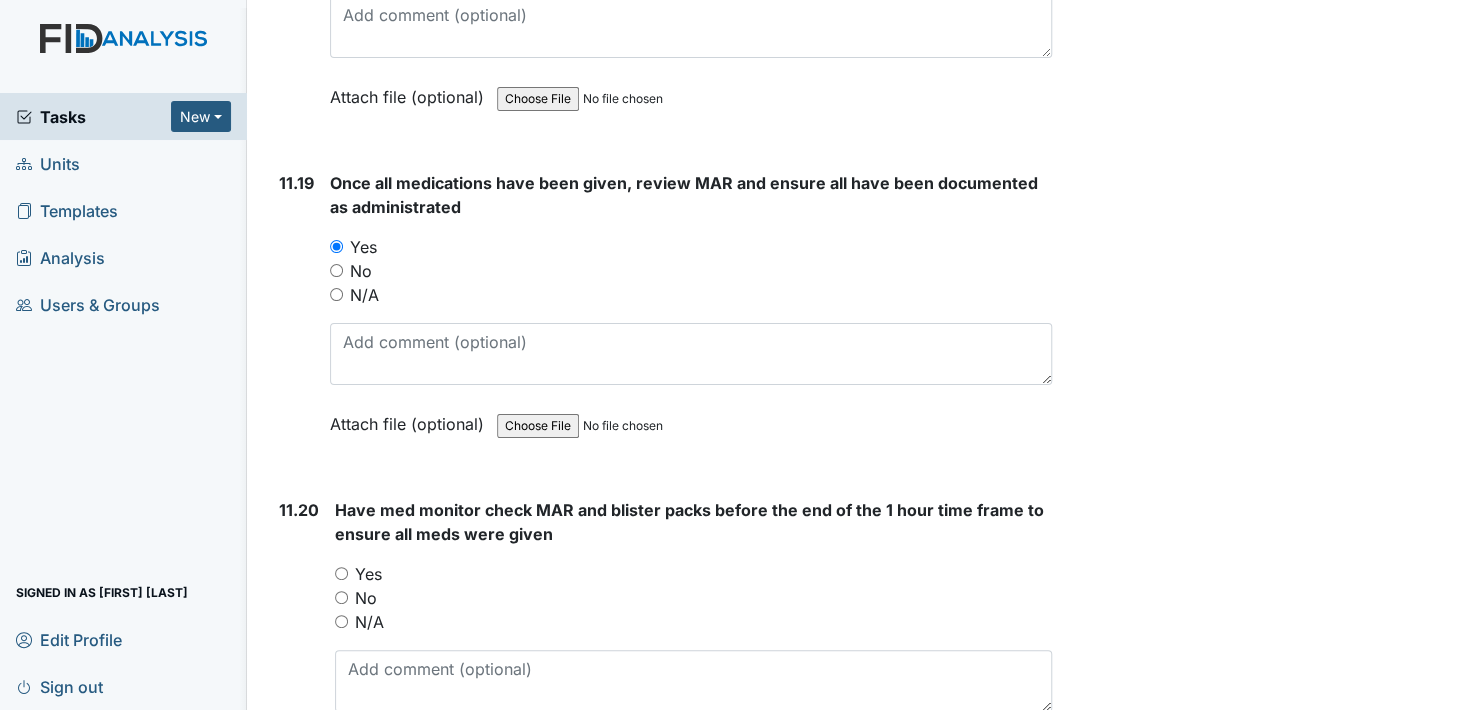 click on "Yes" at bounding box center [341, 573] 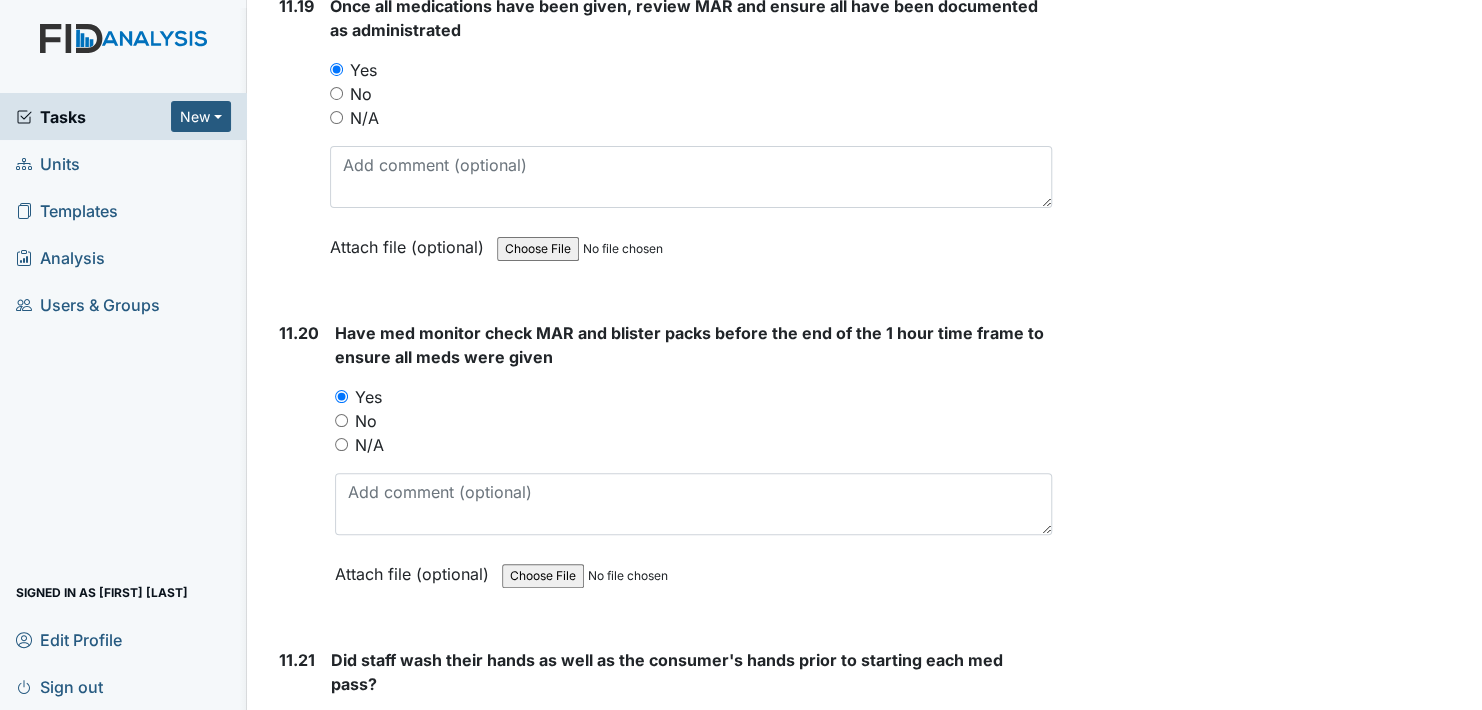 scroll, scrollTop: 28400, scrollLeft: 0, axis: vertical 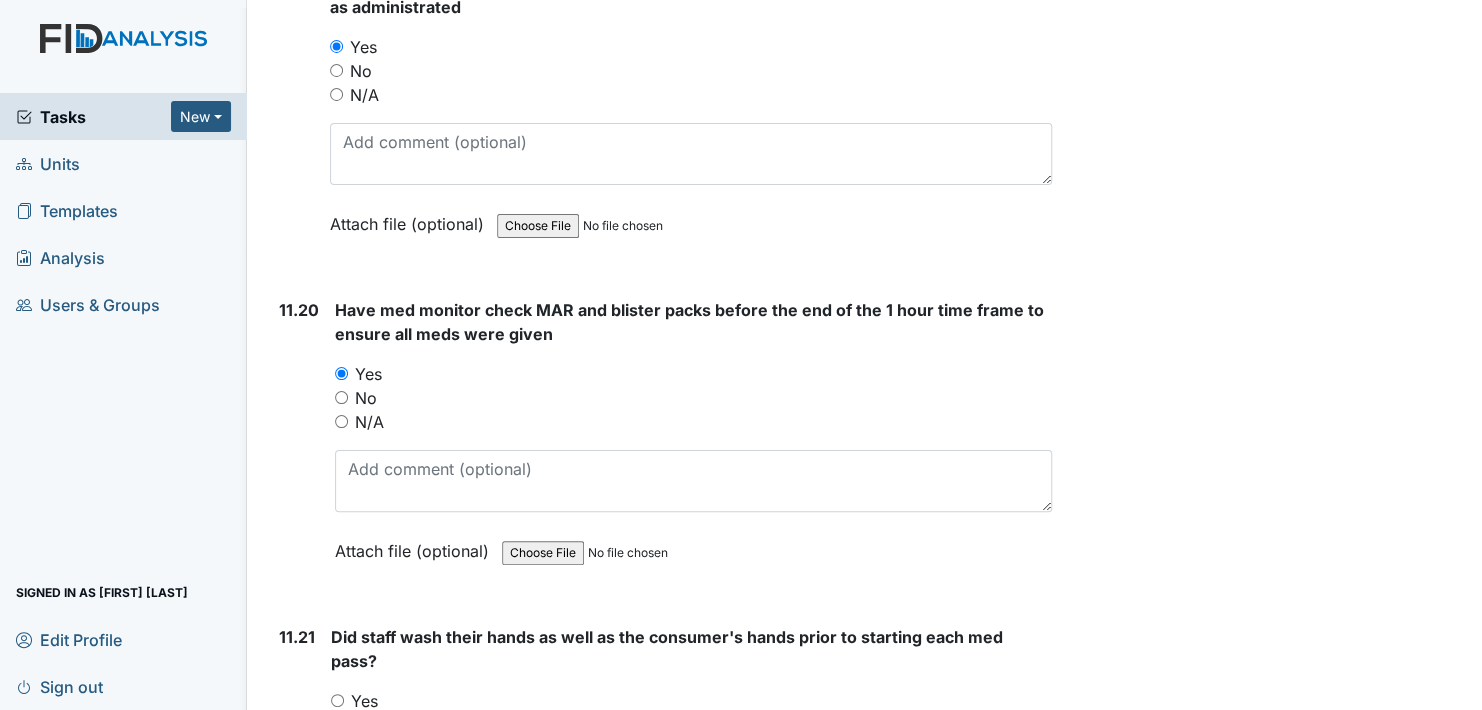 click on "Yes" at bounding box center (691, 701) 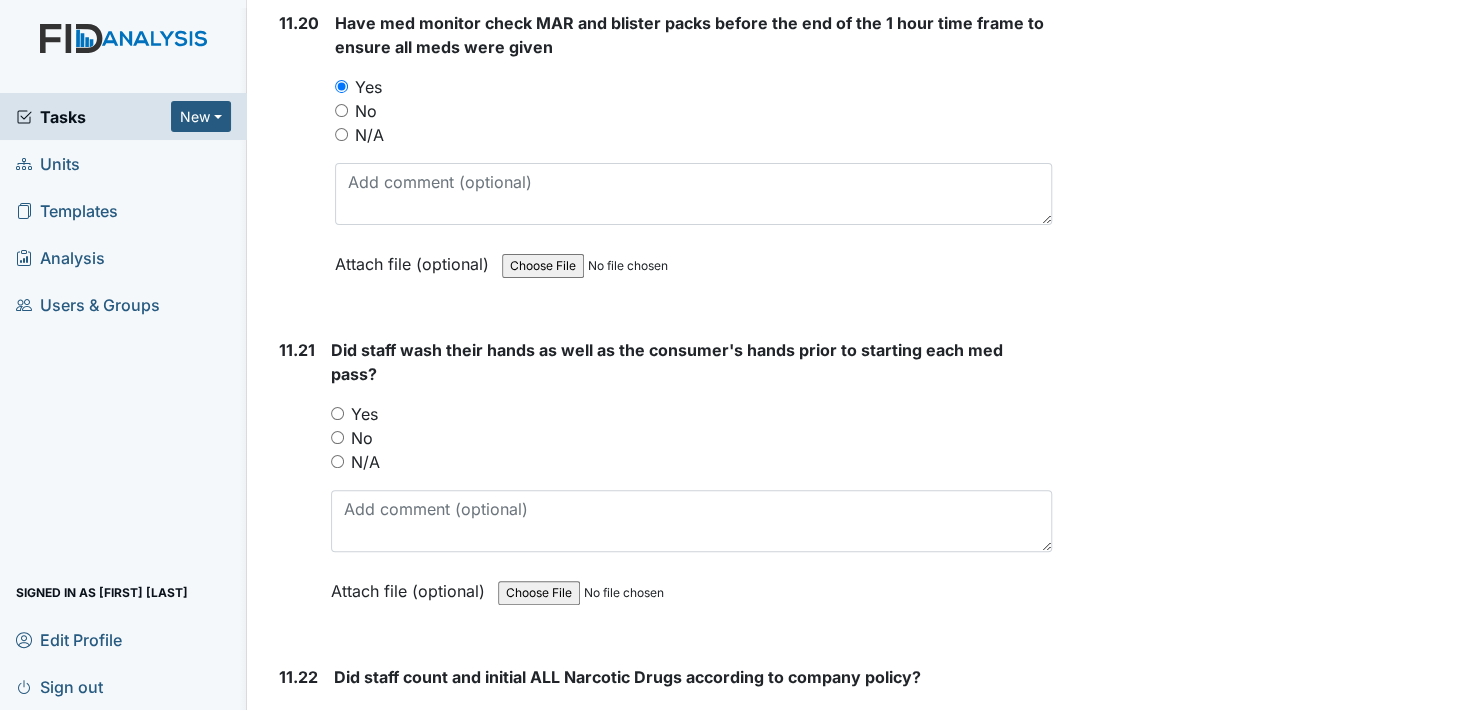 scroll, scrollTop: 28700, scrollLeft: 0, axis: vertical 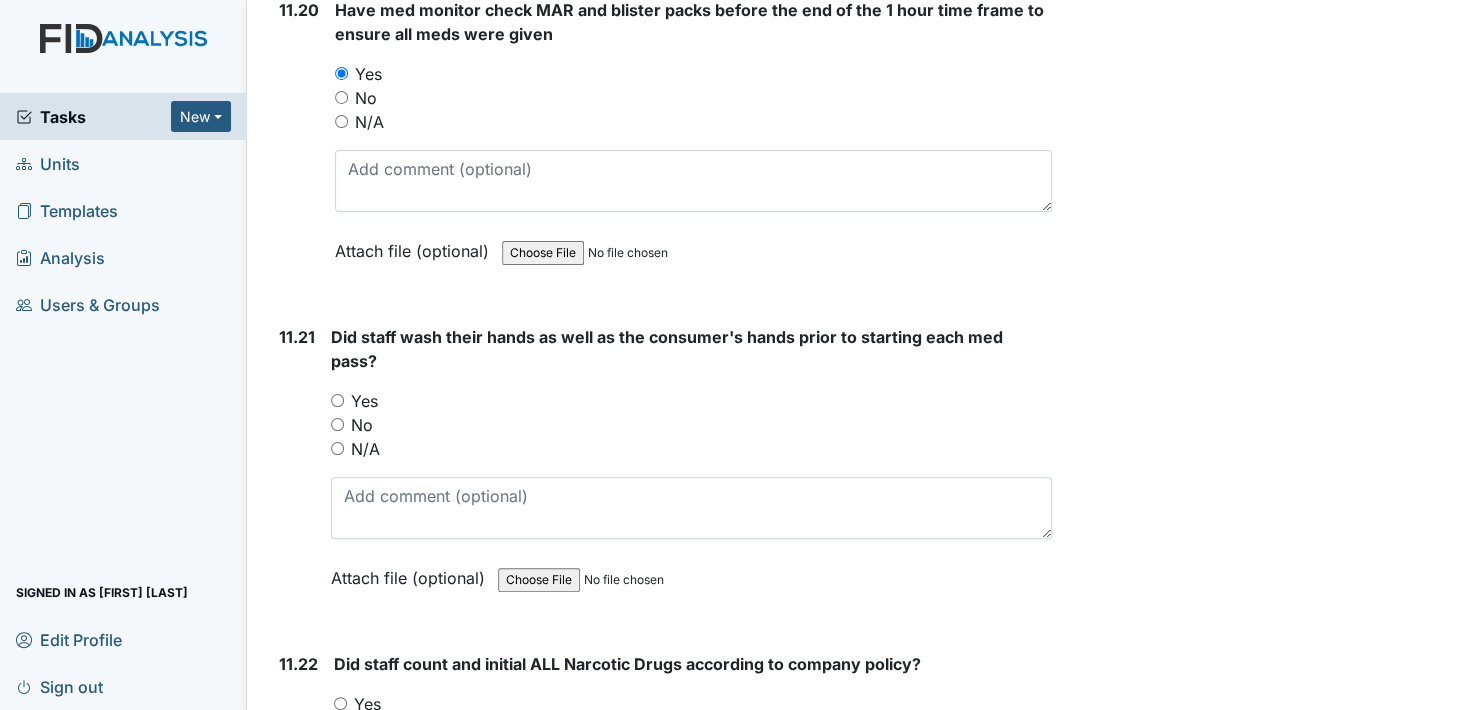 click on "Yes" at bounding box center (337, 400) 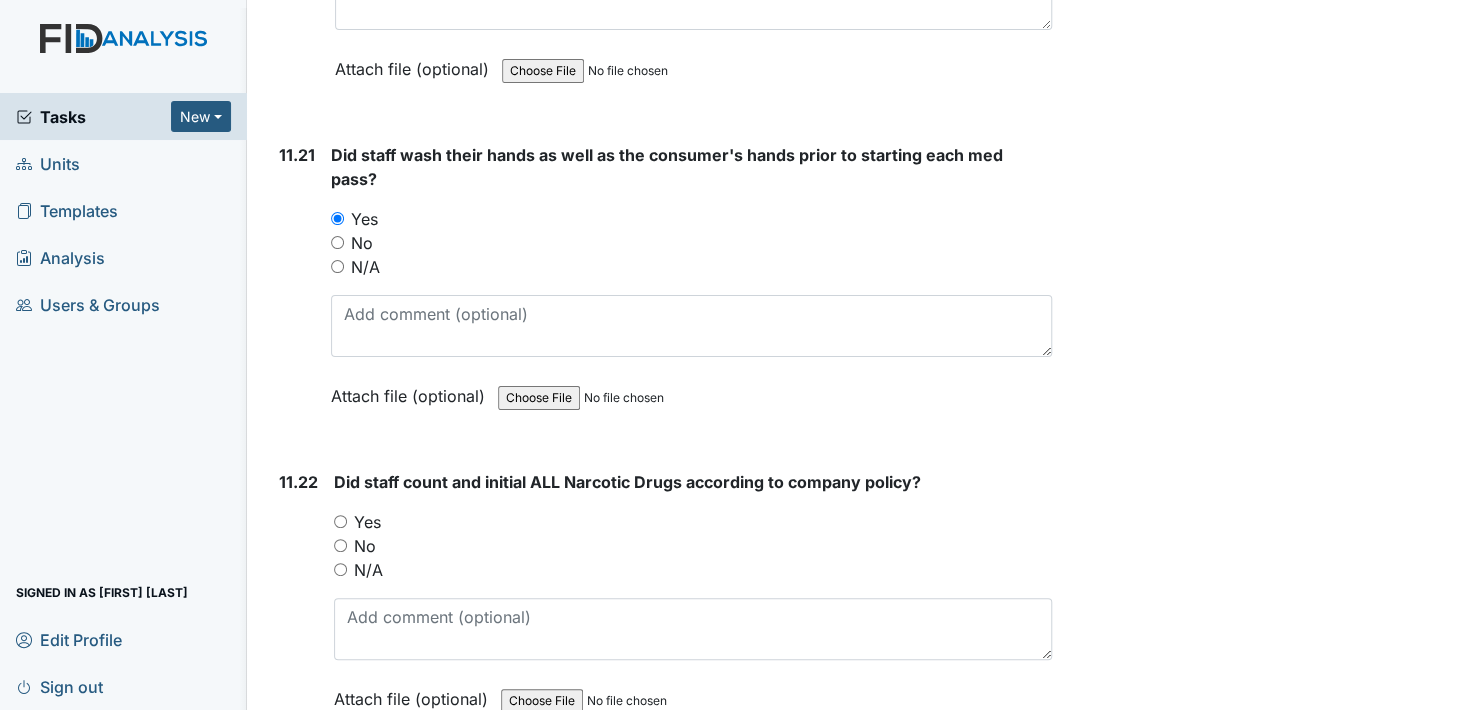 scroll, scrollTop: 28900, scrollLeft: 0, axis: vertical 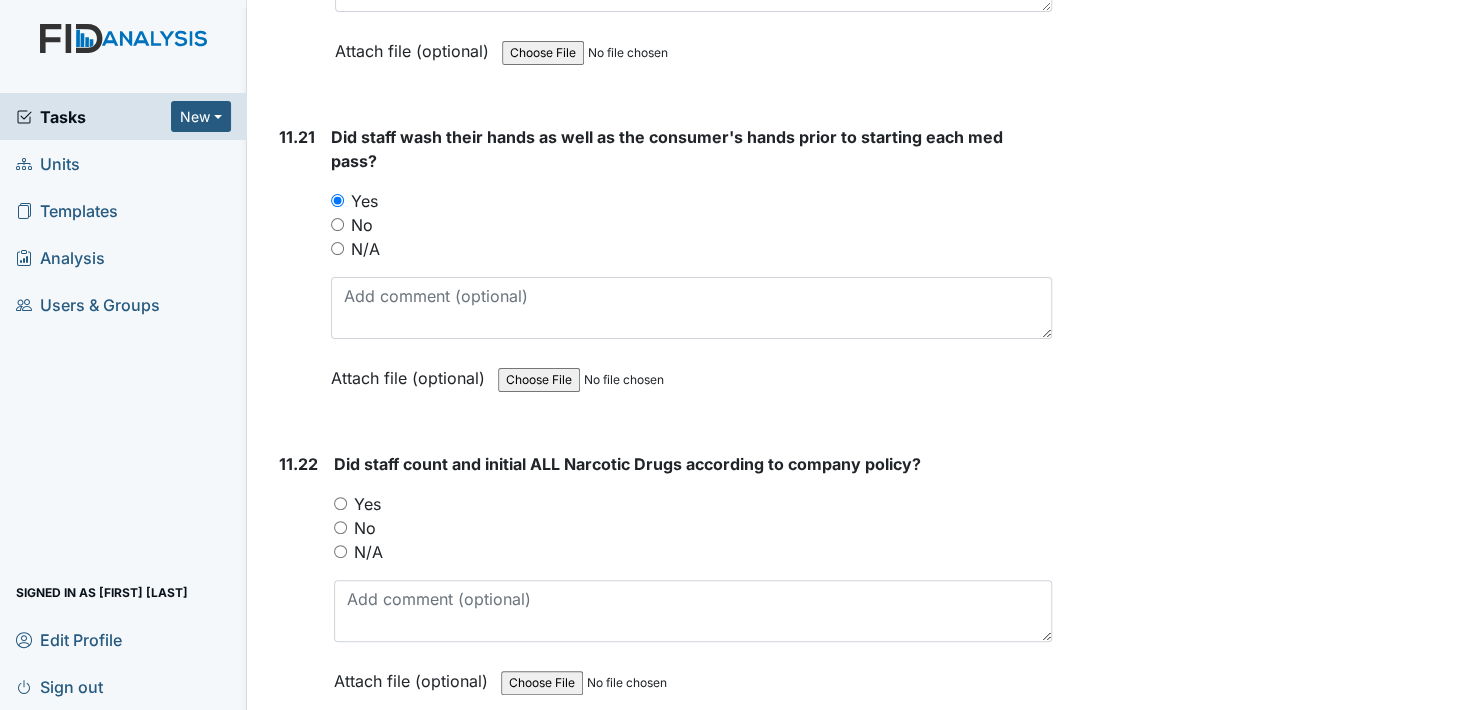 click on "Yes" at bounding box center [340, 503] 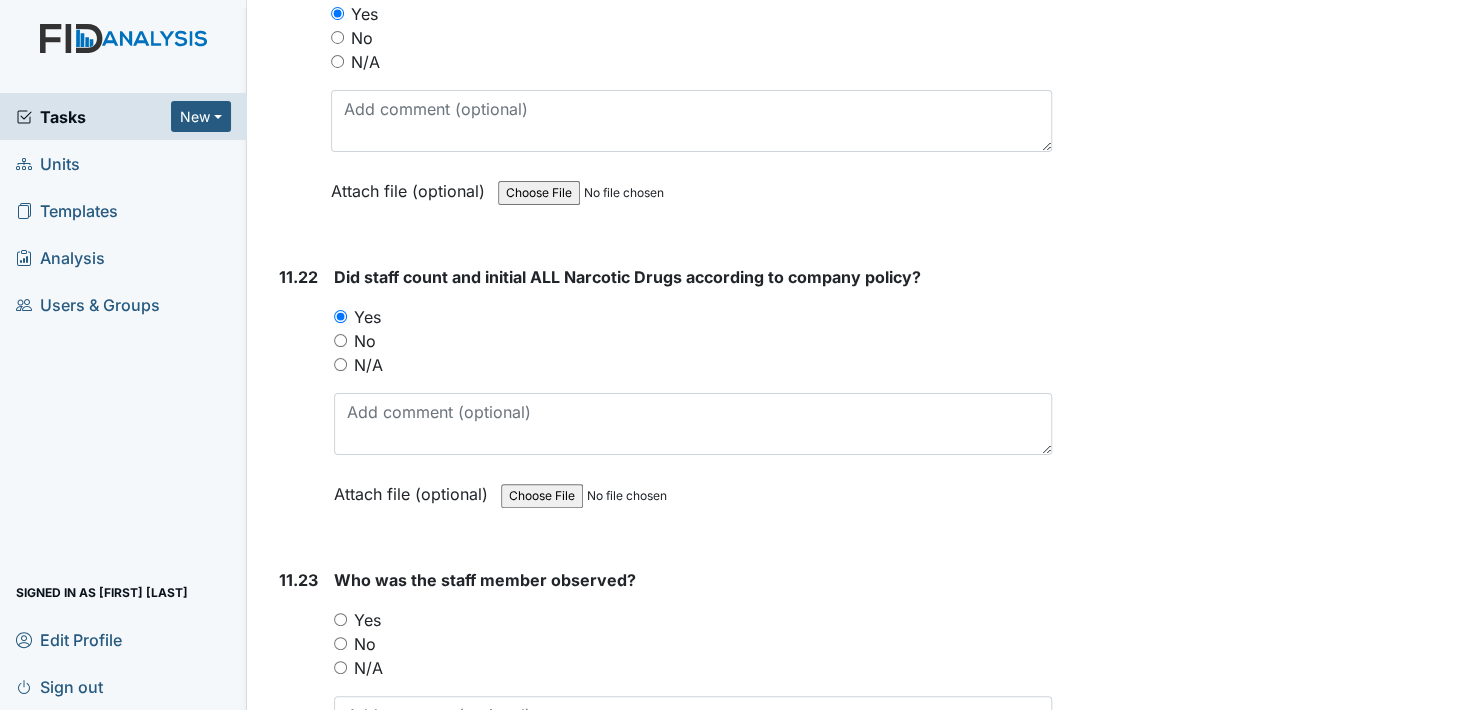 scroll, scrollTop: 29200, scrollLeft: 0, axis: vertical 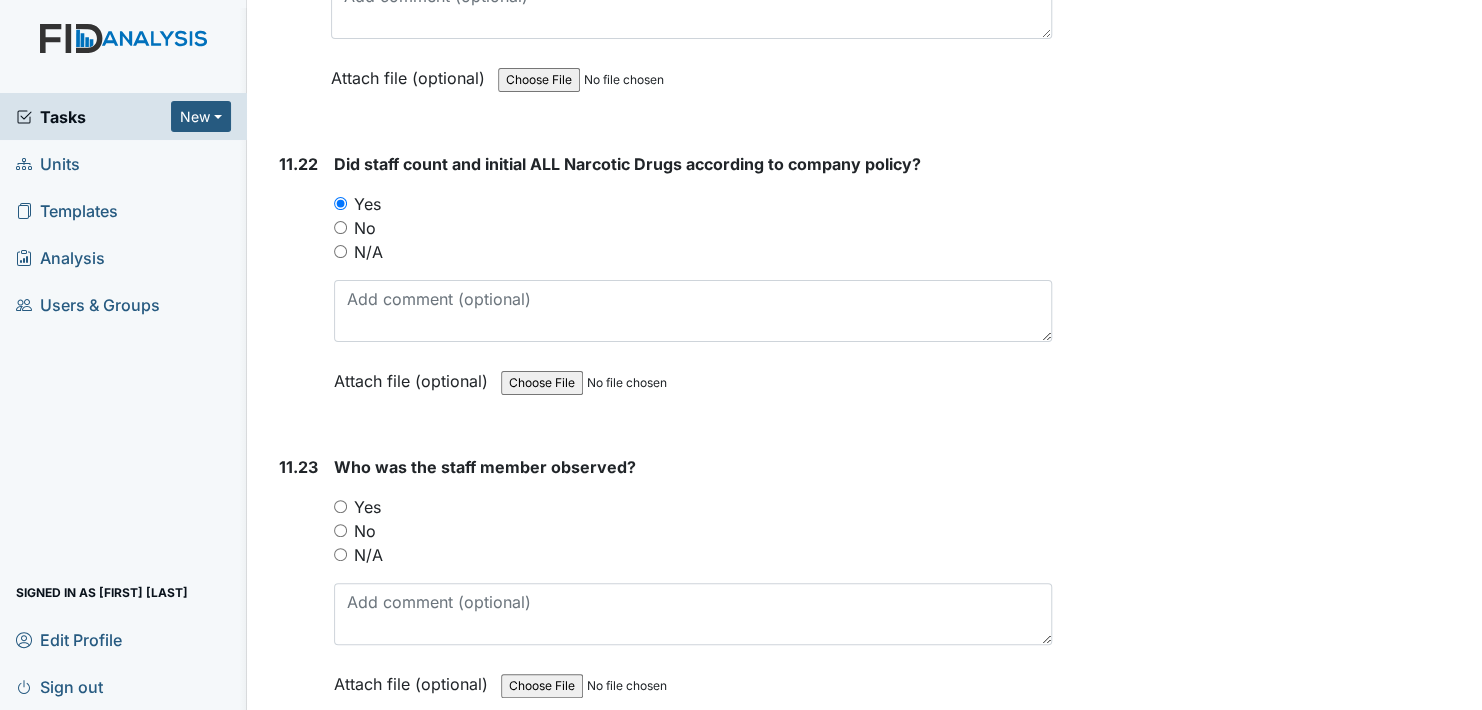 click on "Yes" at bounding box center (340, 506) 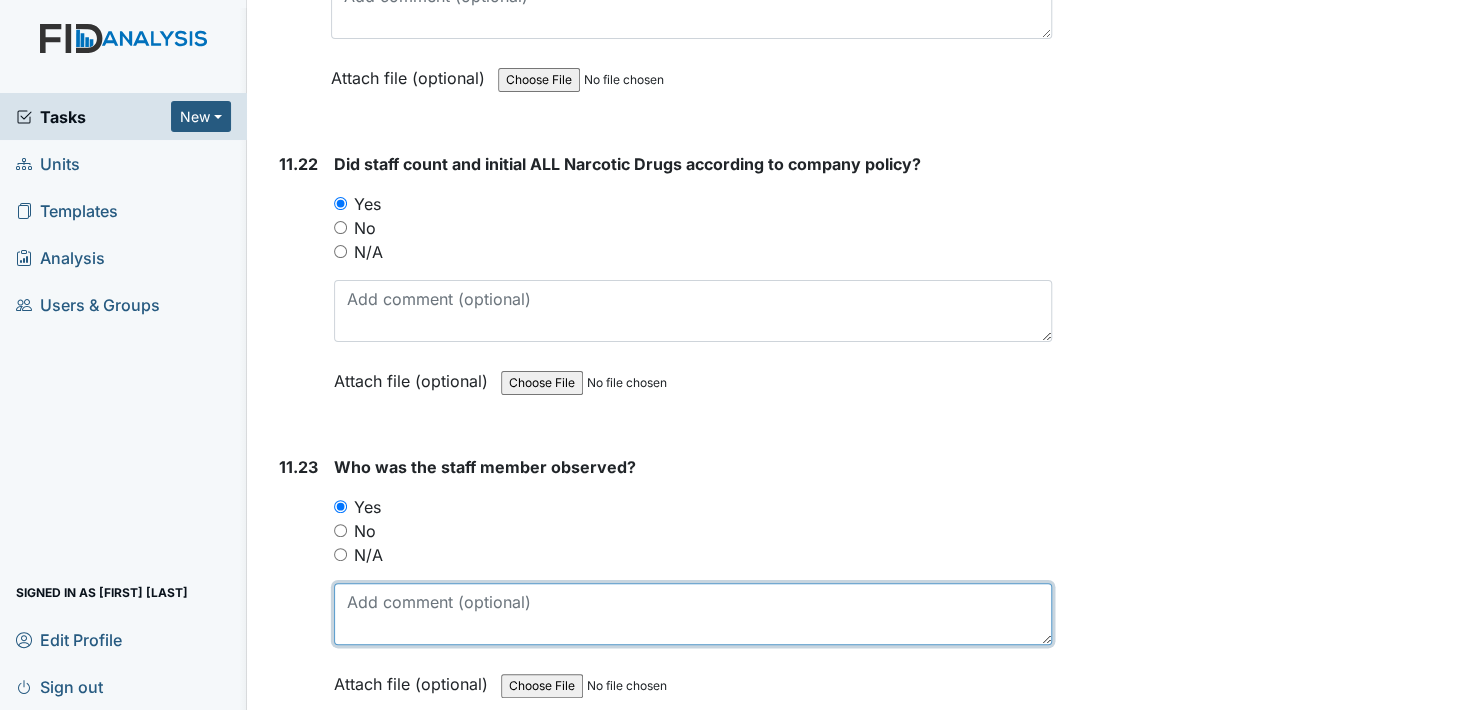 click at bounding box center [693, 614] 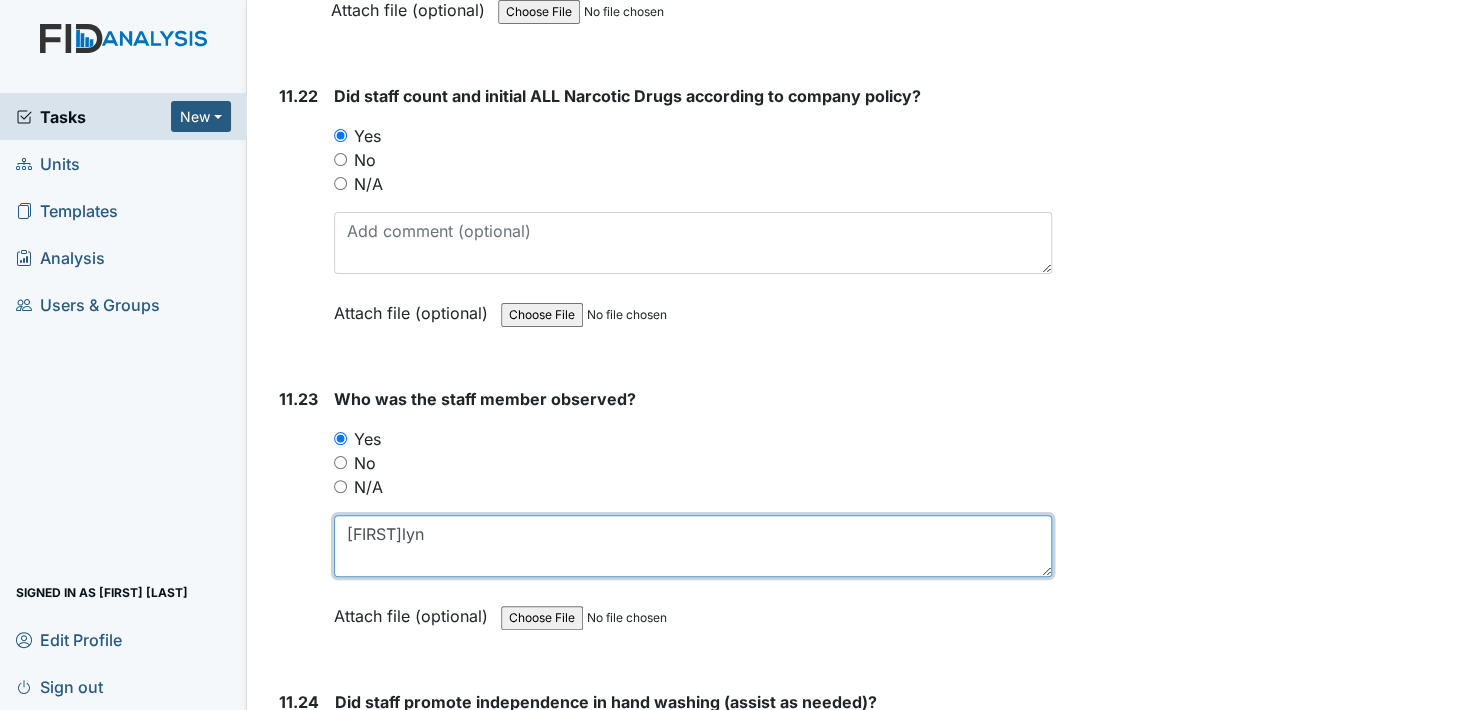 scroll, scrollTop: 29400, scrollLeft: 0, axis: vertical 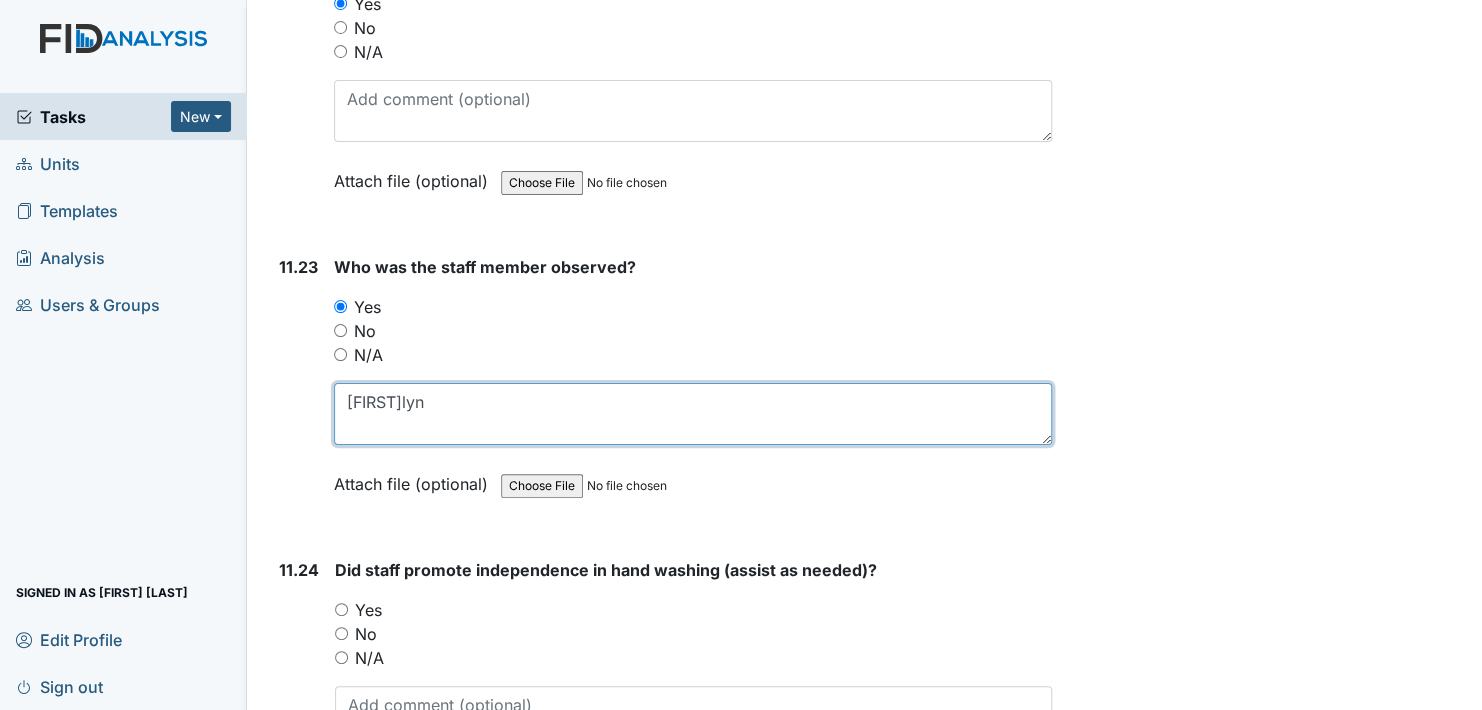 type on "Caroyln" 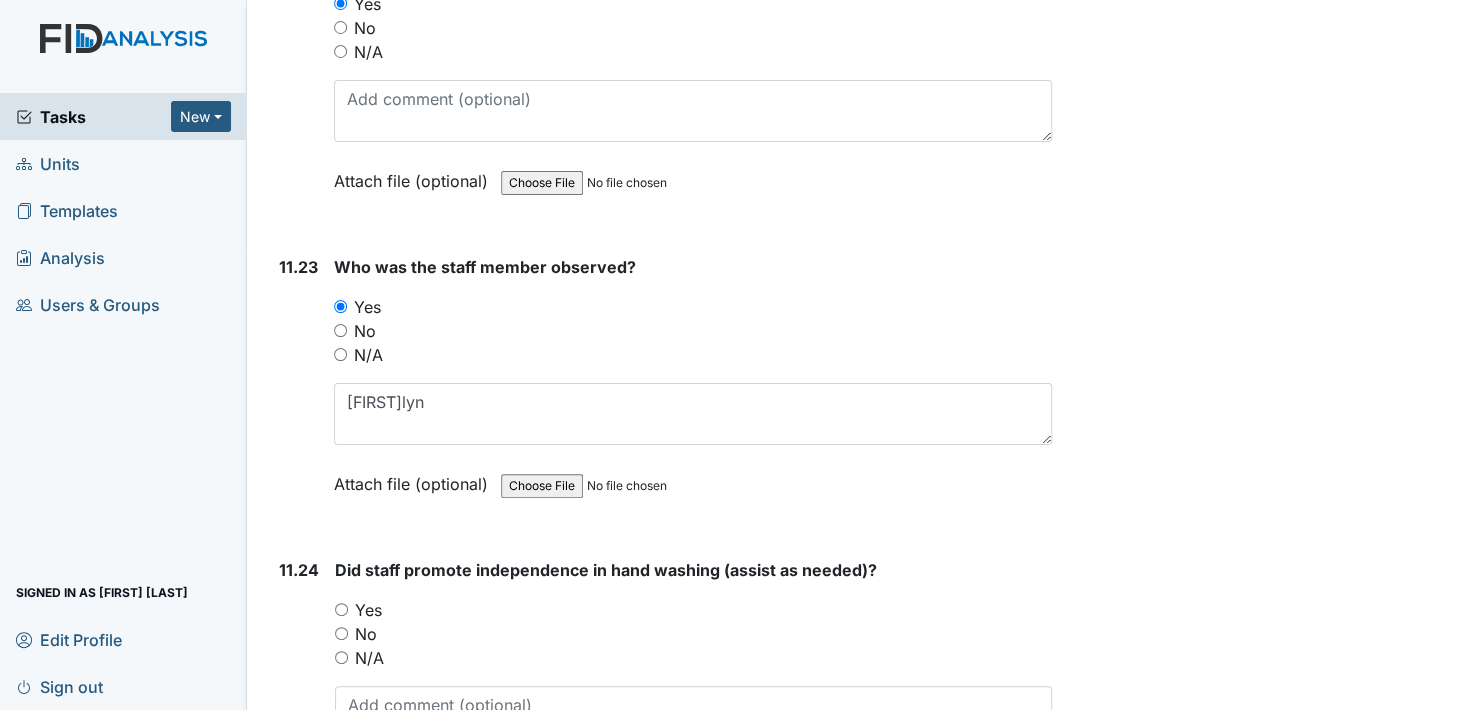 click on "Yes" at bounding box center (341, 609) 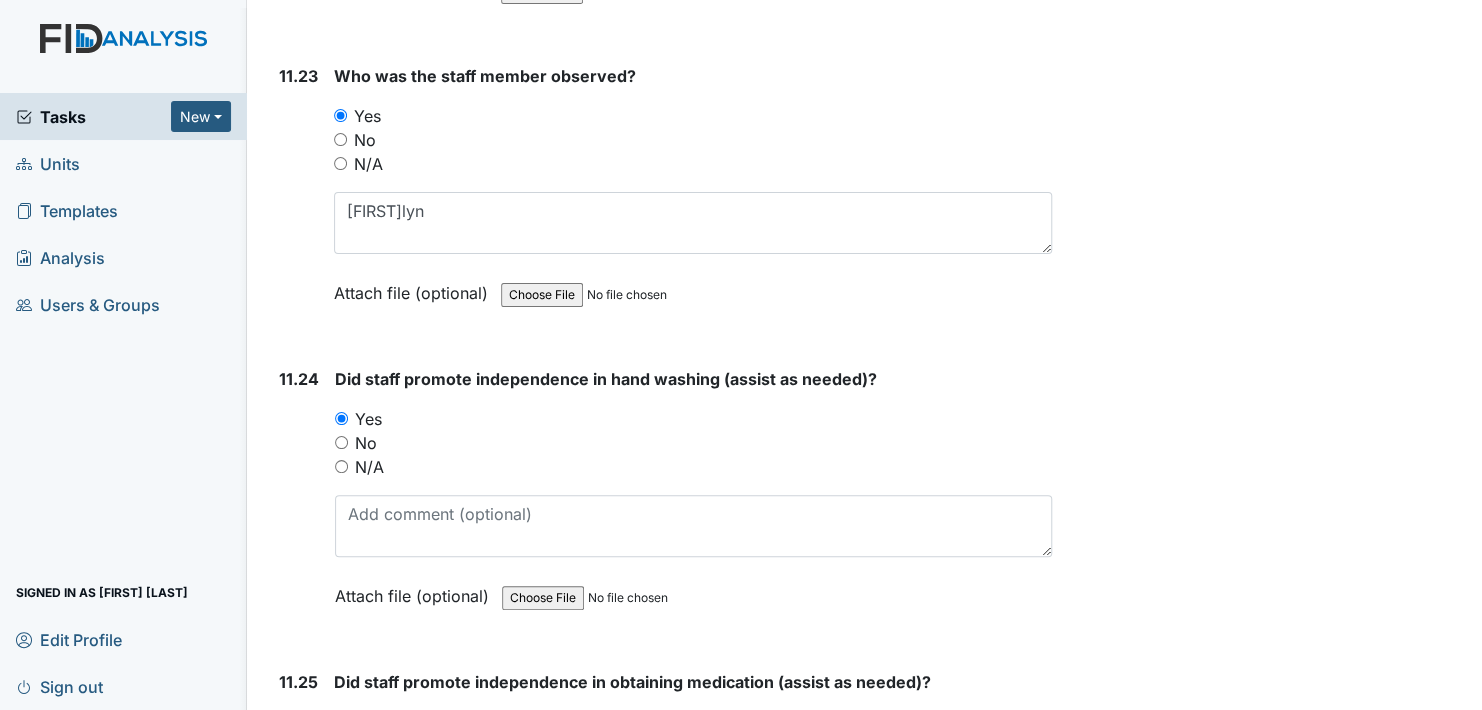 scroll, scrollTop: 29600, scrollLeft: 0, axis: vertical 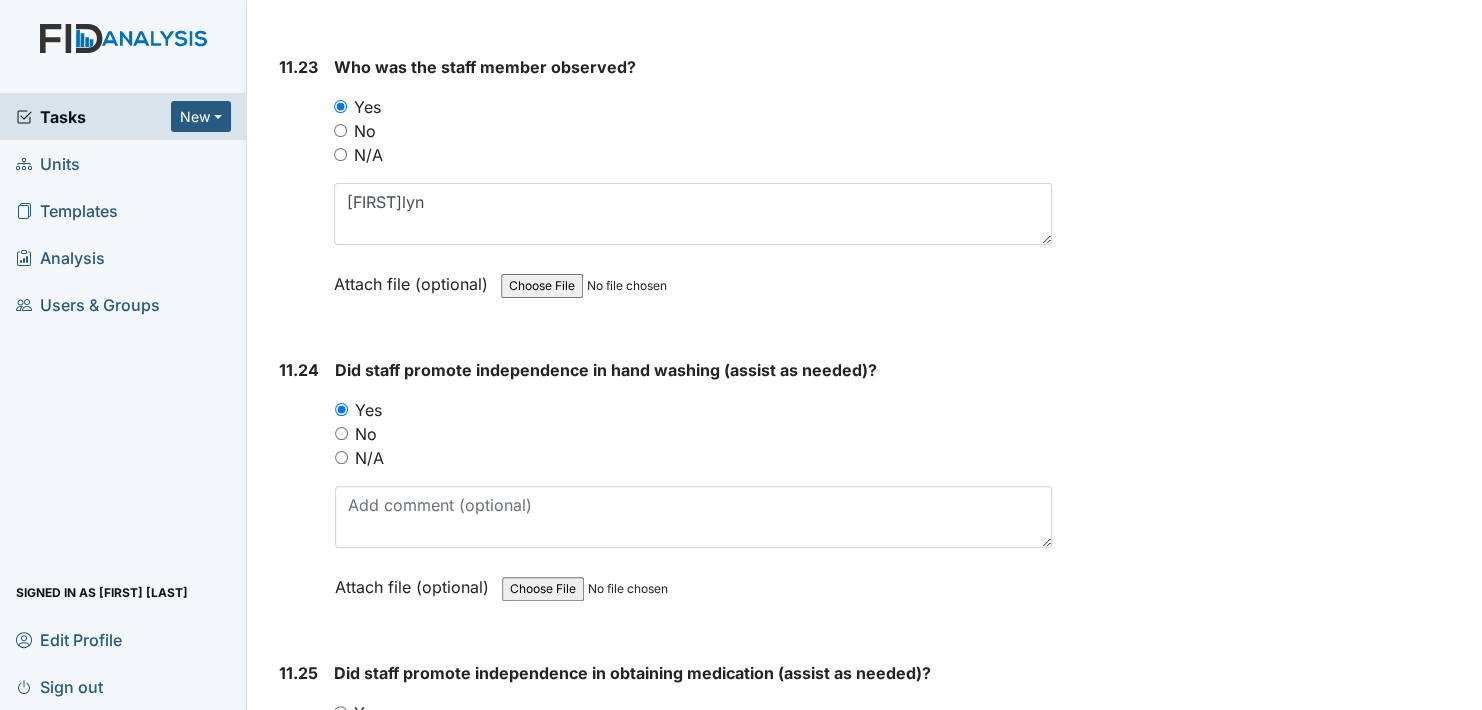 drag, startPoint x: 337, startPoint y: 633, endPoint x: 349, endPoint y: 628, distance: 13 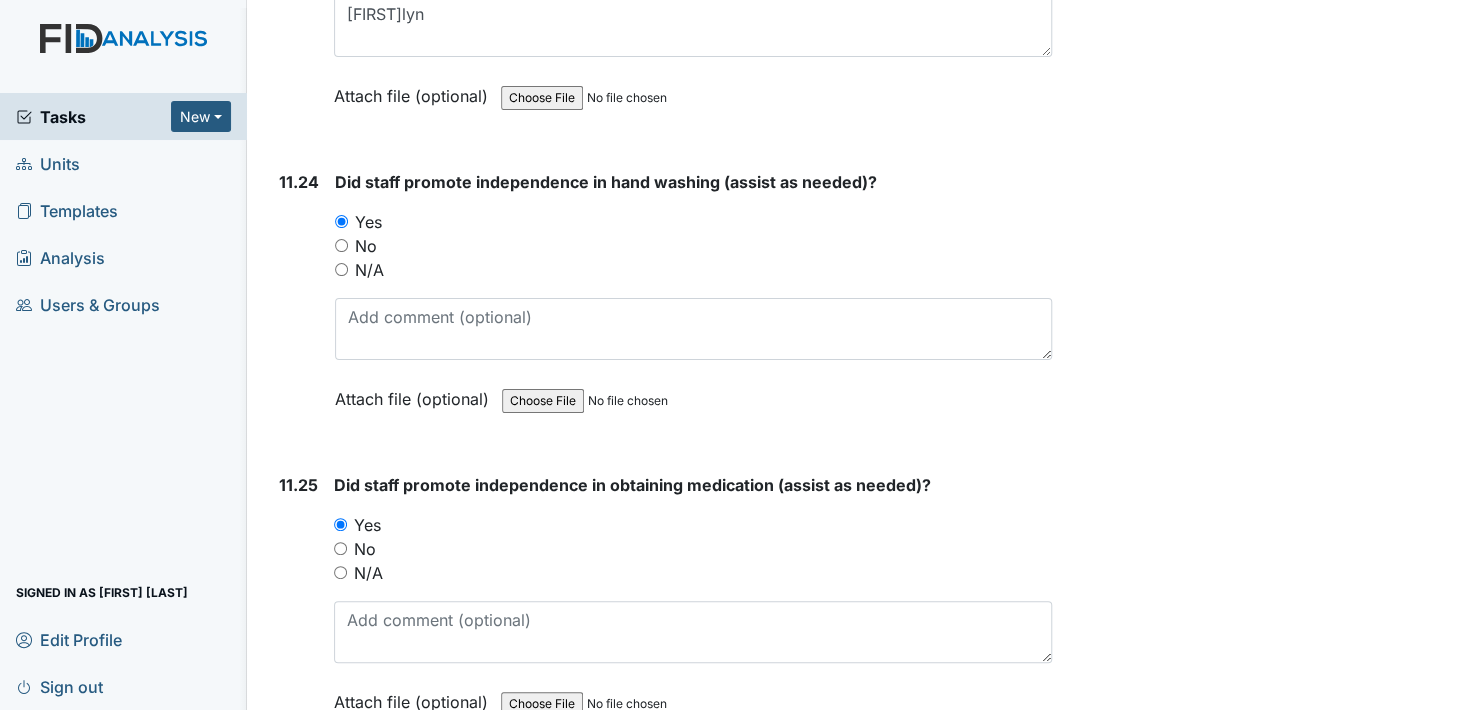 scroll, scrollTop: 29900, scrollLeft: 0, axis: vertical 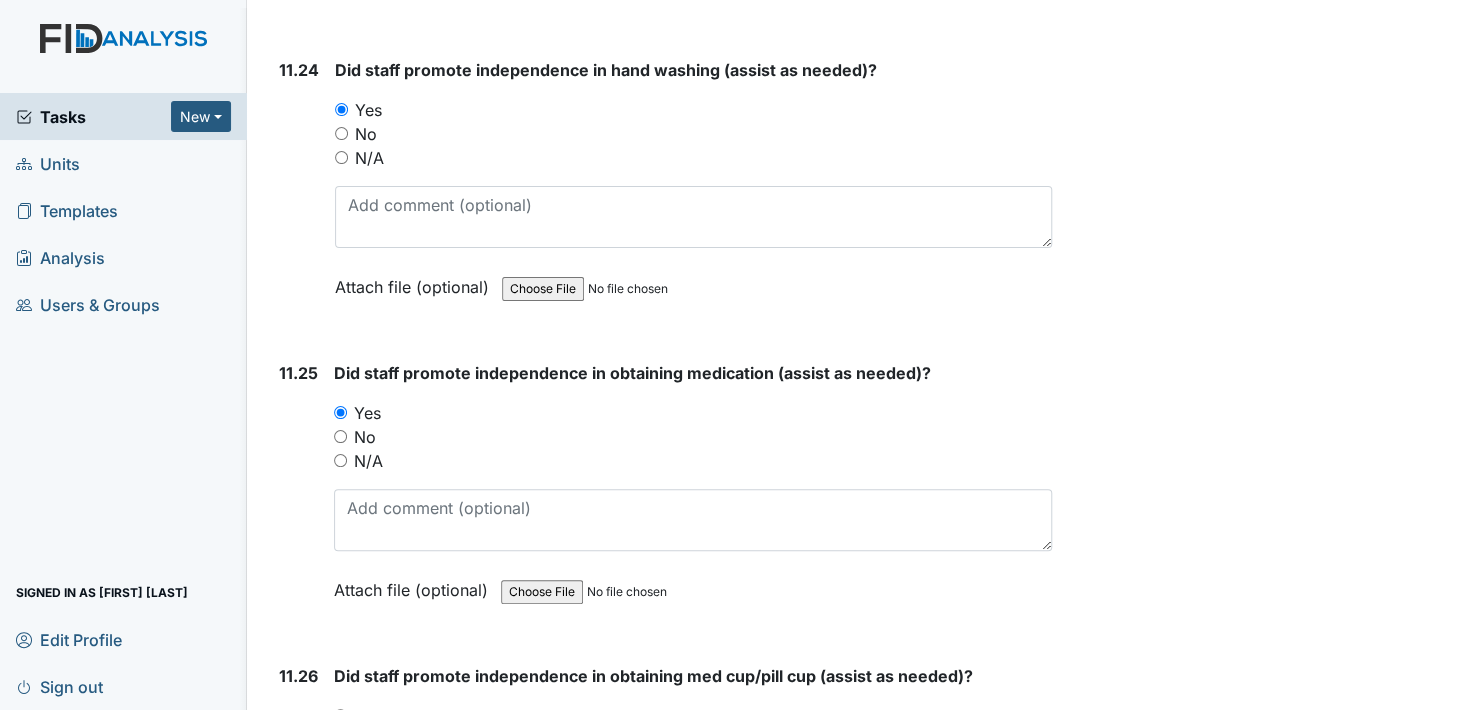 click on "Yes" at bounding box center [340, 715] 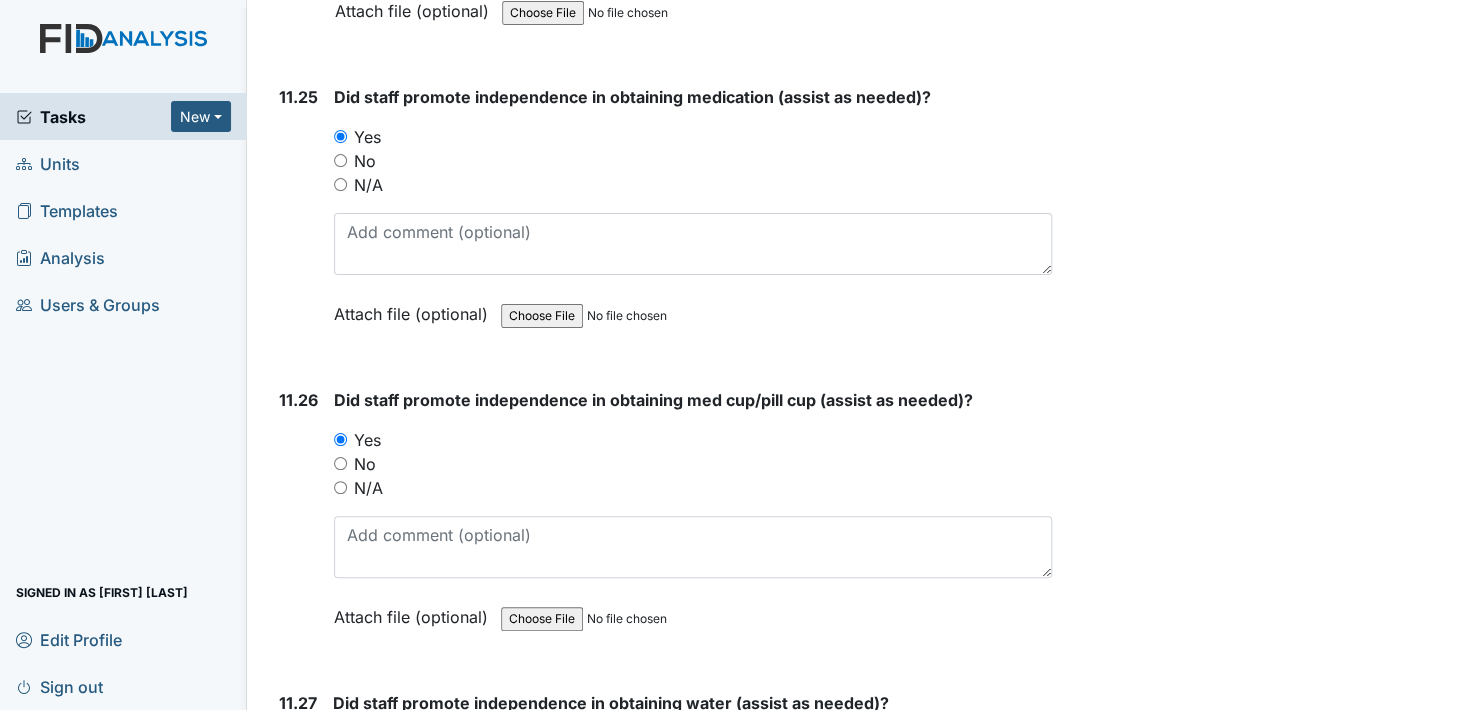 scroll, scrollTop: 30200, scrollLeft: 0, axis: vertical 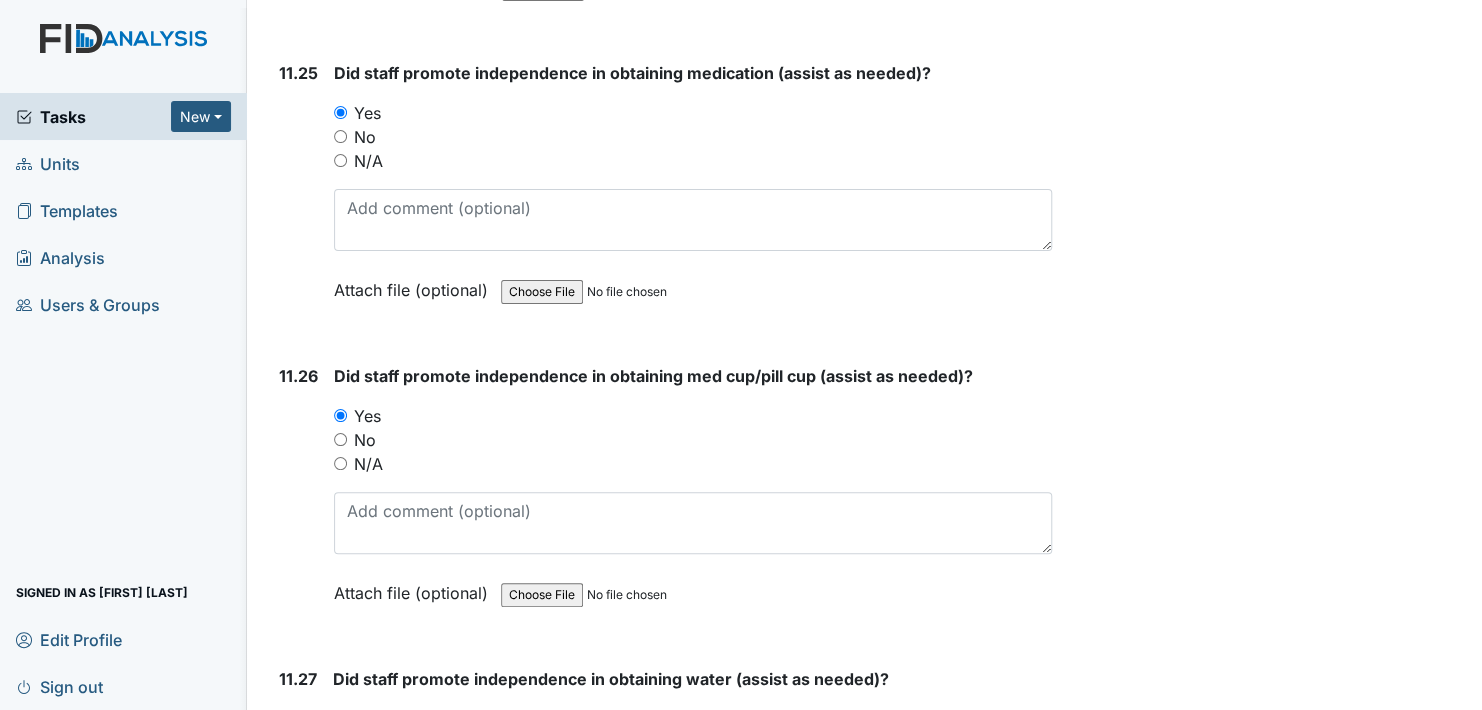 click on "Yes" at bounding box center (339, 718) 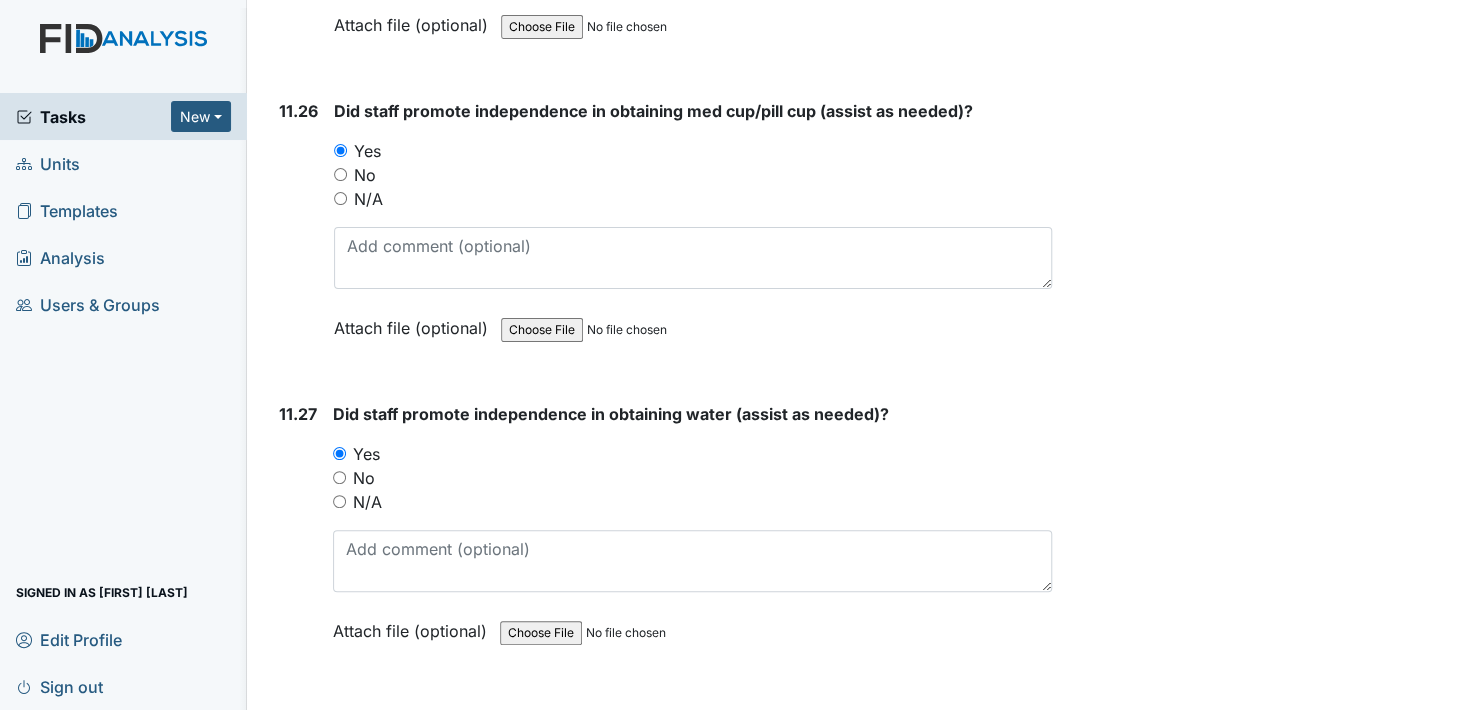 scroll, scrollTop: 30500, scrollLeft: 0, axis: vertical 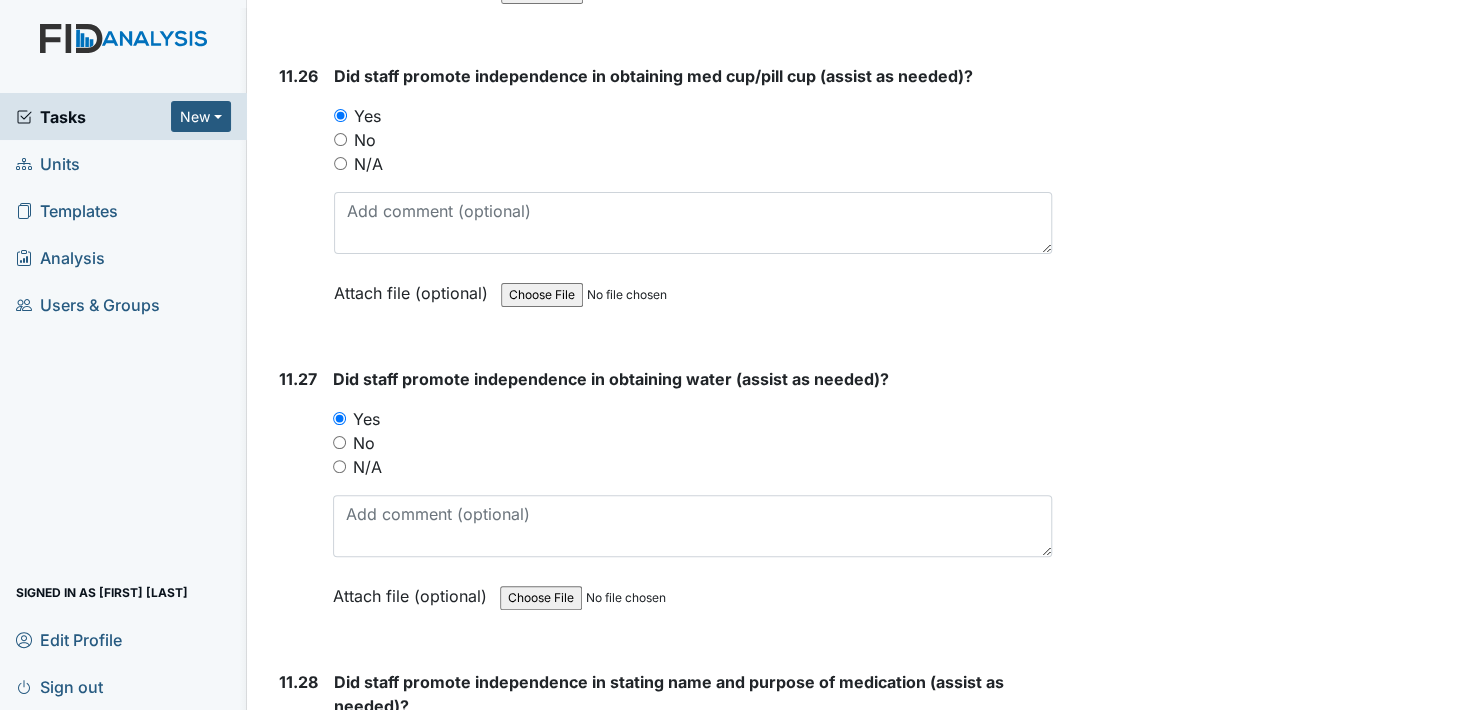 click on "Yes" at bounding box center (340, 745) 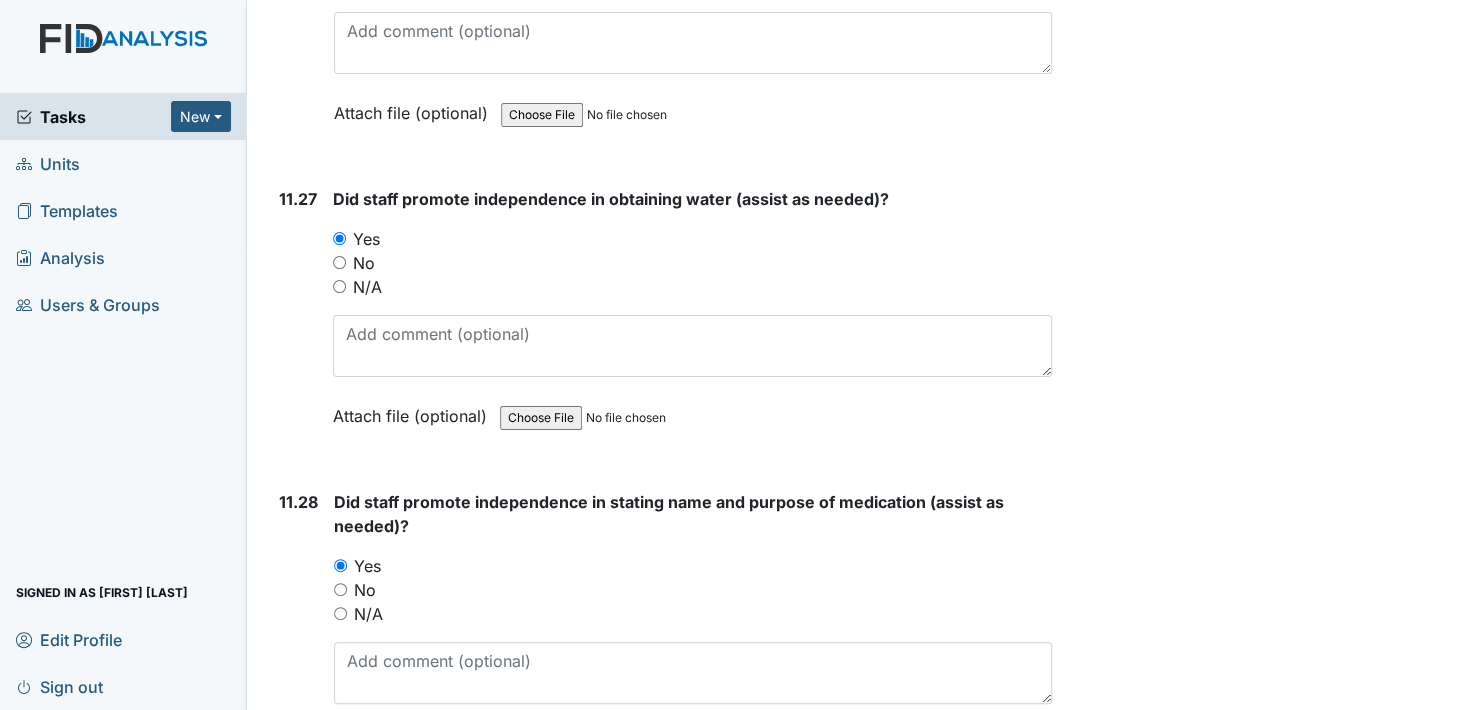 scroll, scrollTop: 30800, scrollLeft: 0, axis: vertical 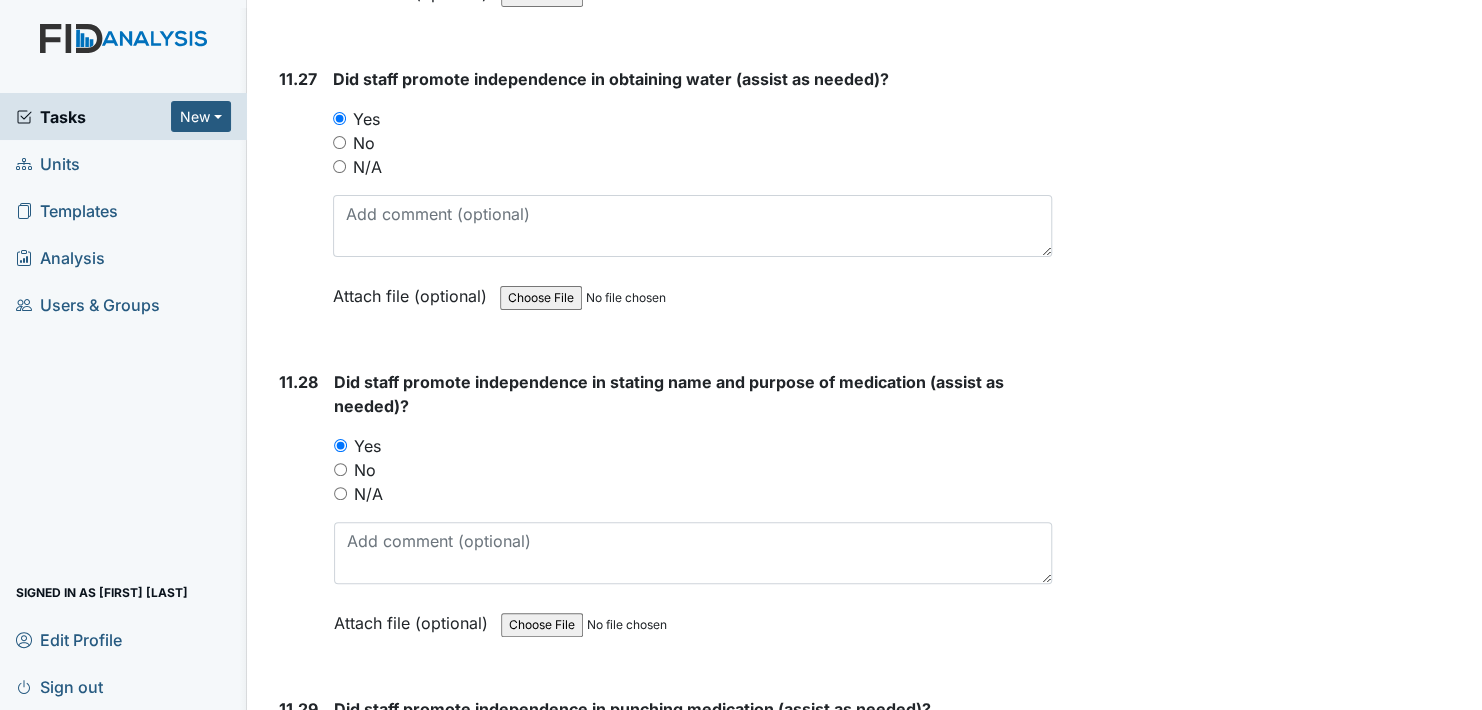 click on "Yes" at bounding box center [340, 748] 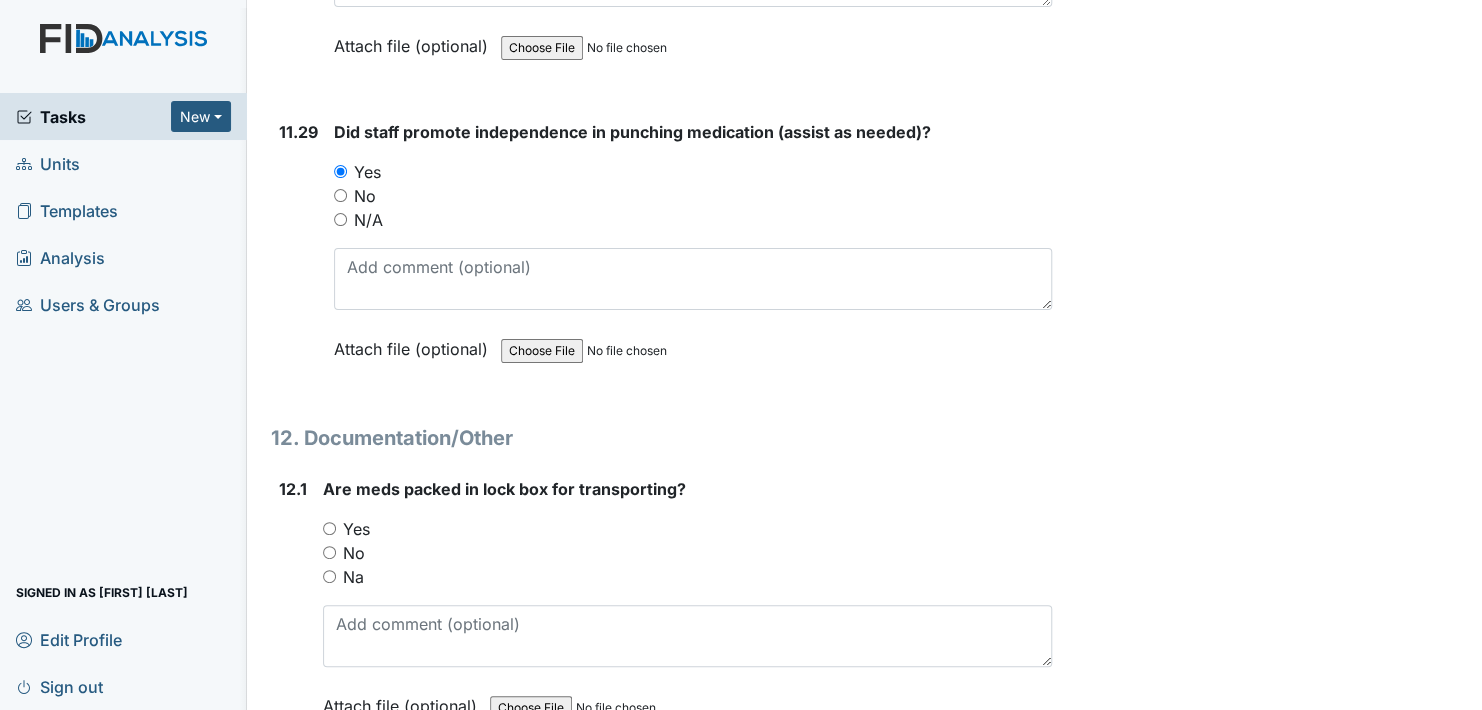 scroll, scrollTop: 31400, scrollLeft: 0, axis: vertical 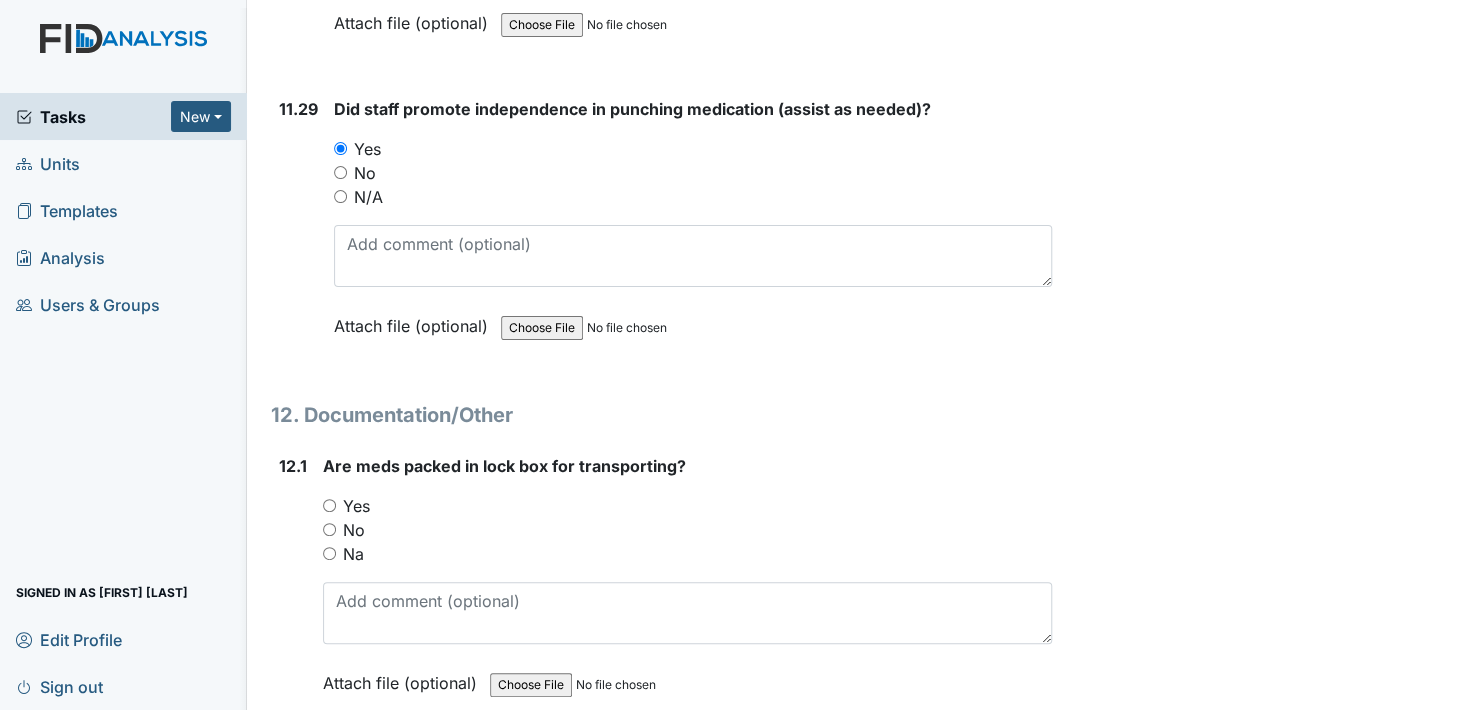click on "Yes" at bounding box center (329, 505) 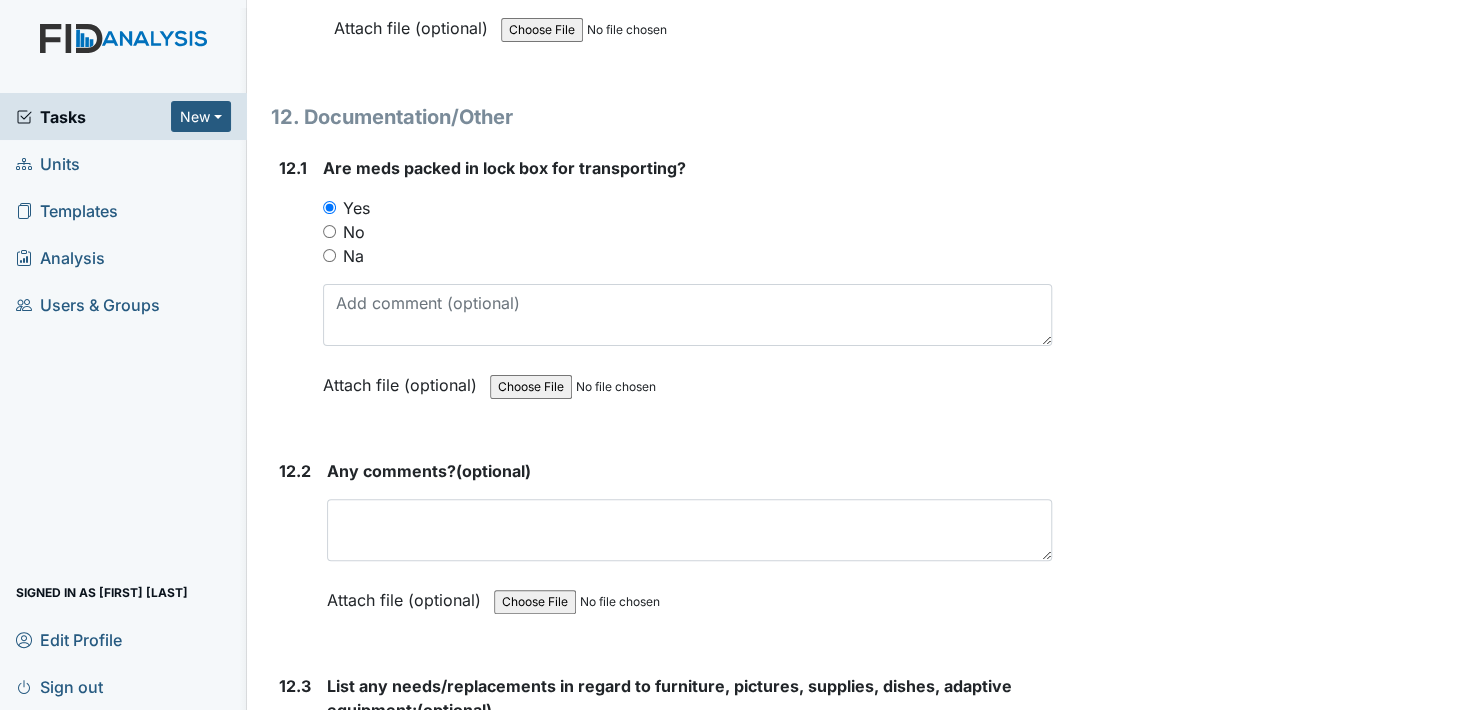 scroll, scrollTop: 31700, scrollLeft: 0, axis: vertical 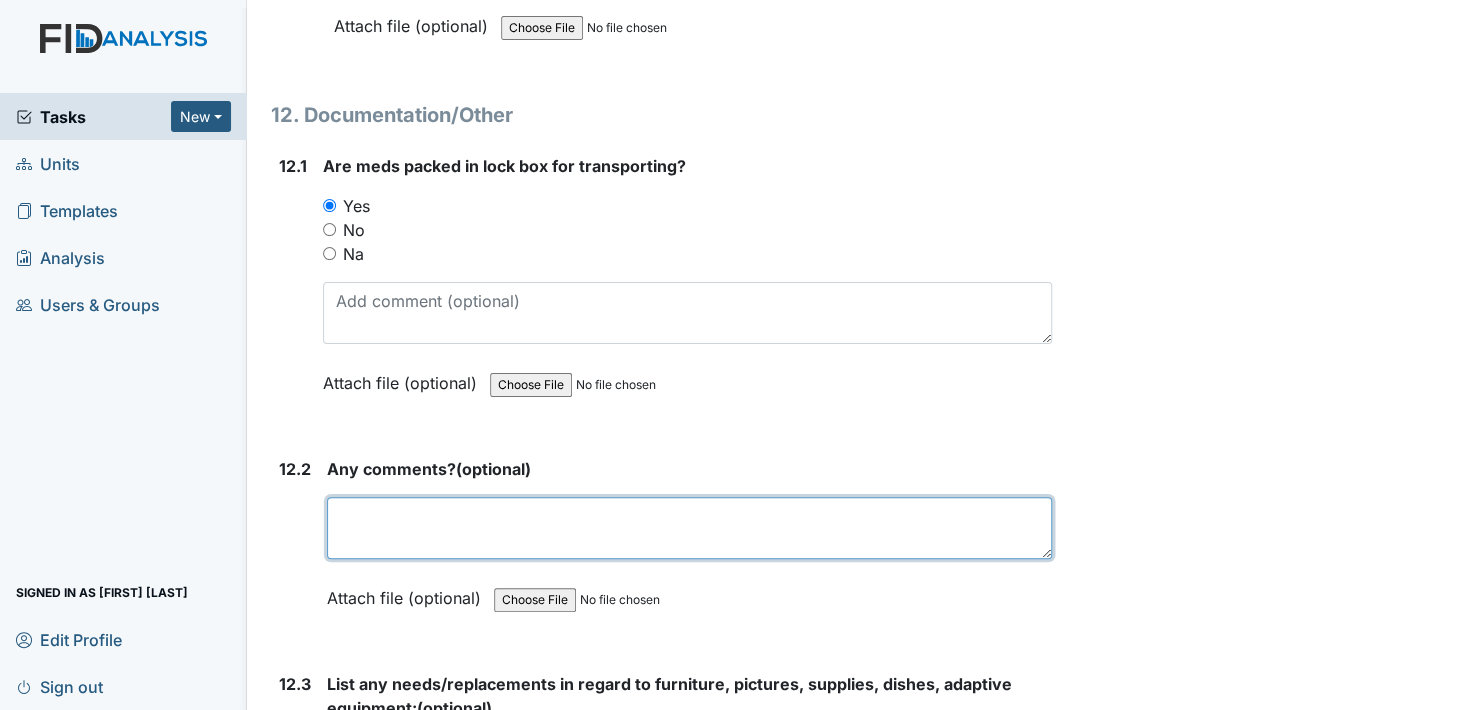 click at bounding box center (689, 528) 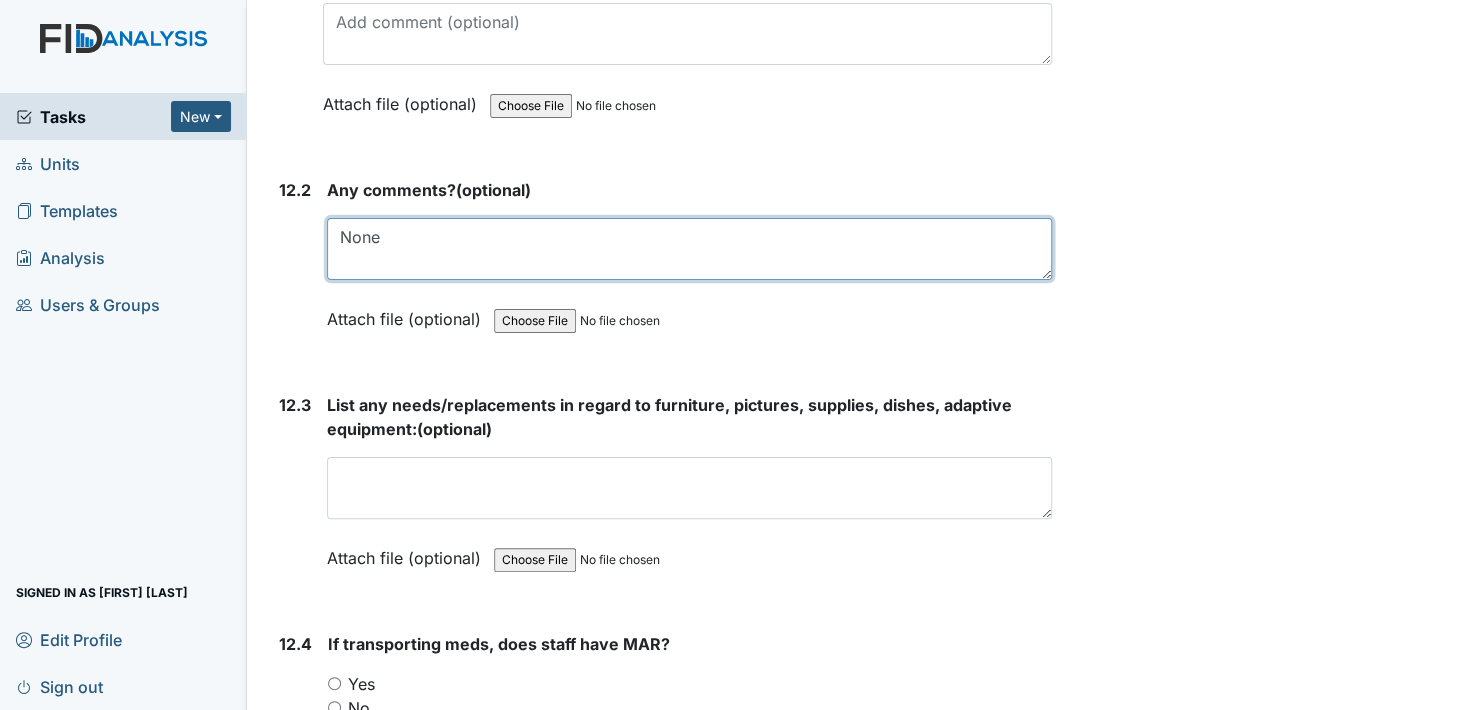 scroll, scrollTop: 32000, scrollLeft: 0, axis: vertical 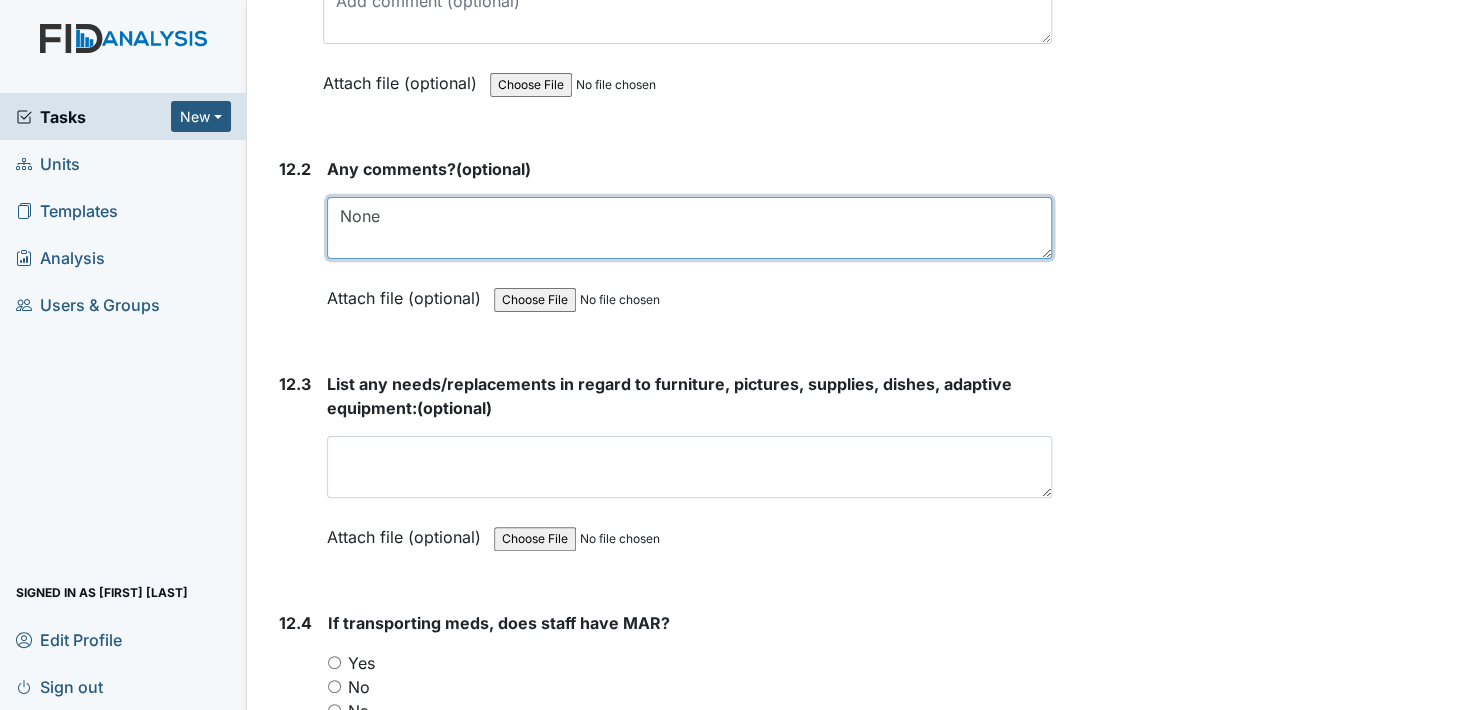 type on "None" 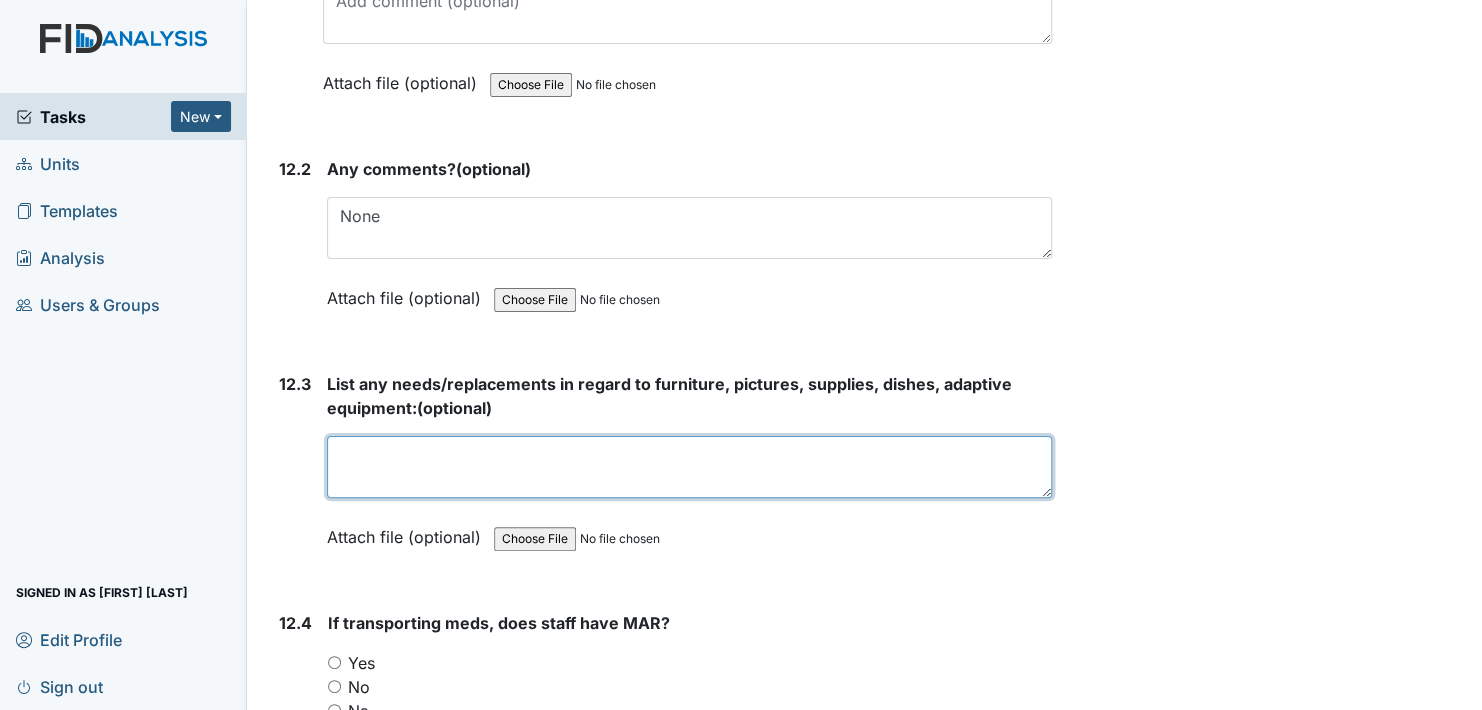 drag, startPoint x: 414, startPoint y: 385, endPoint x: 456, endPoint y: 380, distance: 42.296574 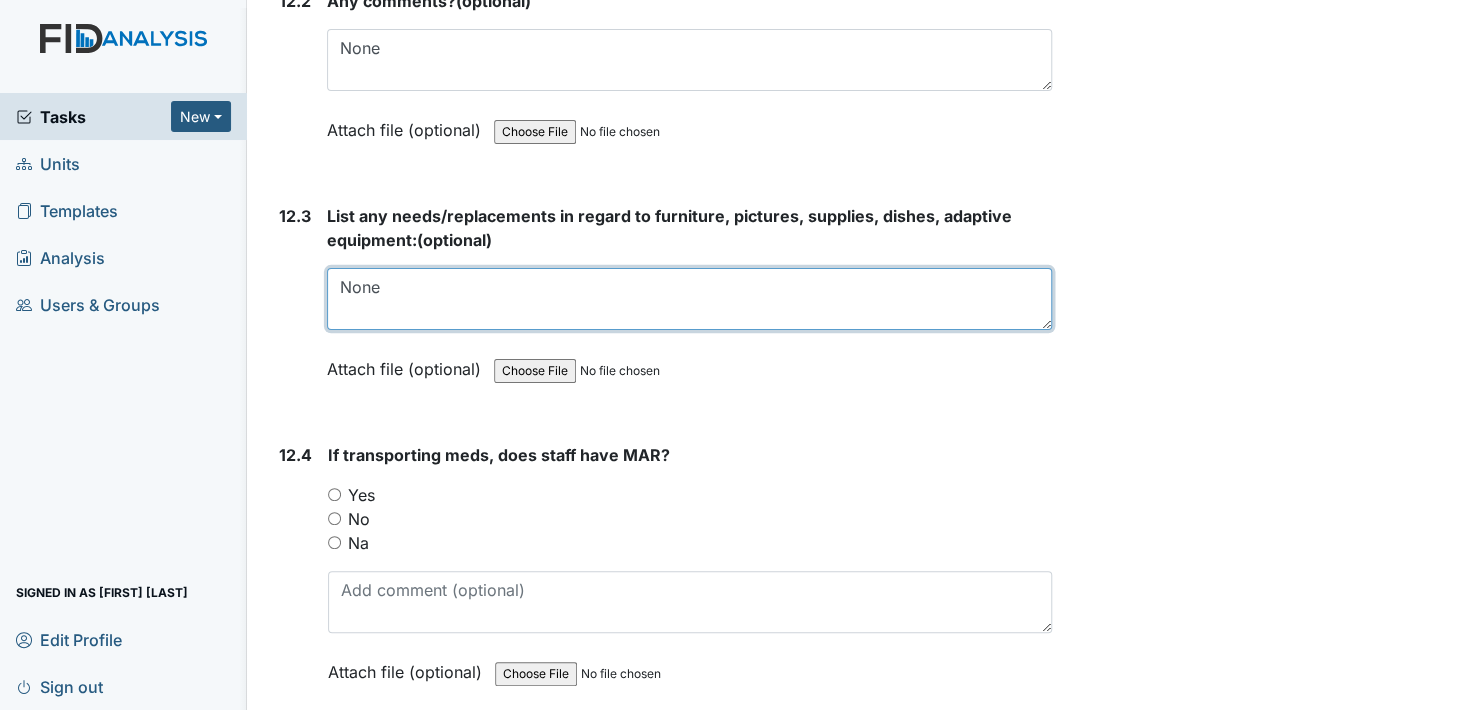 scroll, scrollTop: 32200, scrollLeft: 0, axis: vertical 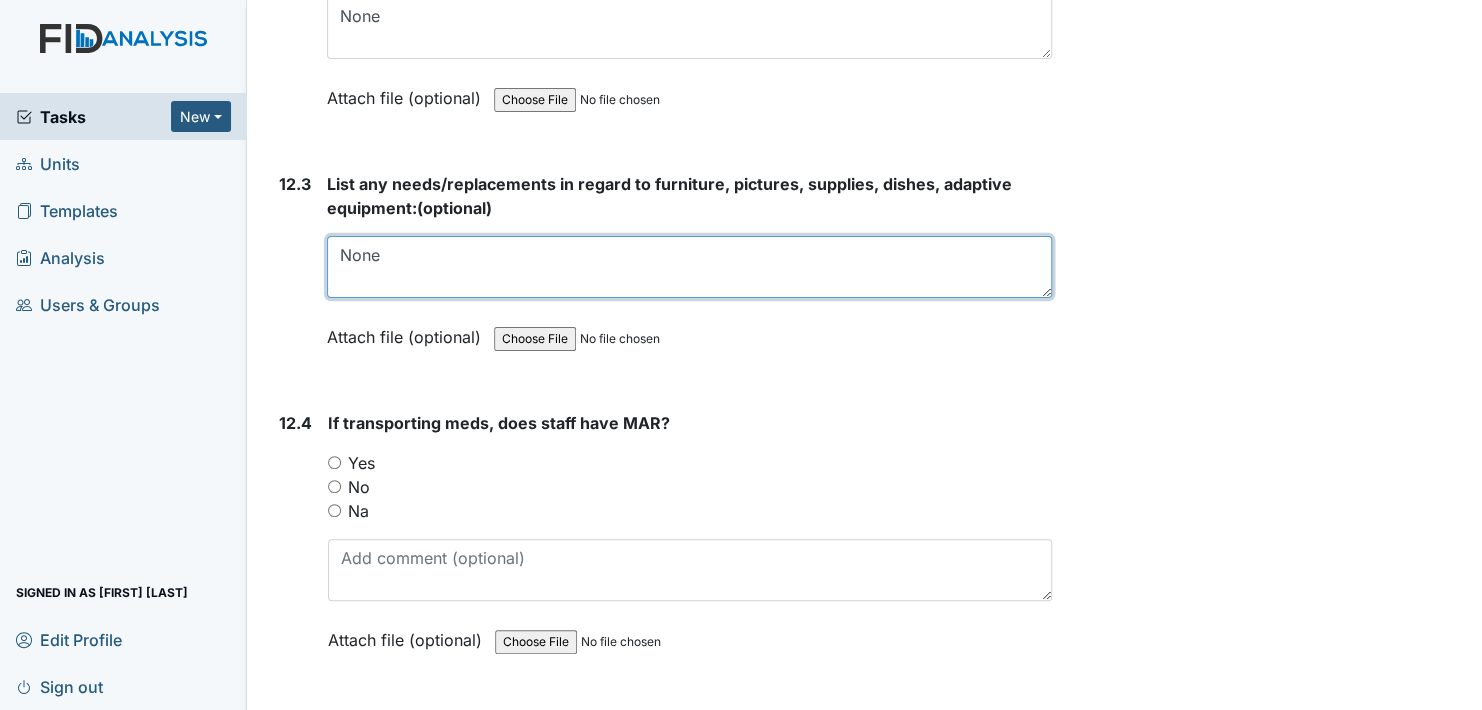 type on "None" 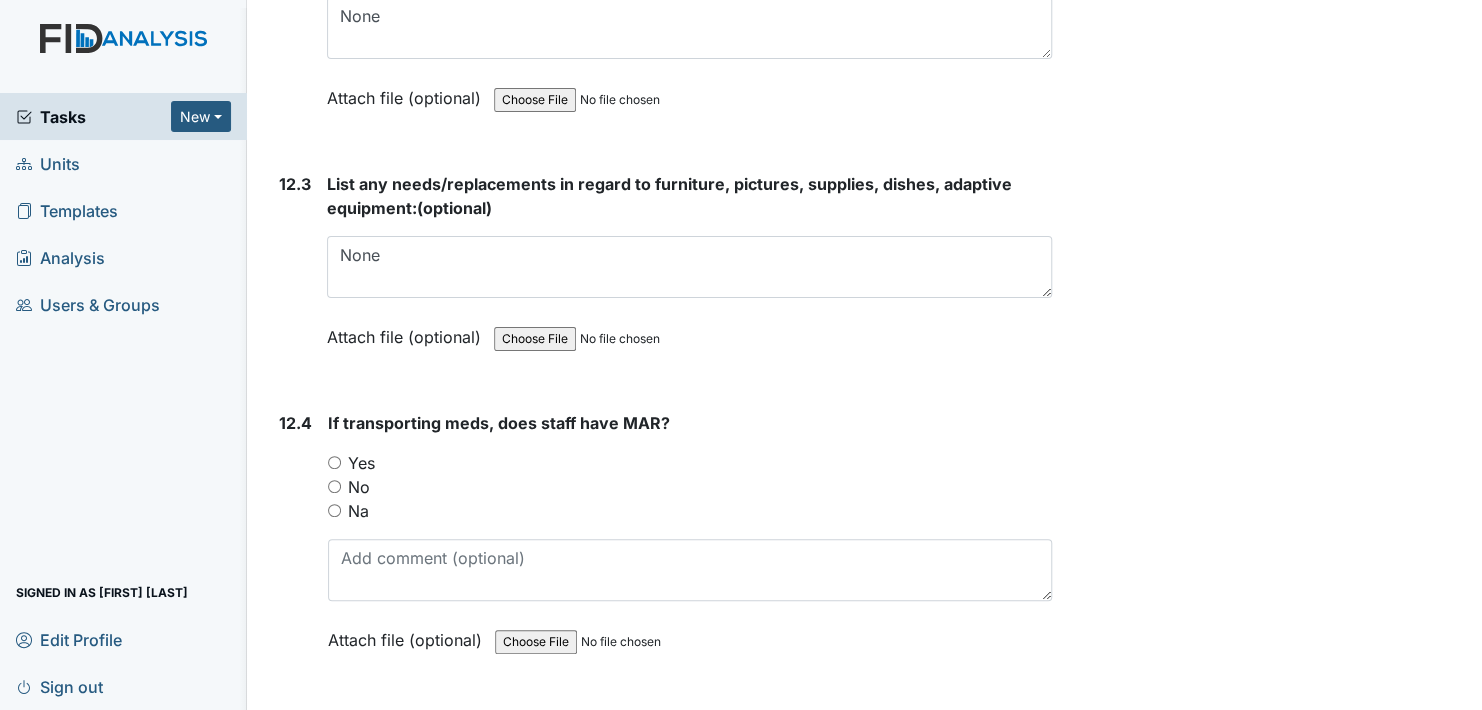 click on "Yes" at bounding box center (334, 462) 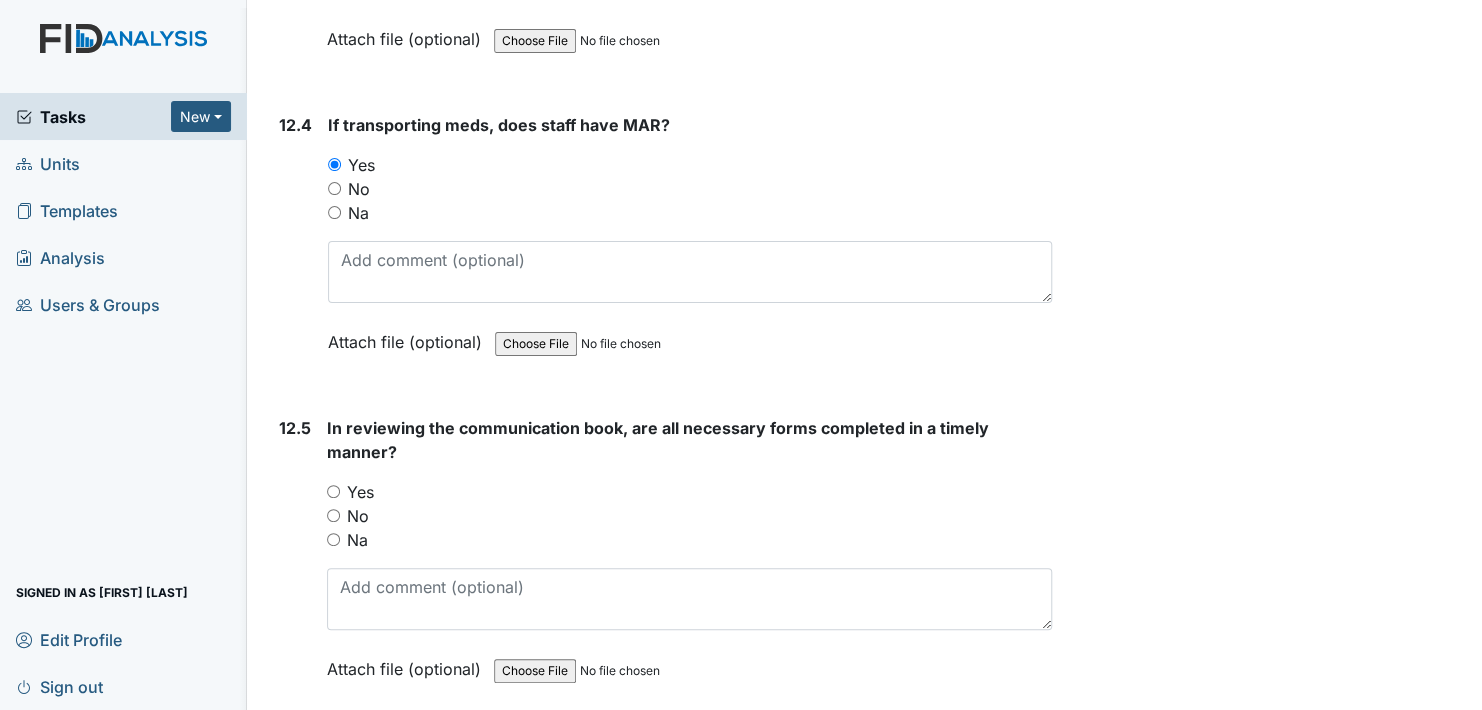 scroll, scrollTop: 32500, scrollLeft: 0, axis: vertical 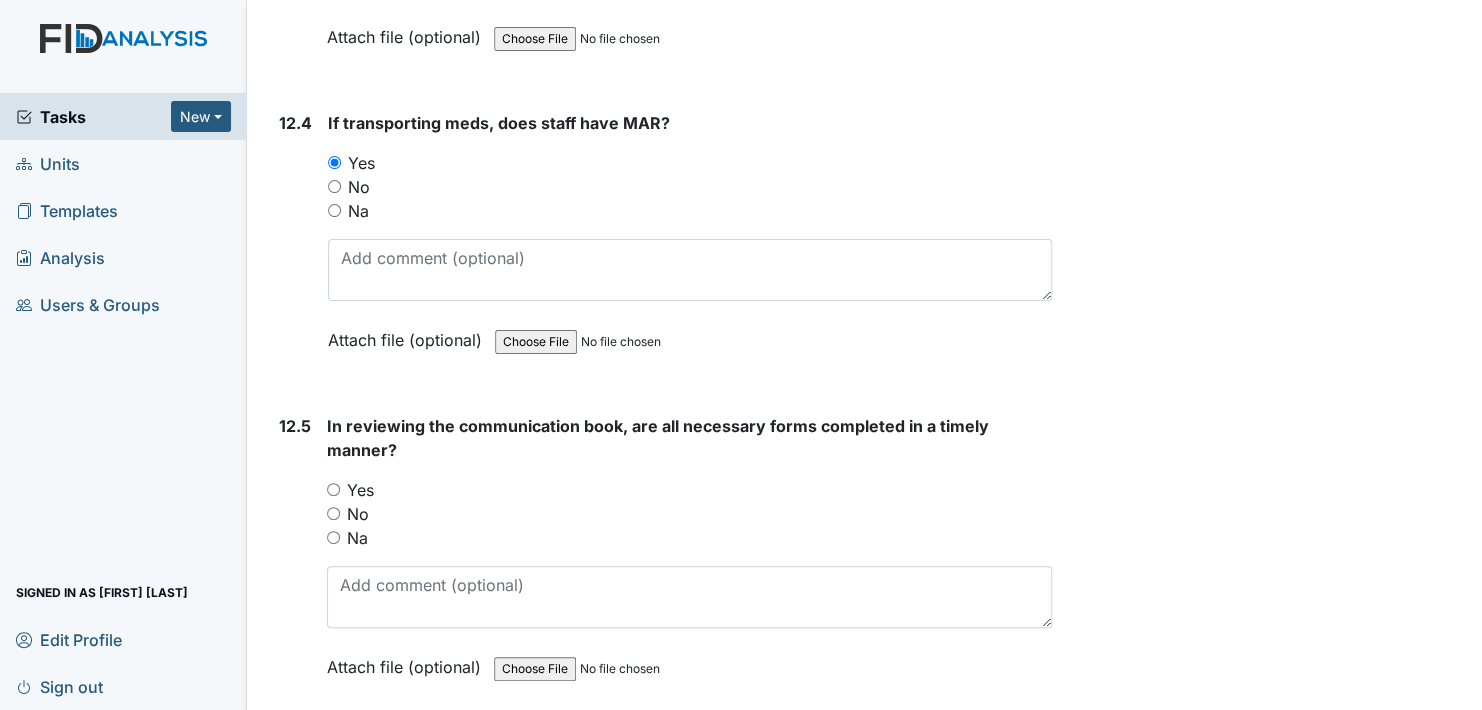 click on "Yes" at bounding box center [333, 489] 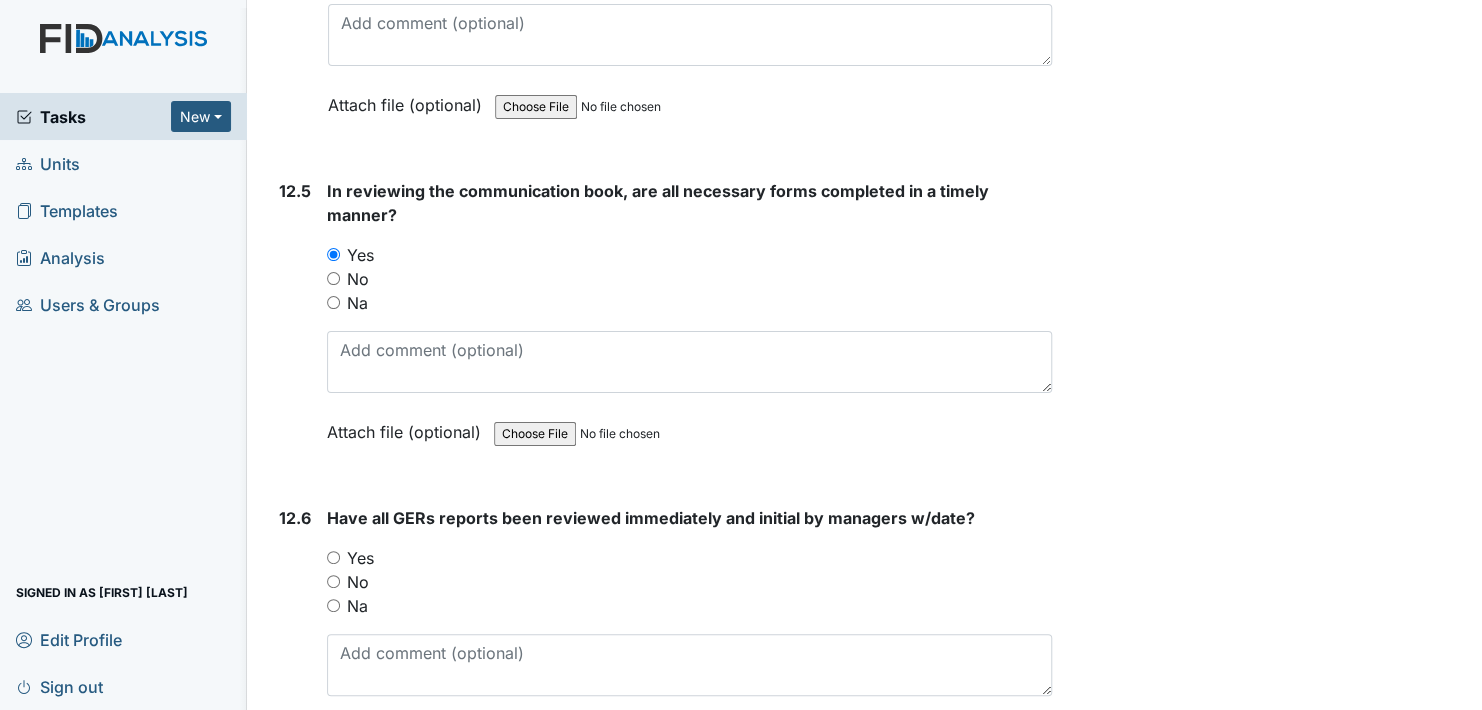 scroll, scrollTop: 32800, scrollLeft: 0, axis: vertical 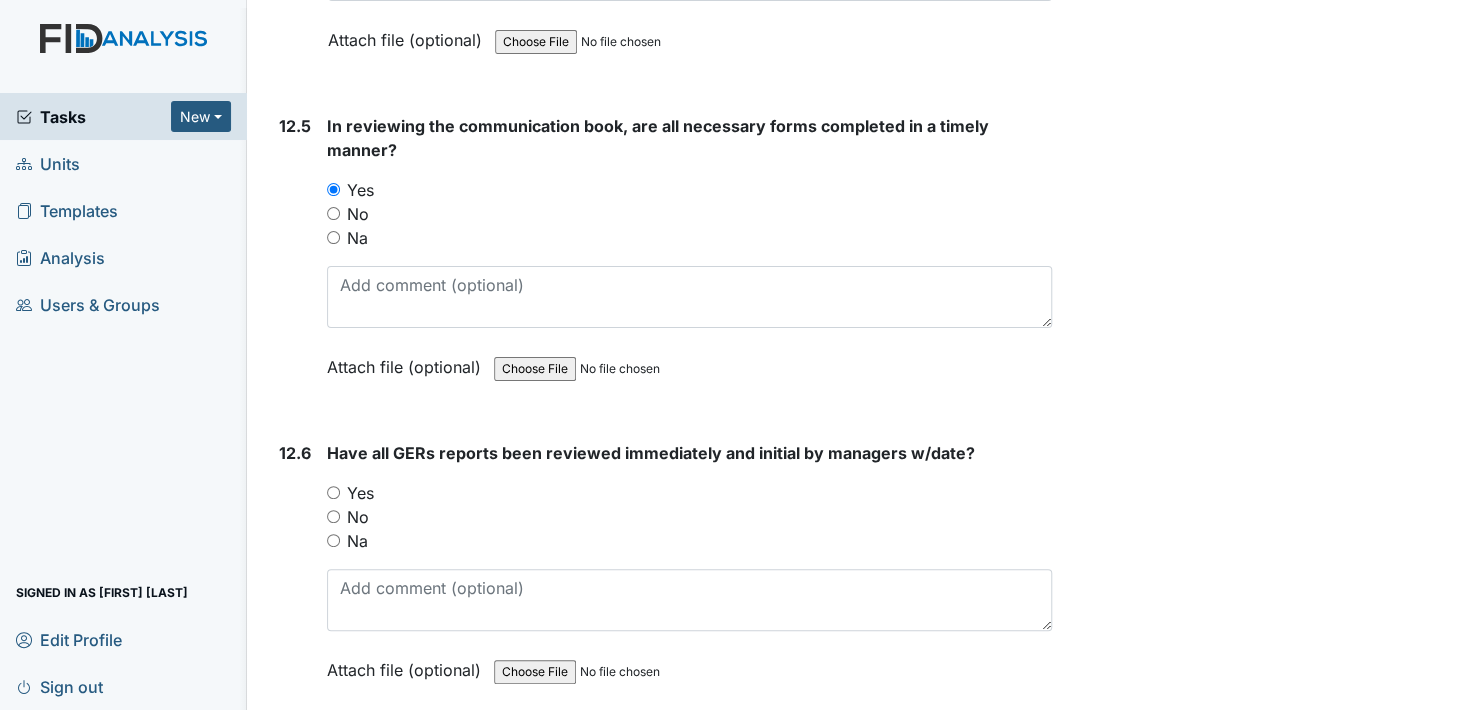 click on "Yes" at bounding box center (333, 492) 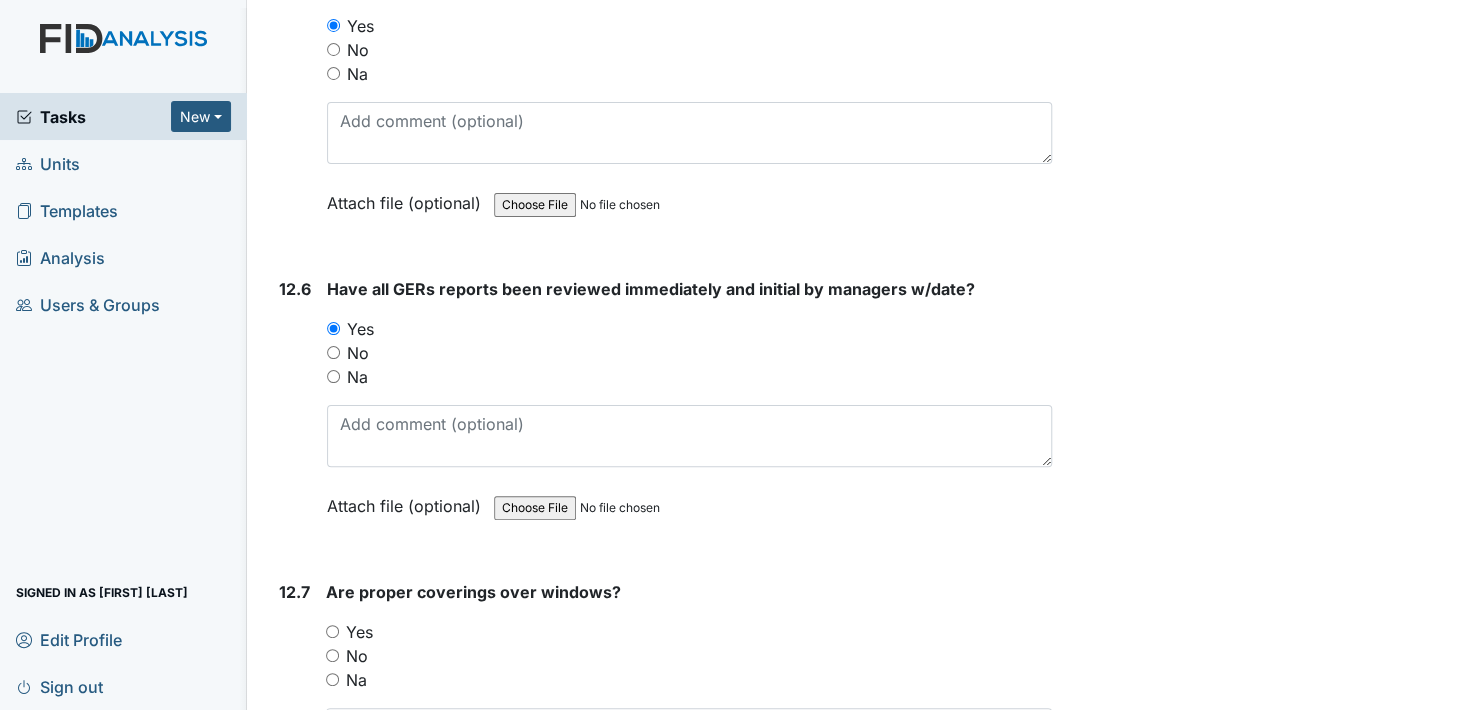 scroll, scrollTop: 33100, scrollLeft: 0, axis: vertical 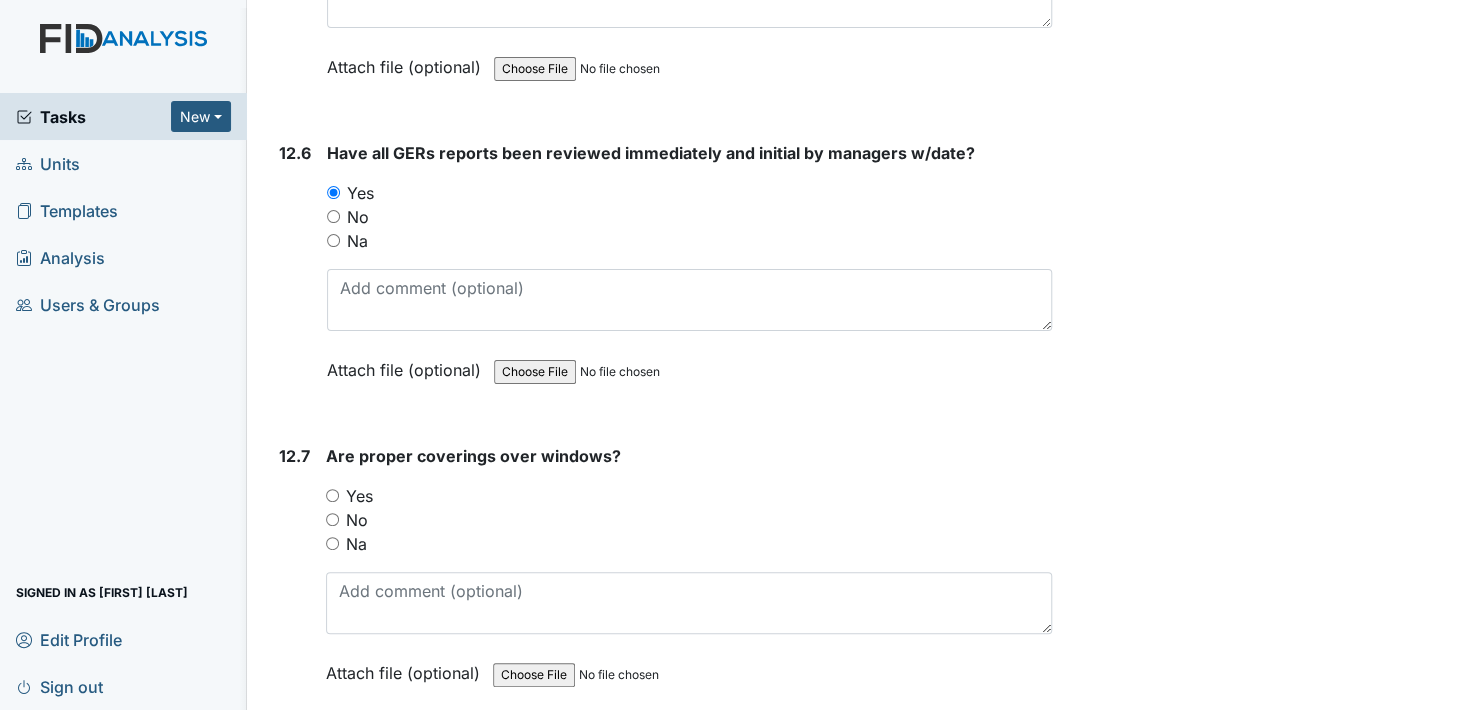 click on "Yes" at bounding box center [332, 495] 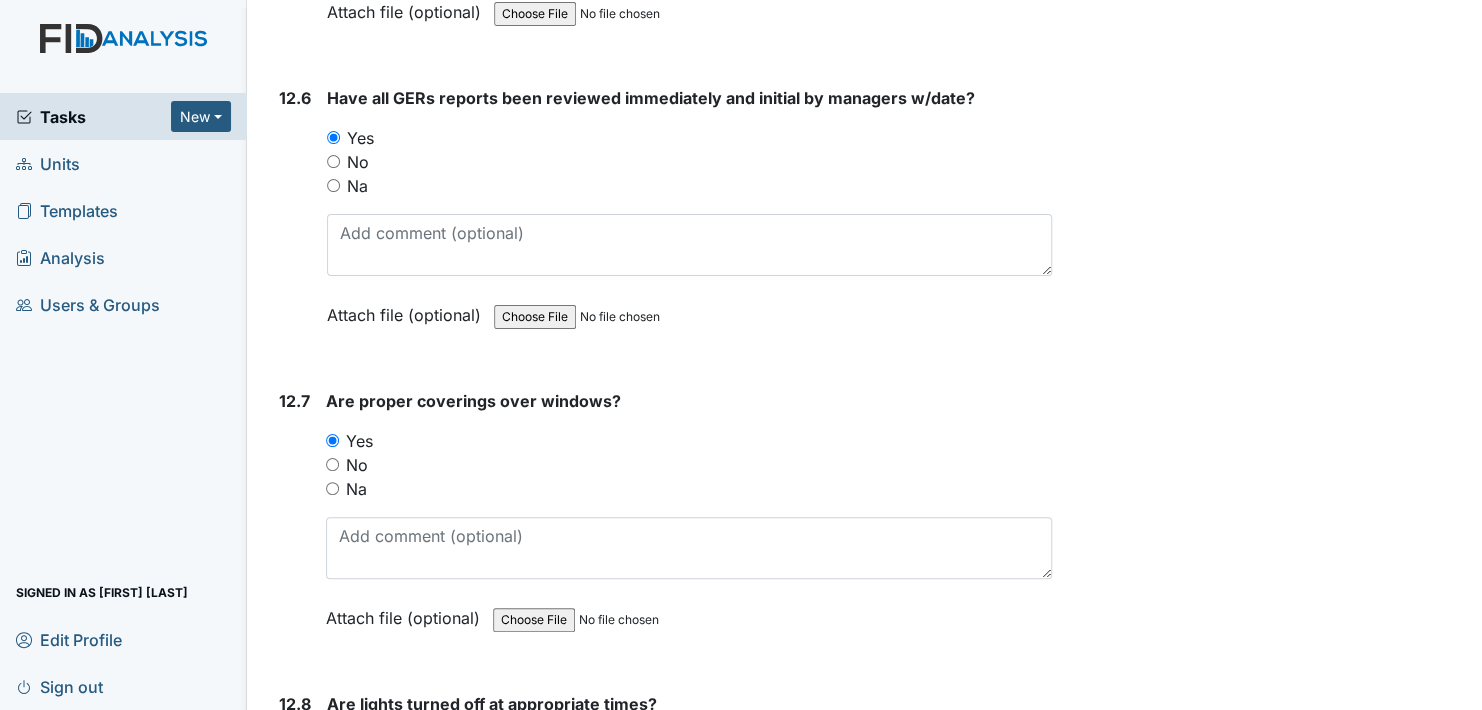 scroll, scrollTop: 33400, scrollLeft: 0, axis: vertical 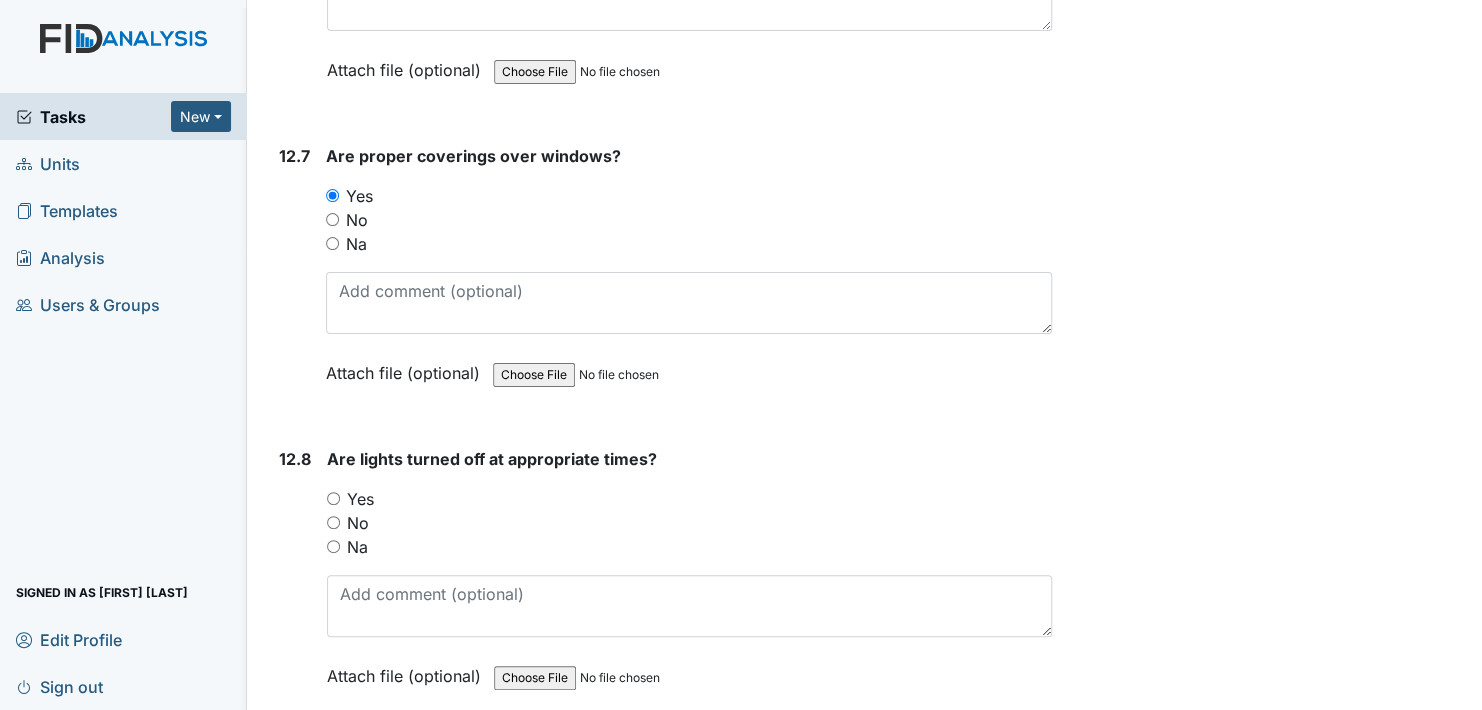 click on "Yes" at bounding box center [333, 498] 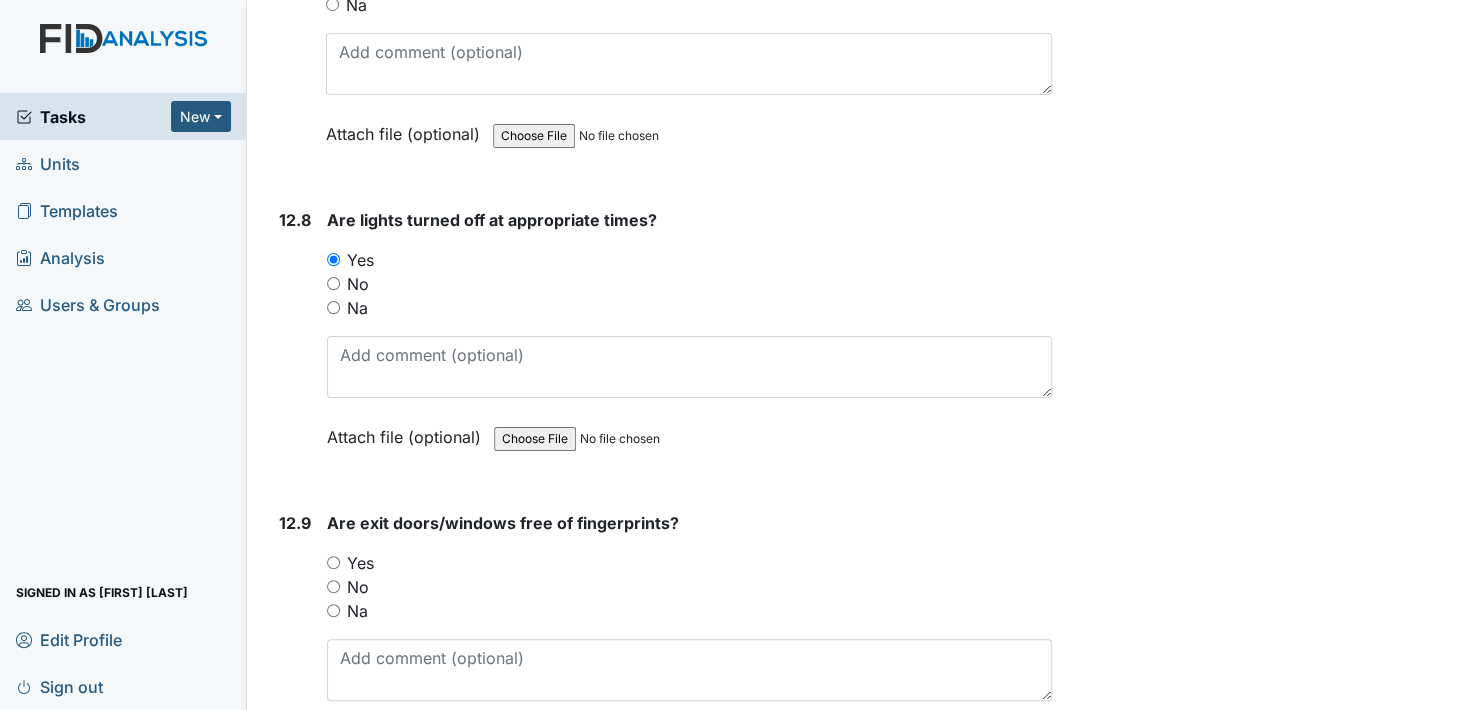 scroll, scrollTop: 33700, scrollLeft: 0, axis: vertical 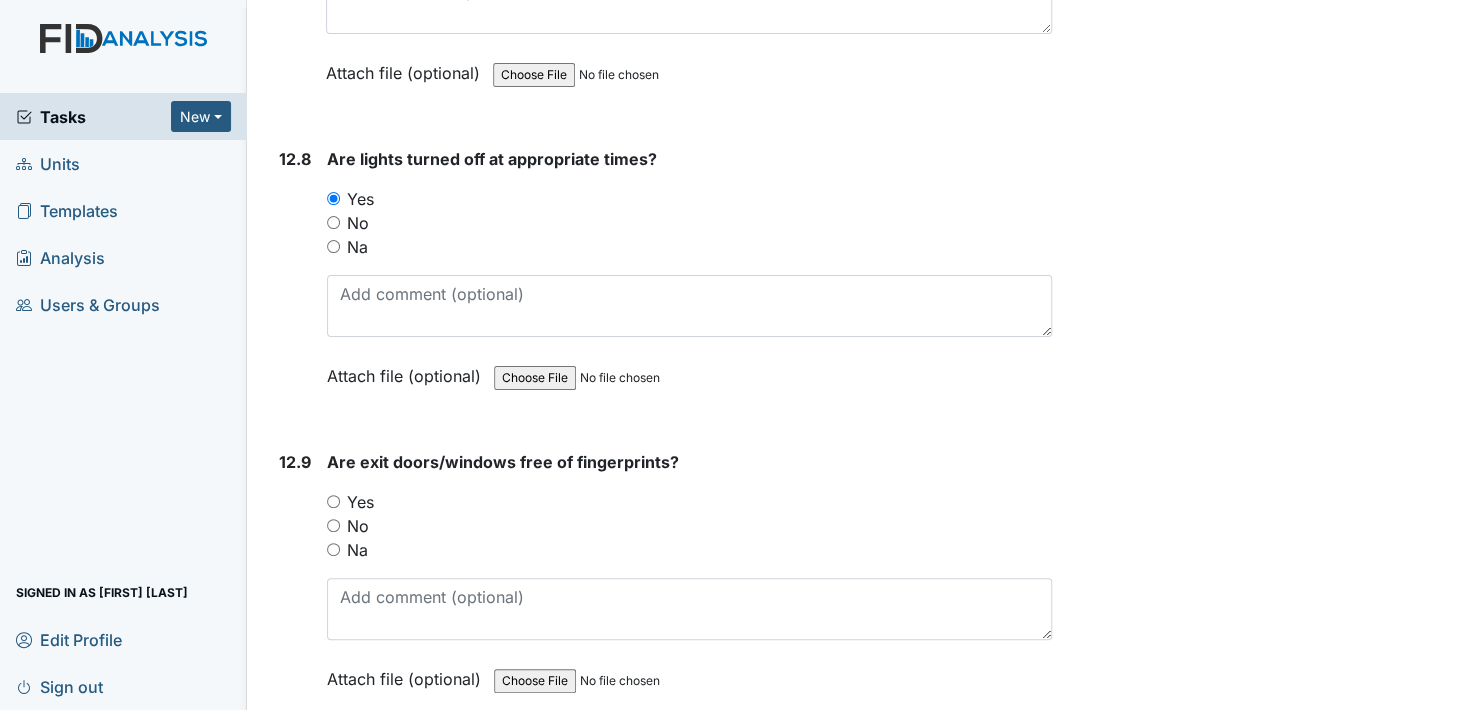 drag, startPoint x: 335, startPoint y: 414, endPoint x: 375, endPoint y: 417, distance: 40.112343 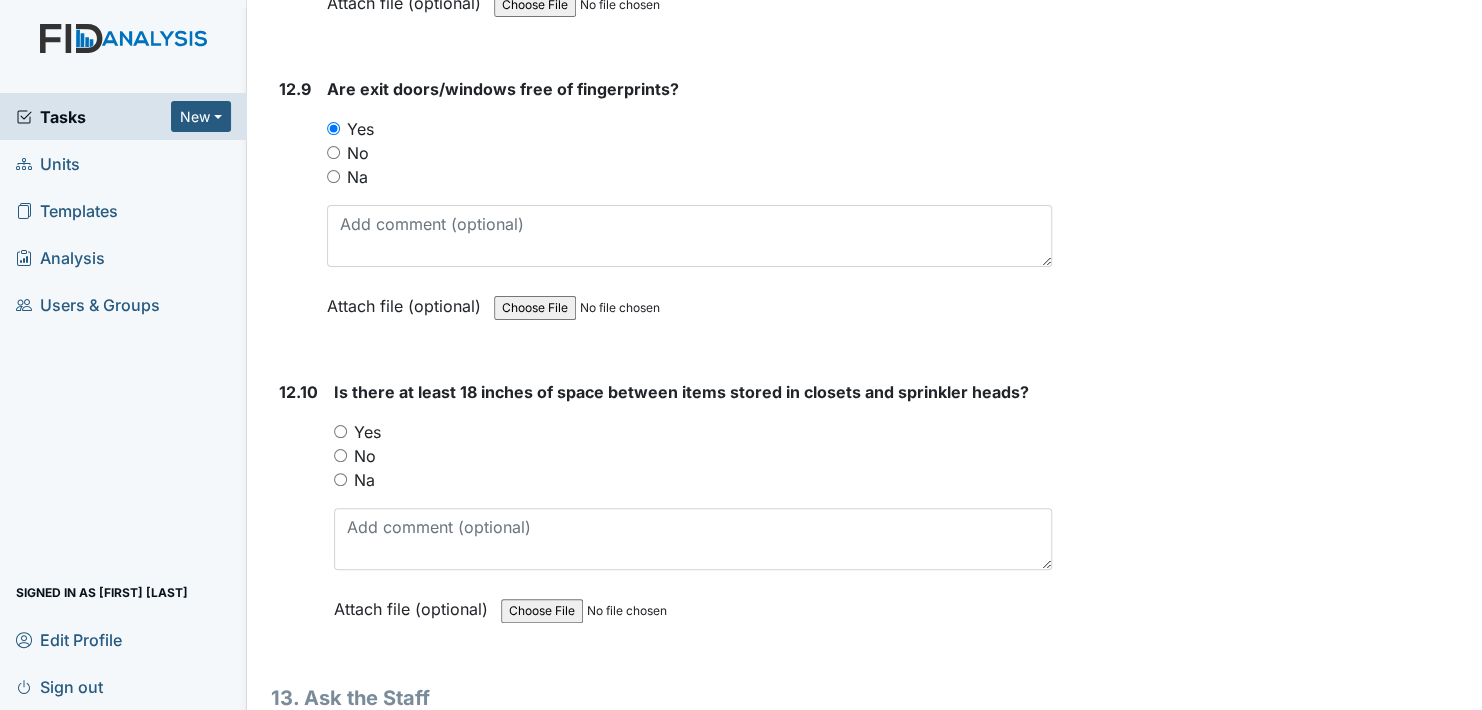 scroll, scrollTop: 34100, scrollLeft: 0, axis: vertical 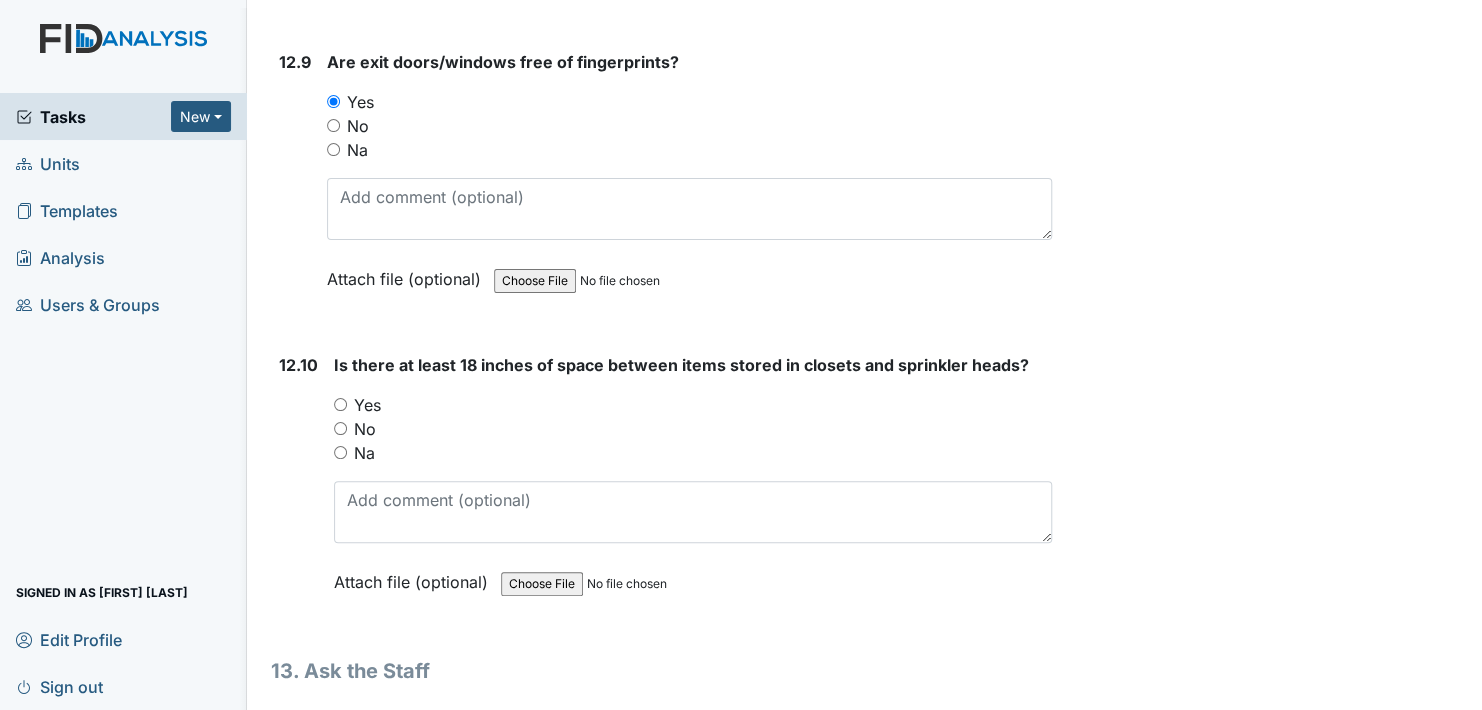 click on "Yes" at bounding box center (340, 404) 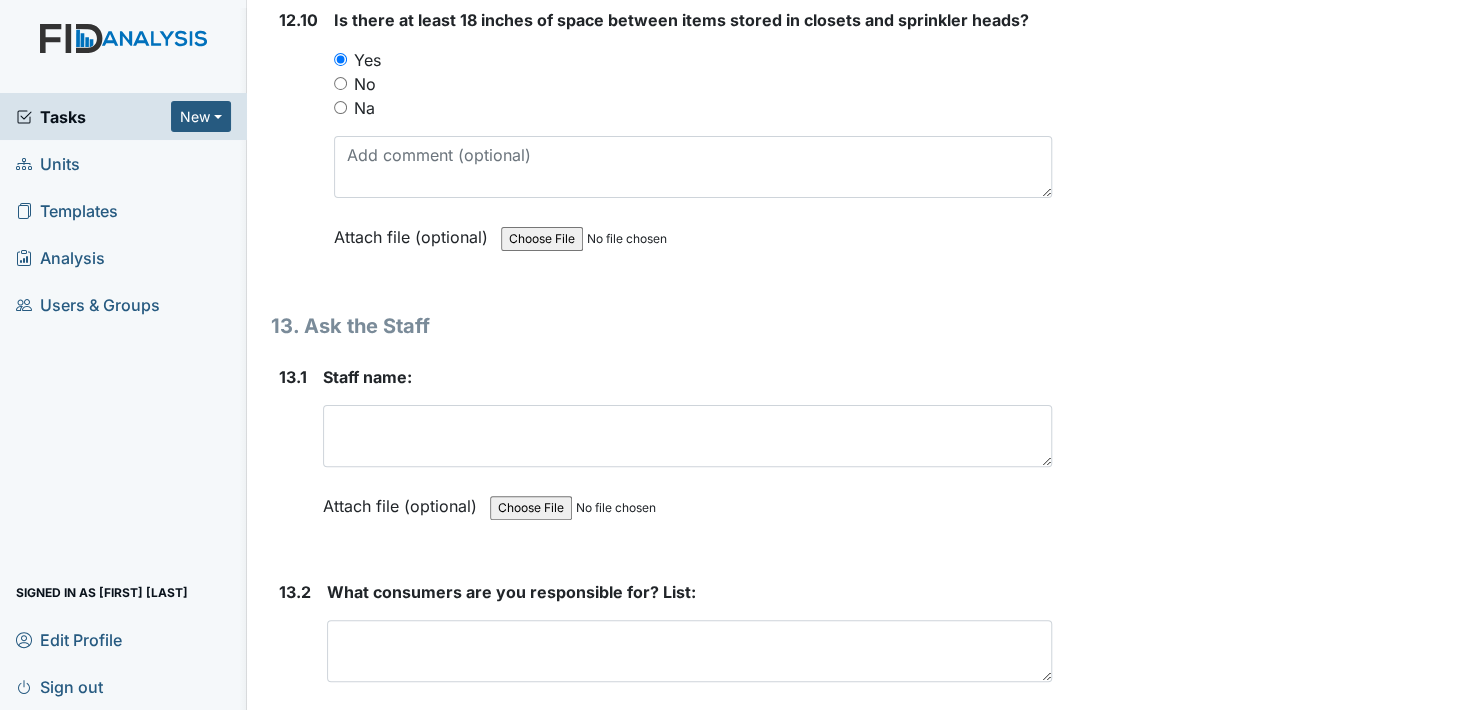 scroll, scrollTop: 34500, scrollLeft: 0, axis: vertical 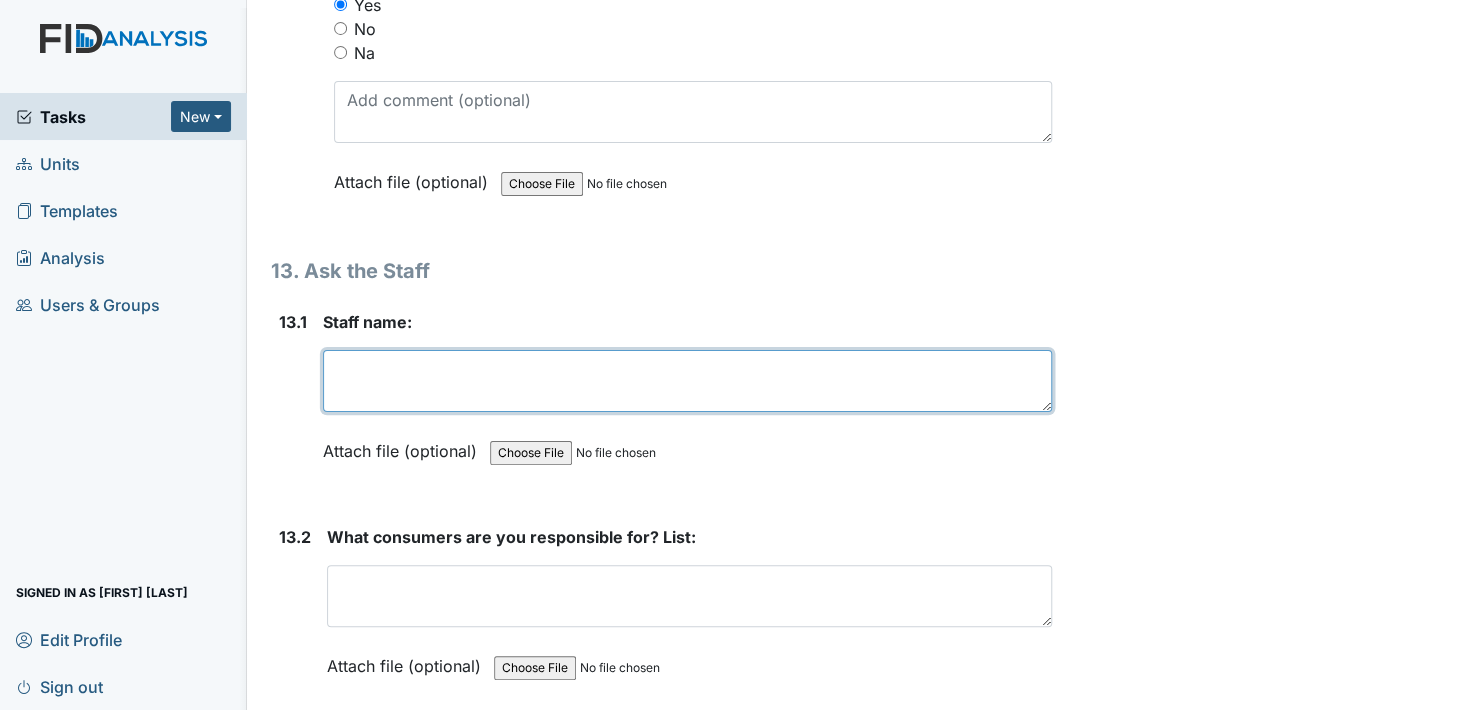 click at bounding box center (687, 381) 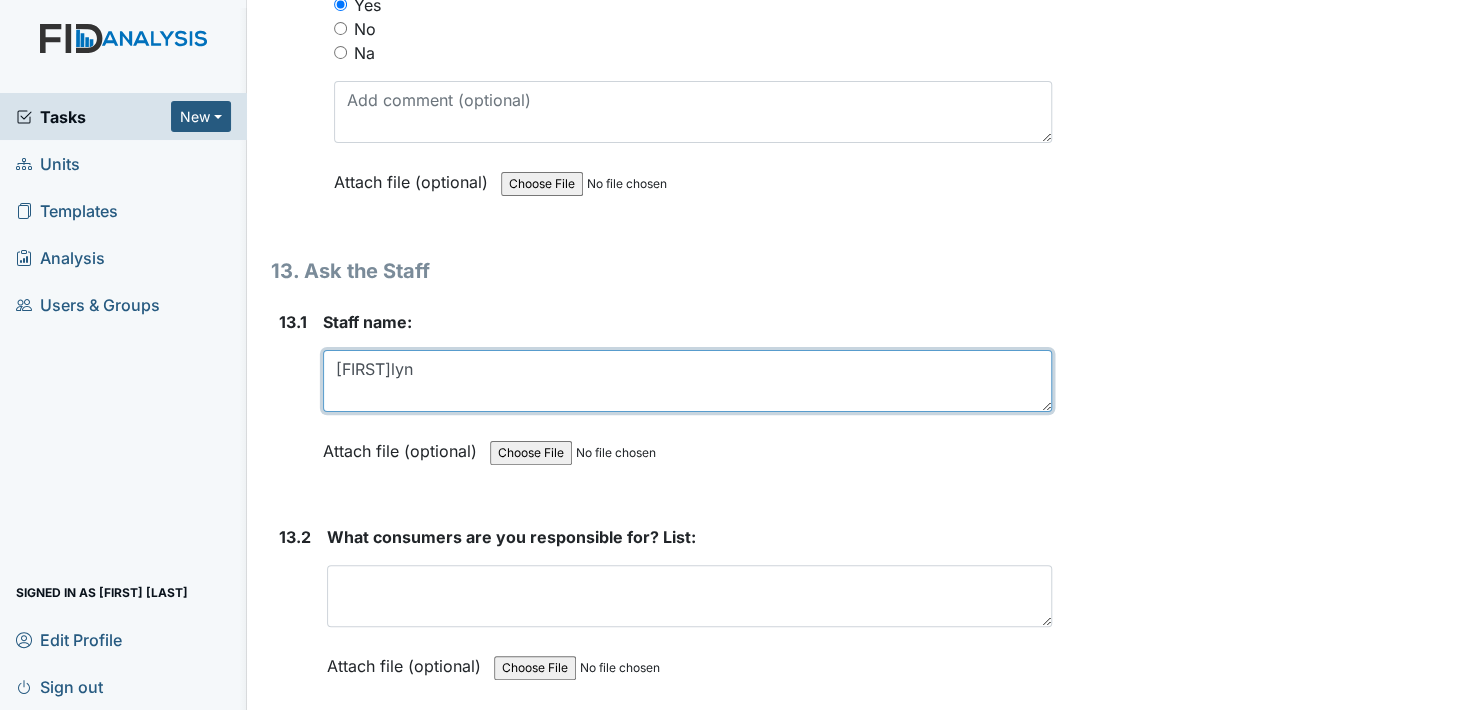 type on "Caroyln" 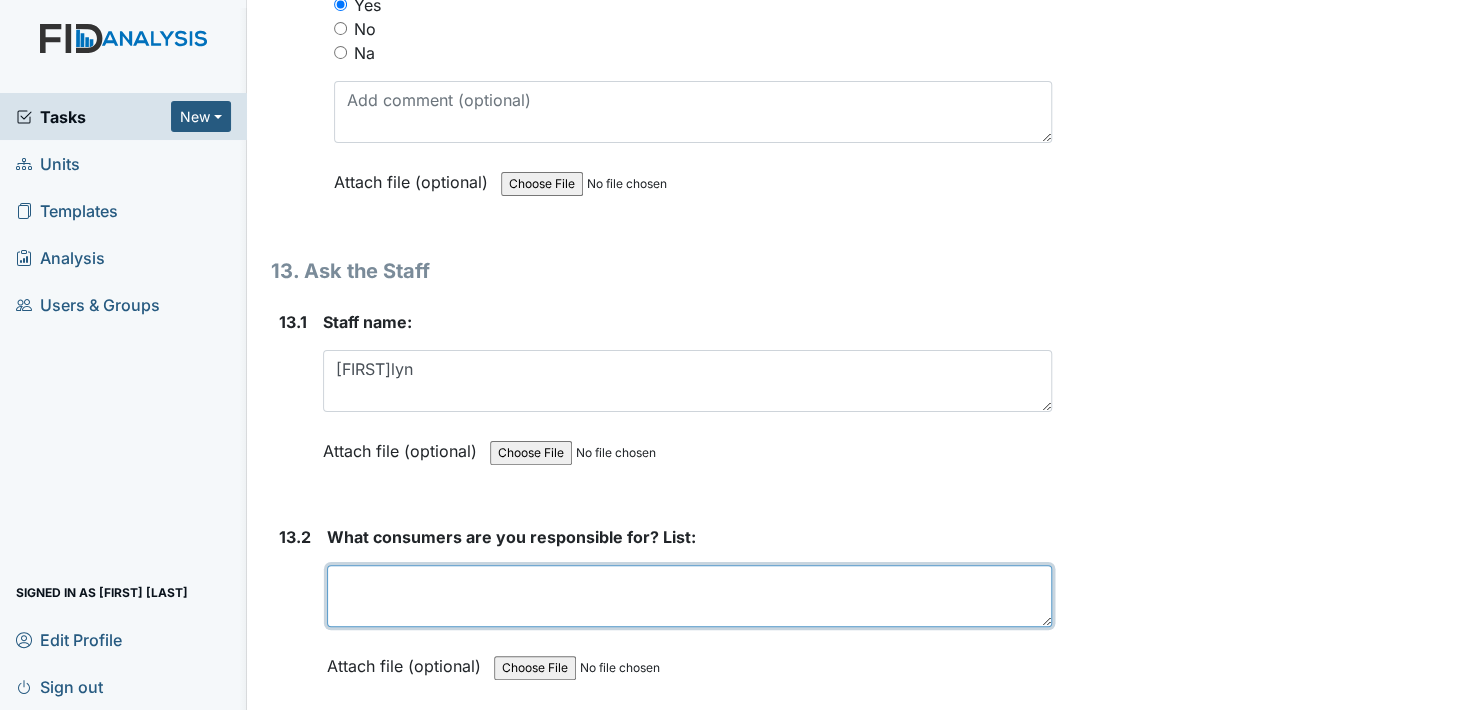 click at bounding box center (689, 596) 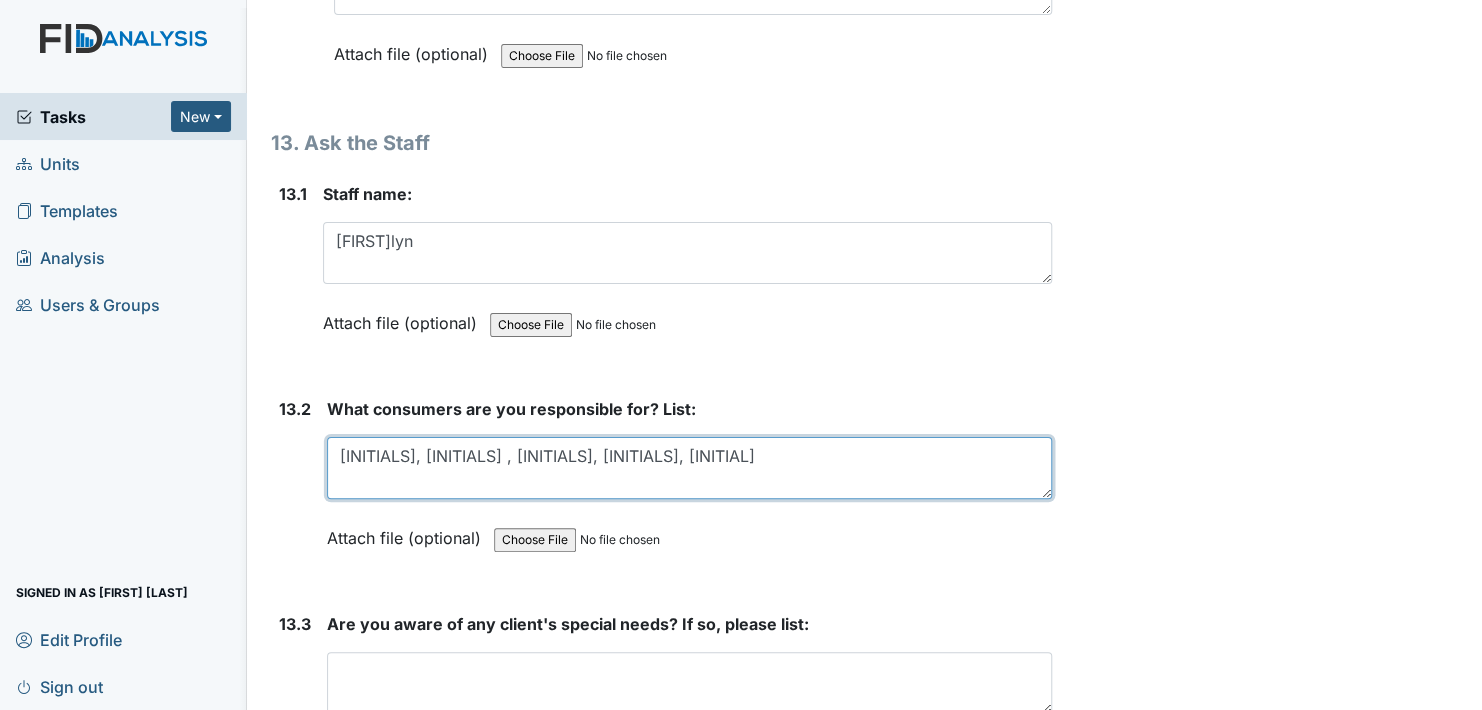 scroll, scrollTop: 34800, scrollLeft: 0, axis: vertical 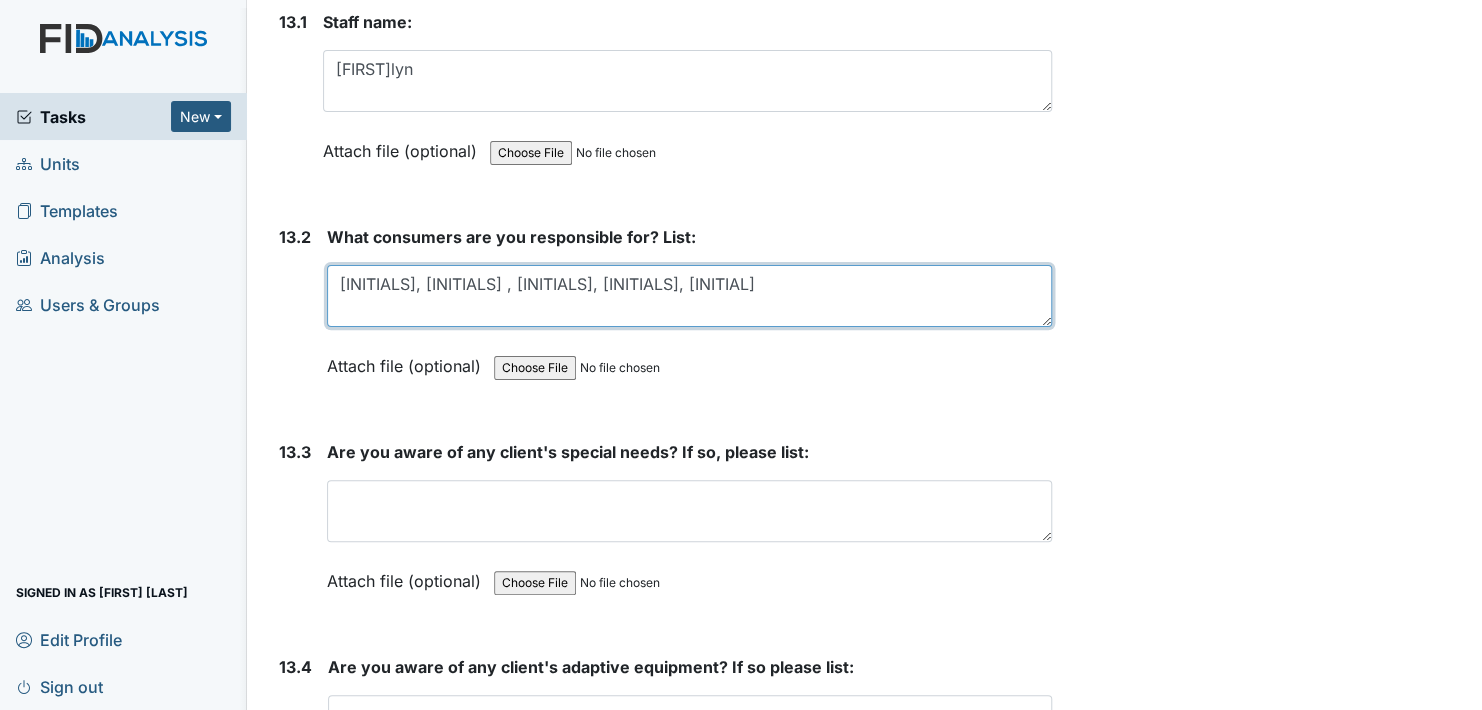 type on "Lj, Af, Rs ,Aj, Ll" 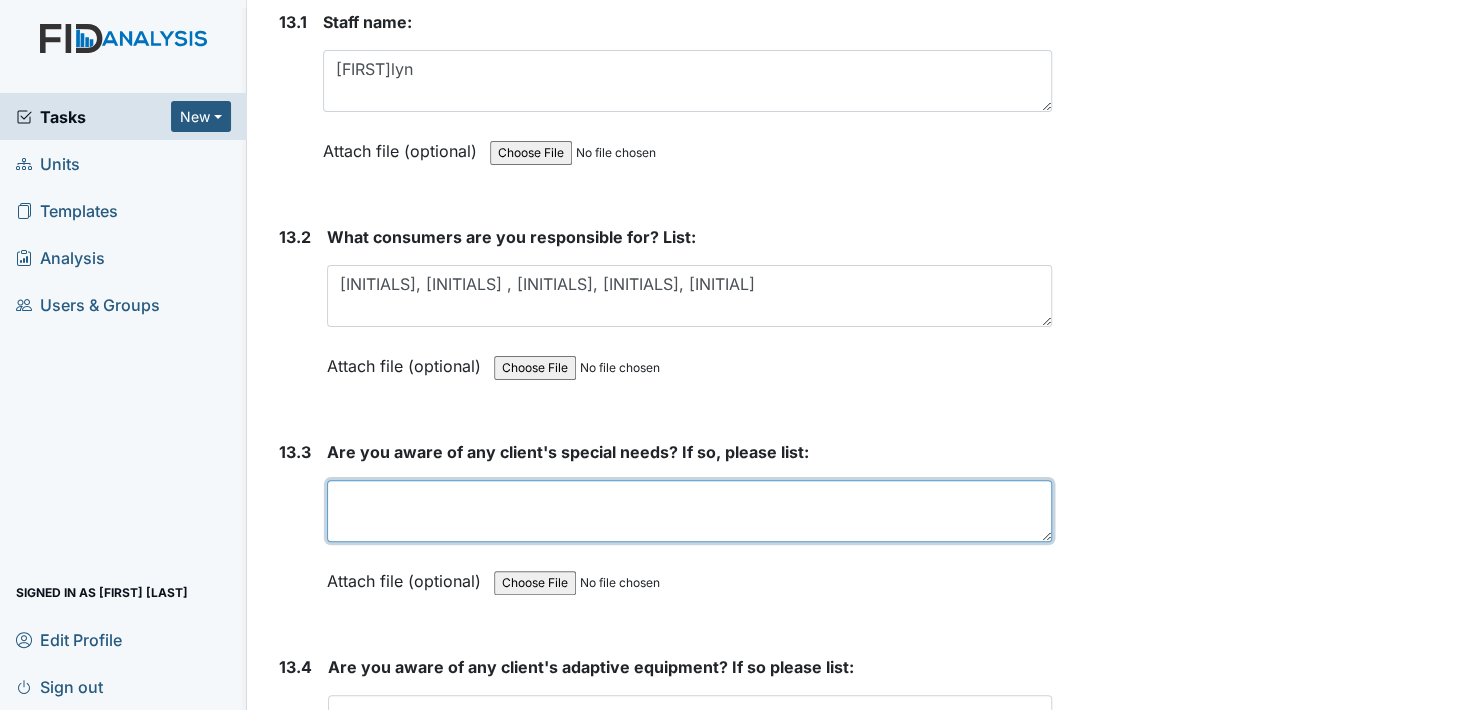 click at bounding box center [689, 511] 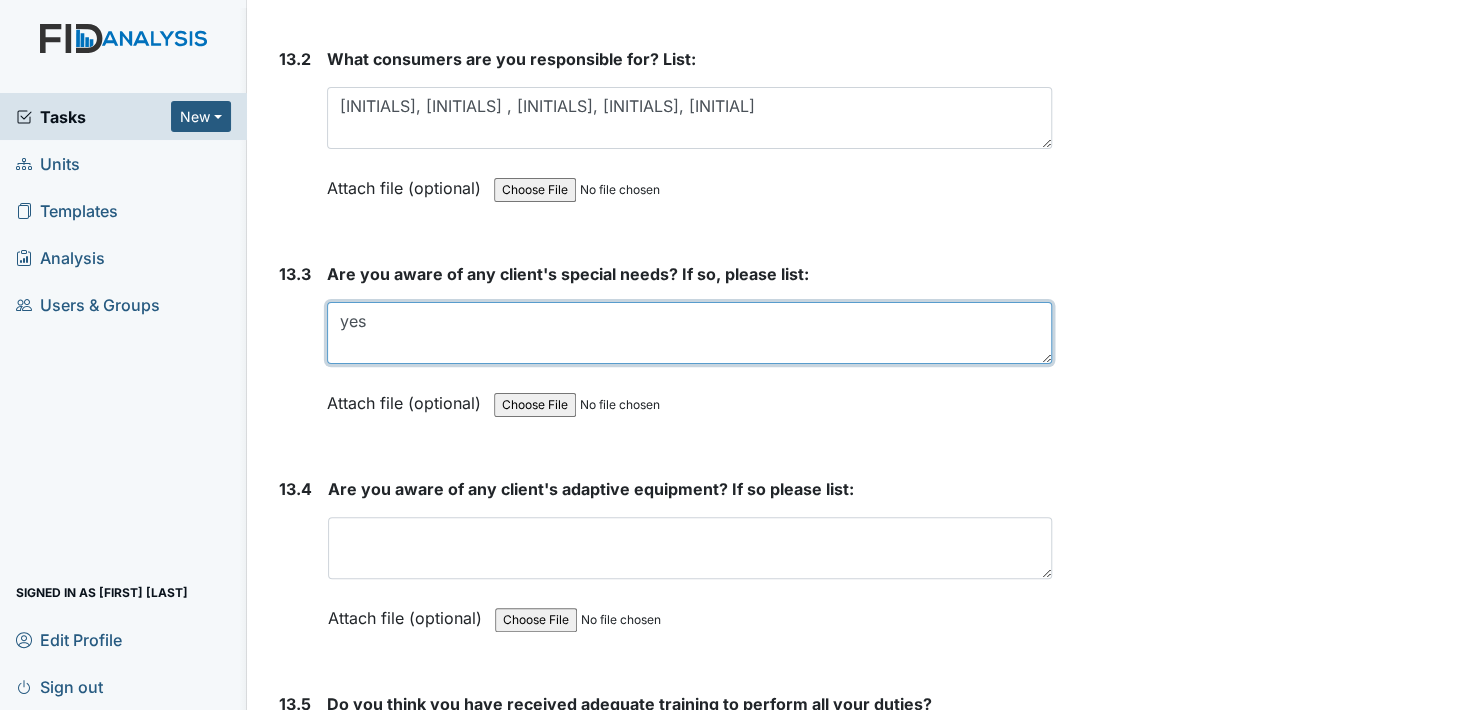 scroll, scrollTop: 35000, scrollLeft: 0, axis: vertical 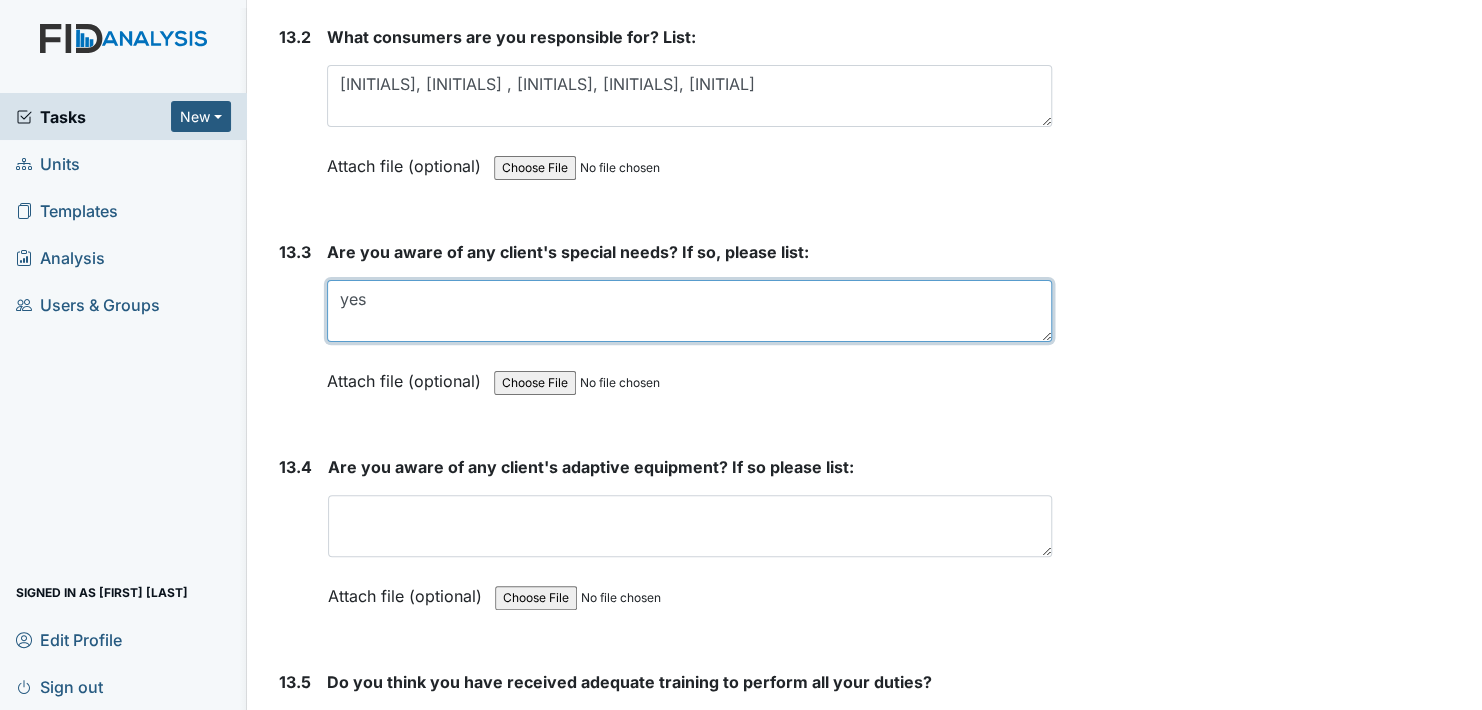type on "yes" 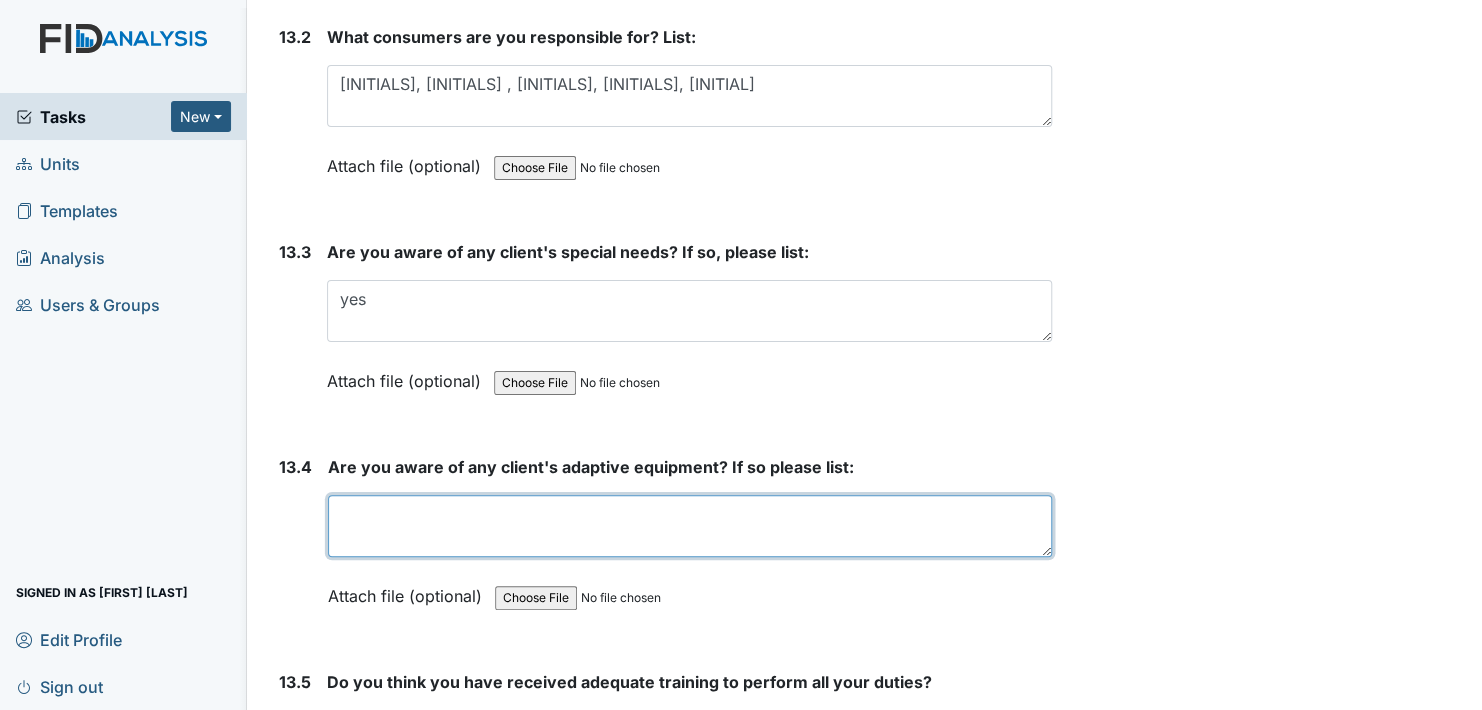 click at bounding box center [690, 526] 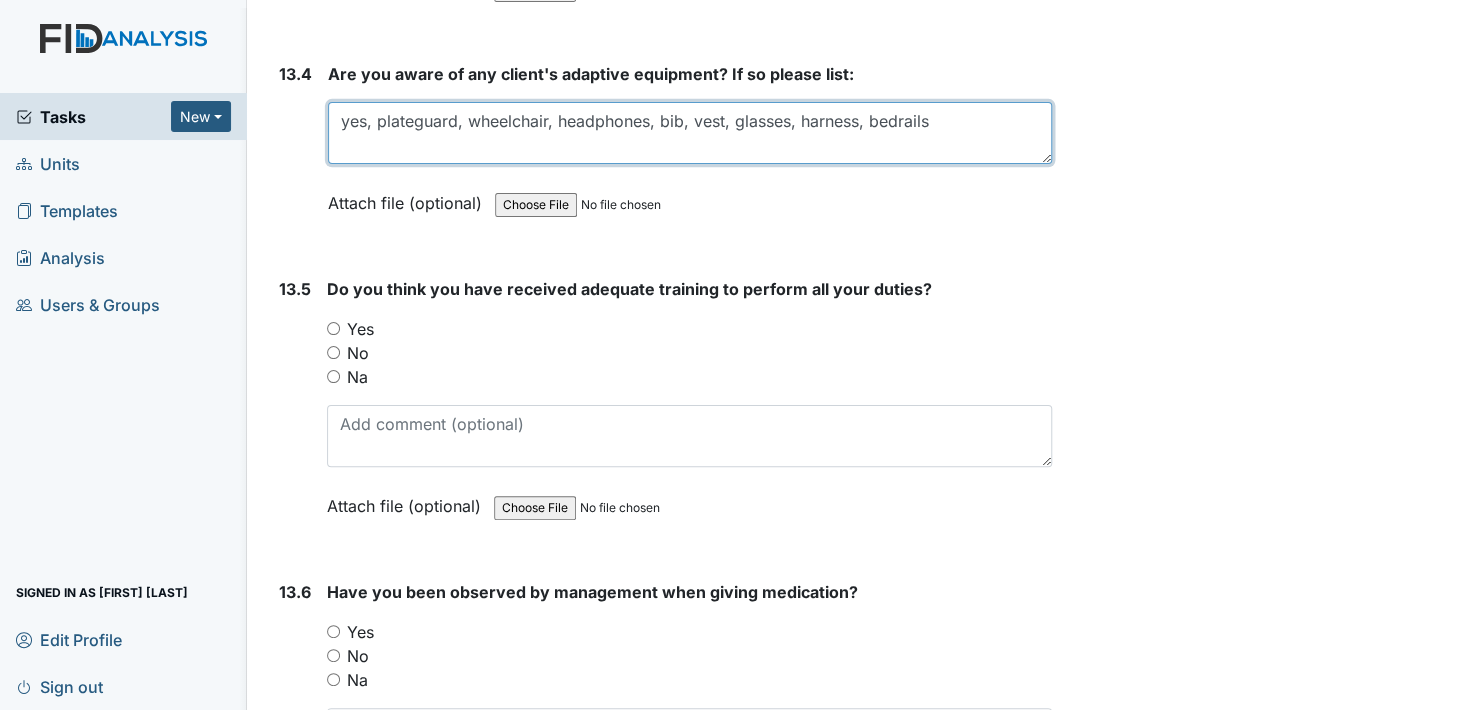 scroll, scrollTop: 35400, scrollLeft: 0, axis: vertical 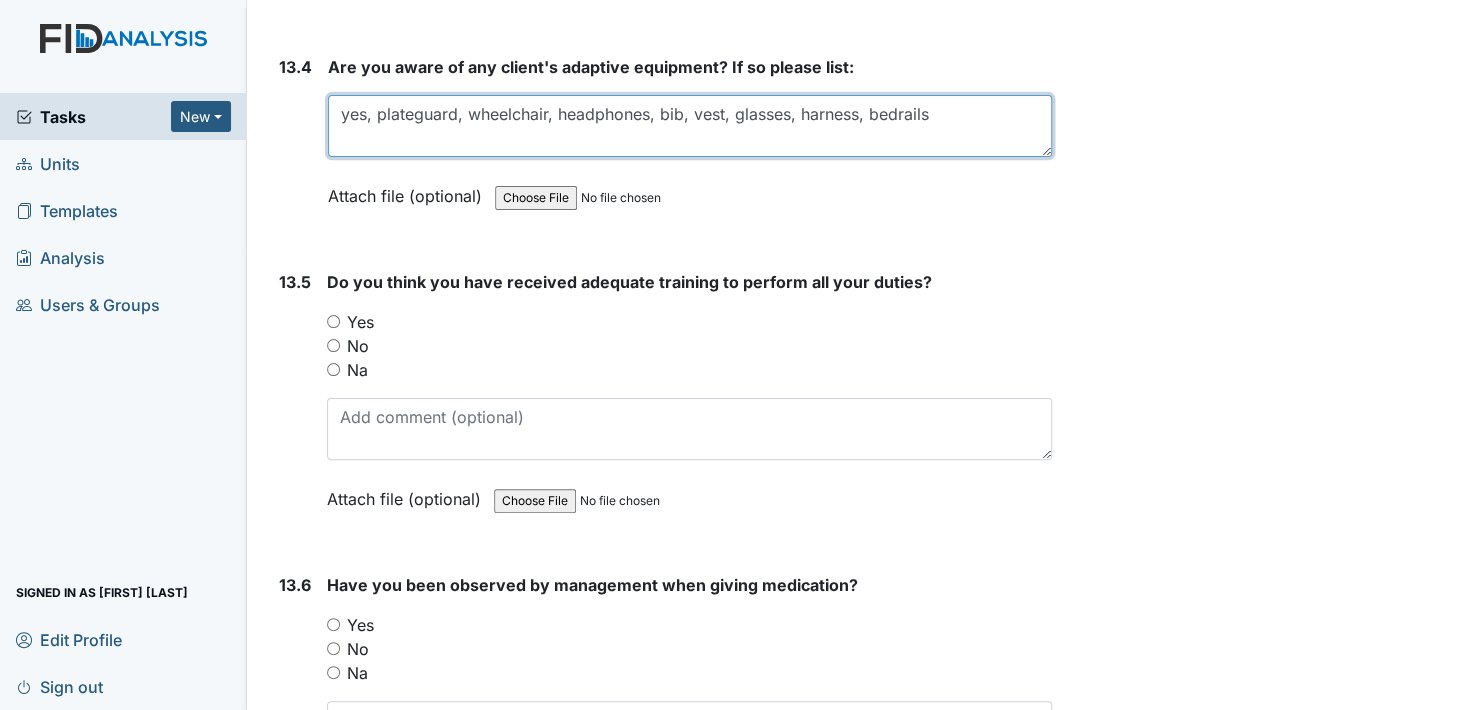 type on "yes, plateguard, wheelchair, headphones, bib, vest, glasses, harness, bedrails" 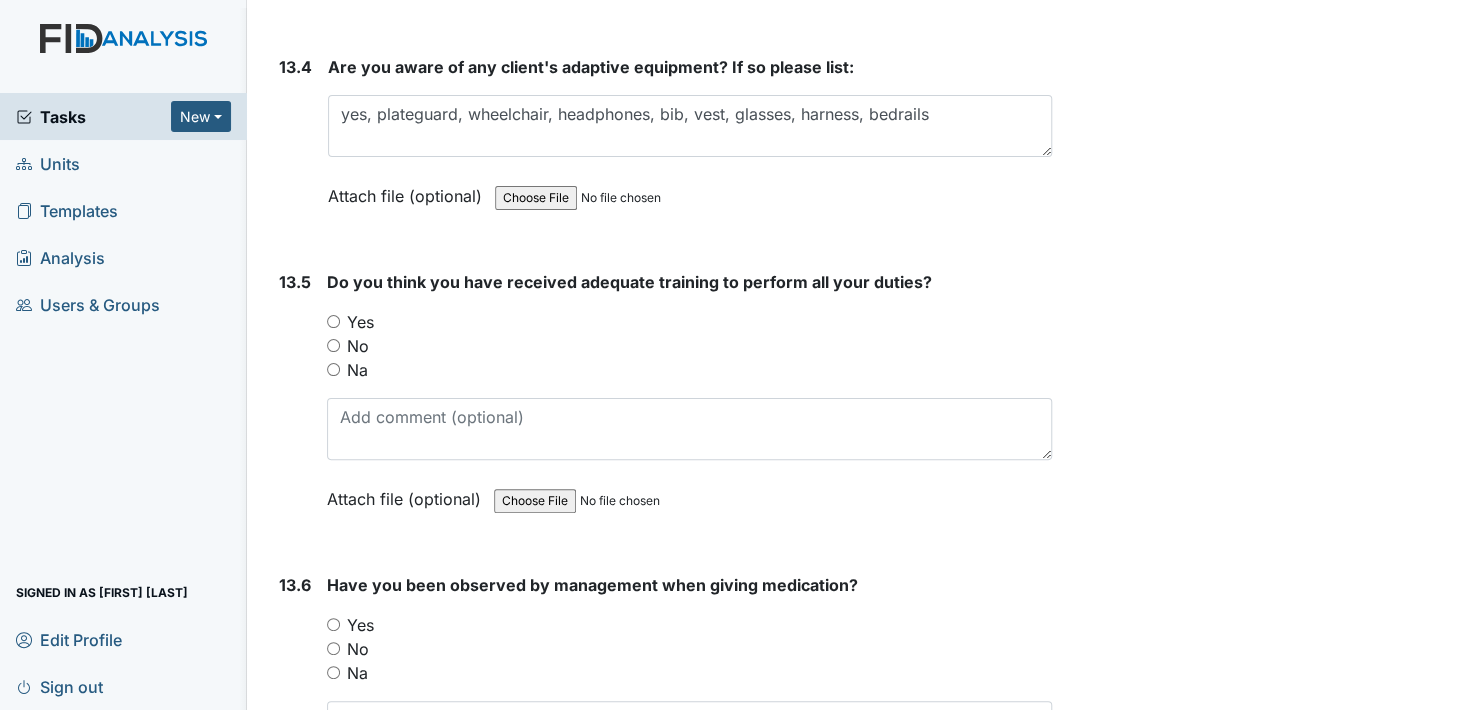 click on "Yes" at bounding box center (333, 321) 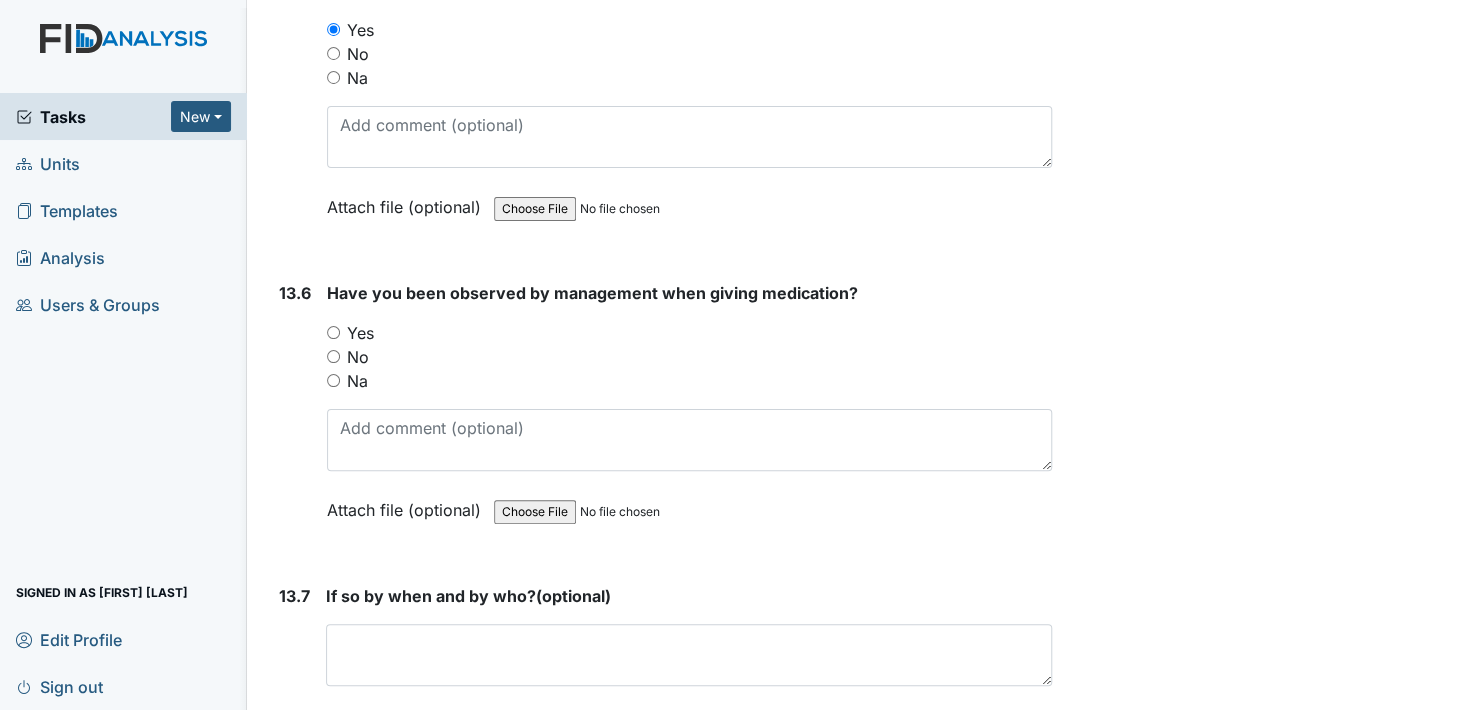 scroll, scrollTop: 35700, scrollLeft: 0, axis: vertical 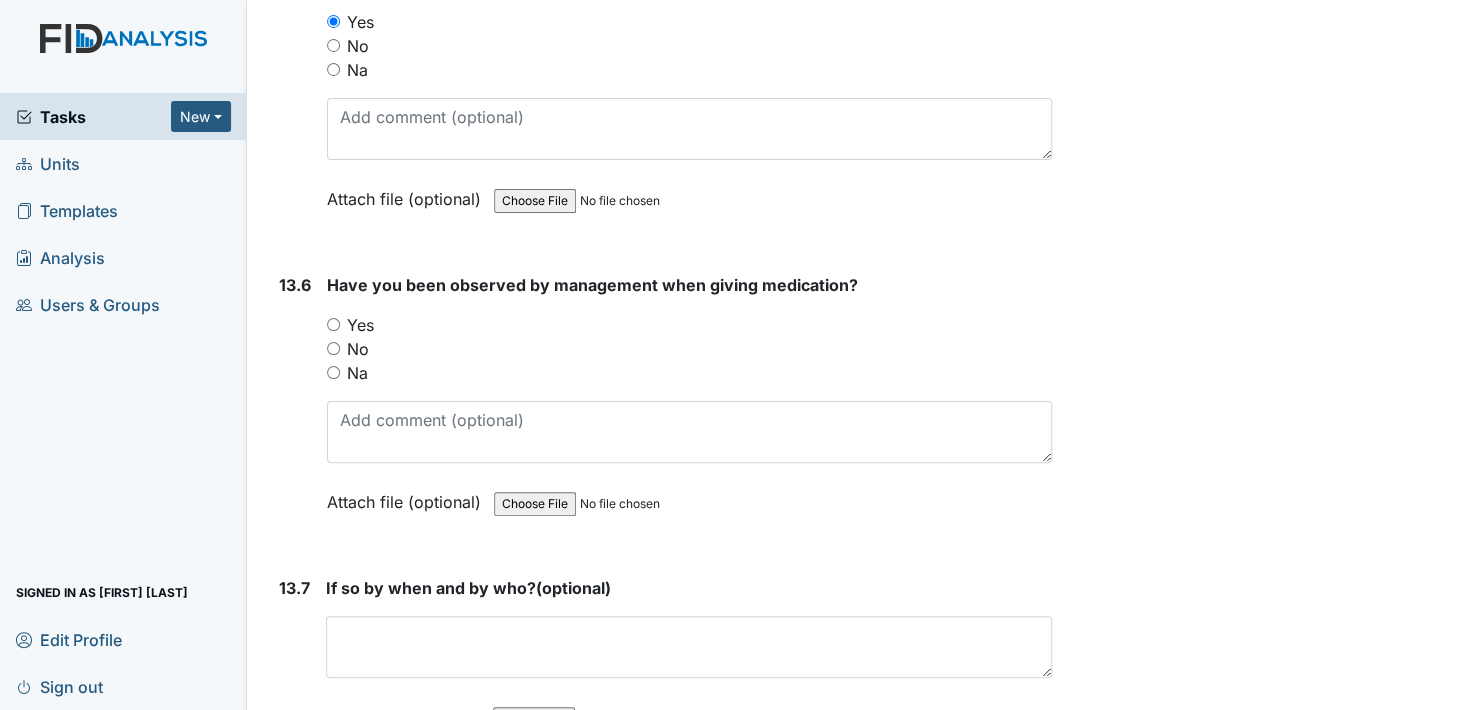 click on "Yes" at bounding box center (333, 324) 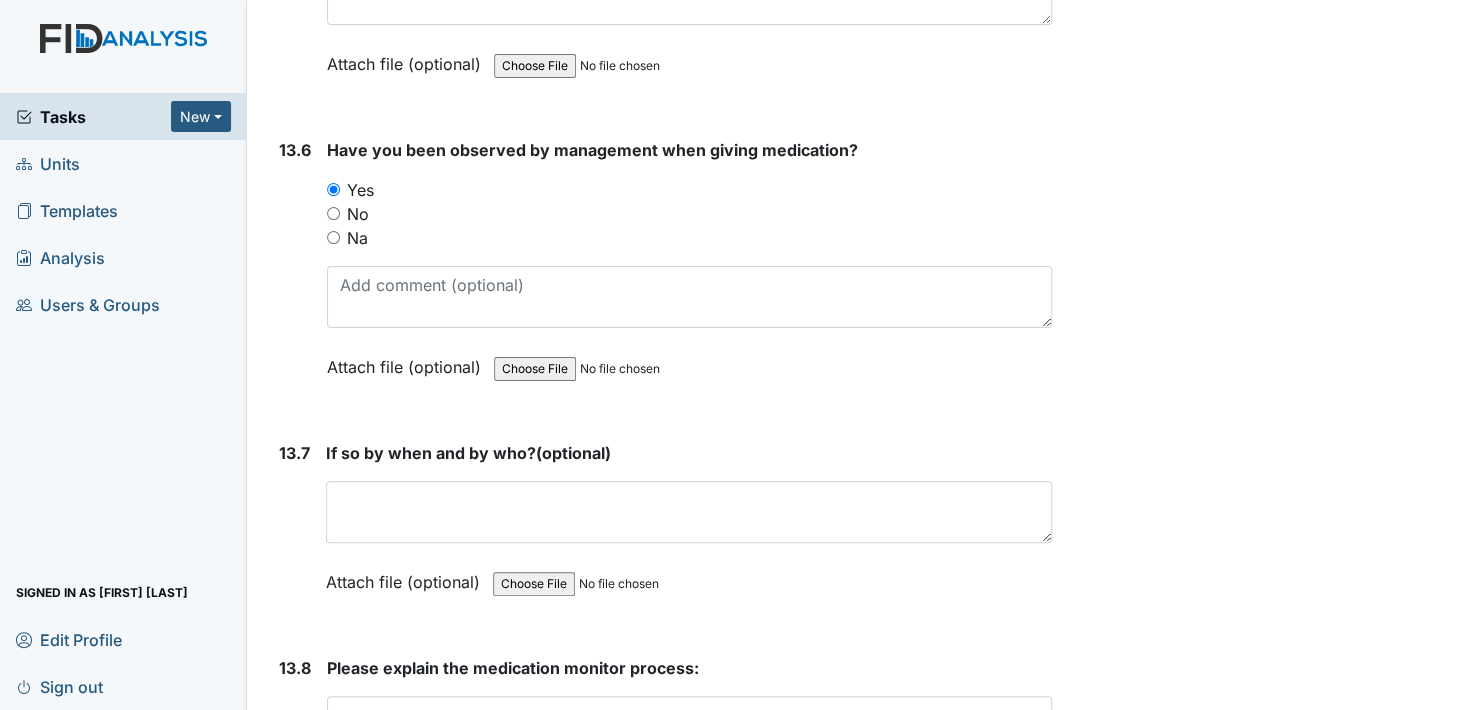 scroll, scrollTop: 36000, scrollLeft: 0, axis: vertical 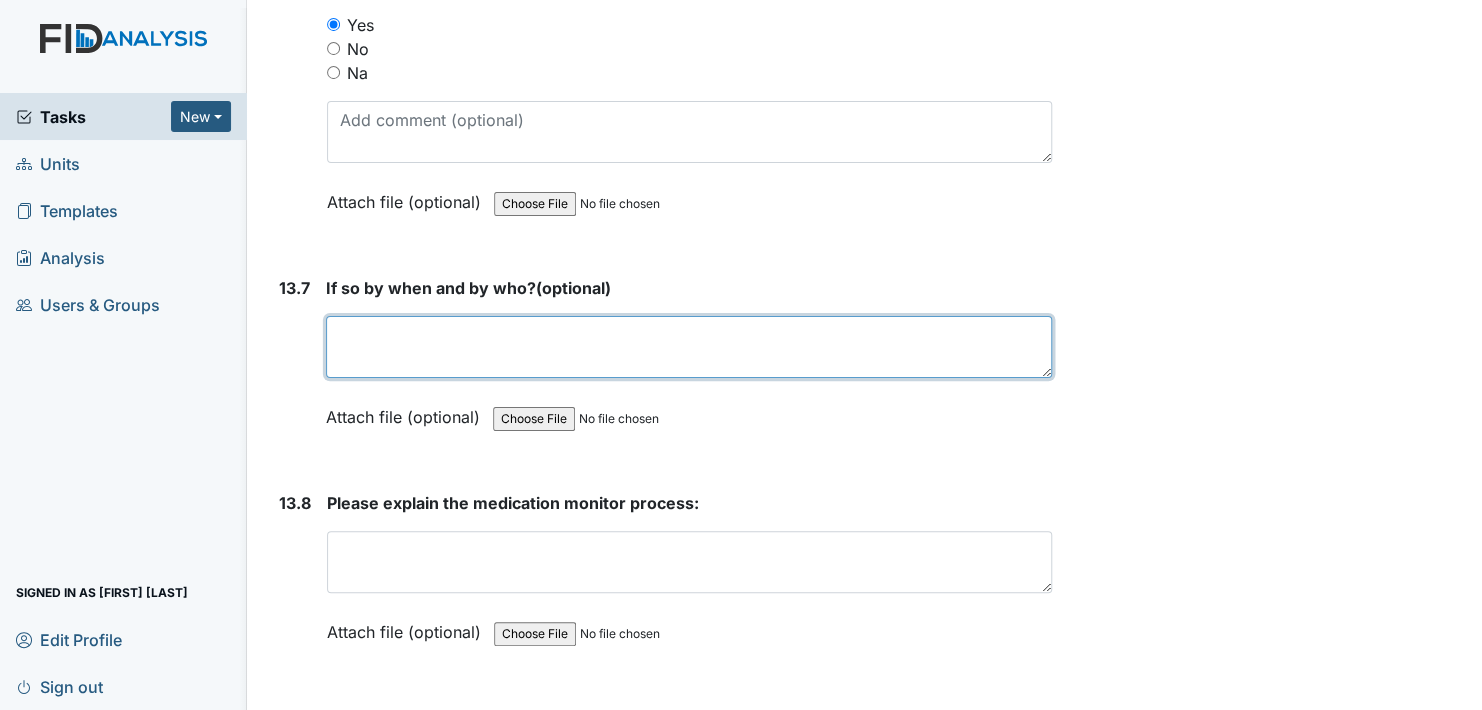 click at bounding box center (689, 347) 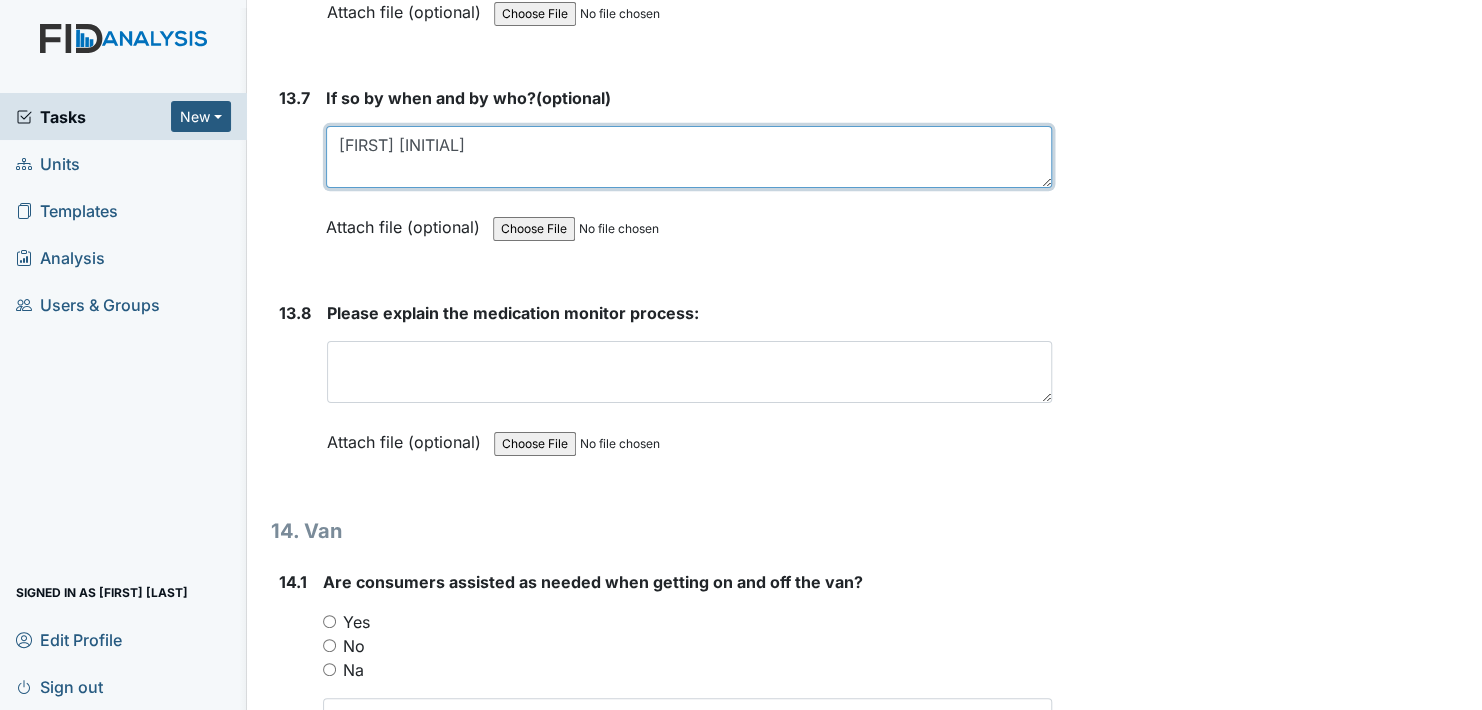 scroll, scrollTop: 36200, scrollLeft: 0, axis: vertical 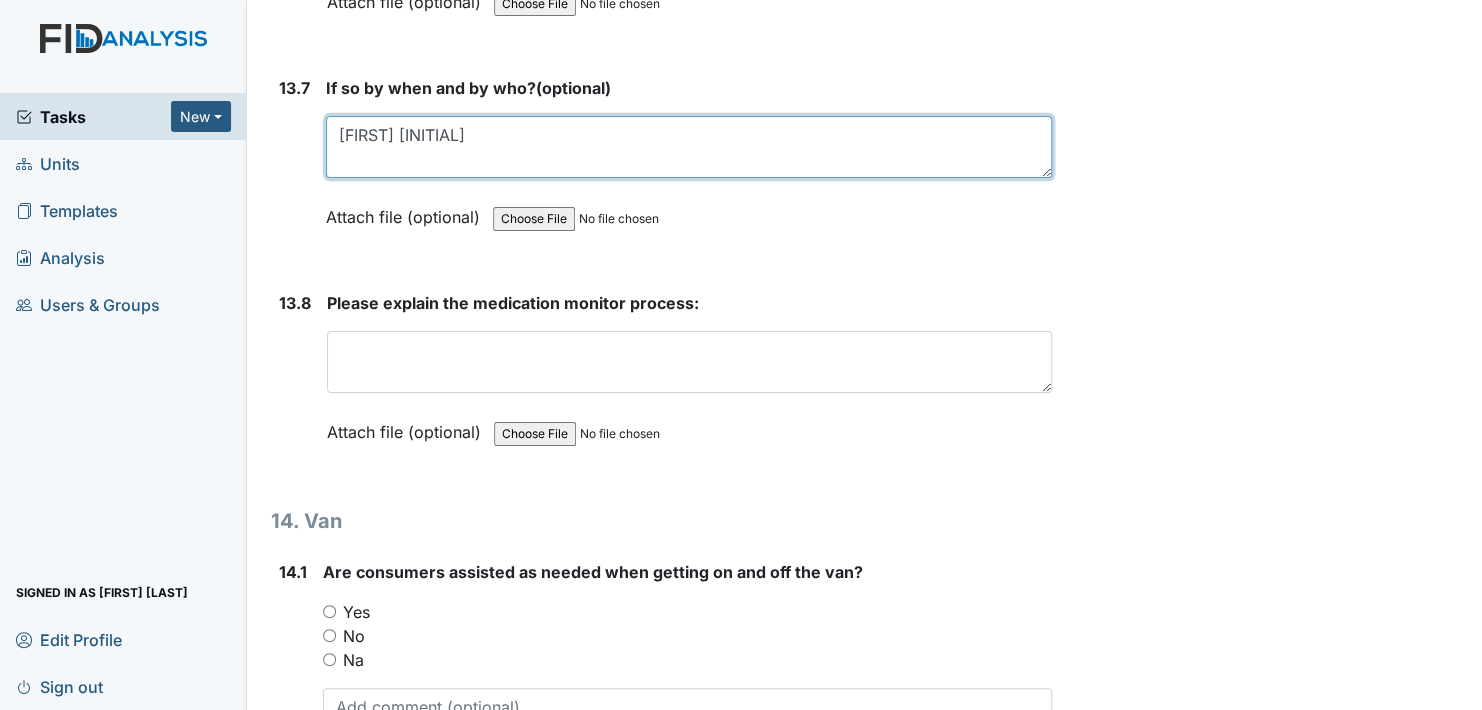 type on "Veronica HM" 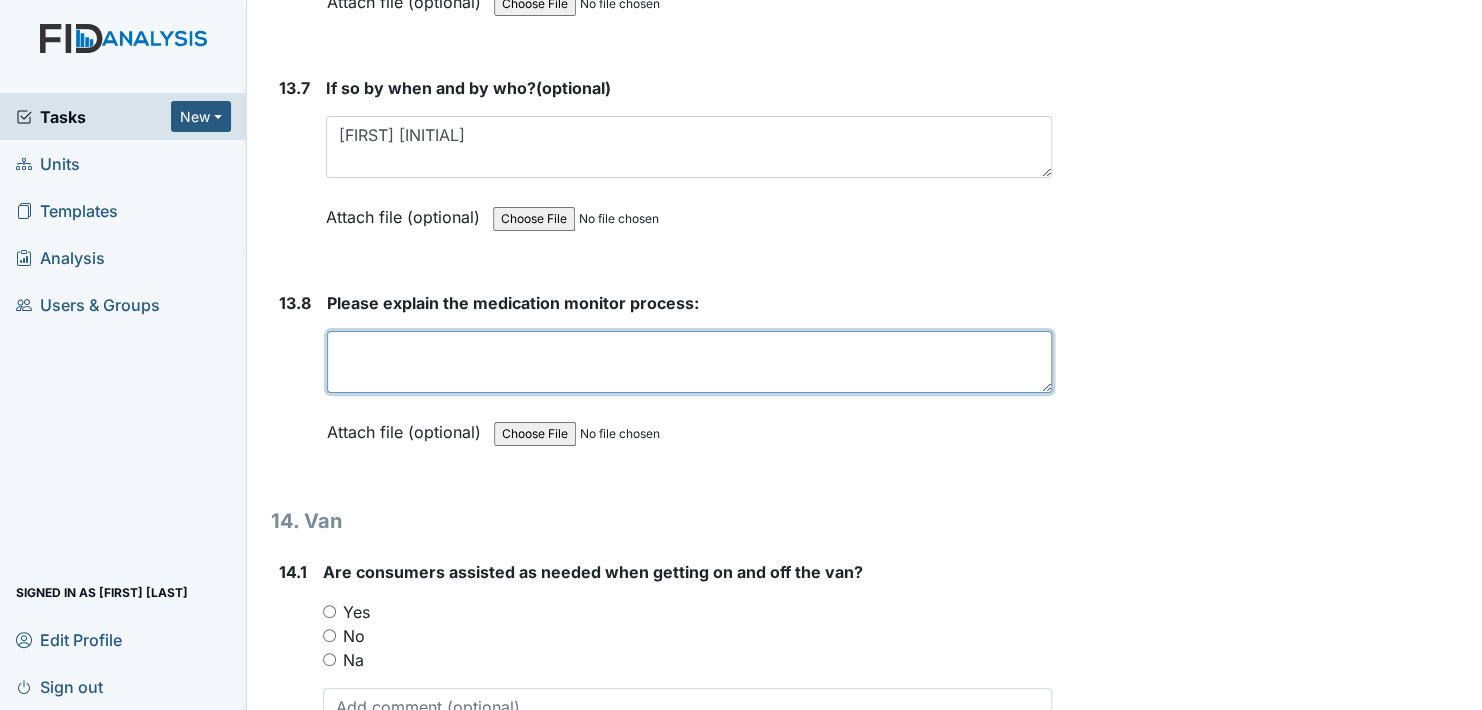 click at bounding box center [689, 362] 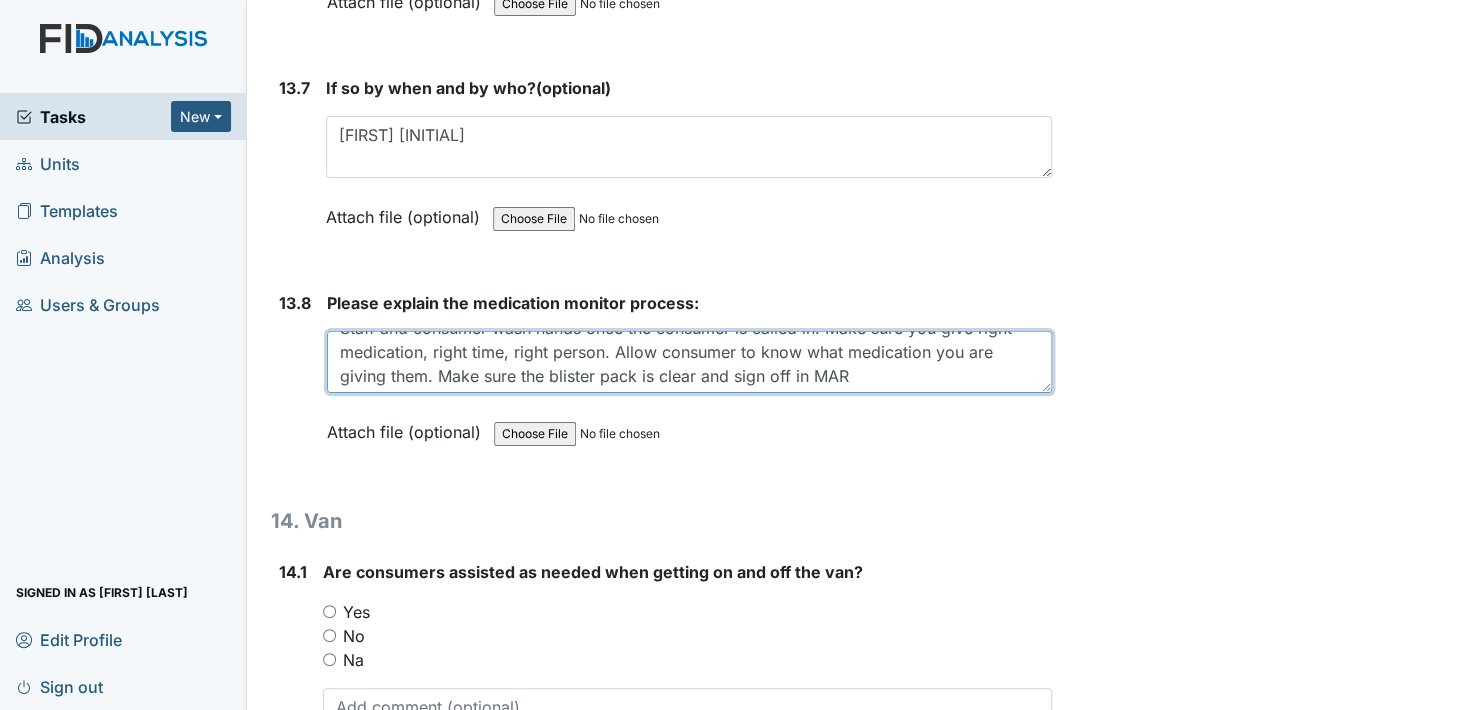 scroll, scrollTop: 24, scrollLeft: 0, axis: vertical 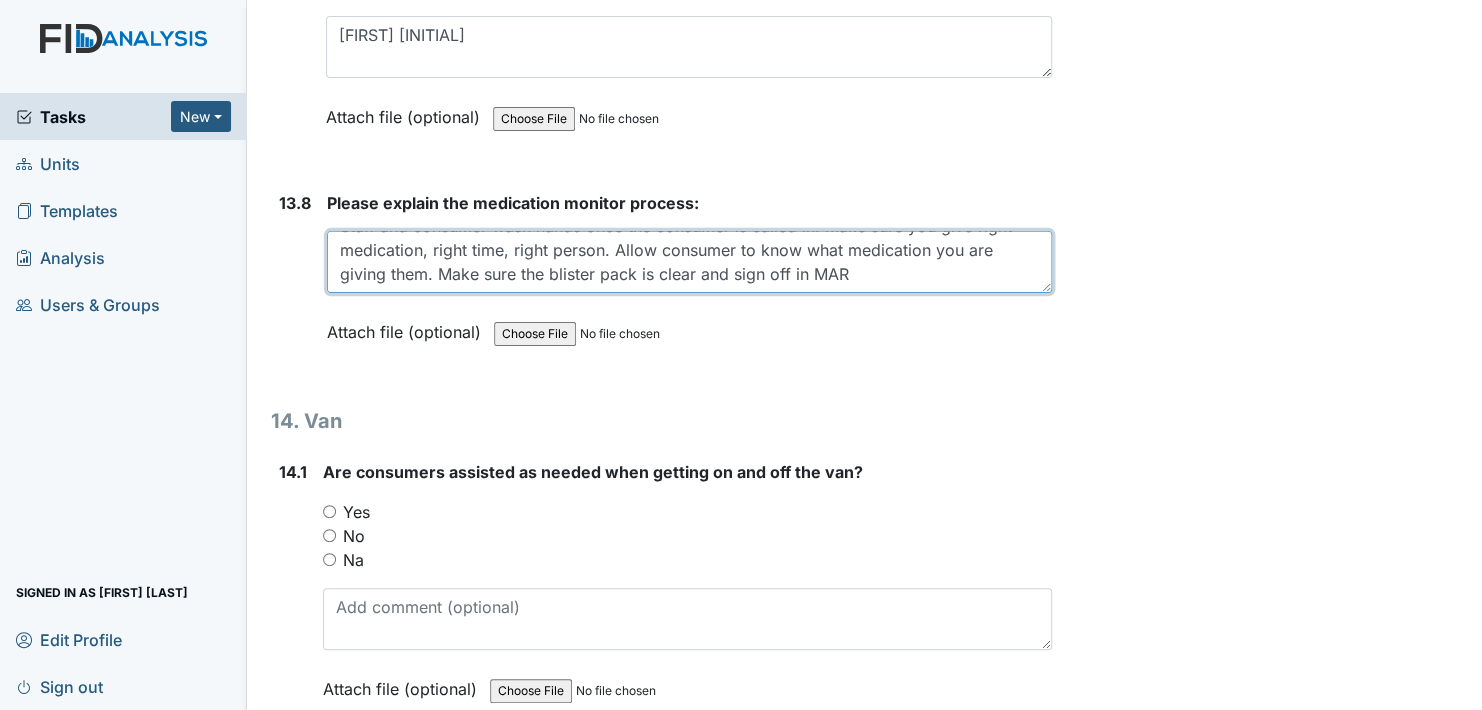 type on "Staff and consumer wash hands once the consumer is called in. Make sure you give right medication, right time, right person. Allow consumer to know what medication you are giving them. Make sure the blister pack is clear and sign off in MAR" 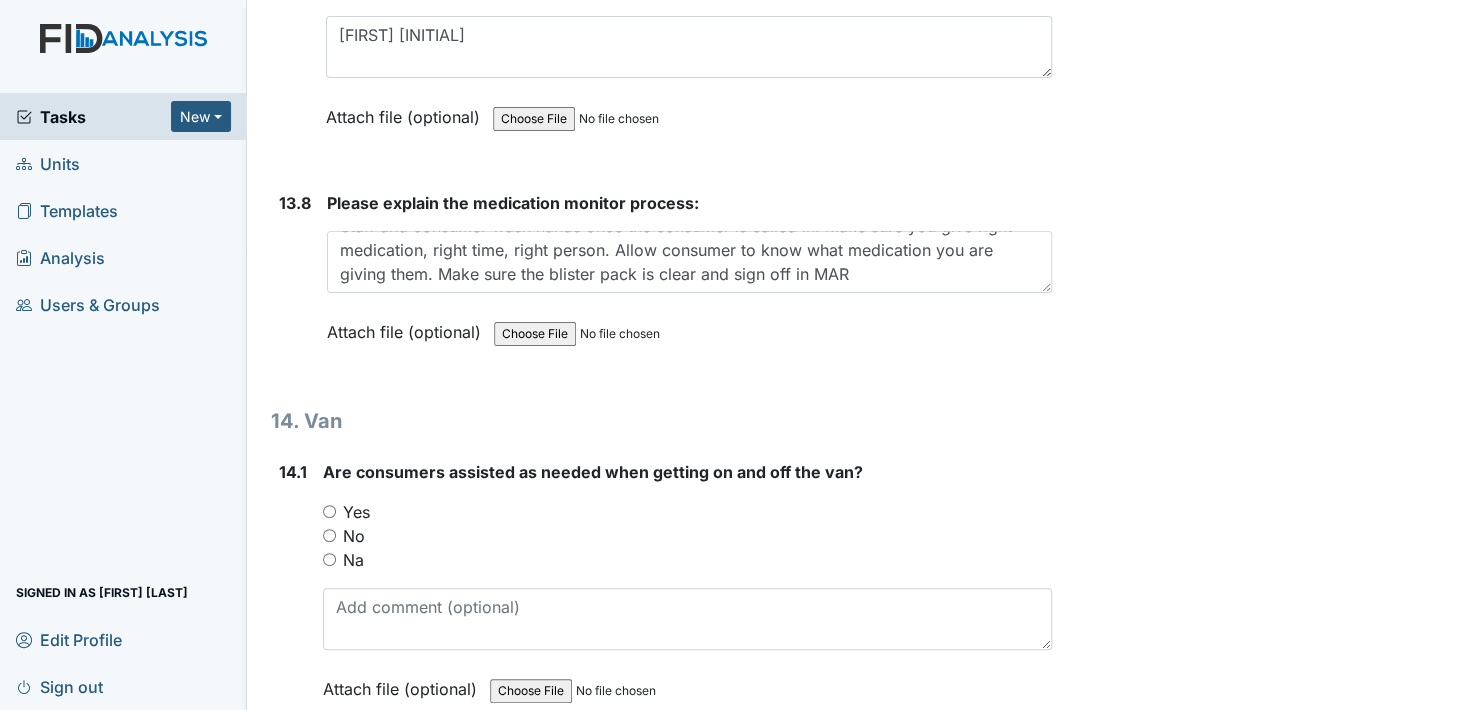 click on "Yes" at bounding box center (329, 511) 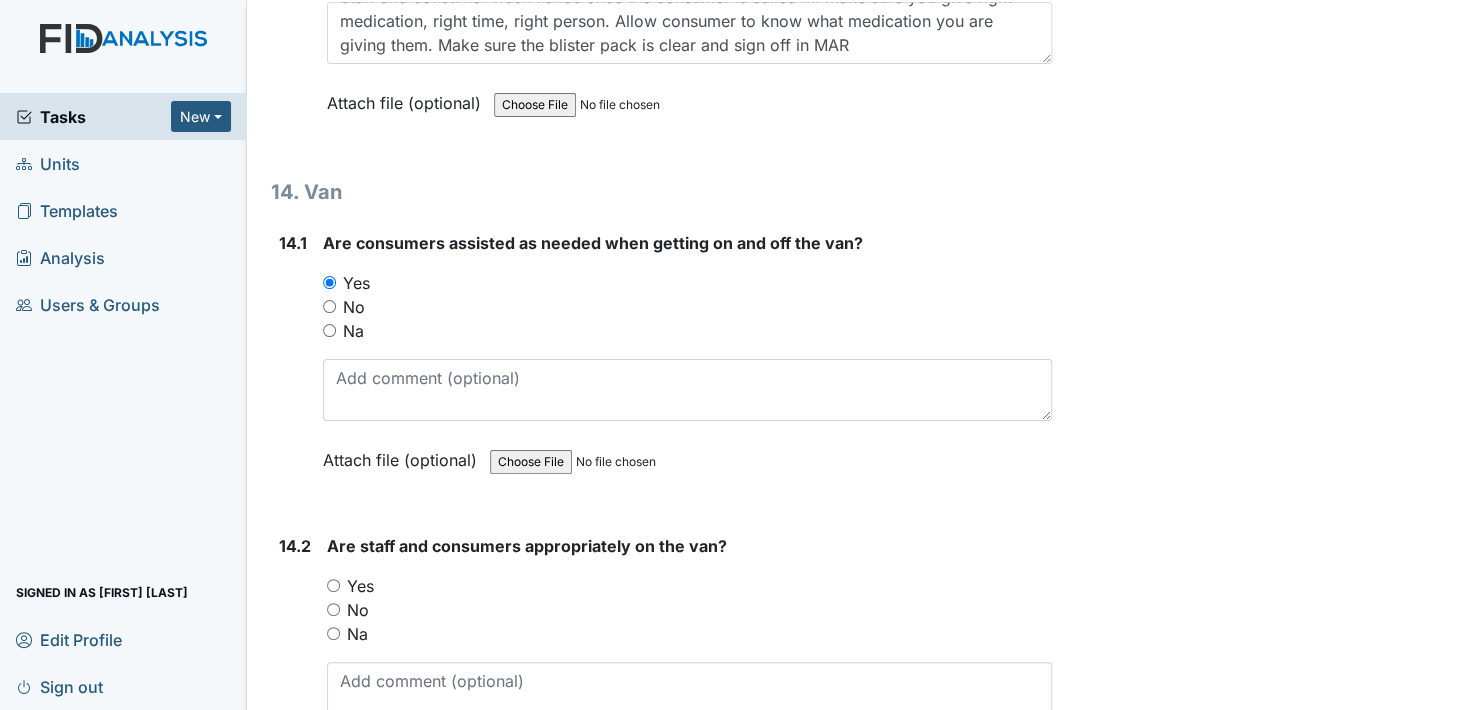 scroll, scrollTop: 36600, scrollLeft: 0, axis: vertical 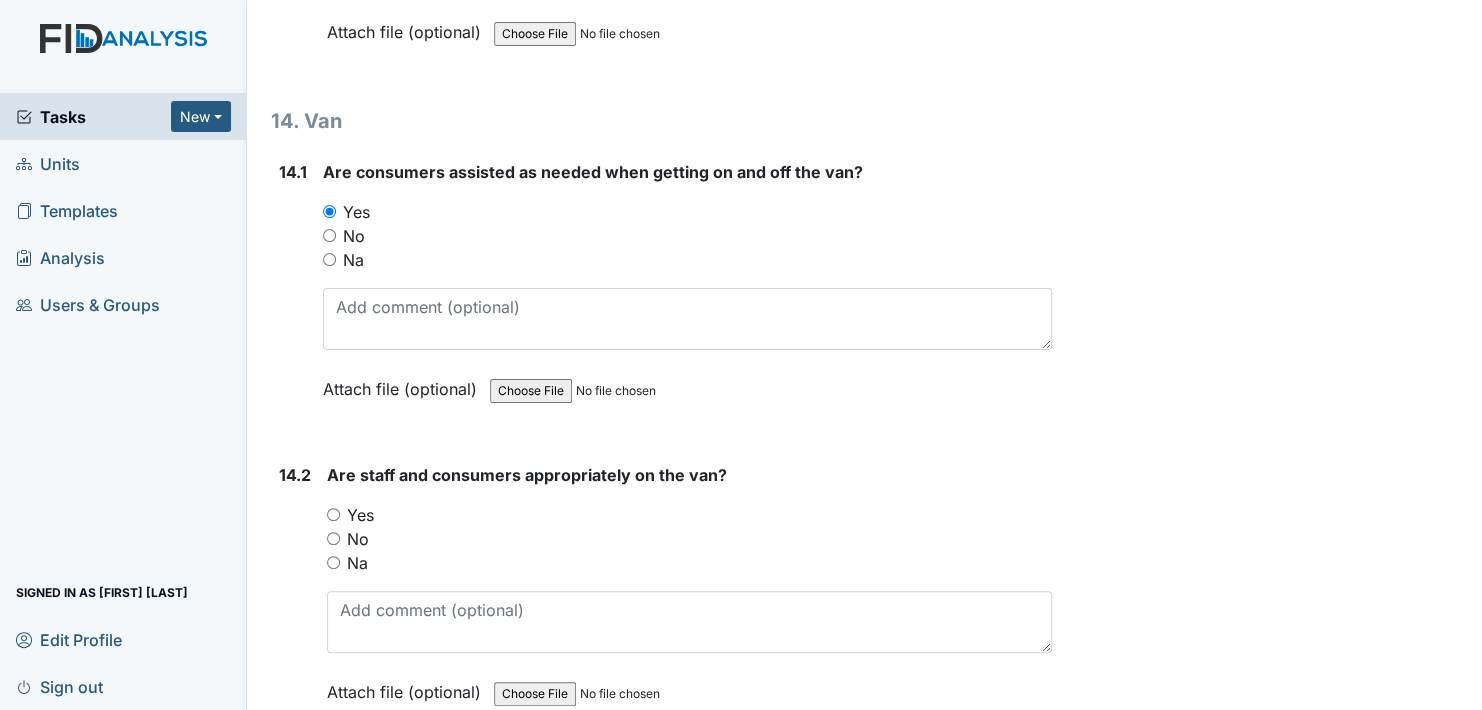 click on "Yes" at bounding box center [333, 514] 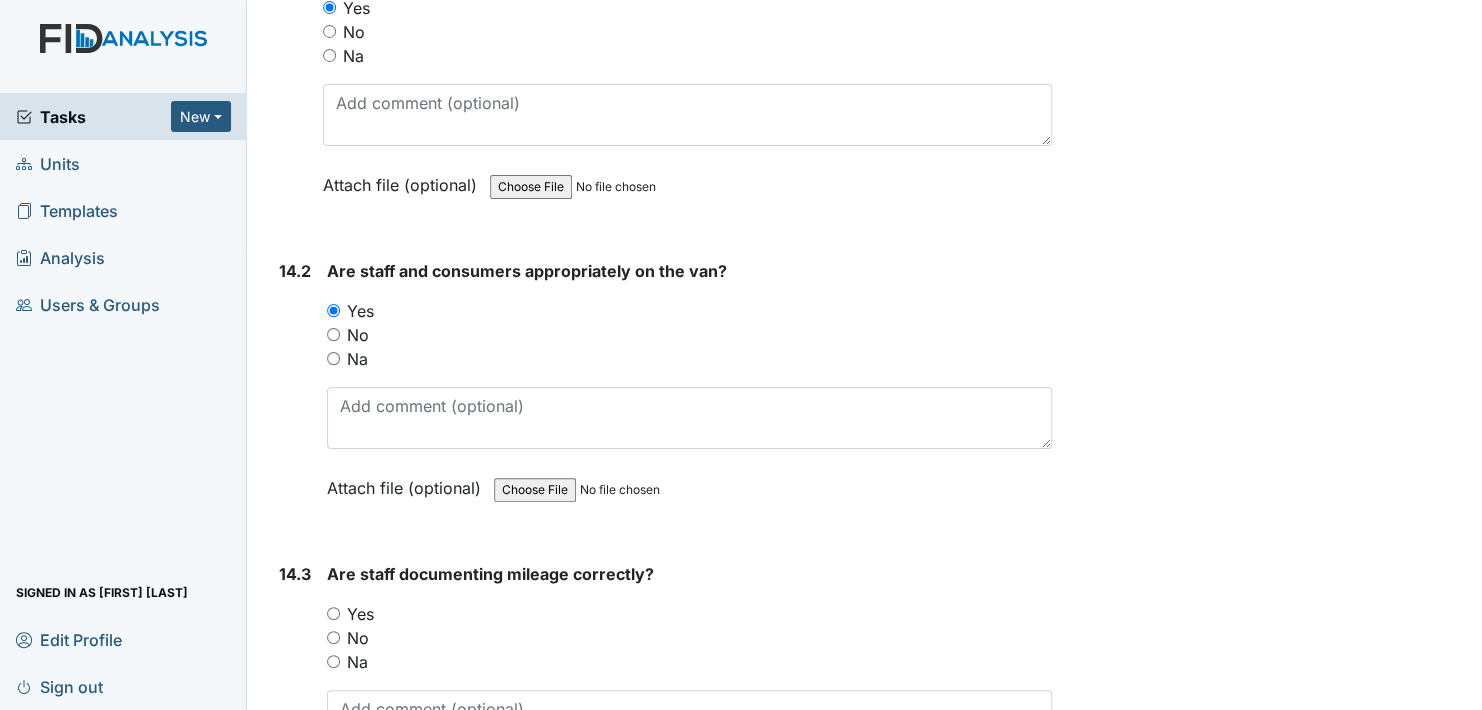 scroll, scrollTop: 36900, scrollLeft: 0, axis: vertical 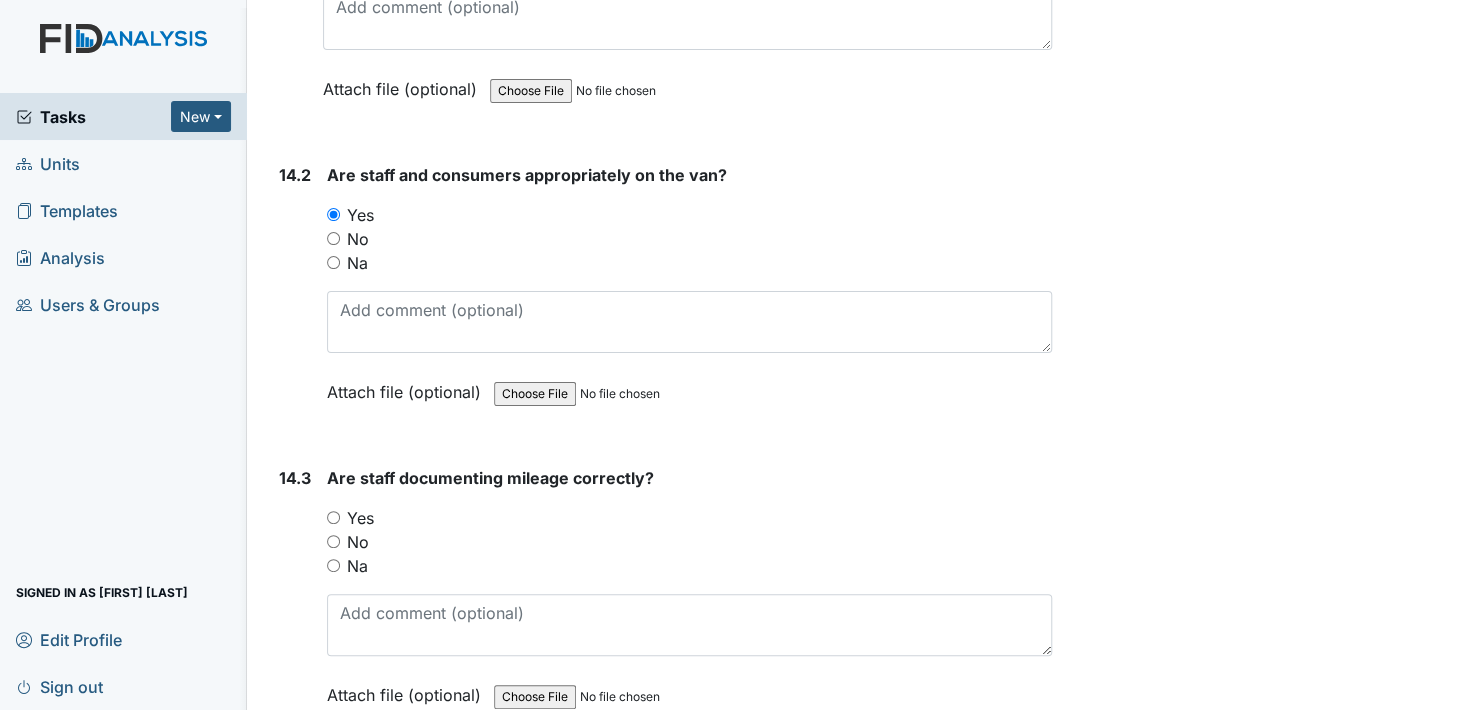 click on "Yes" at bounding box center [333, 517] 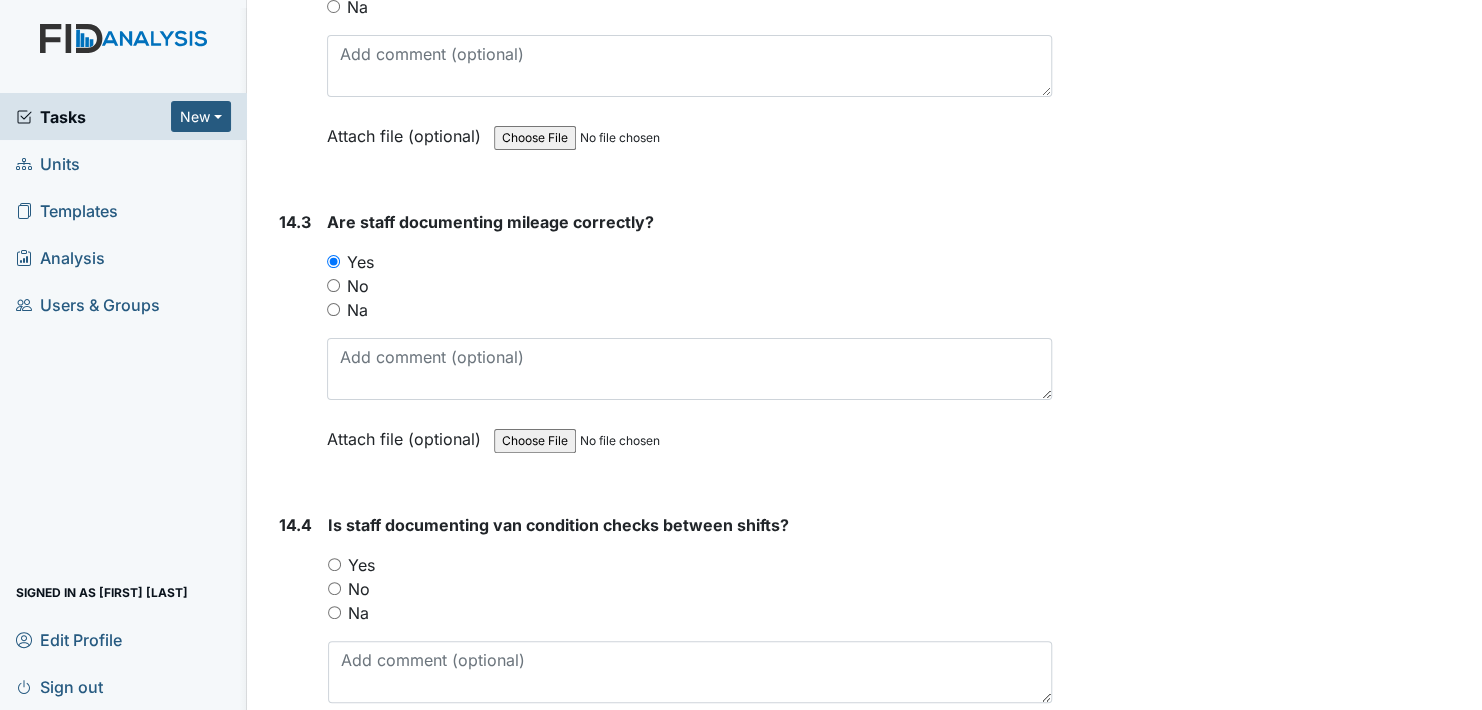 scroll, scrollTop: 37200, scrollLeft: 0, axis: vertical 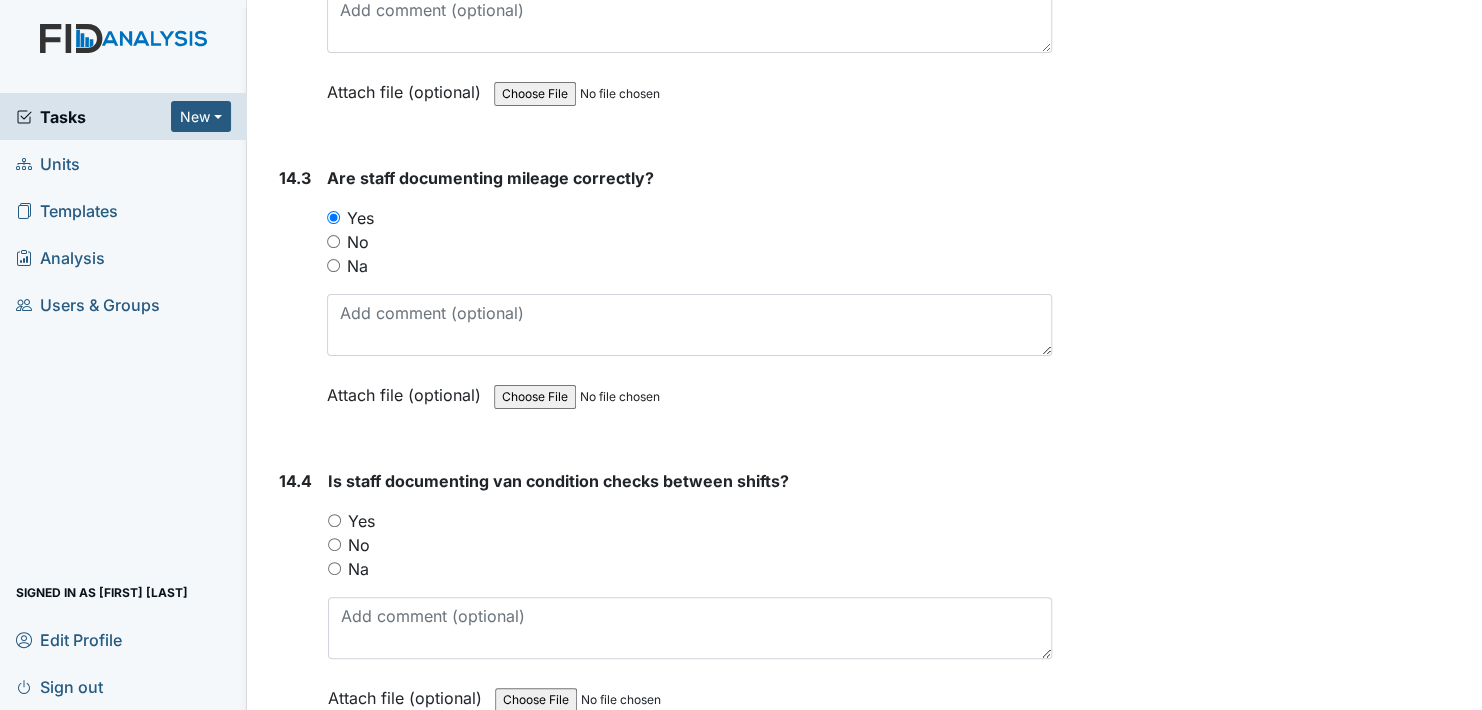 drag, startPoint x: 335, startPoint y: 419, endPoint x: 452, endPoint y: 440, distance: 118.869675 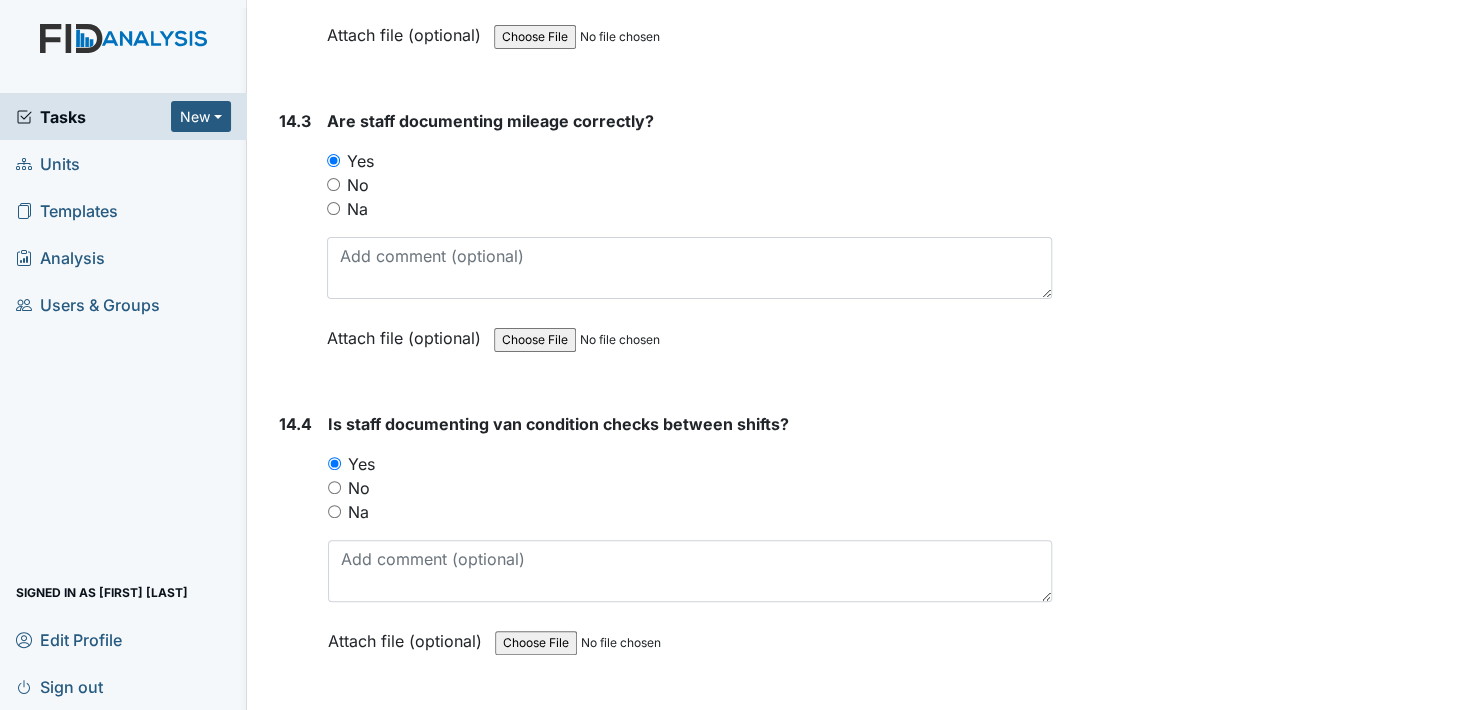 scroll, scrollTop: 37600, scrollLeft: 0, axis: vertical 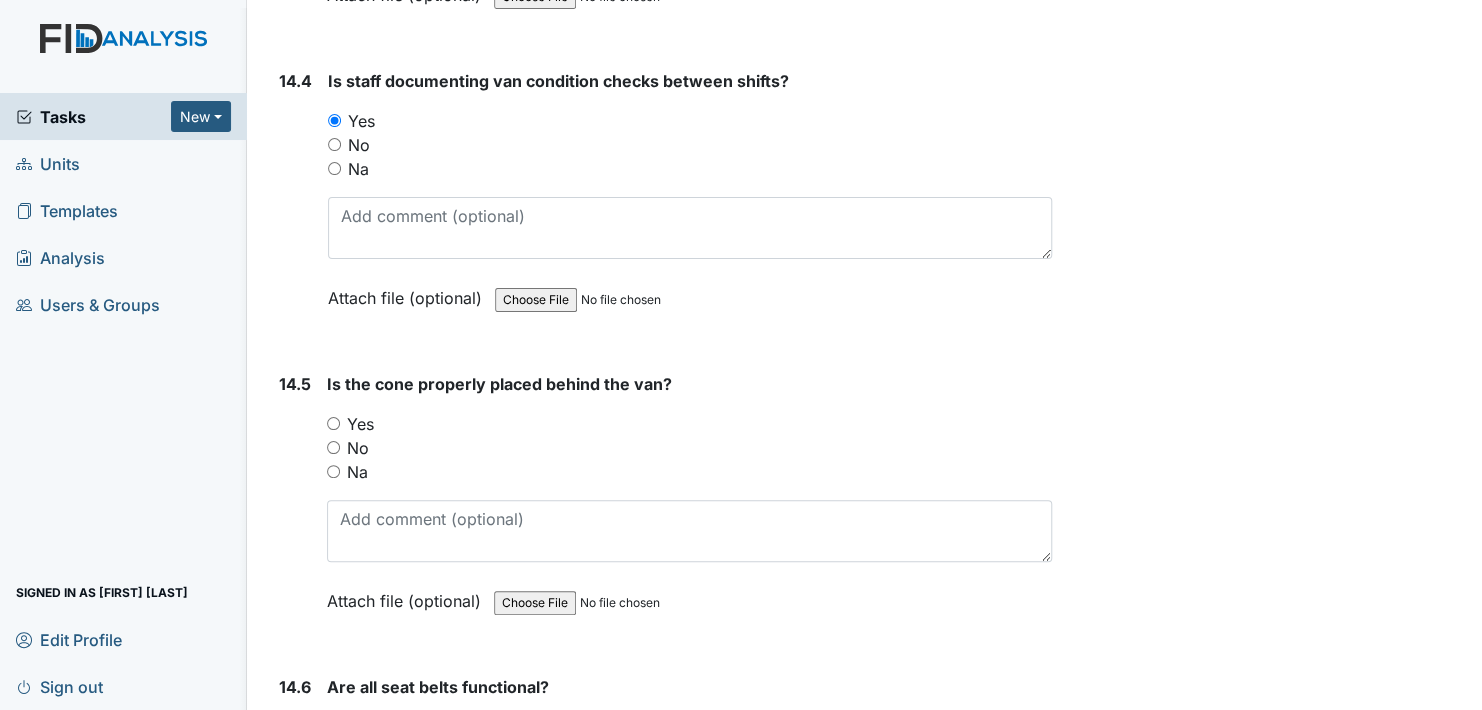click on "Yes" at bounding box center (333, 423) 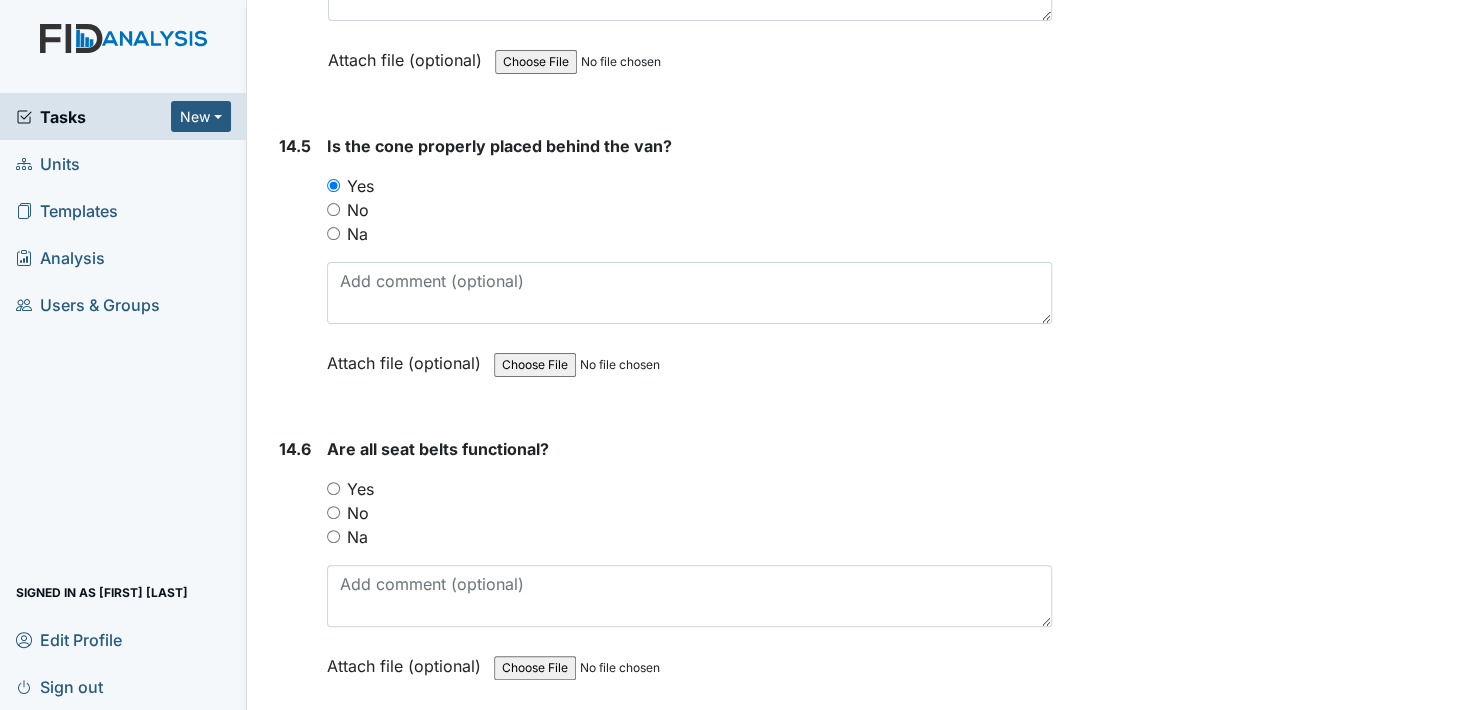 scroll, scrollTop: 37900, scrollLeft: 0, axis: vertical 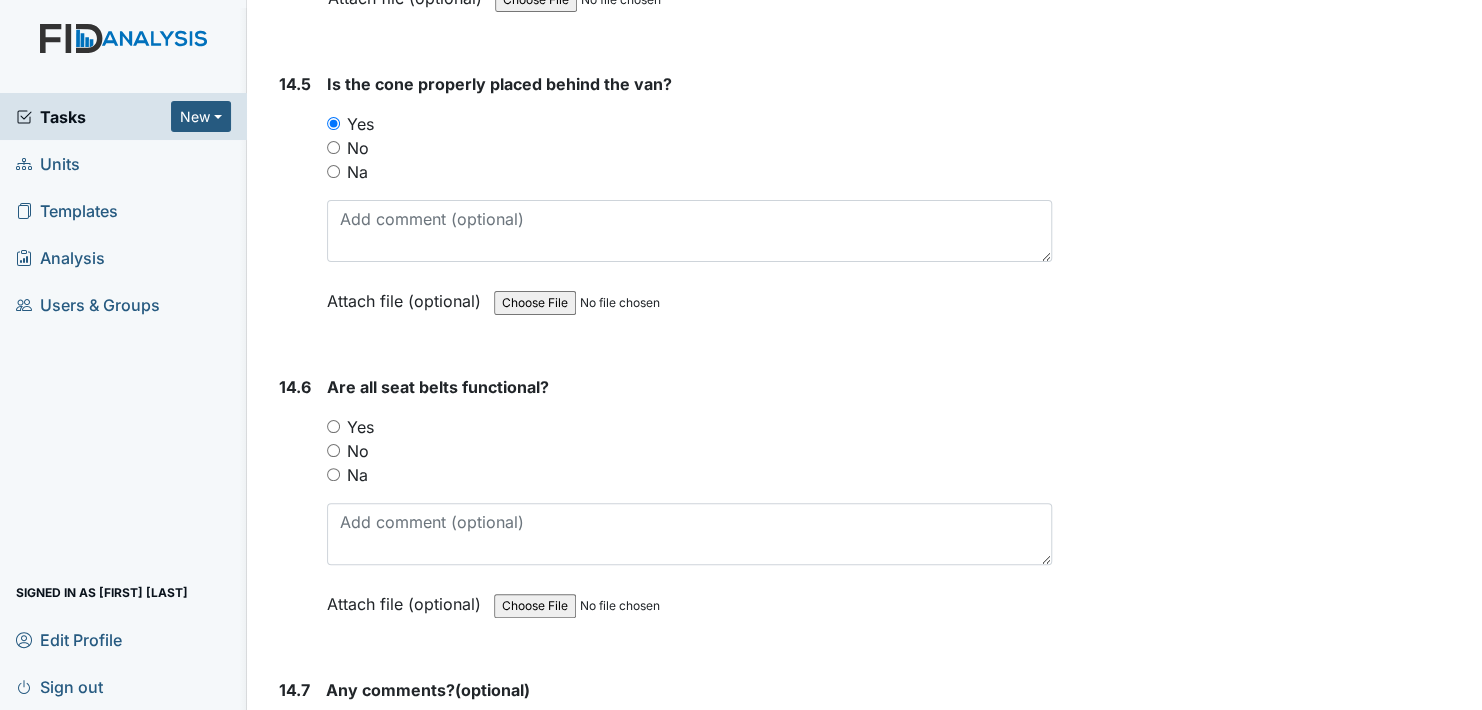 drag, startPoint x: 327, startPoint y: 320, endPoint x: 341, endPoint y: 318, distance: 14.142136 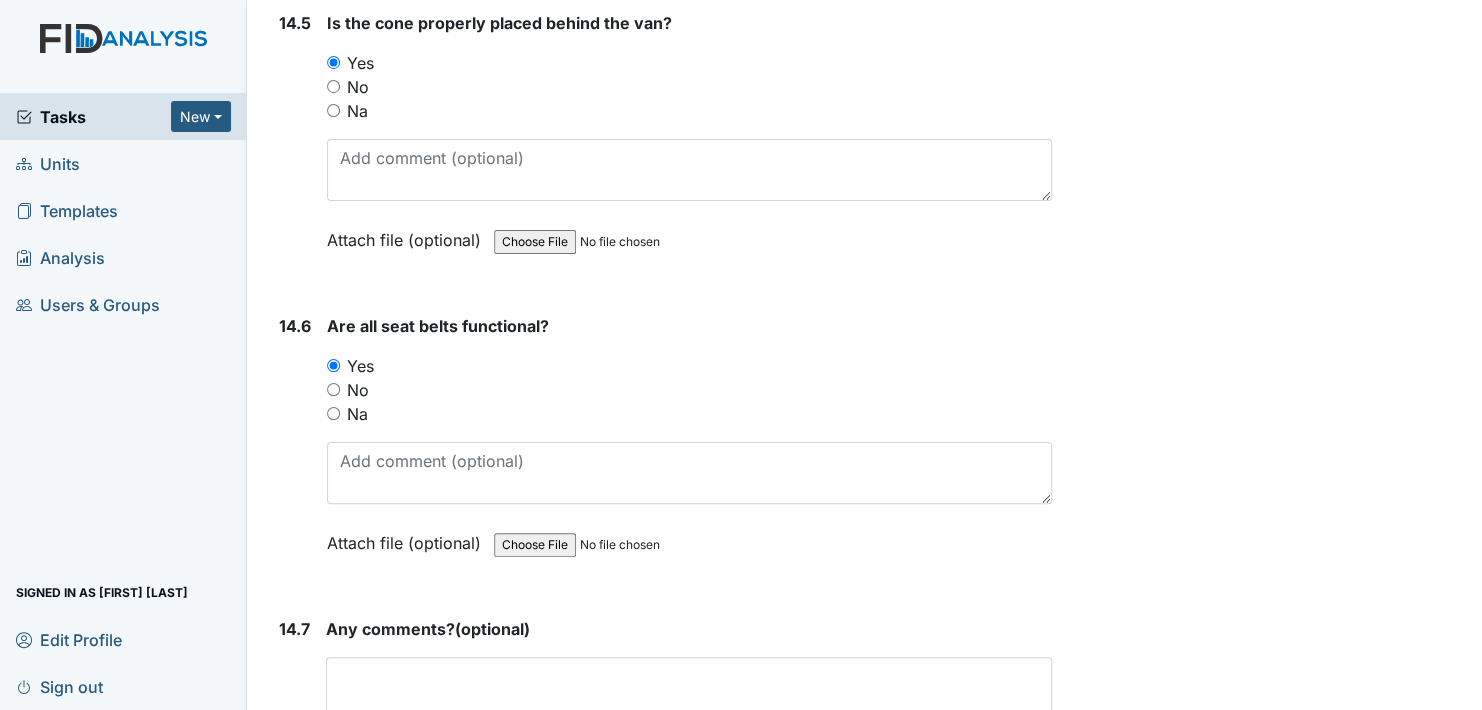 scroll, scrollTop: 38031, scrollLeft: 0, axis: vertical 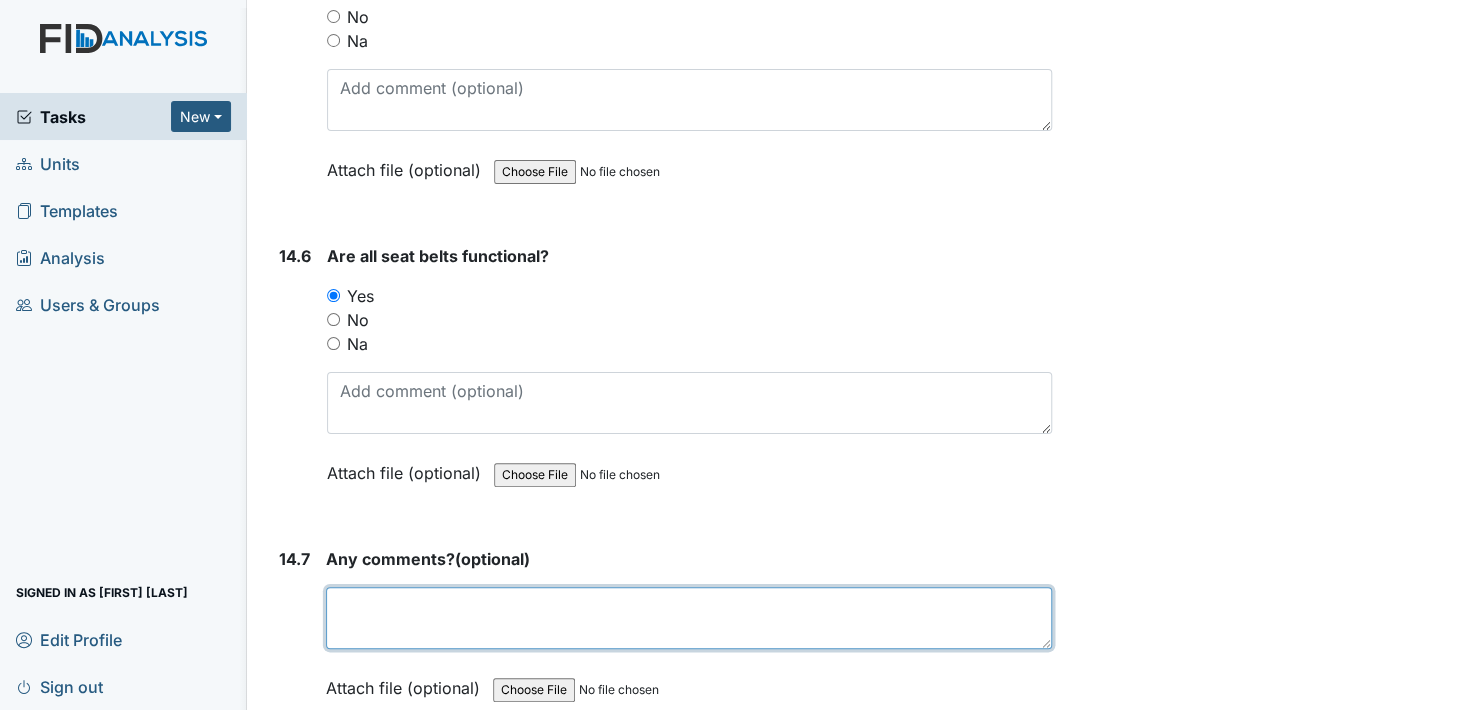click at bounding box center (689, 618) 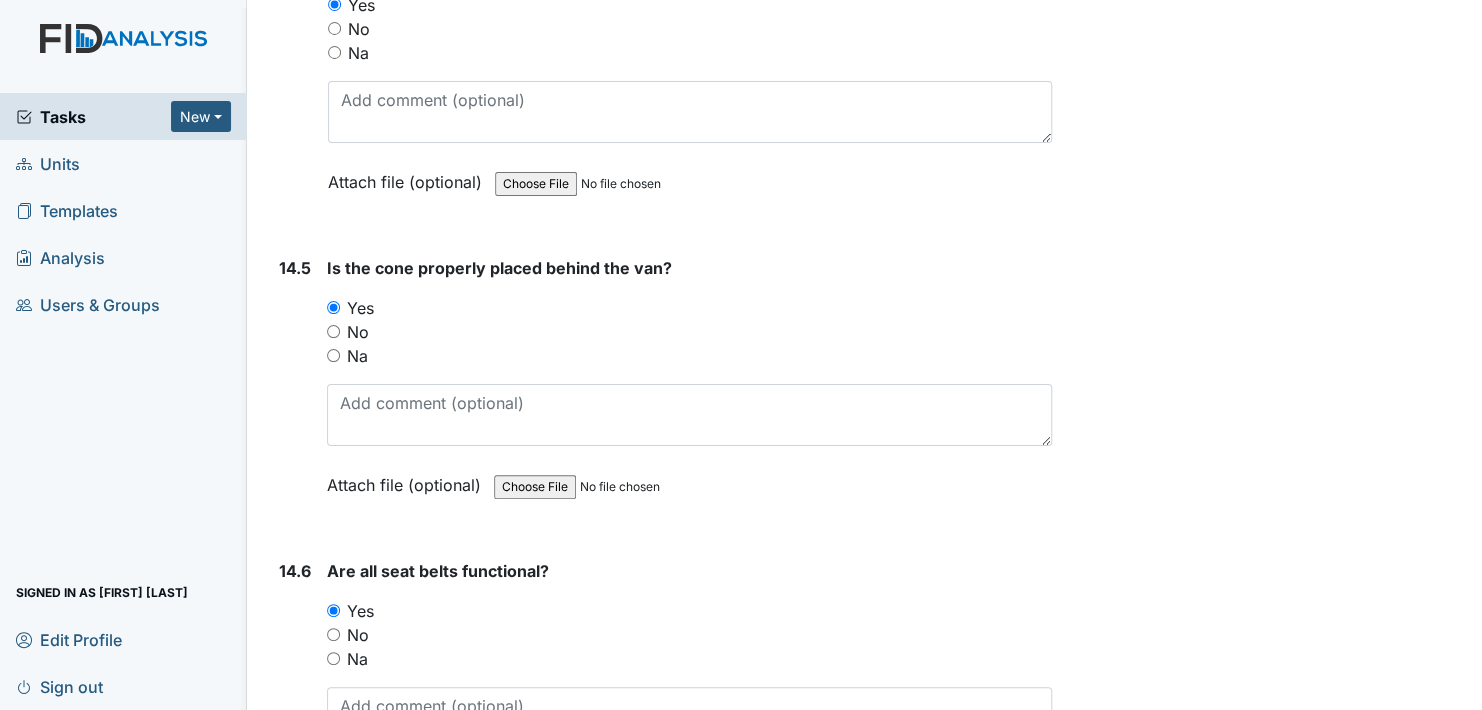 scroll, scrollTop: 38031, scrollLeft: 0, axis: vertical 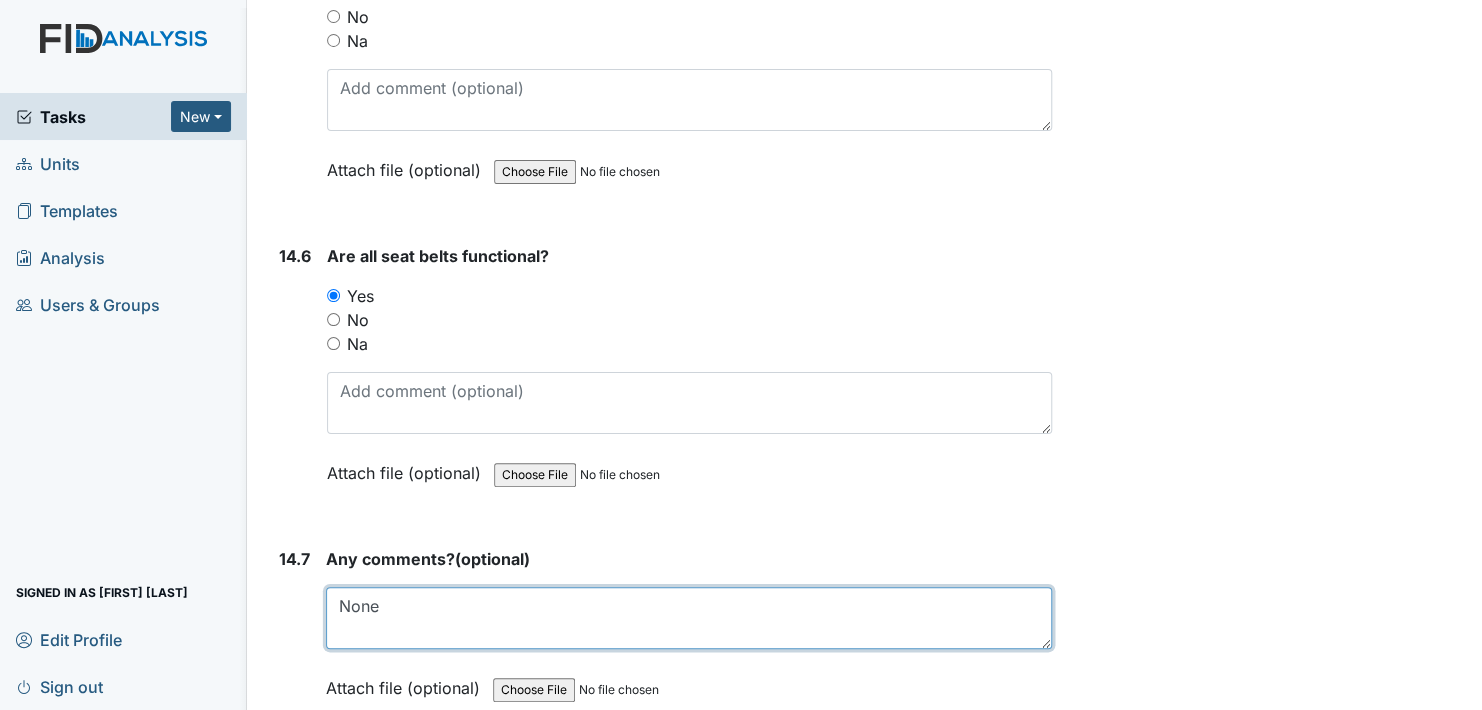 type on "None" 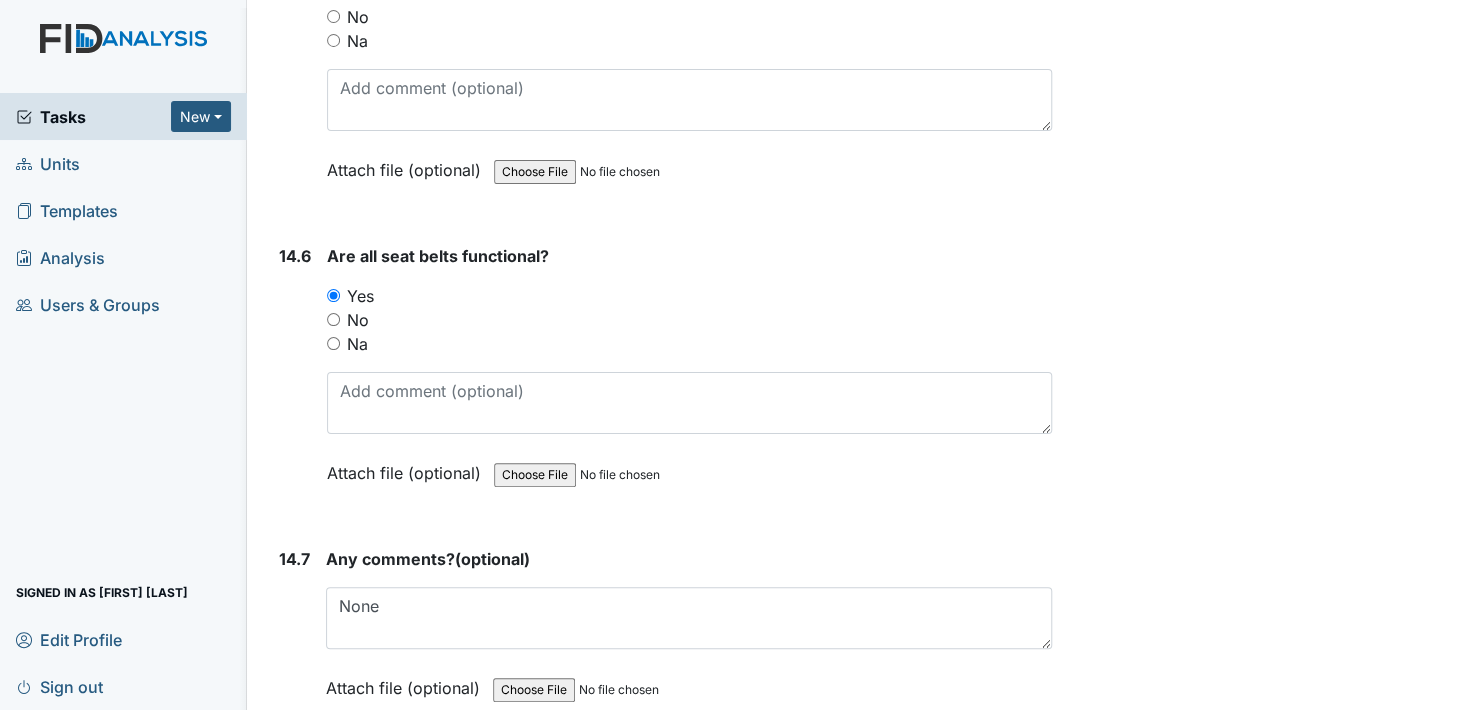 click on "Submit" at bounding box center (322, 781) 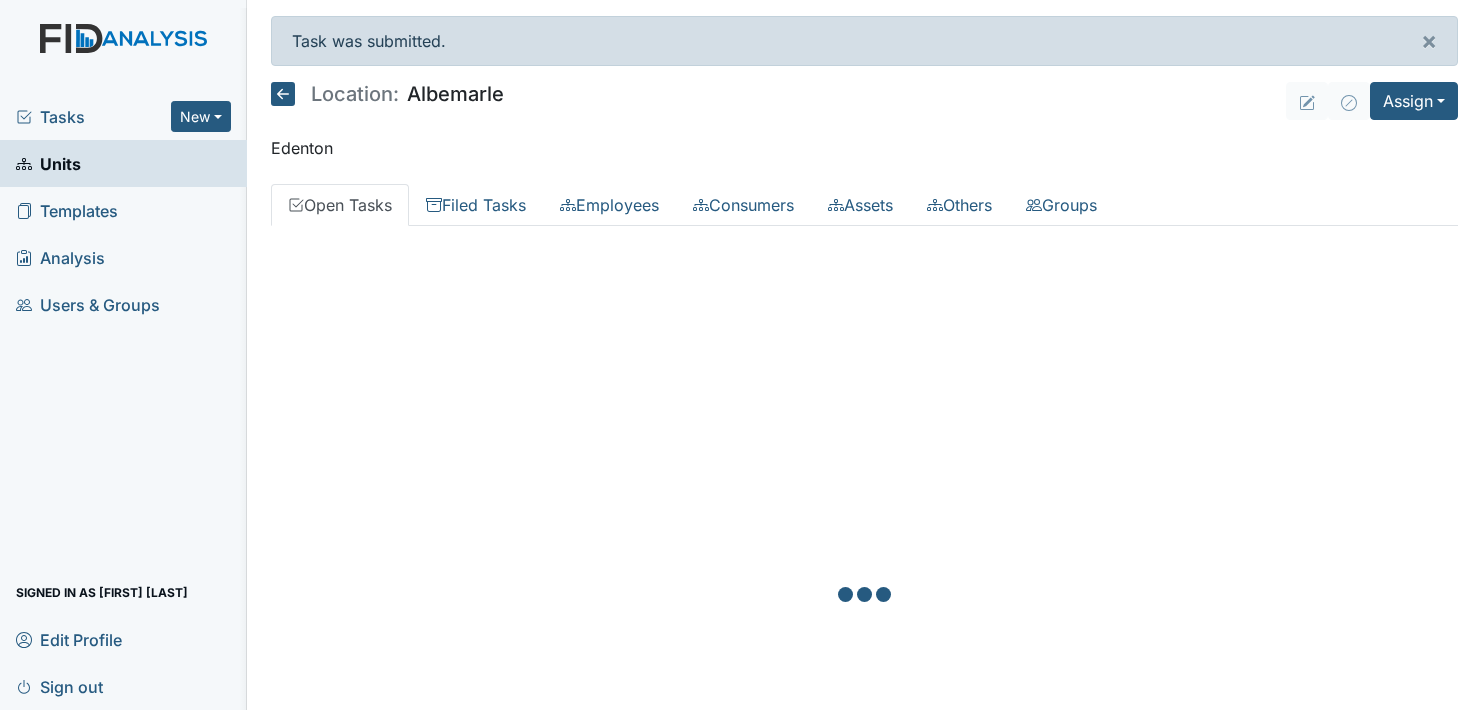 scroll, scrollTop: 0, scrollLeft: 0, axis: both 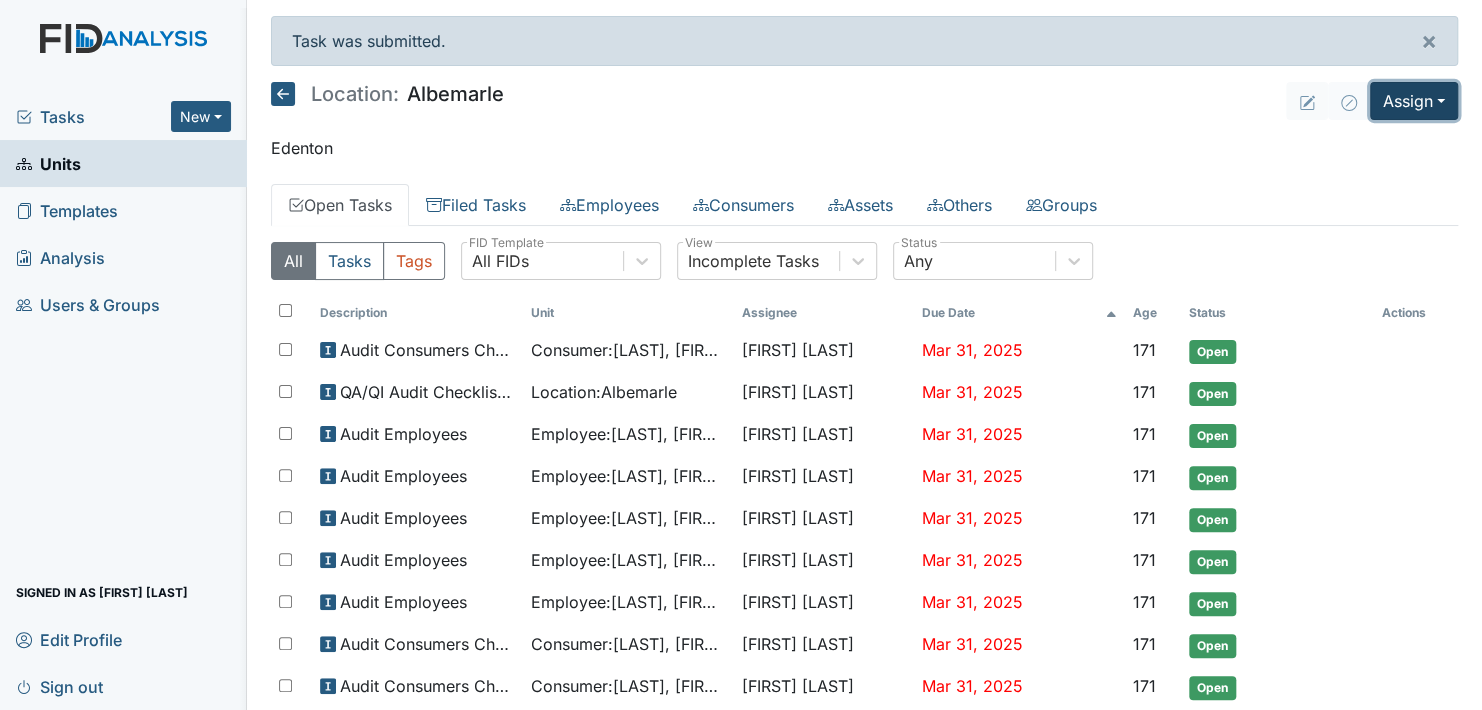 click on "Assign" at bounding box center (1414, 101) 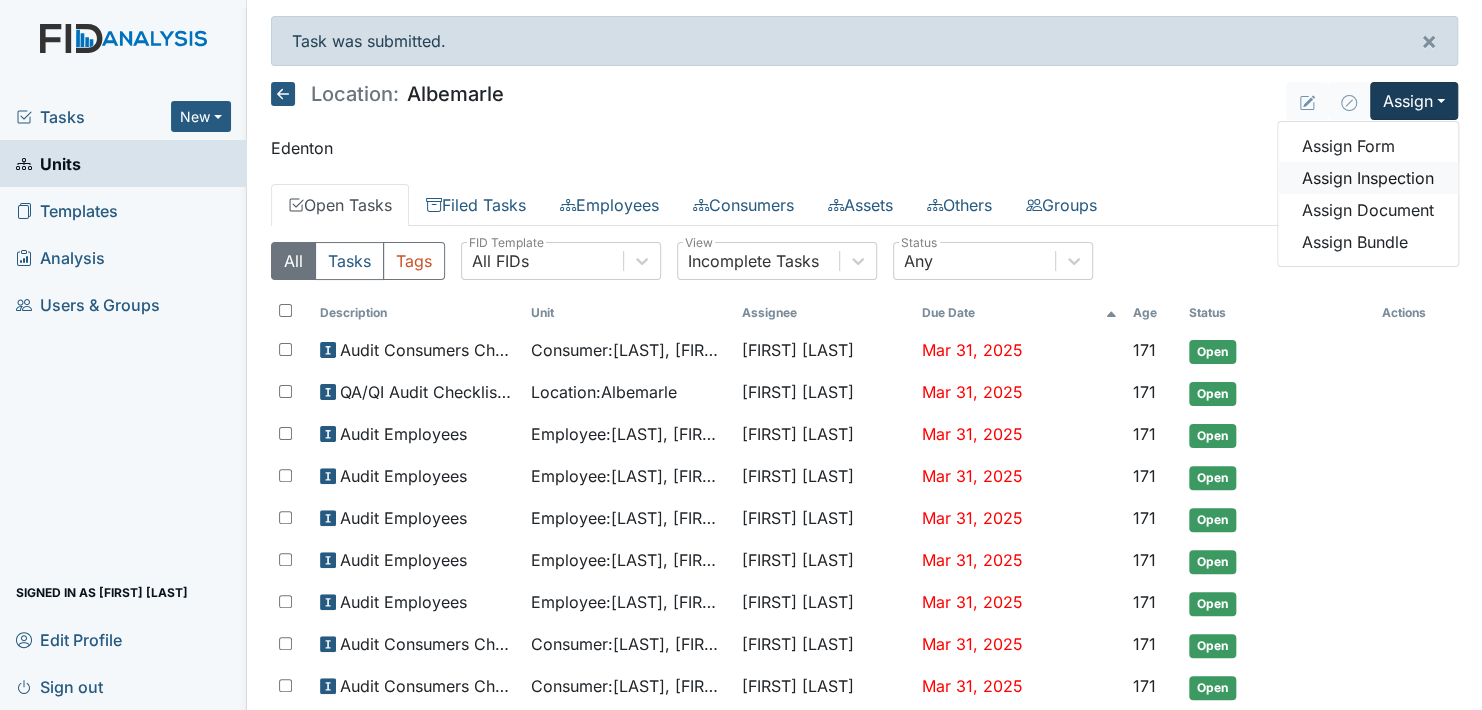 click on "Assign Inspection" at bounding box center [1368, 178] 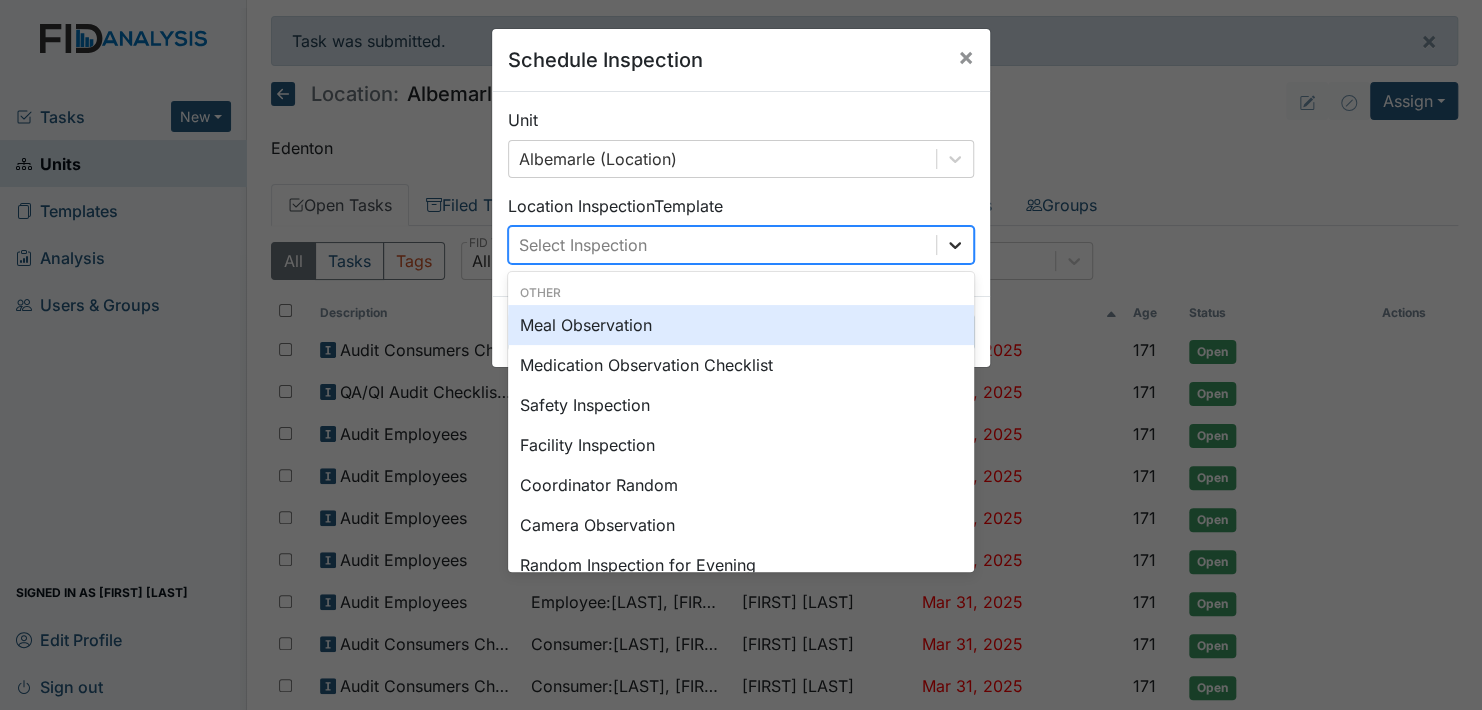click 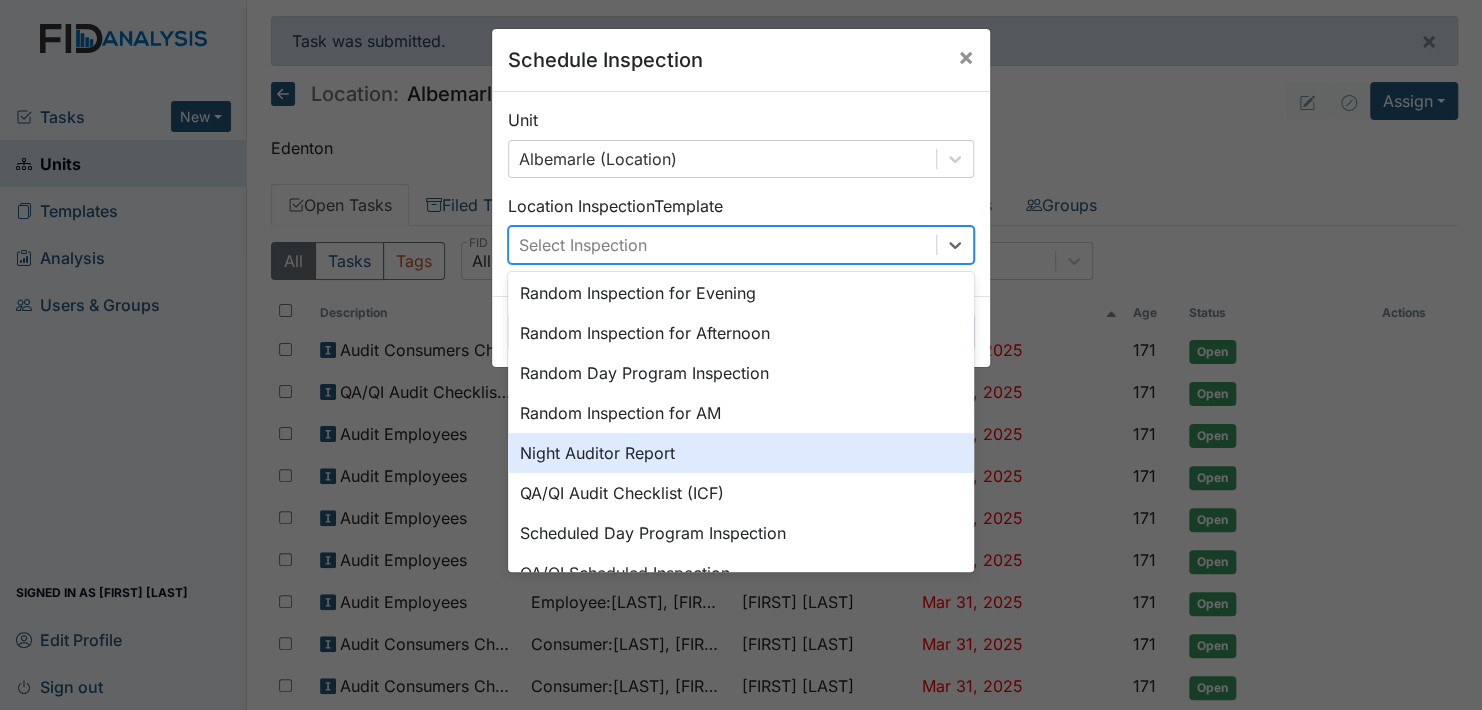 scroll, scrollTop: 0, scrollLeft: 0, axis: both 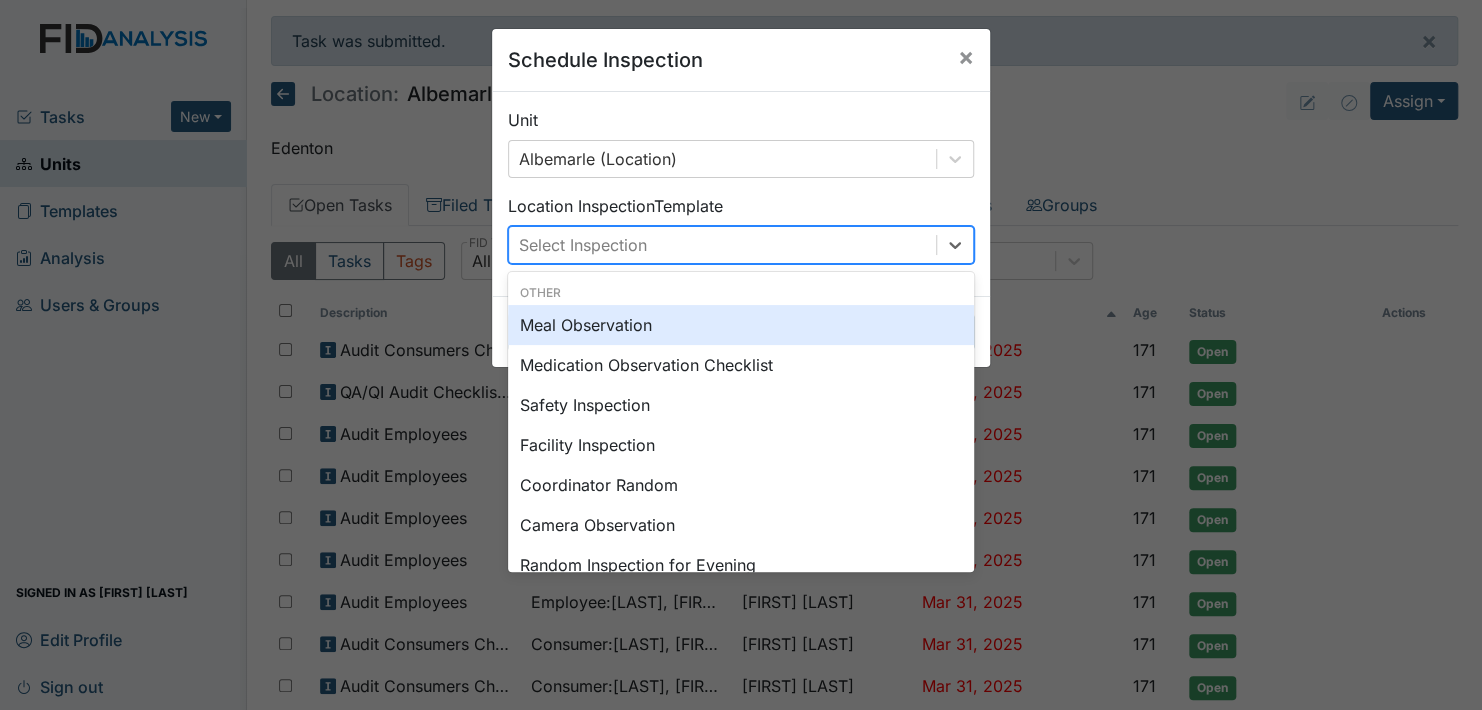 click on "Meal Observation" at bounding box center (741, 325) 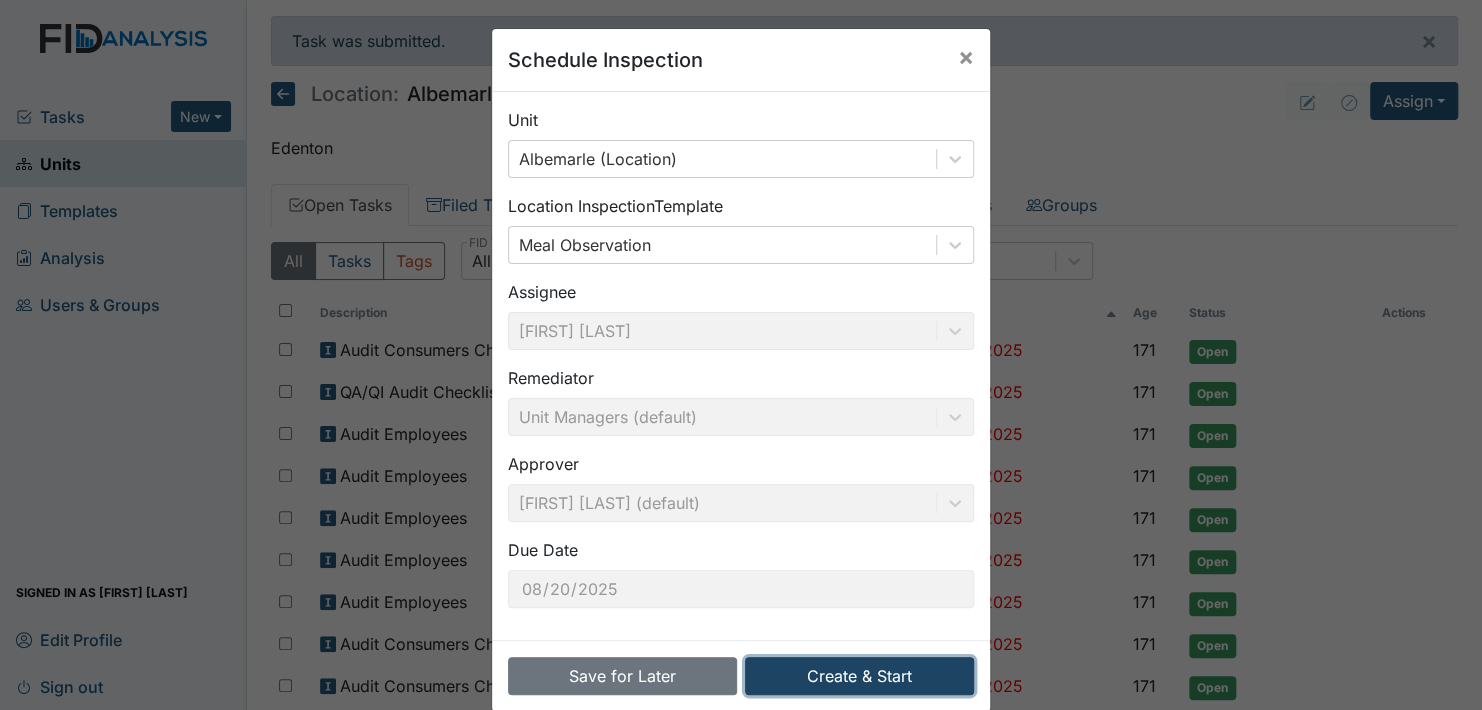 click on "Create & Start" at bounding box center [859, 676] 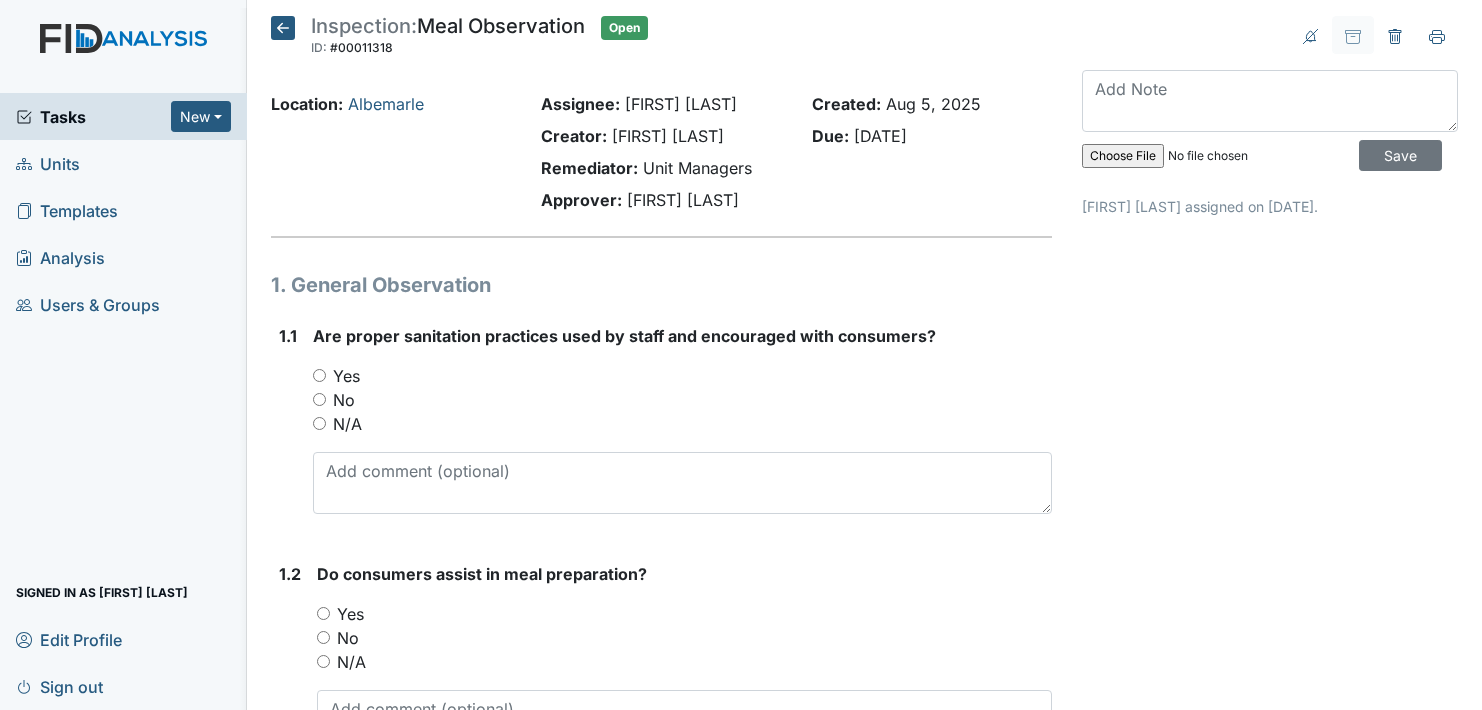 scroll, scrollTop: 0, scrollLeft: 0, axis: both 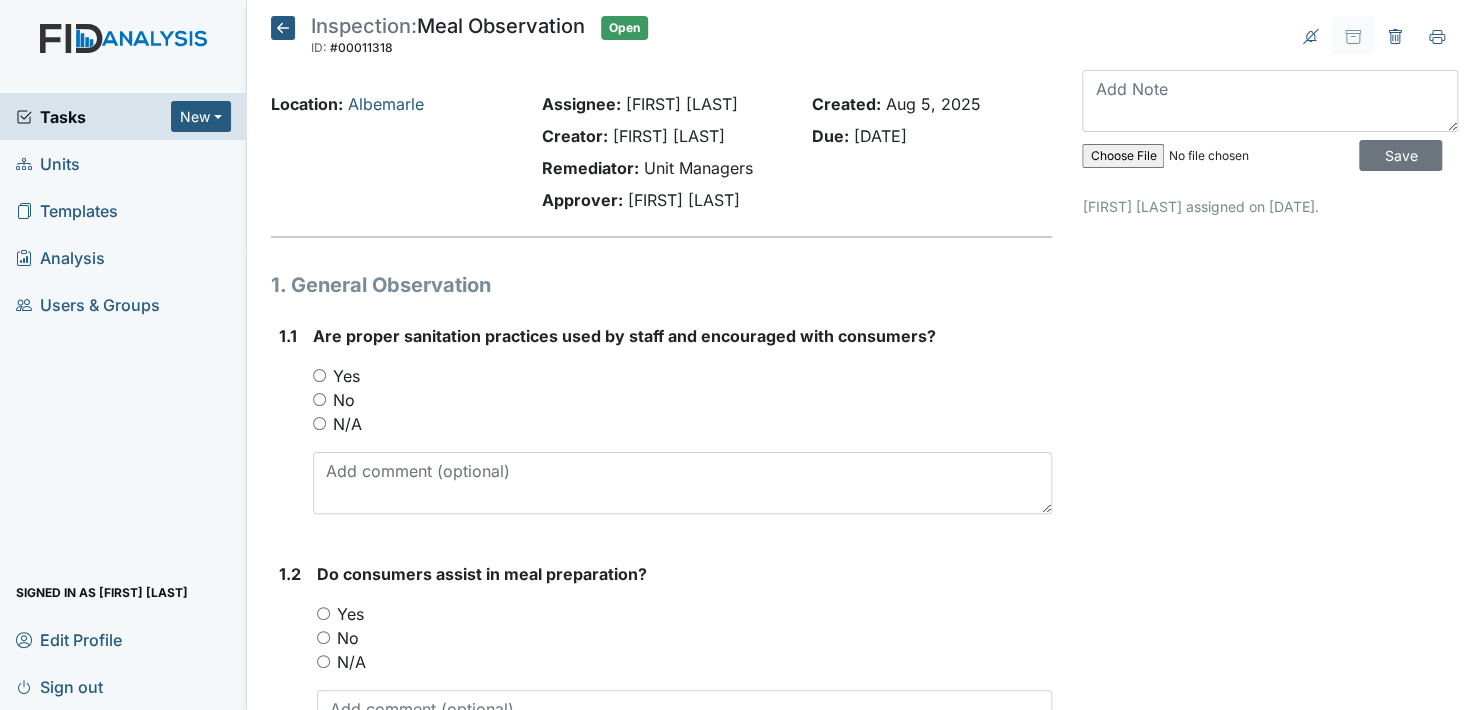 click on "Yes" at bounding box center (319, 375) 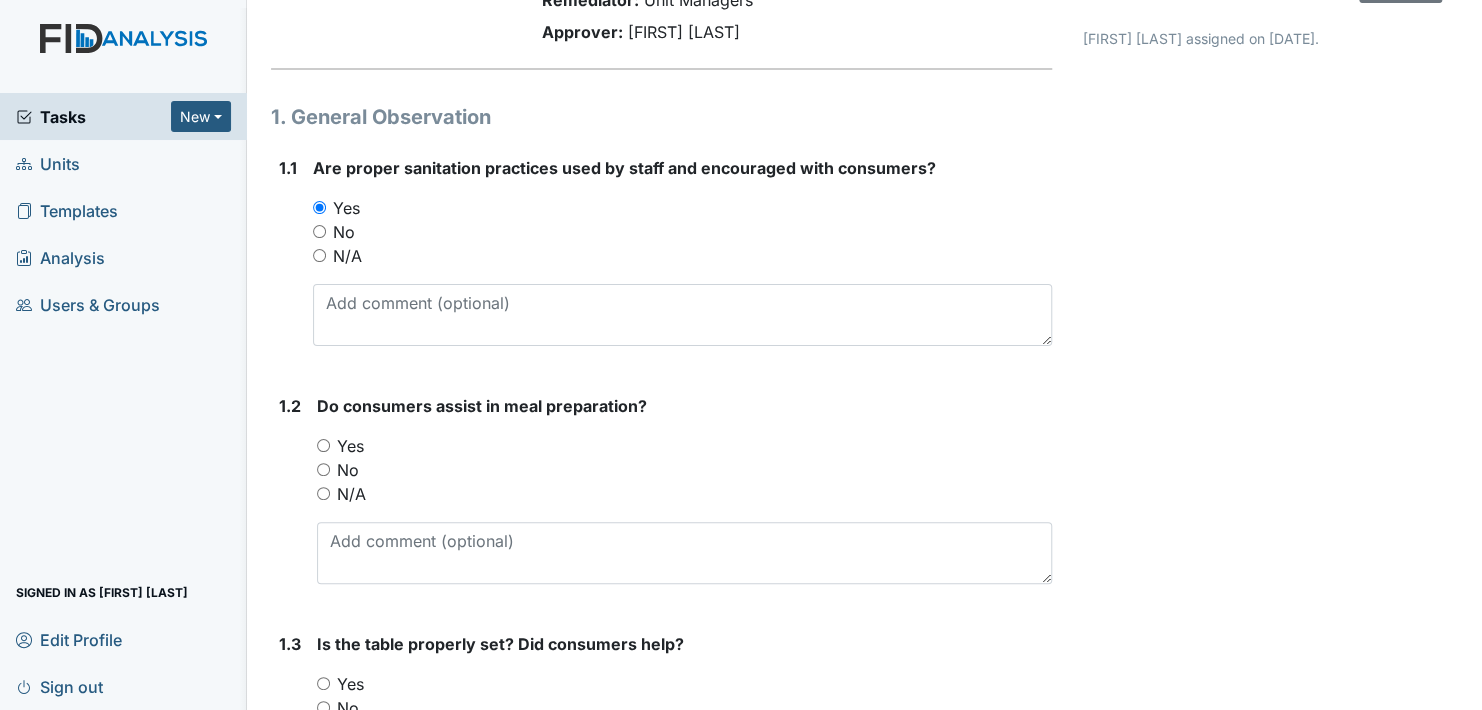 scroll, scrollTop: 200, scrollLeft: 0, axis: vertical 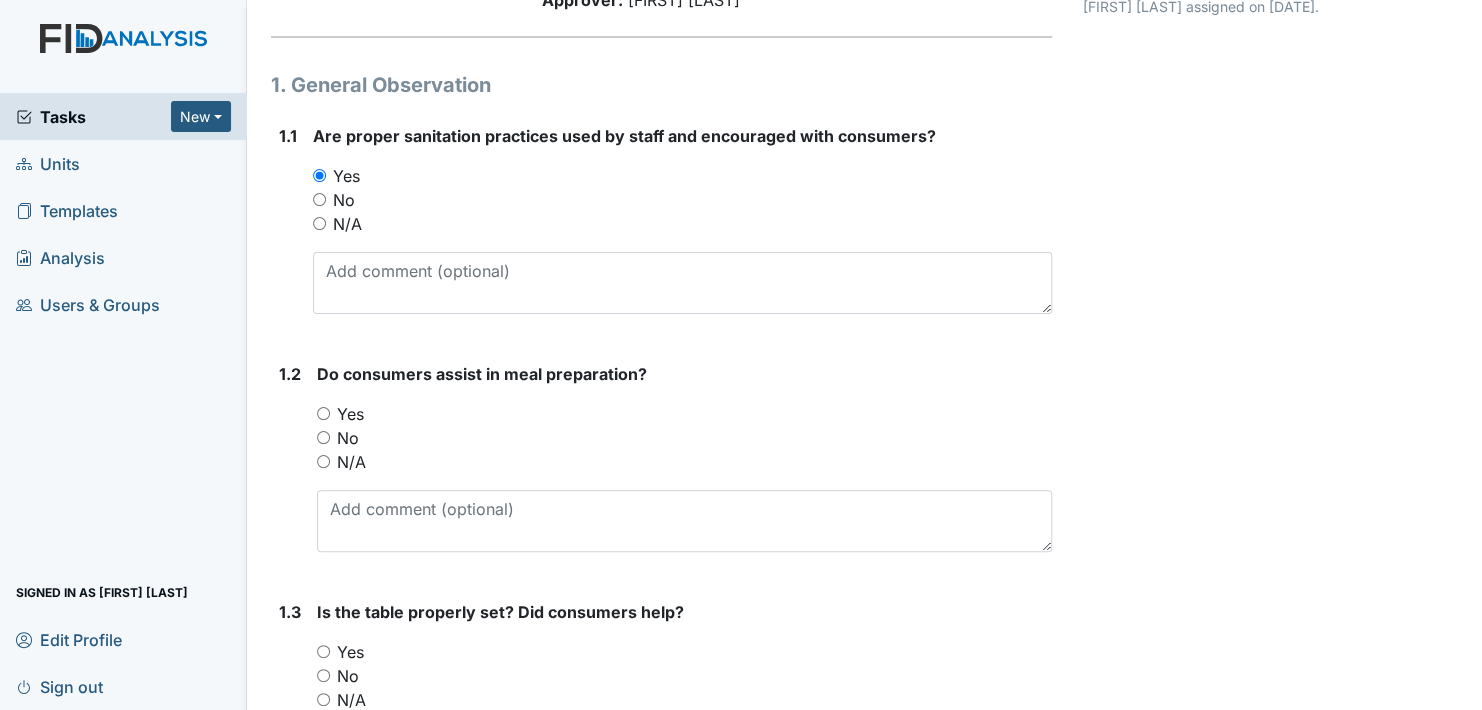 click on "Yes" at bounding box center [684, 414] 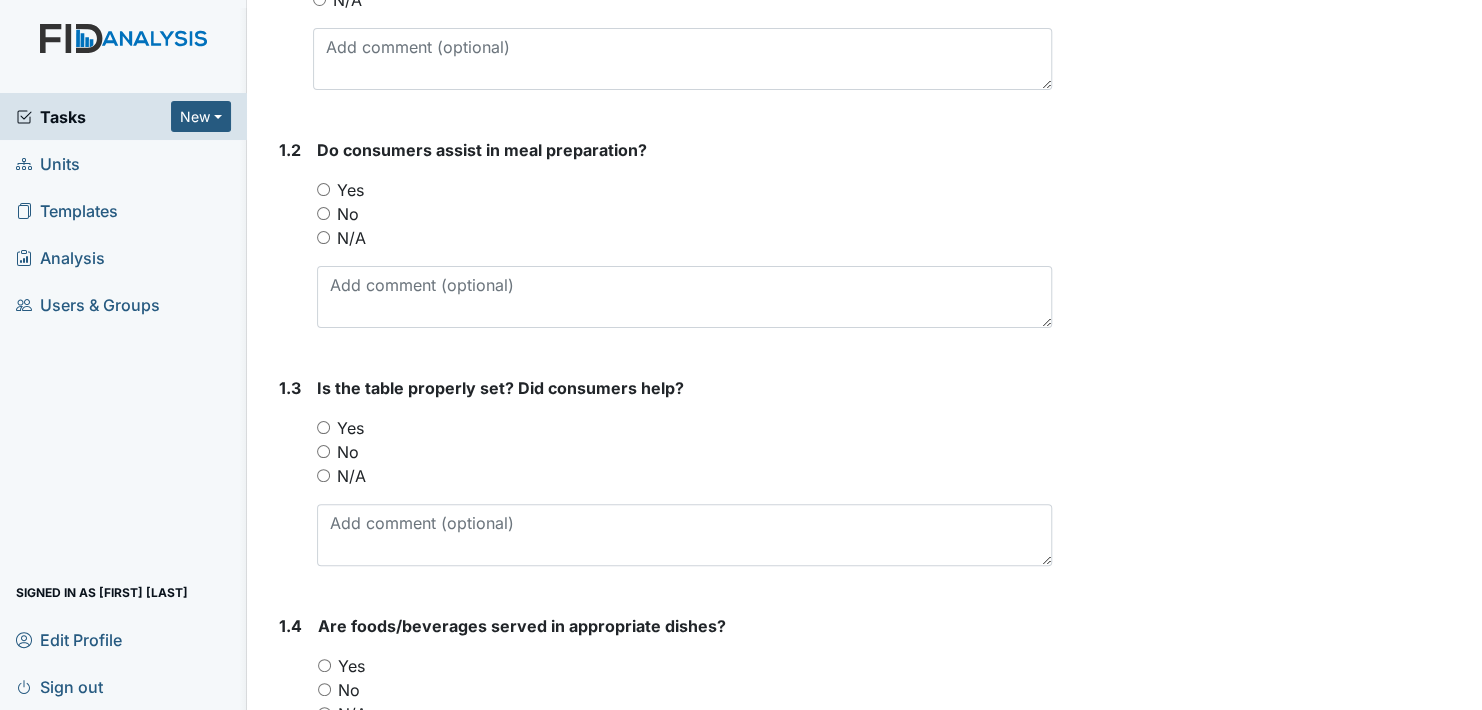 scroll, scrollTop: 500, scrollLeft: 0, axis: vertical 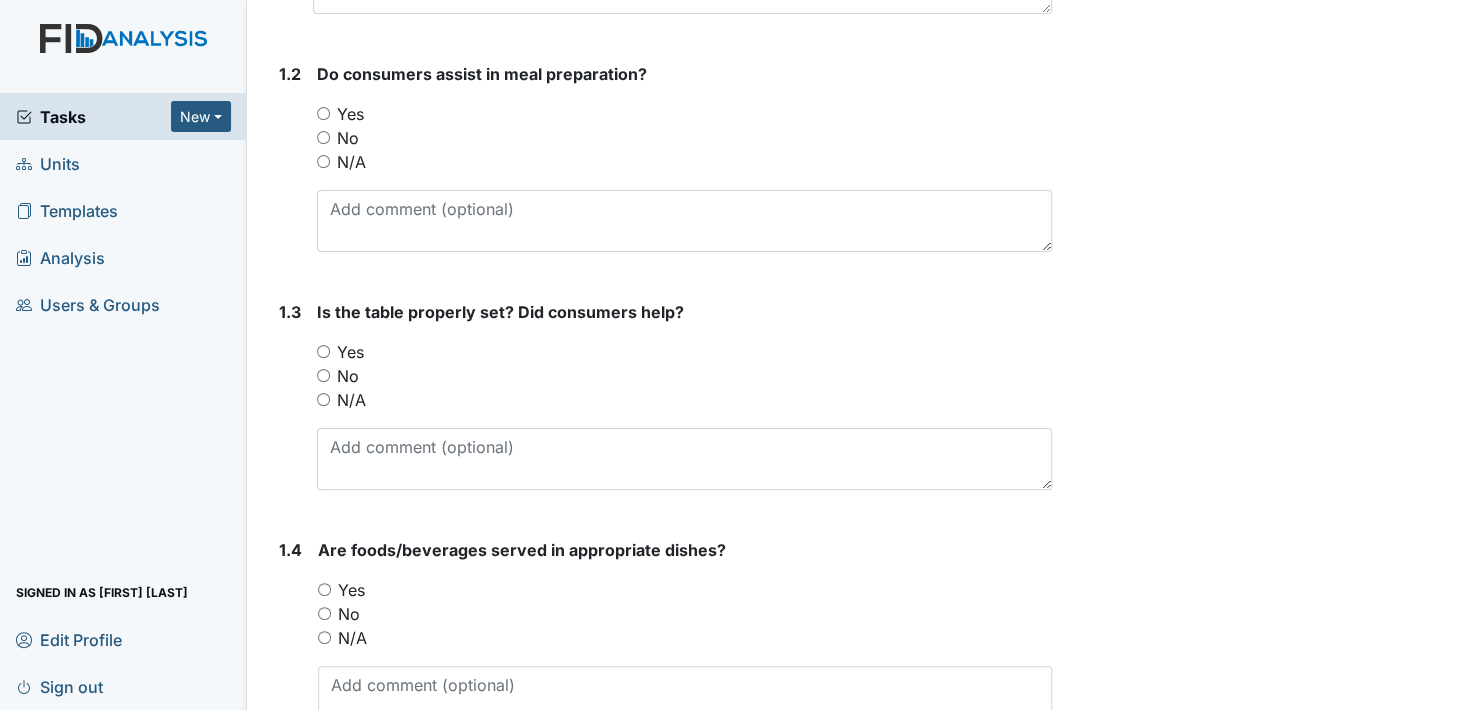 click on "Yes" at bounding box center (323, 351) 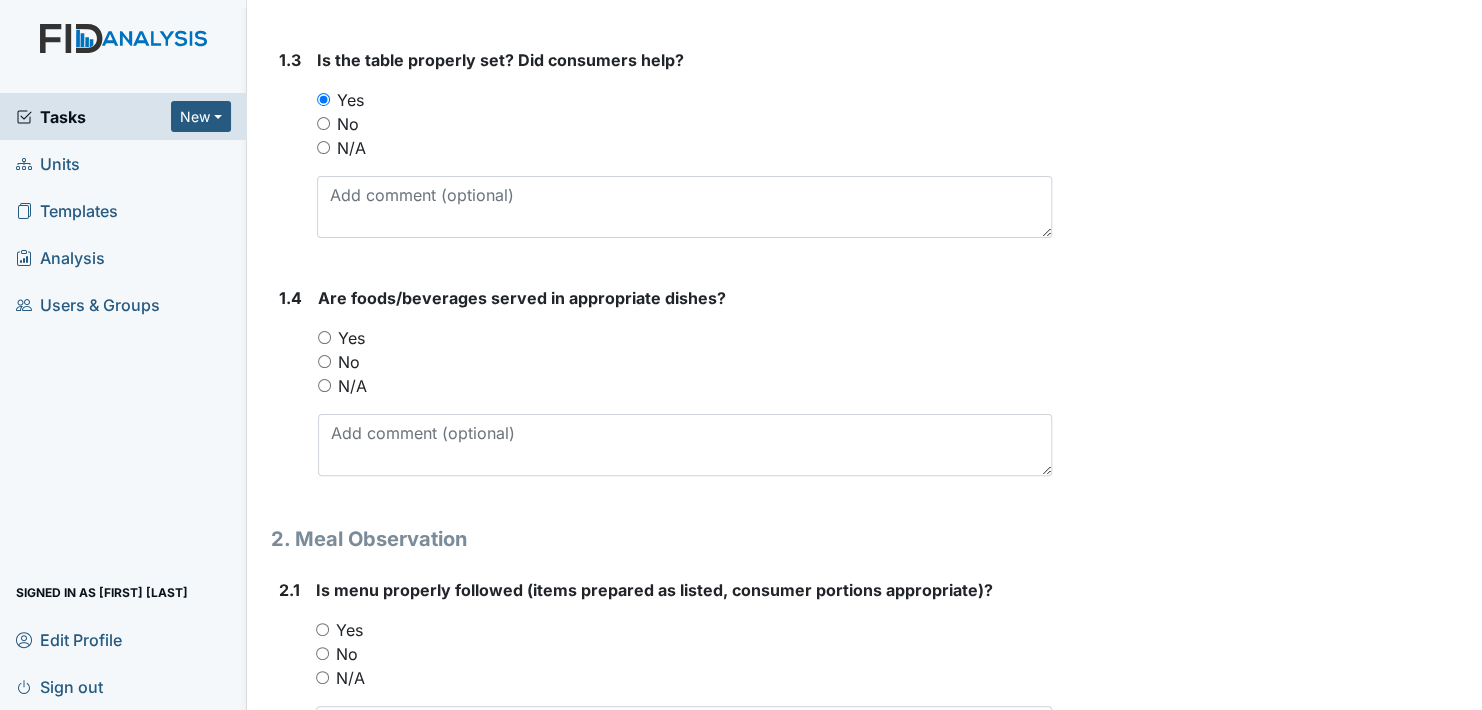 scroll, scrollTop: 800, scrollLeft: 0, axis: vertical 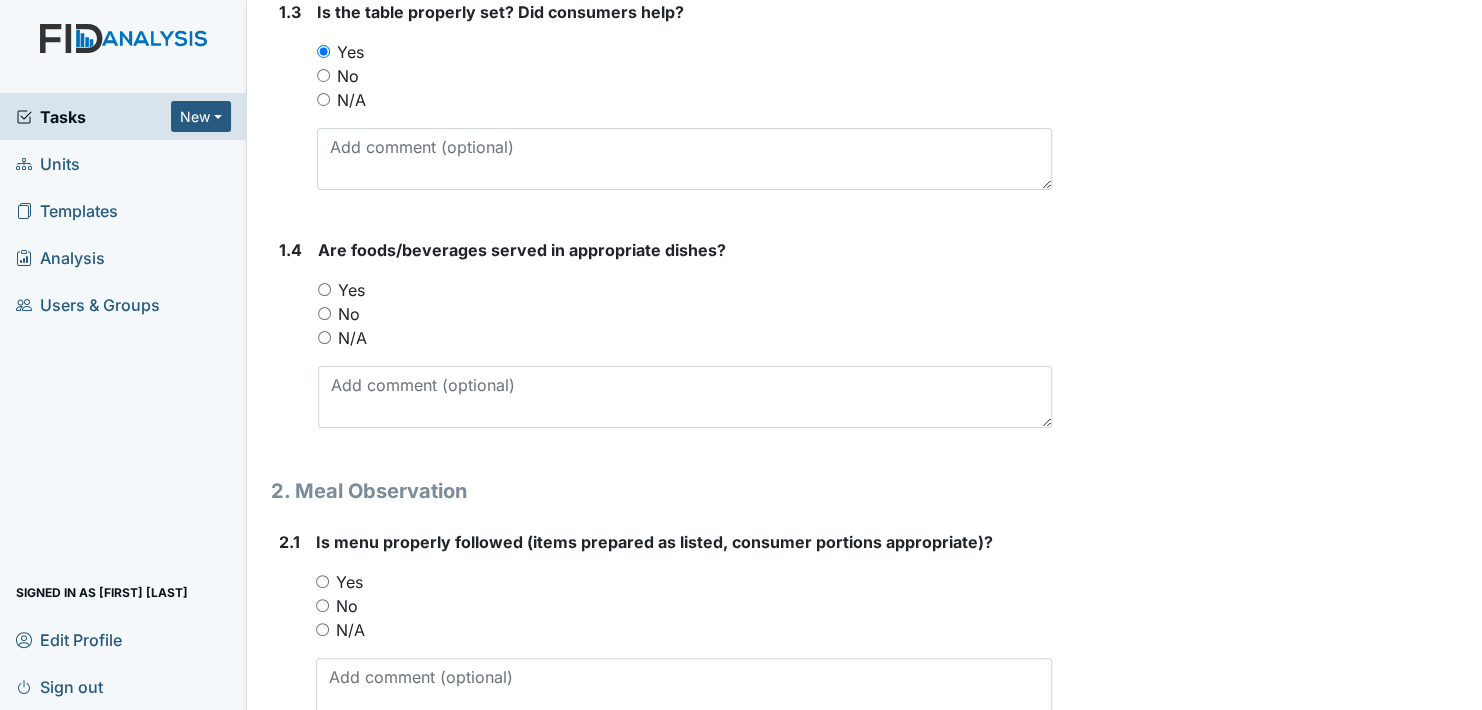 click on "Yes" at bounding box center (324, 289) 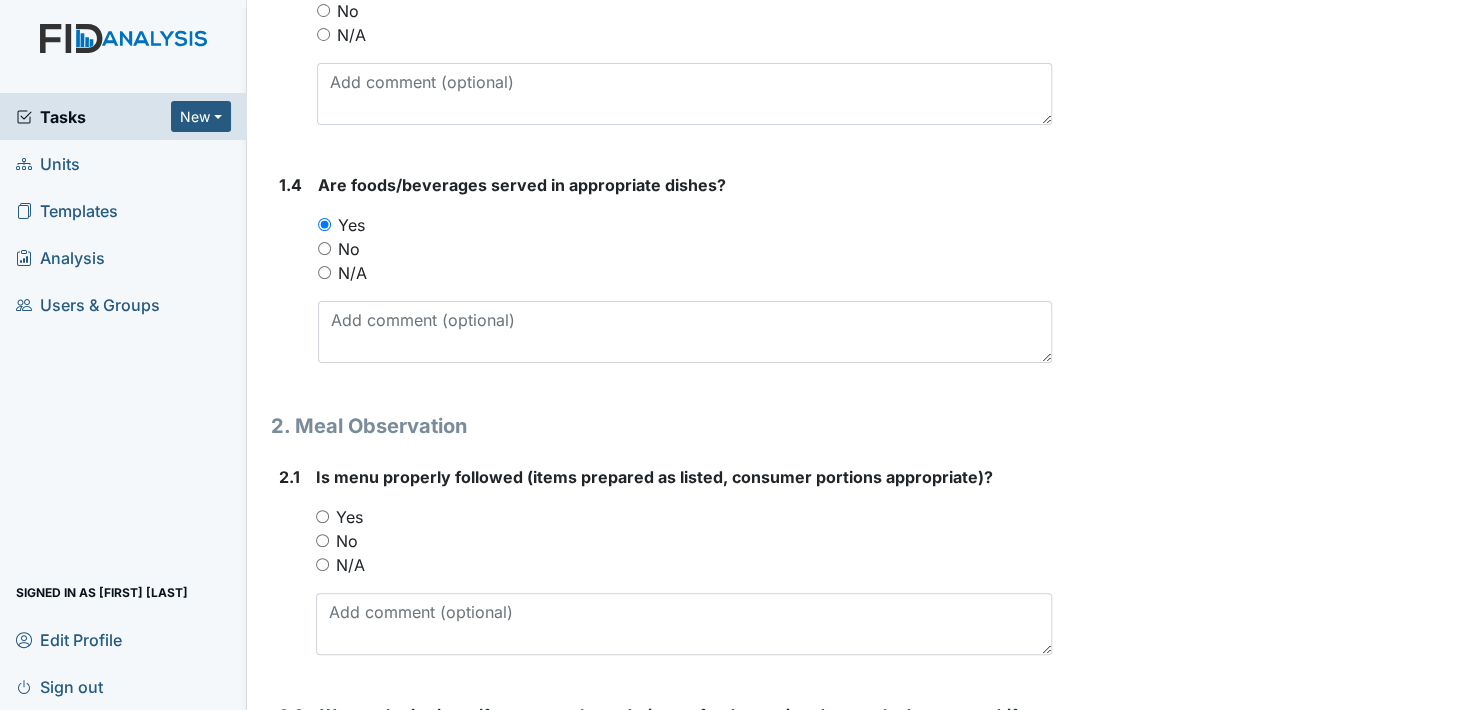 scroll, scrollTop: 1100, scrollLeft: 0, axis: vertical 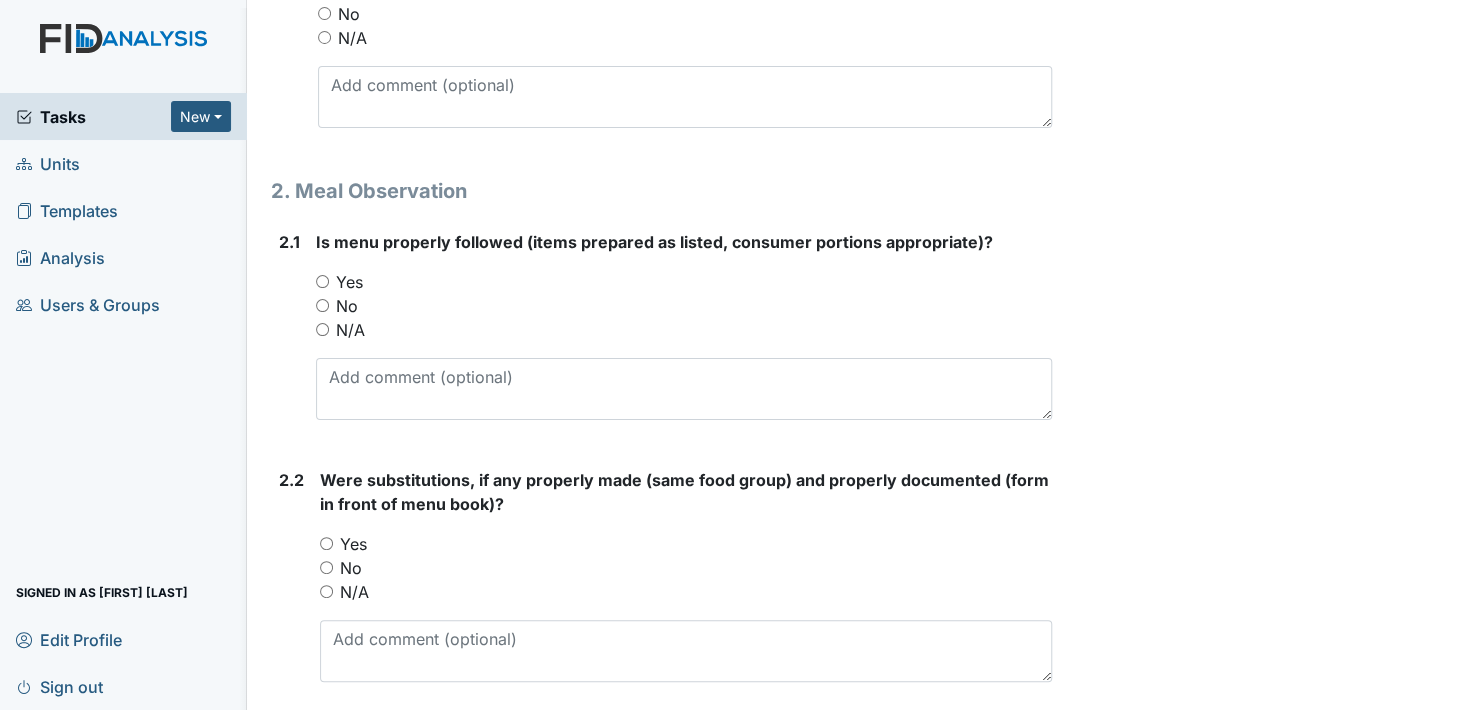 click on "Yes" at bounding box center (322, 281) 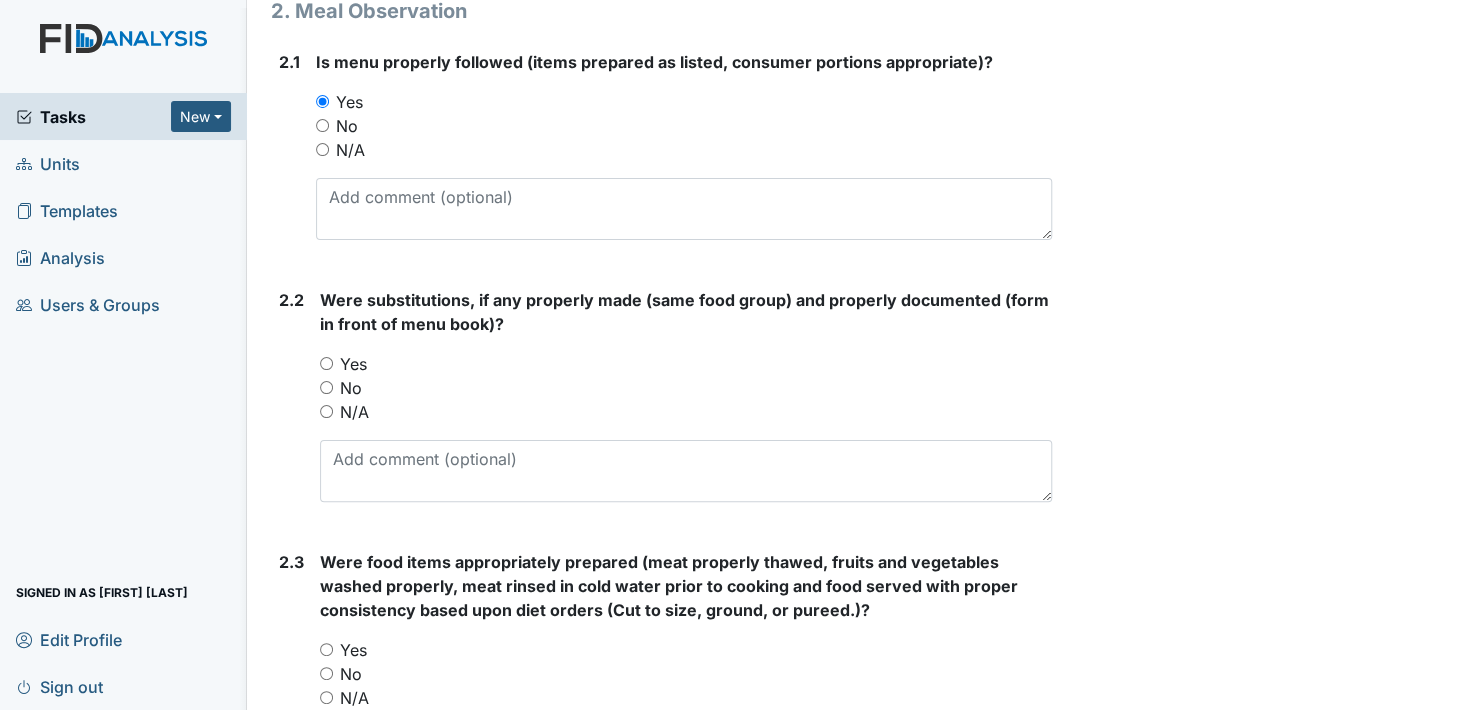 scroll, scrollTop: 1300, scrollLeft: 0, axis: vertical 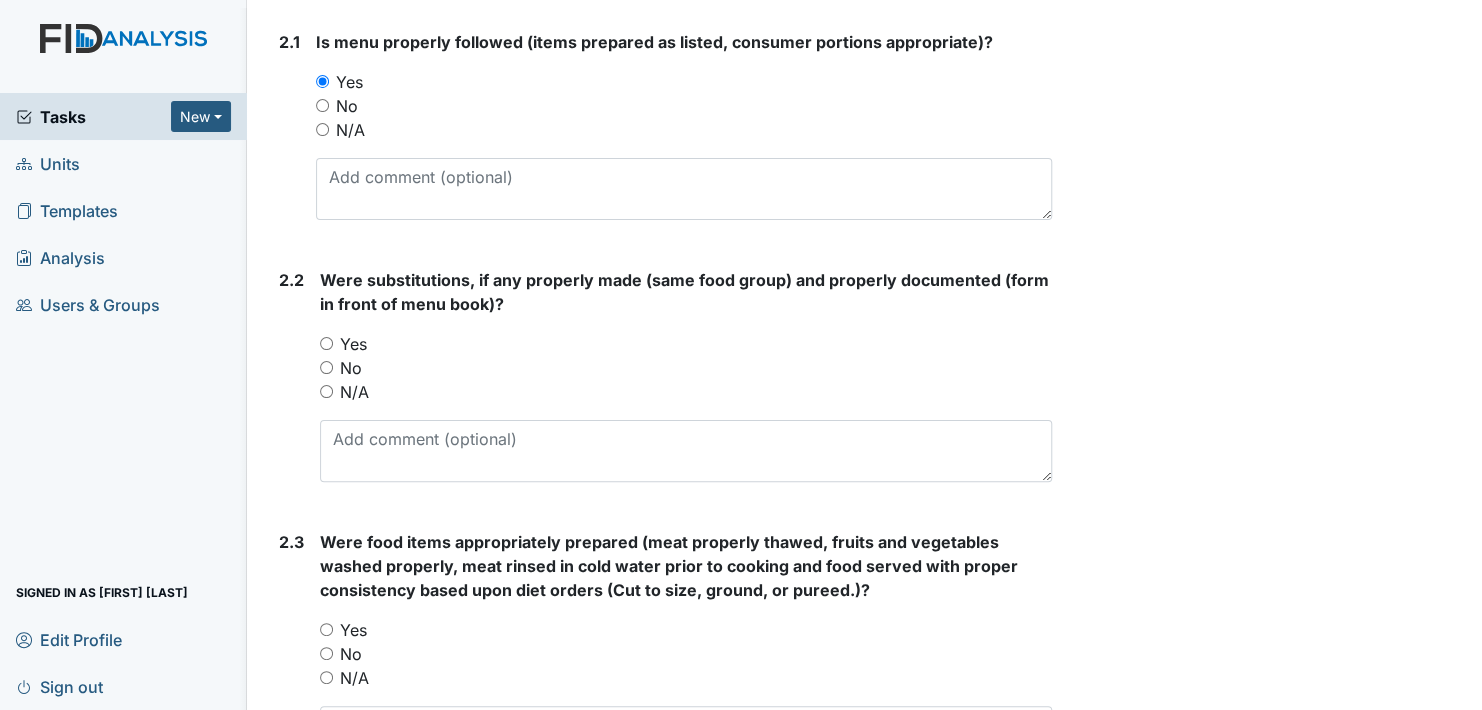 click on "Yes" at bounding box center (326, 343) 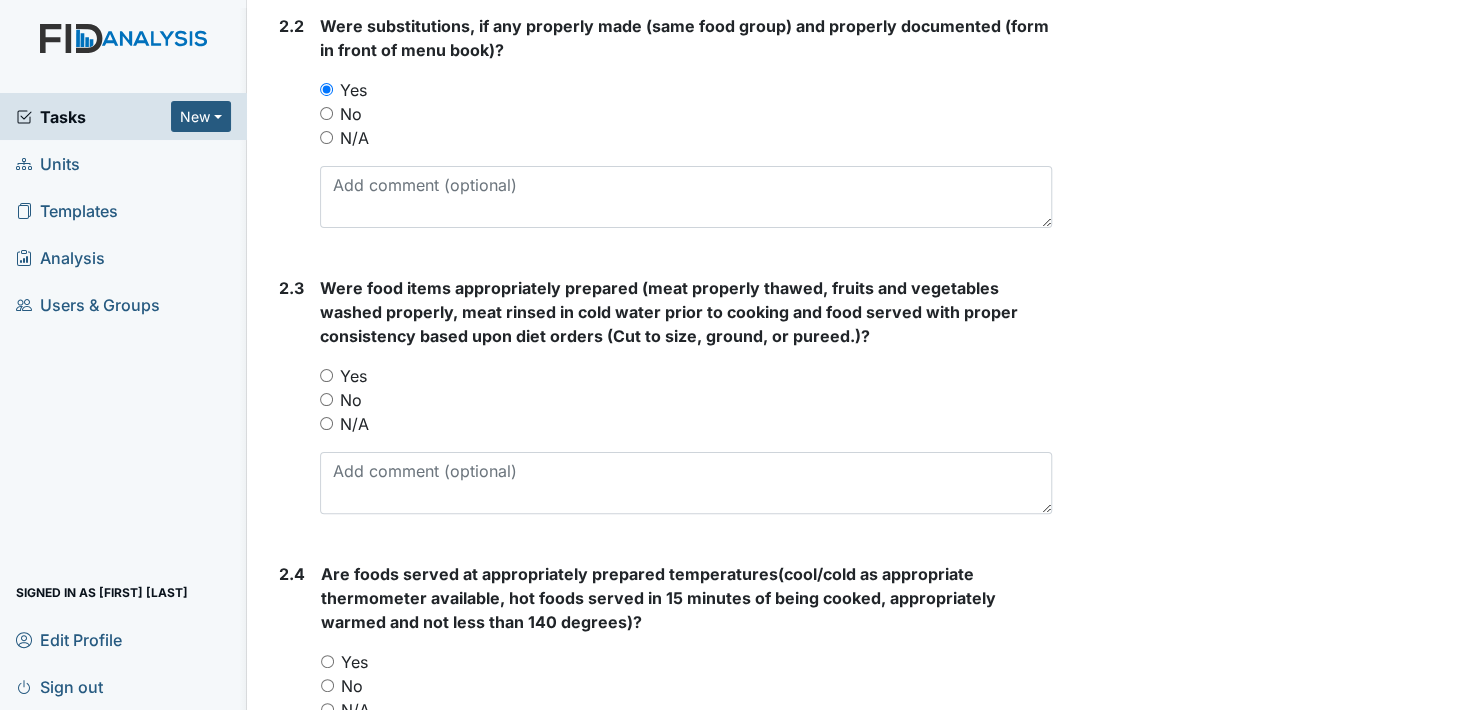 scroll, scrollTop: 1600, scrollLeft: 0, axis: vertical 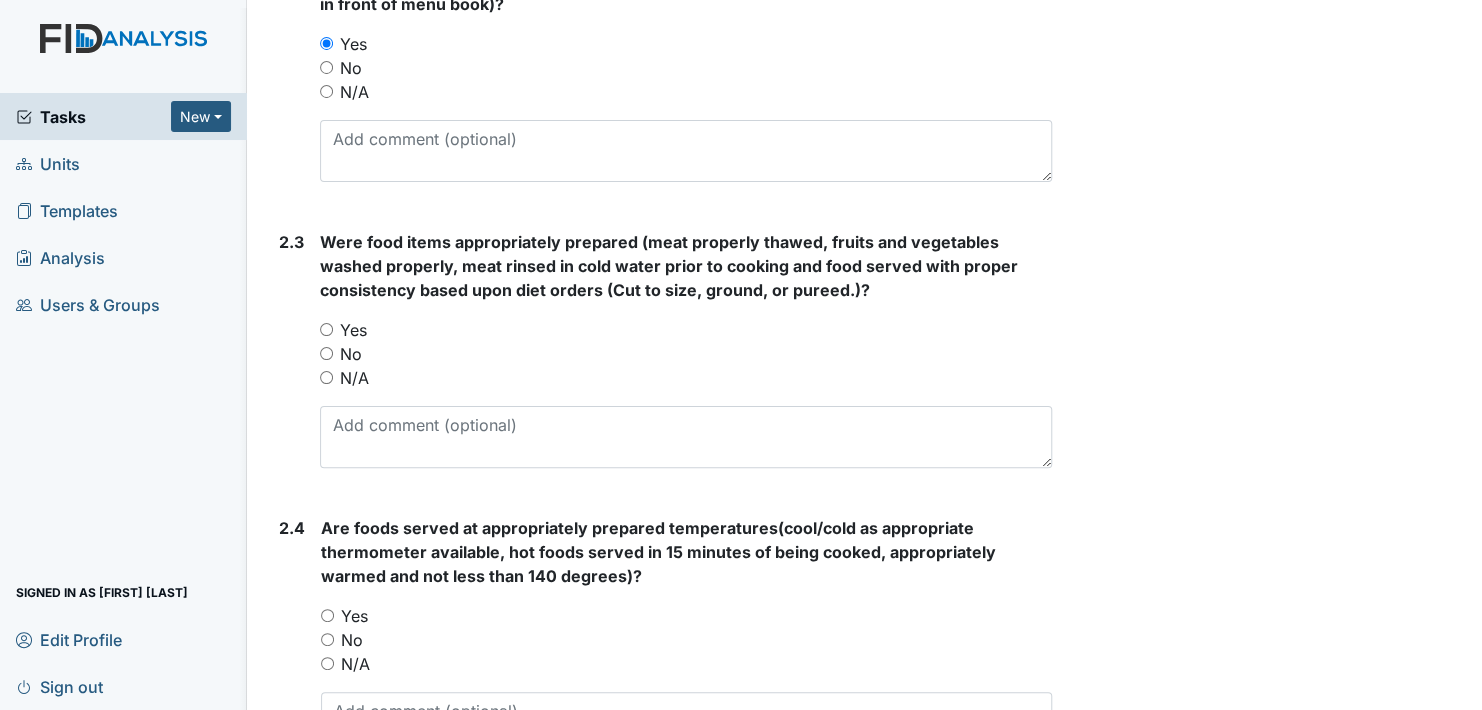click on "Yes" at bounding box center (326, 329) 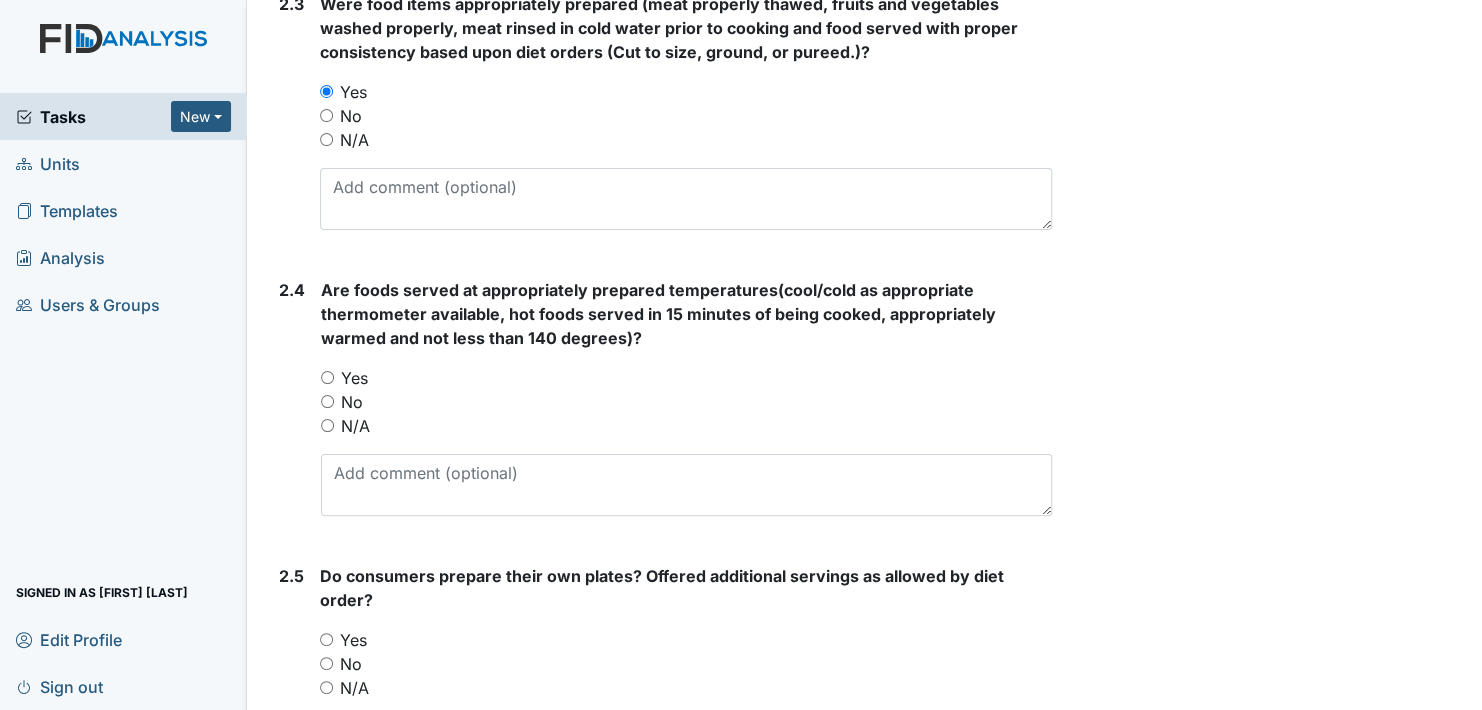 scroll, scrollTop: 1900, scrollLeft: 0, axis: vertical 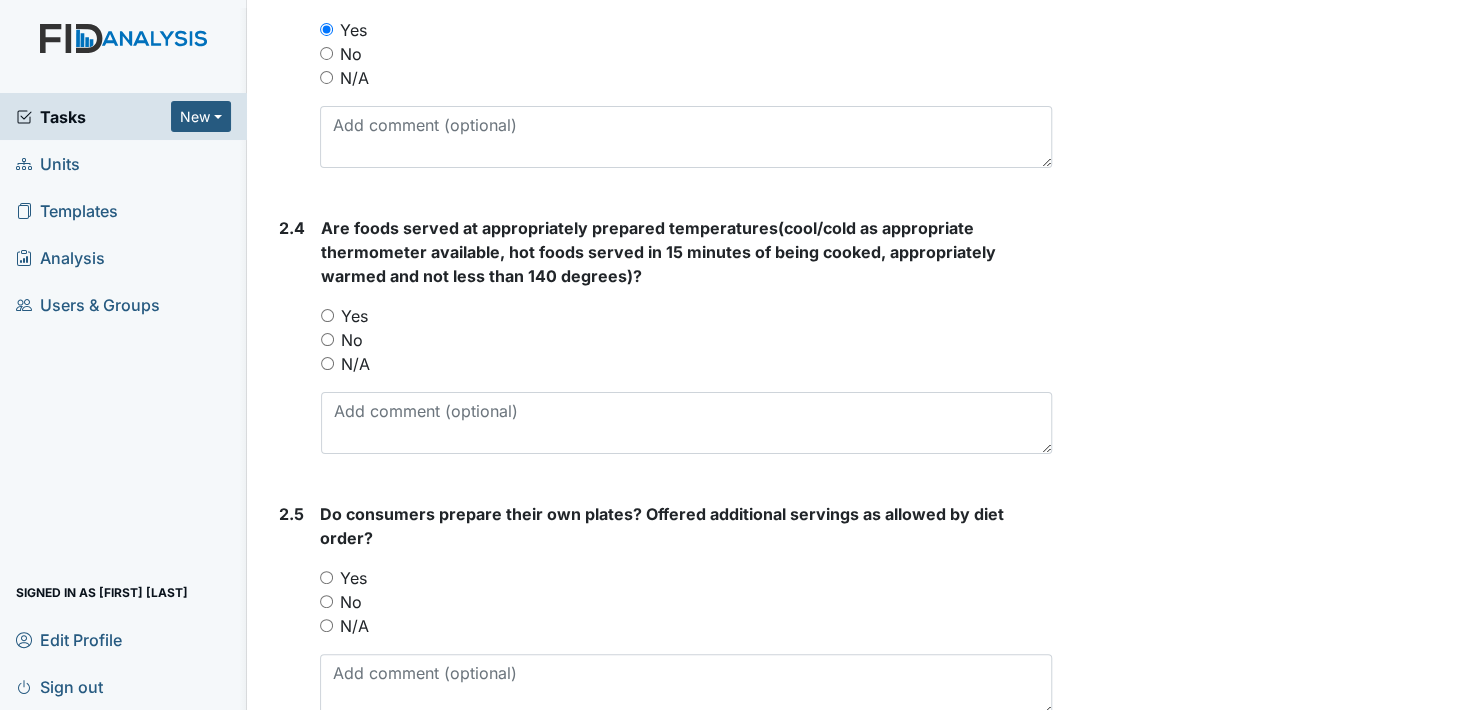 click on "Yes" at bounding box center (327, 315) 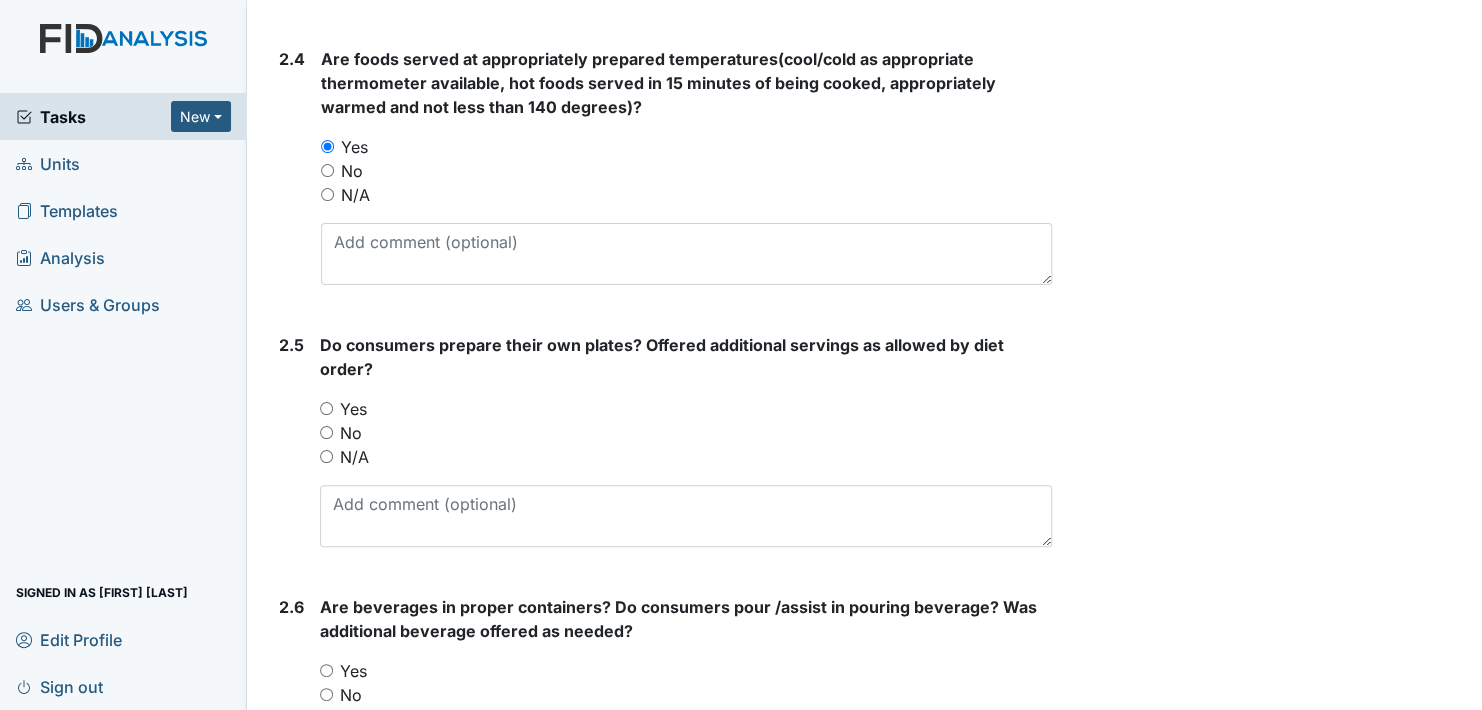 scroll, scrollTop: 2100, scrollLeft: 0, axis: vertical 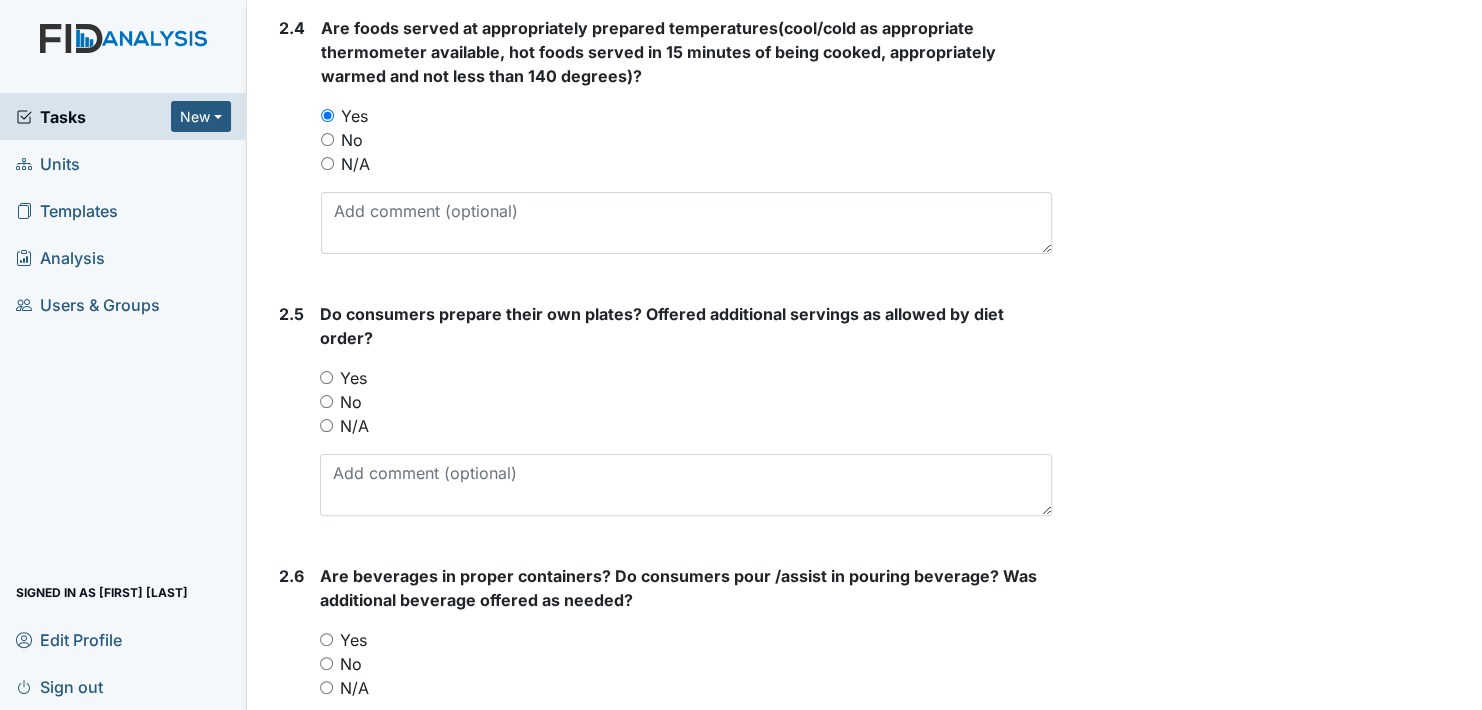 click on "Yes" at bounding box center [686, 378] 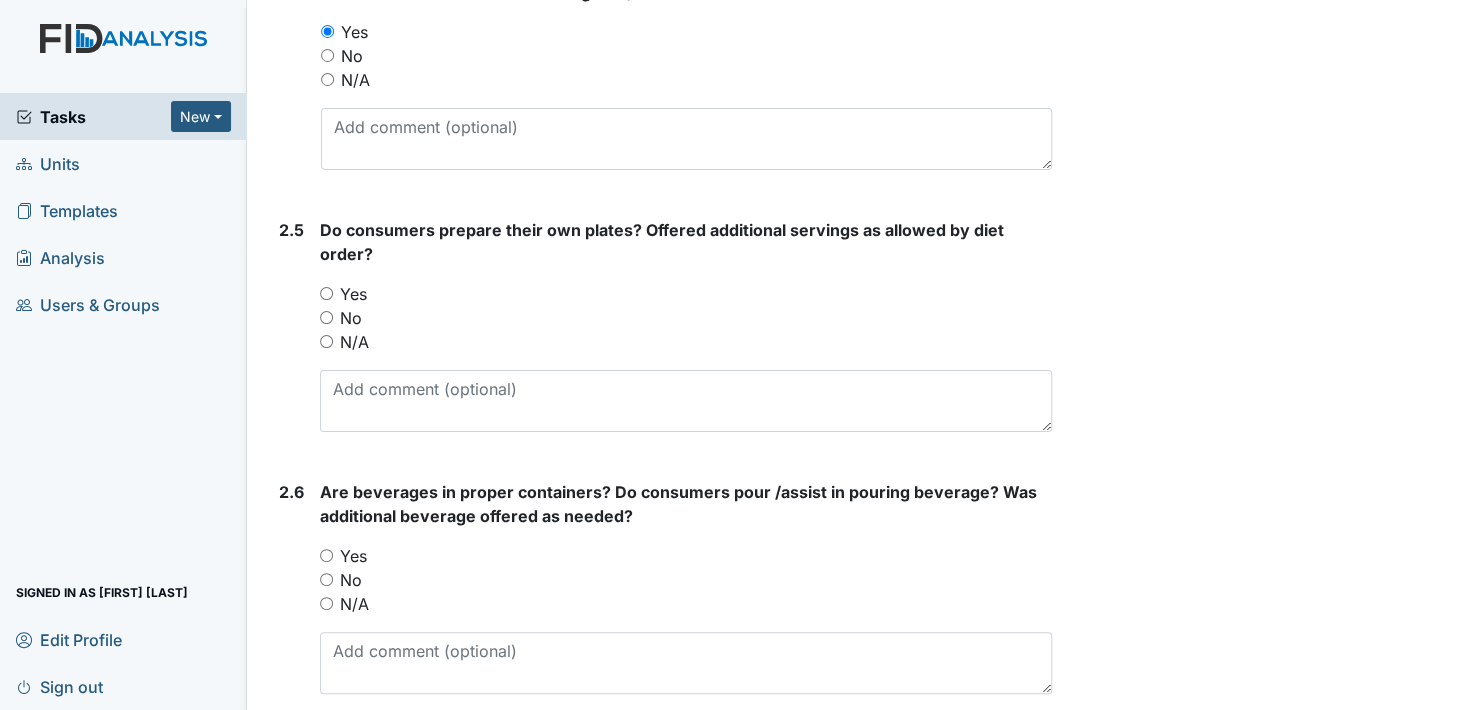 scroll, scrollTop: 2300, scrollLeft: 0, axis: vertical 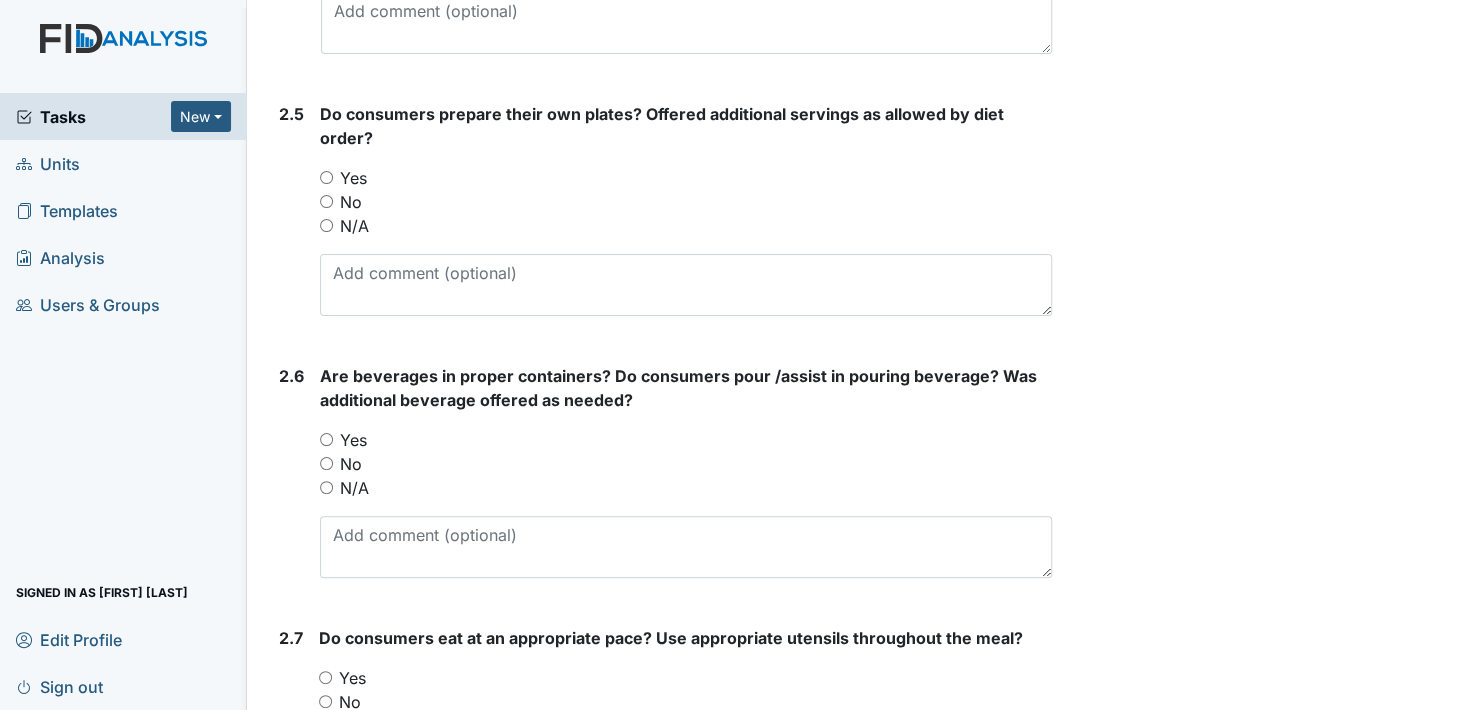 click on "Yes" at bounding box center [326, 439] 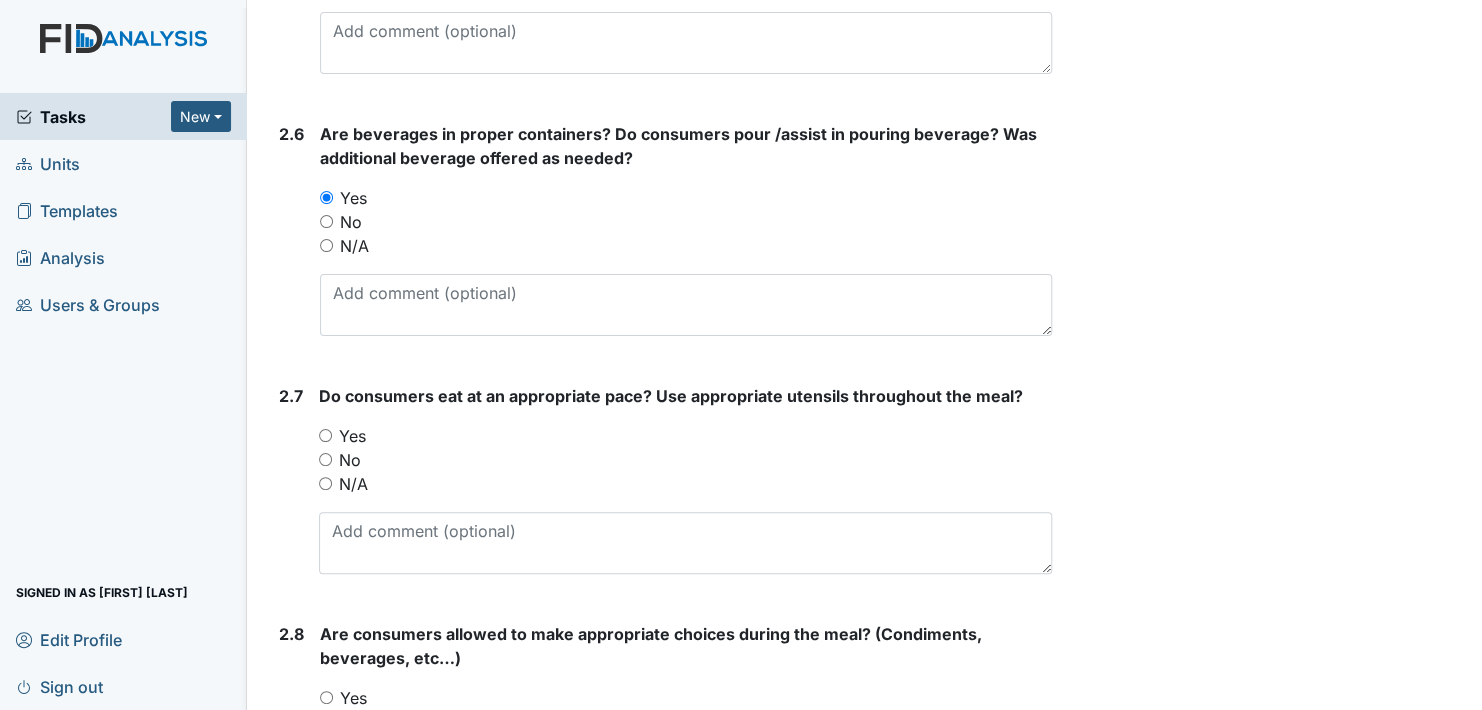 scroll, scrollTop: 2600, scrollLeft: 0, axis: vertical 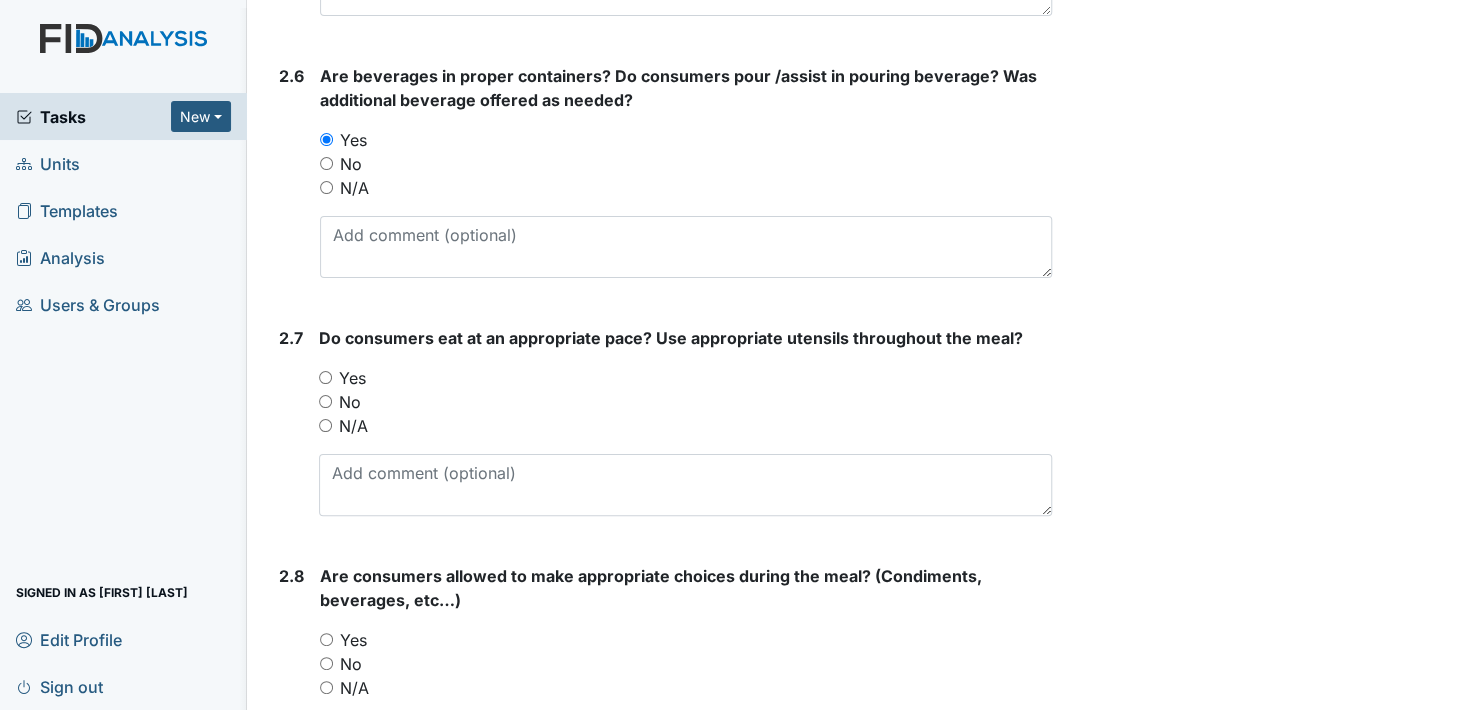 click on "Yes" at bounding box center [325, 377] 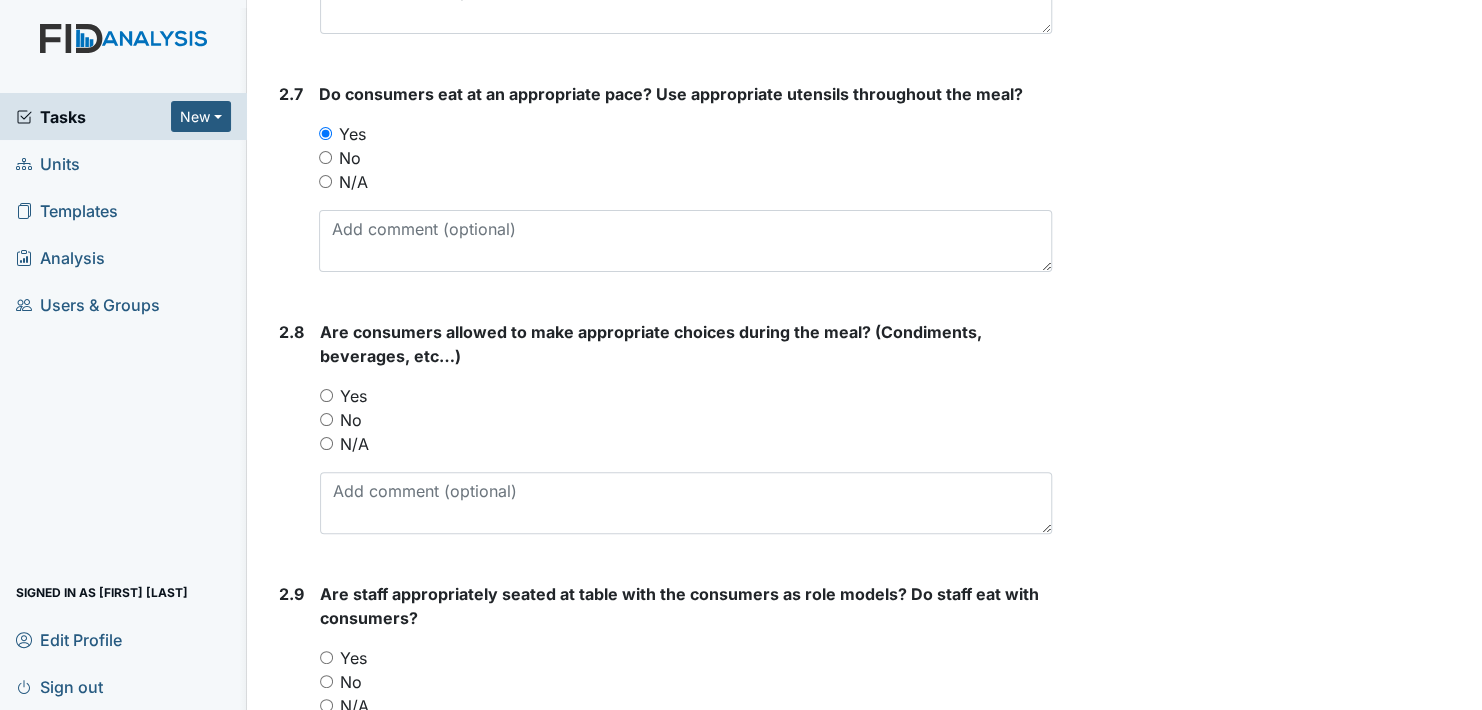scroll, scrollTop: 2900, scrollLeft: 0, axis: vertical 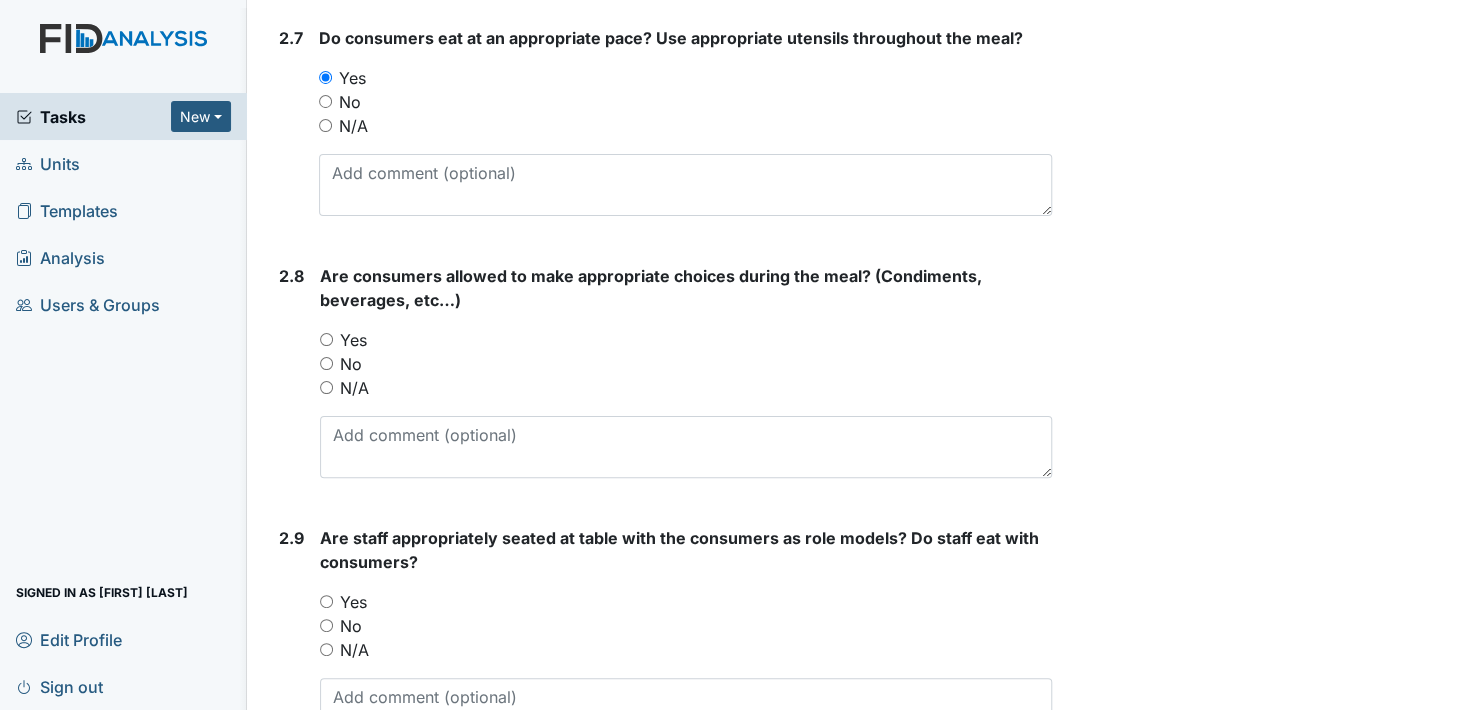 click on "Yes" at bounding box center (326, 339) 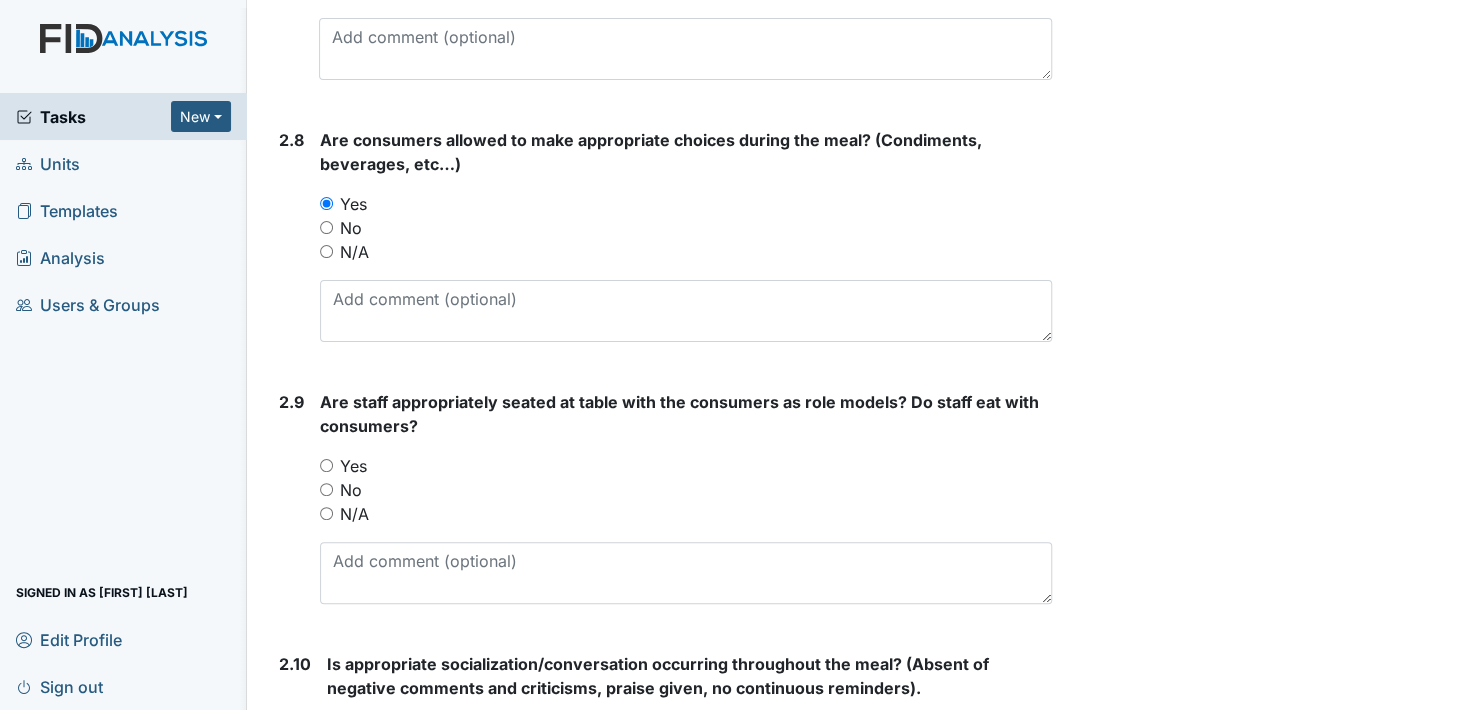 scroll, scrollTop: 3100, scrollLeft: 0, axis: vertical 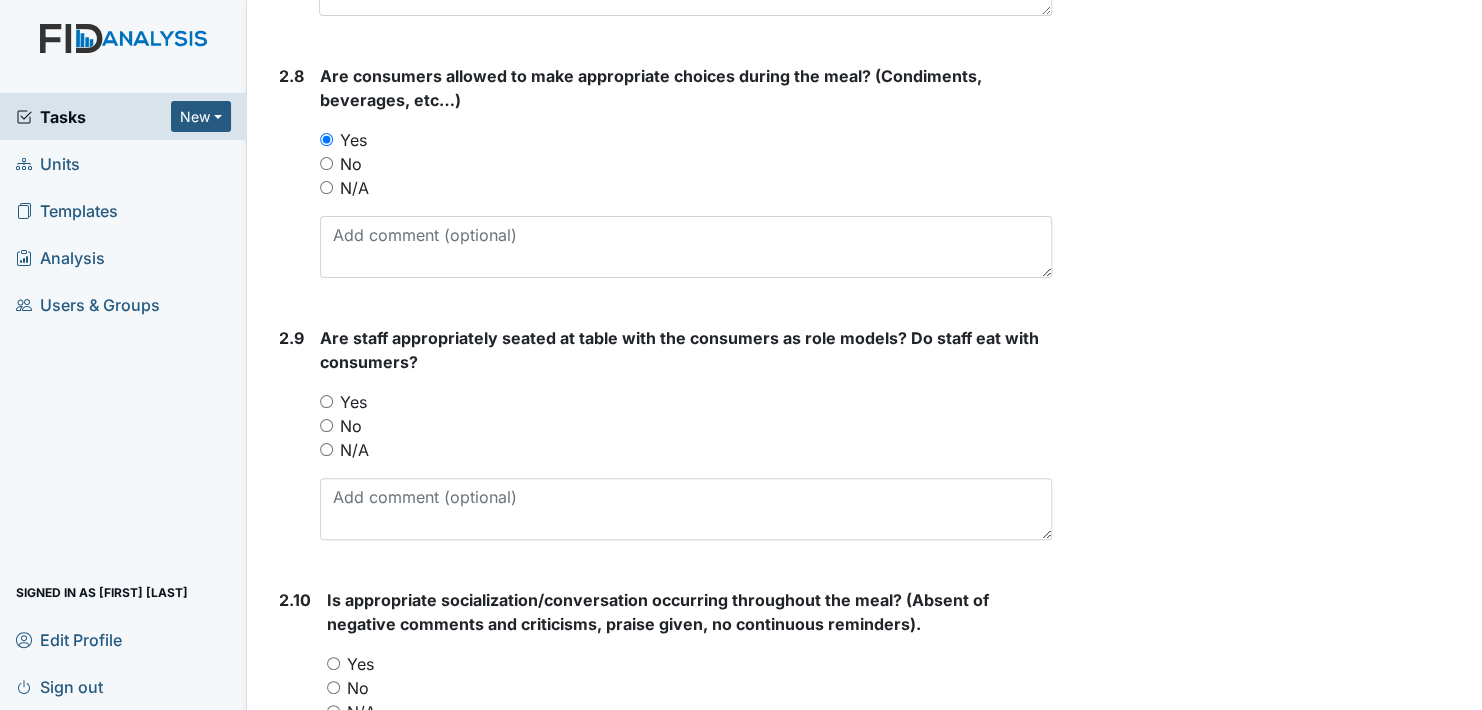 click on "Yes" at bounding box center (326, 401) 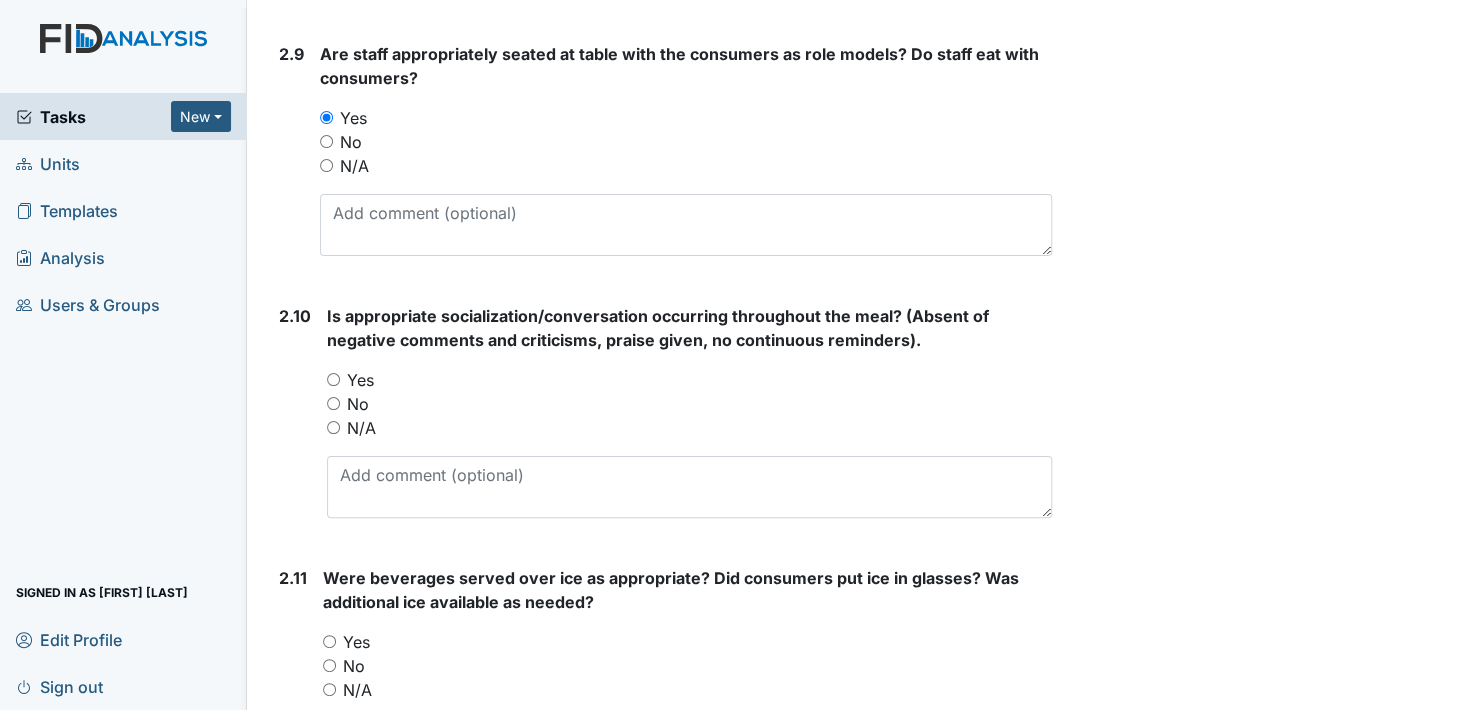 scroll, scrollTop: 3400, scrollLeft: 0, axis: vertical 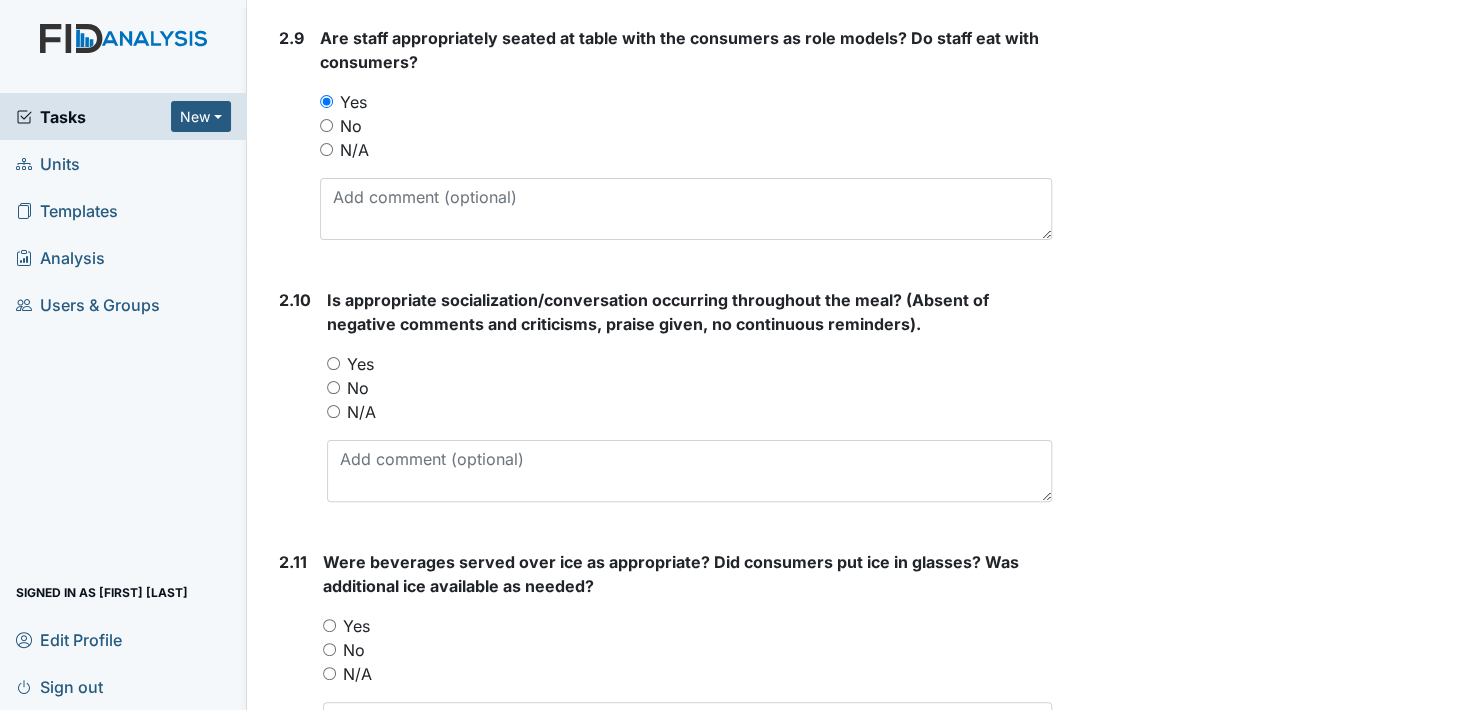 click on "Yes" at bounding box center [333, 363] 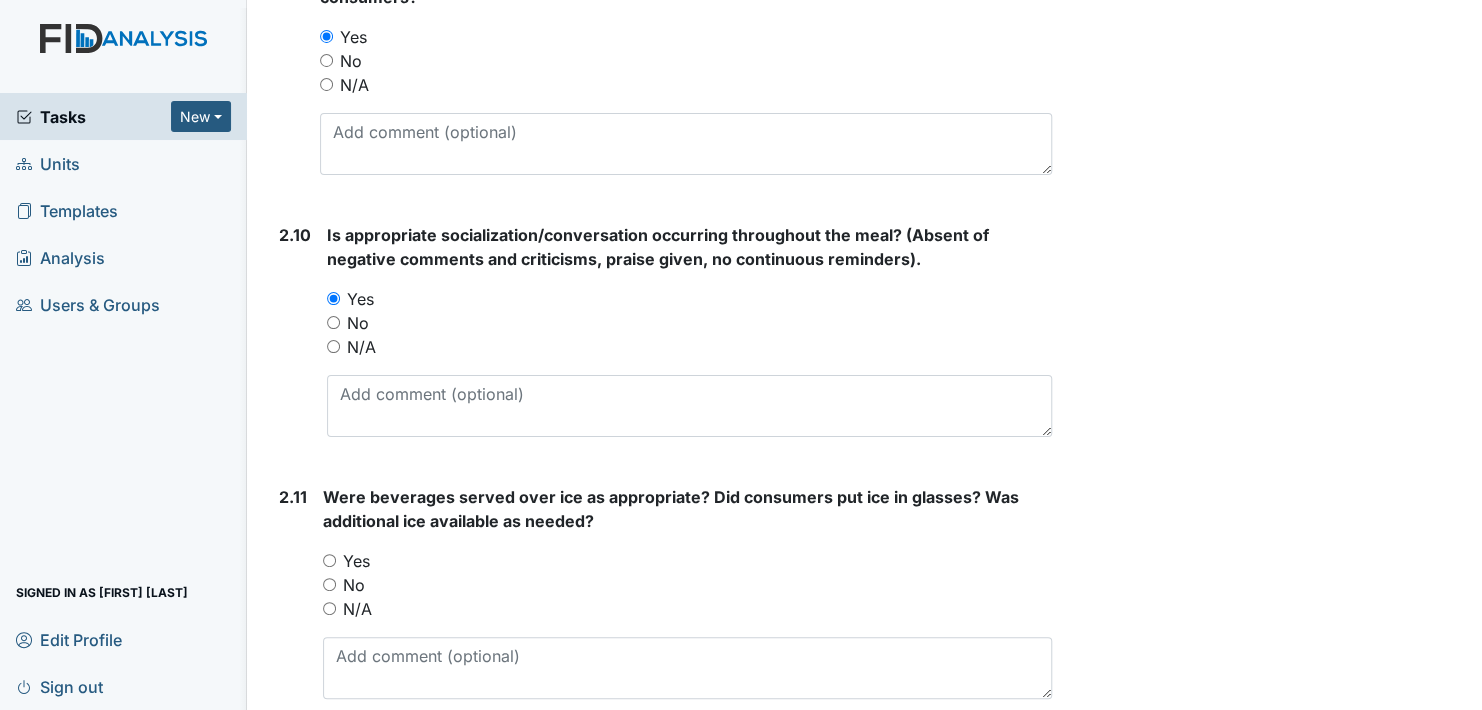 scroll, scrollTop: 3500, scrollLeft: 0, axis: vertical 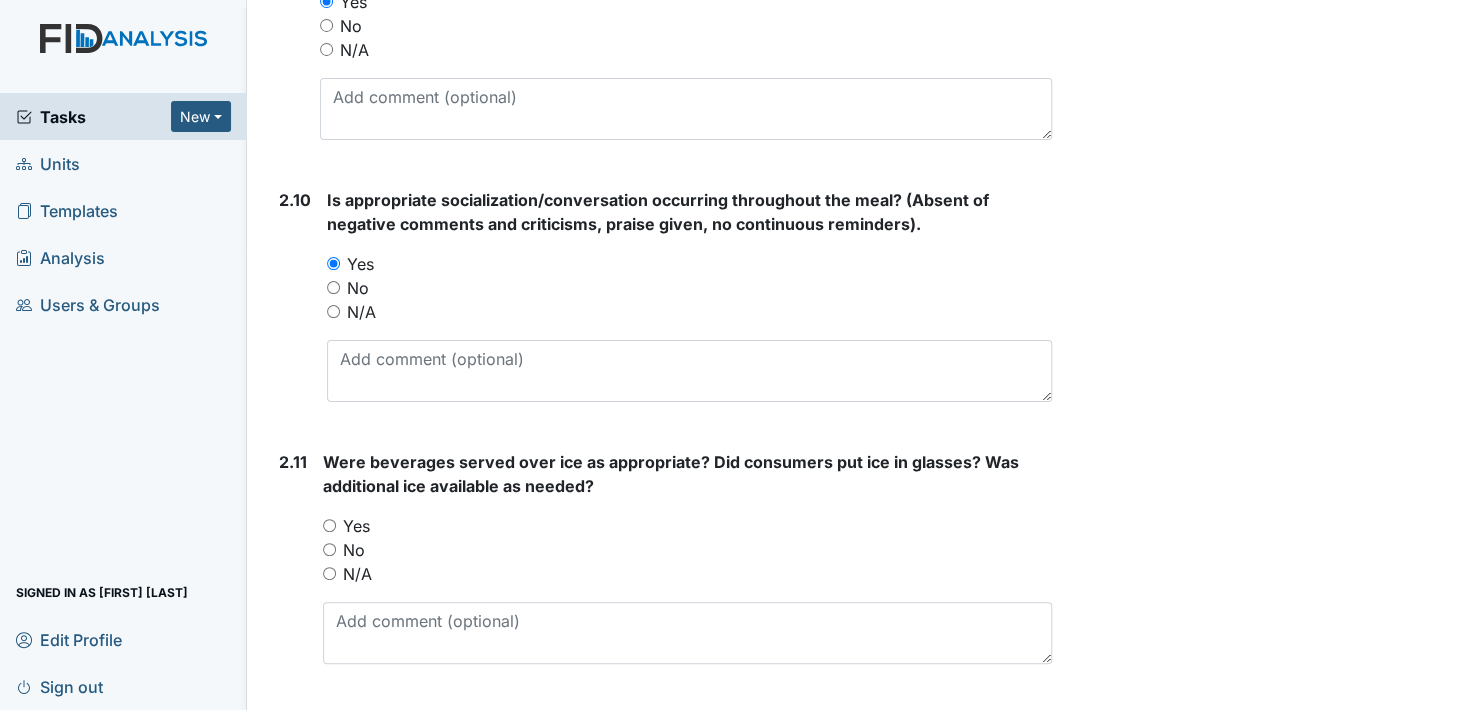 click on "N/A" at bounding box center [329, 573] 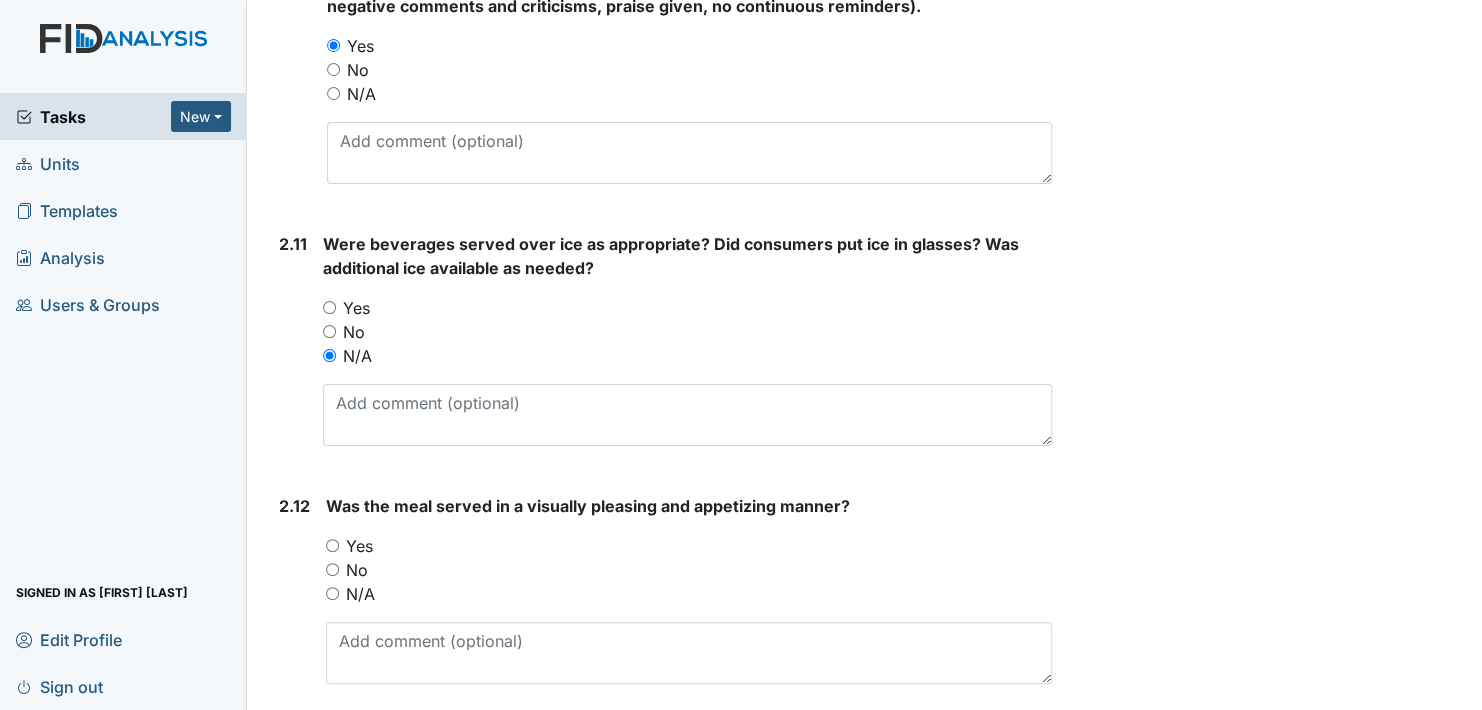 scroll, scrollTop: 3800, scrollLeft: 0, axis: vertical 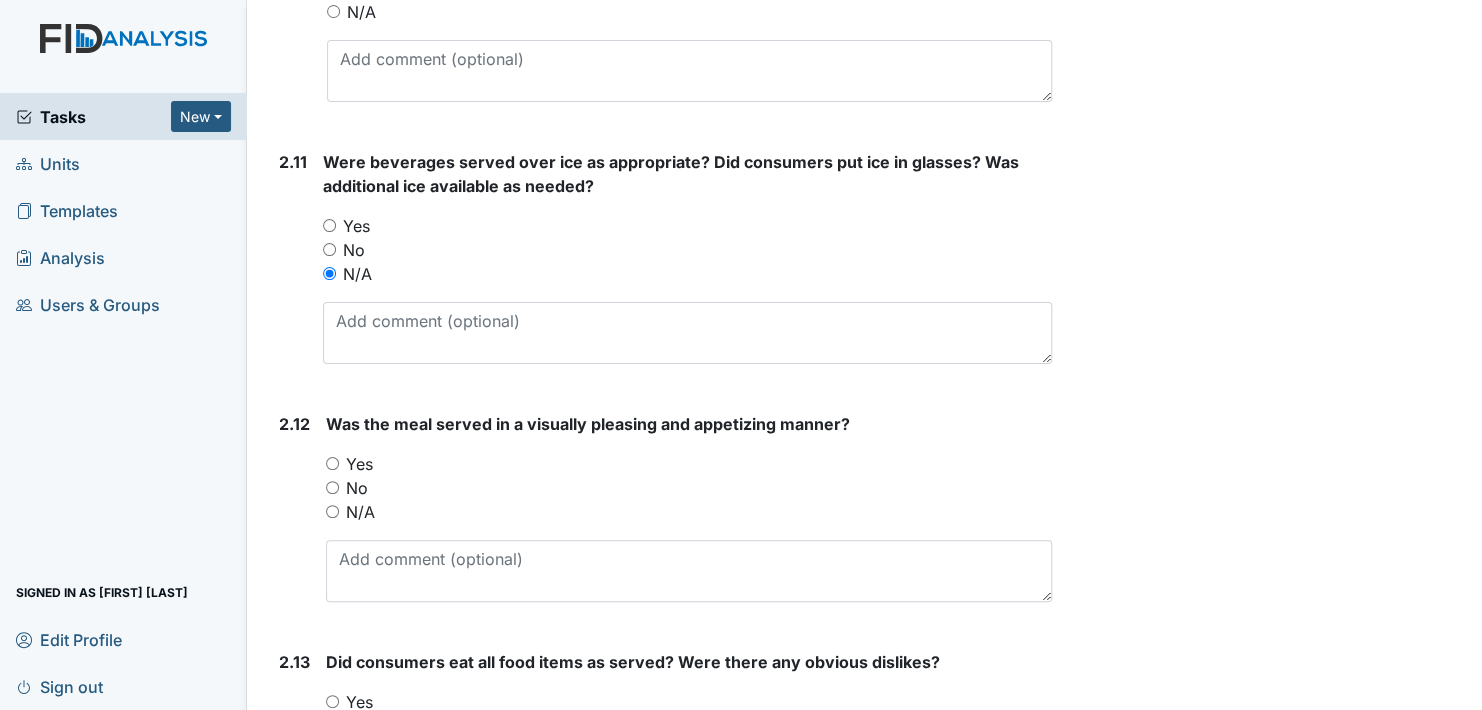 click on "Yes" at bounding box center [332, 463] 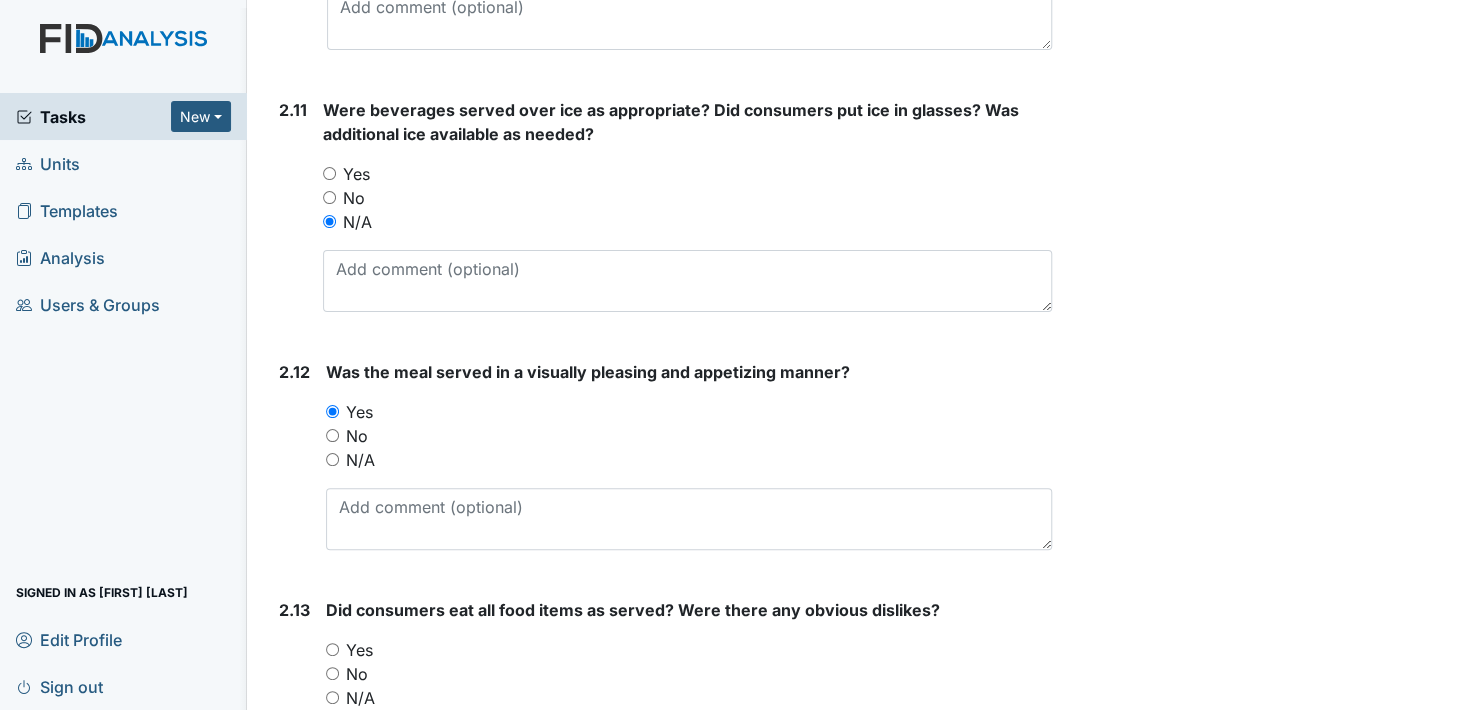 scroll, scrollTop: 4100, scrollLeft: 0, axis: vertical 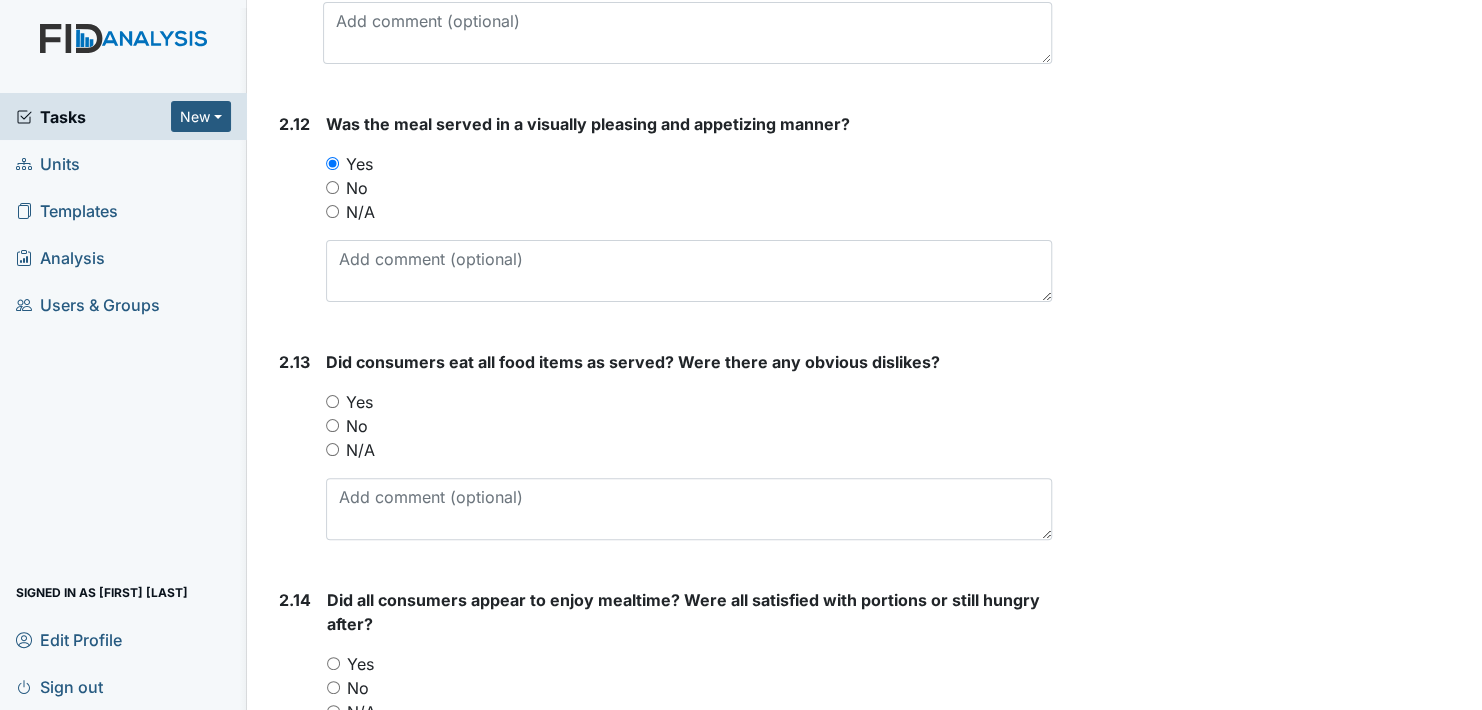 click on "Yes" at bounding box center (332, 401) 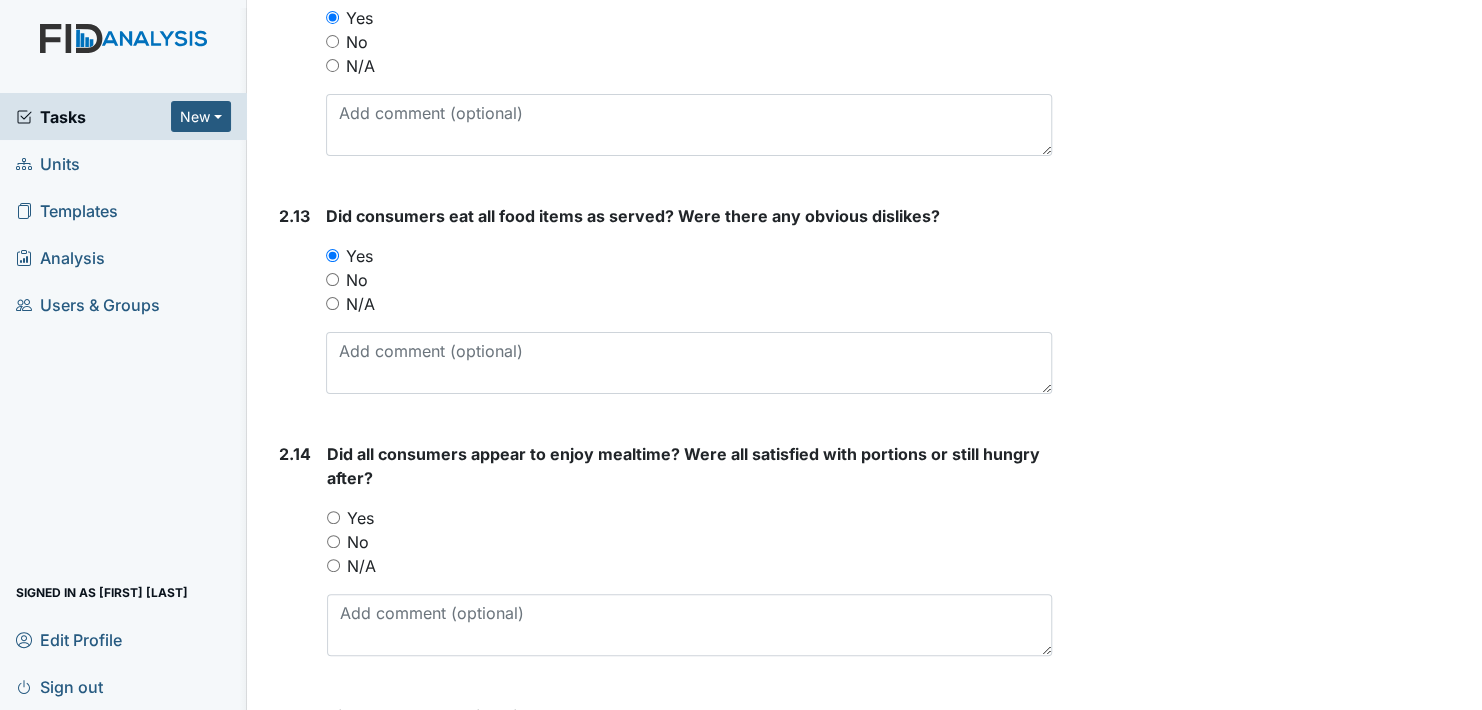 scroll, scrollTop: 4300, scrollLeft: 0, axis: vertical 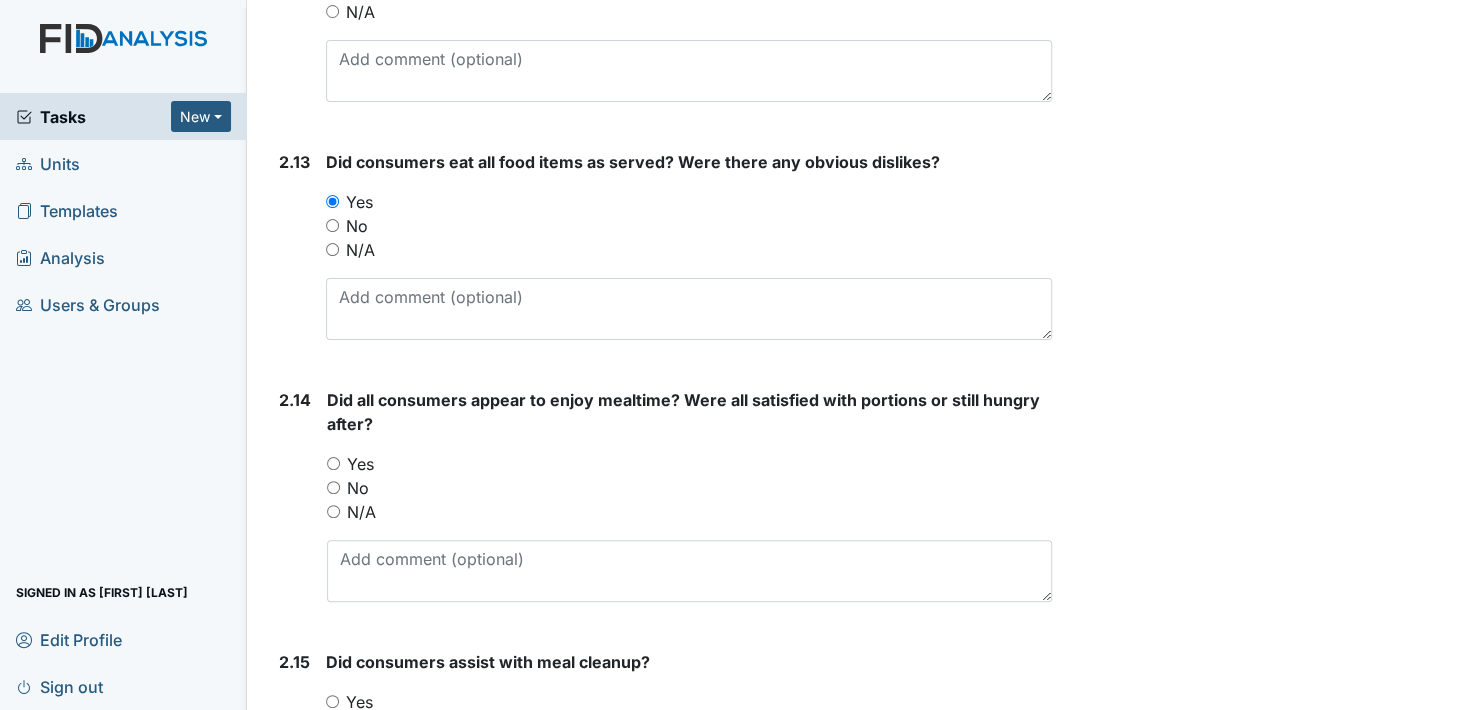 click on "Yes" at bounding box center [333, 463] 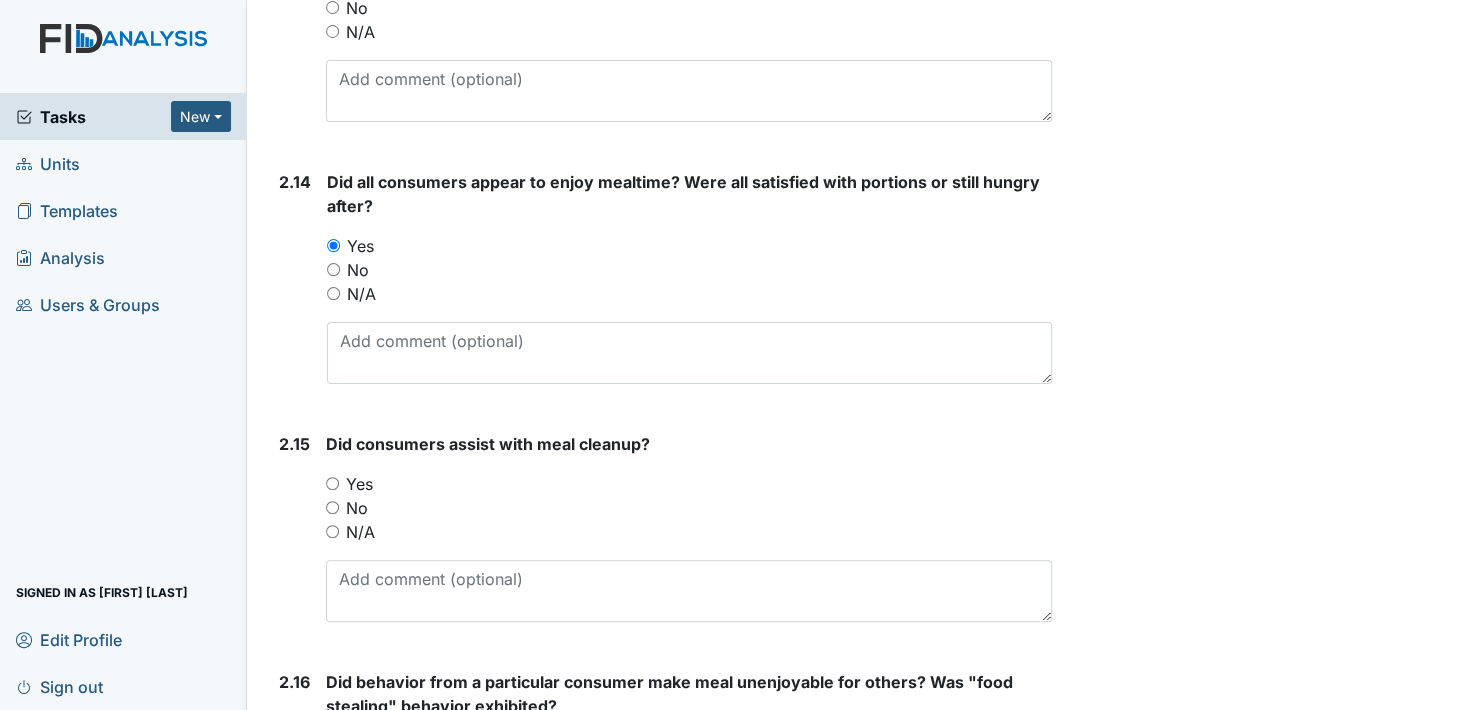 scroll, scrollTop: 4600, scrollLeft: 0, axis: vertical 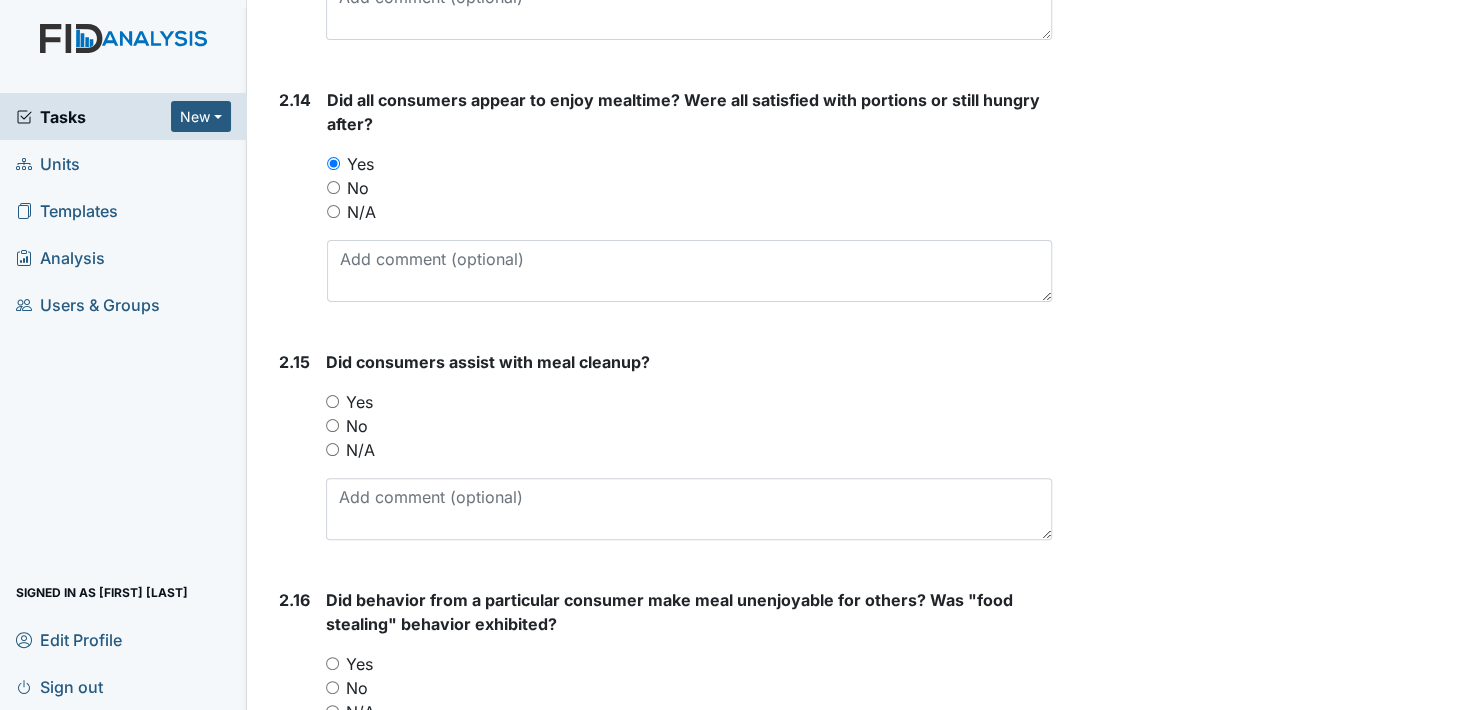 click on "Yes" at bounding box center (332, 401) 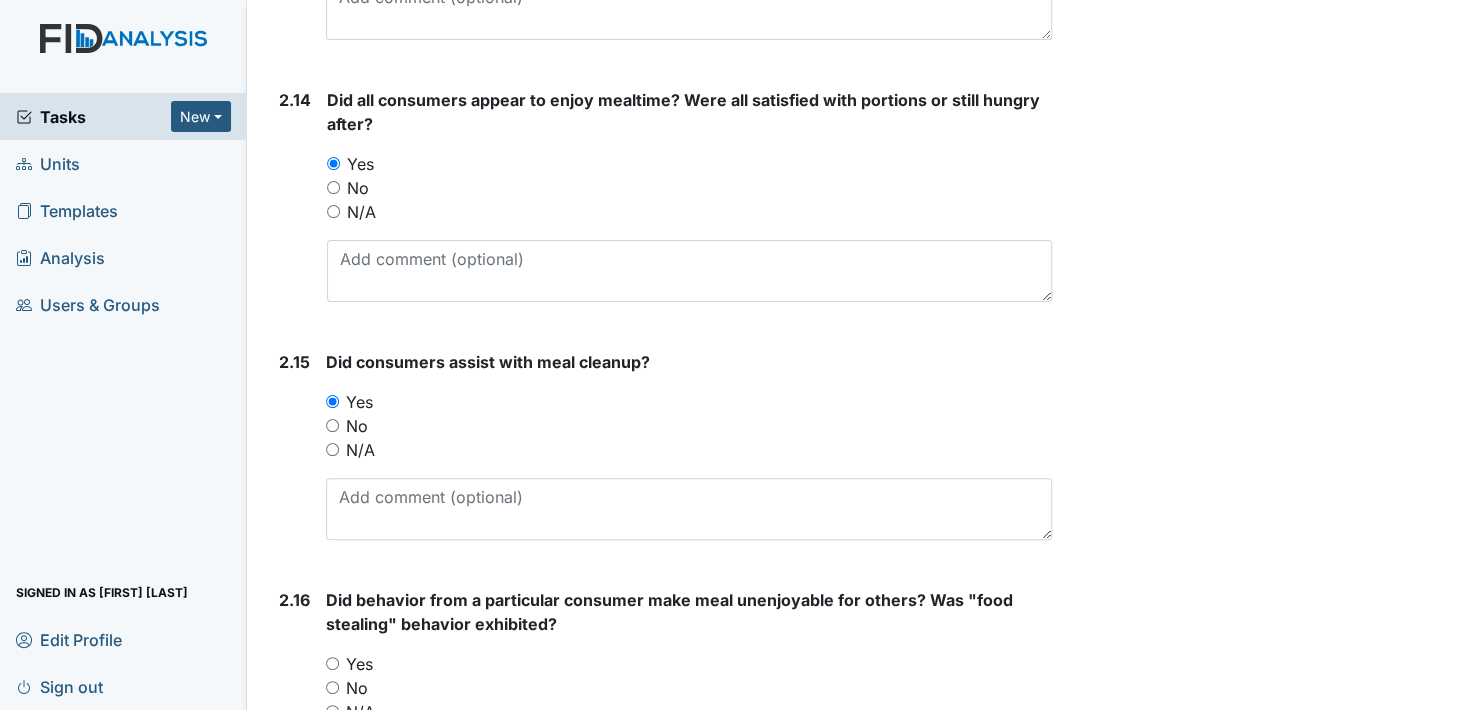 click on "Yes" at bounding box center (332, 401) 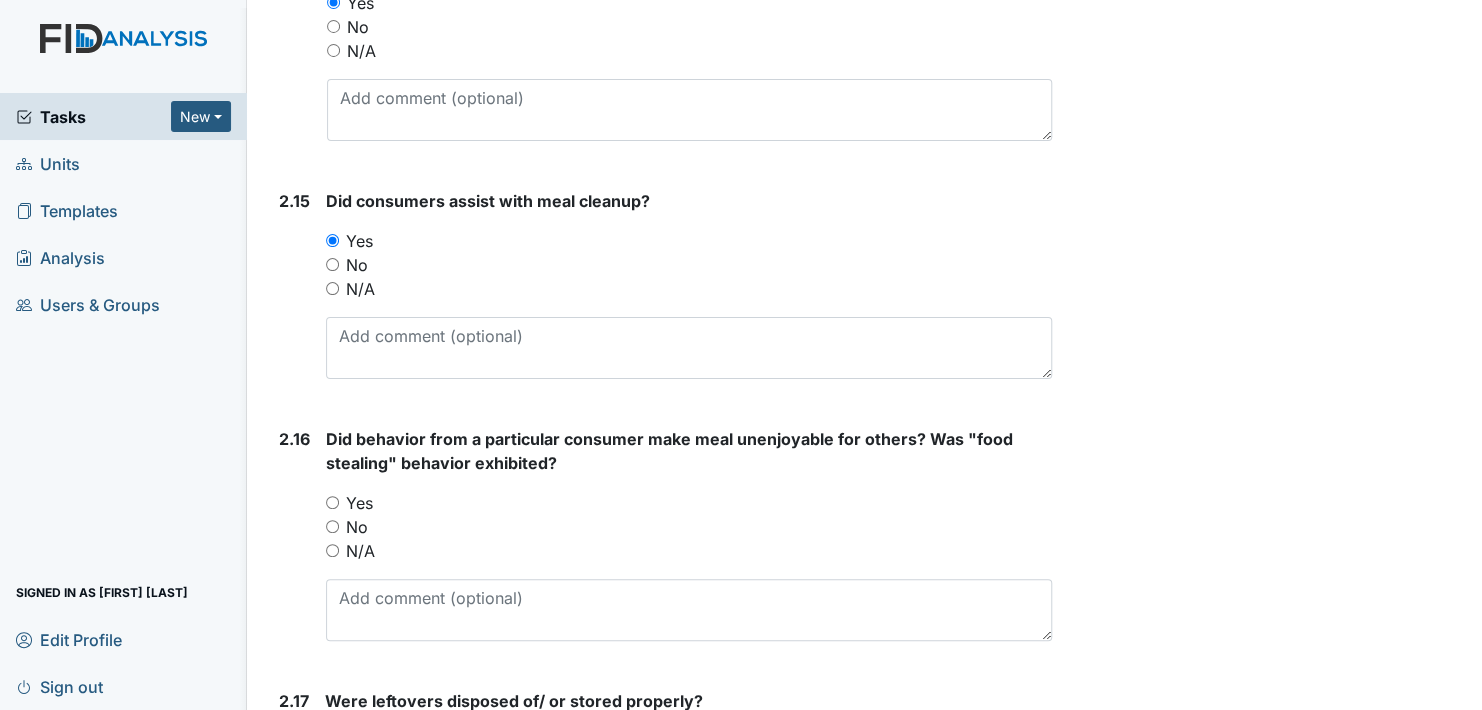 scroll, scrollTop: 4900, scrollLeft: 0, axis: vertical 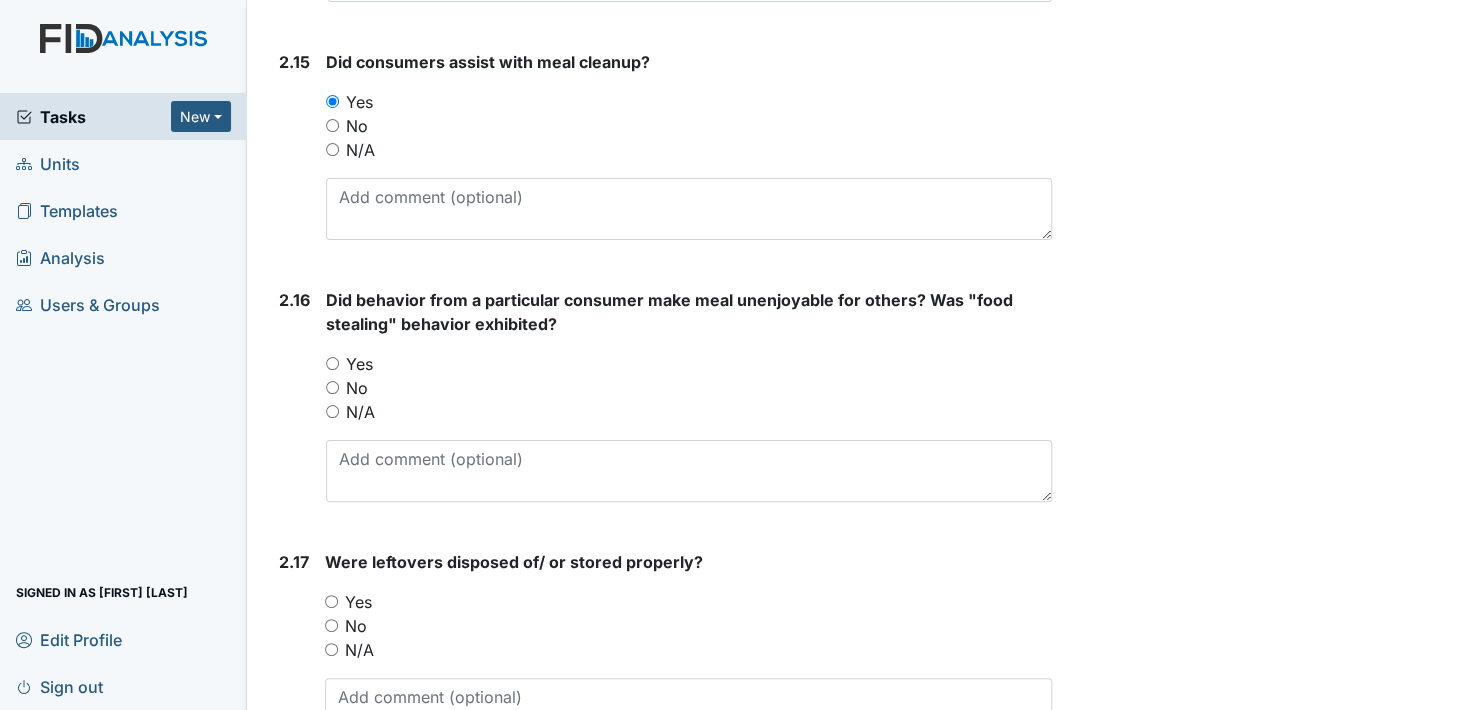 click on "No" at bounding box center [332, 387] 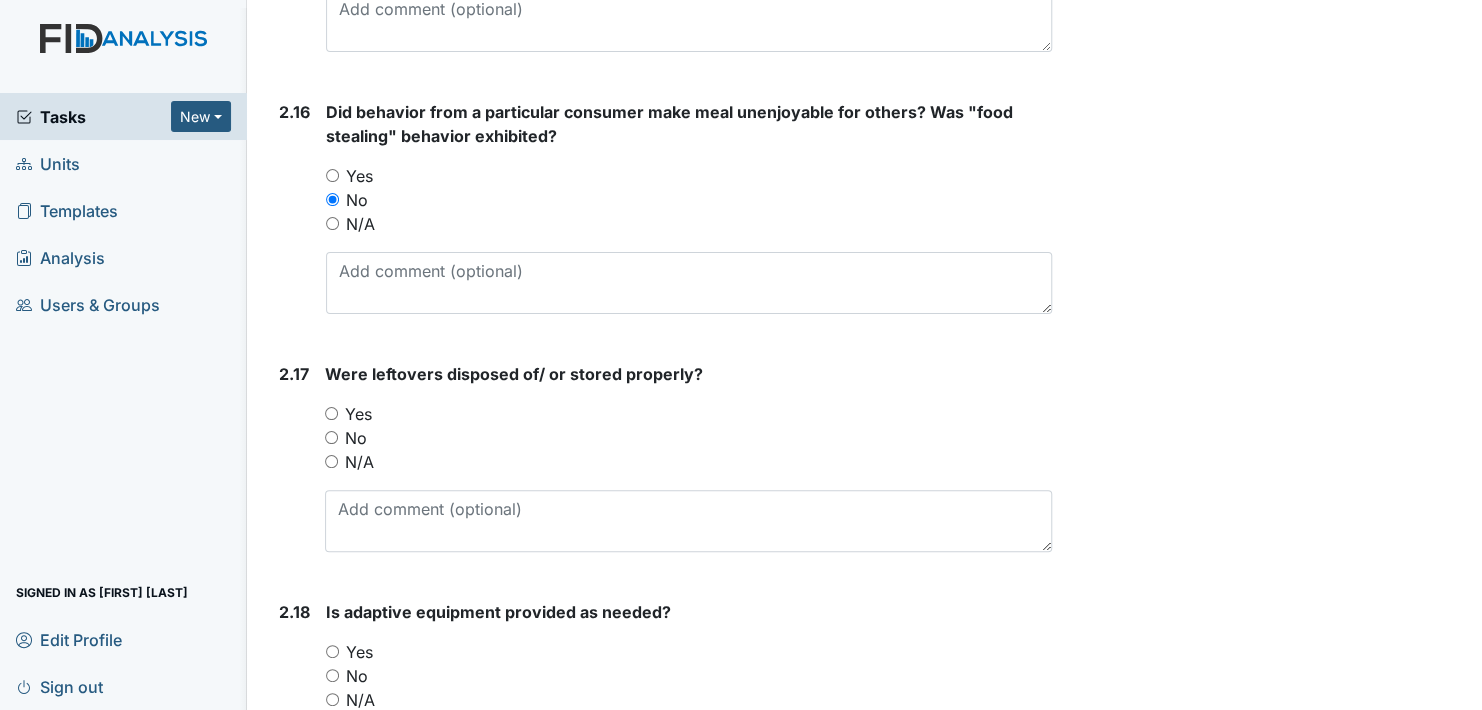 scroll, scrollTop: 5200, scrollLeft: 0, axis: vertical 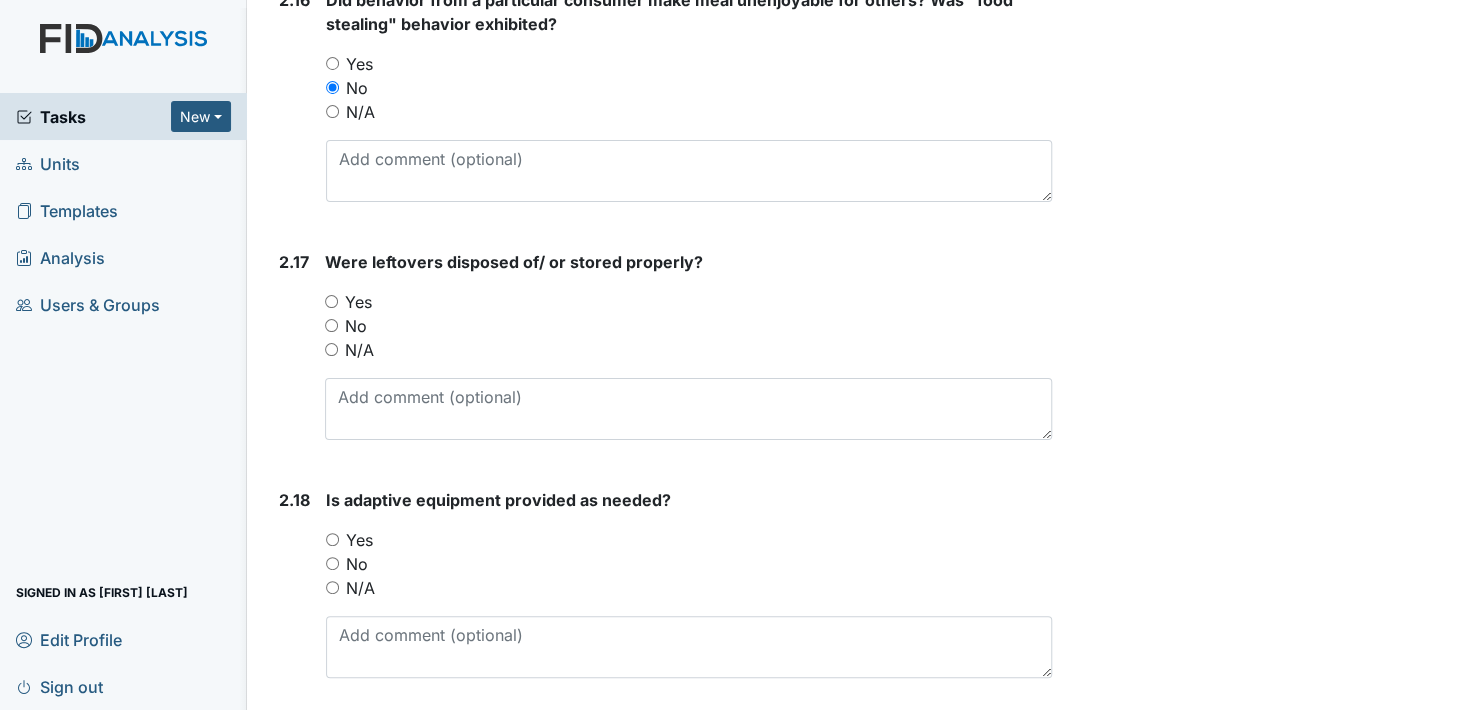 click on "Yes" at bounding box center (331, 301) 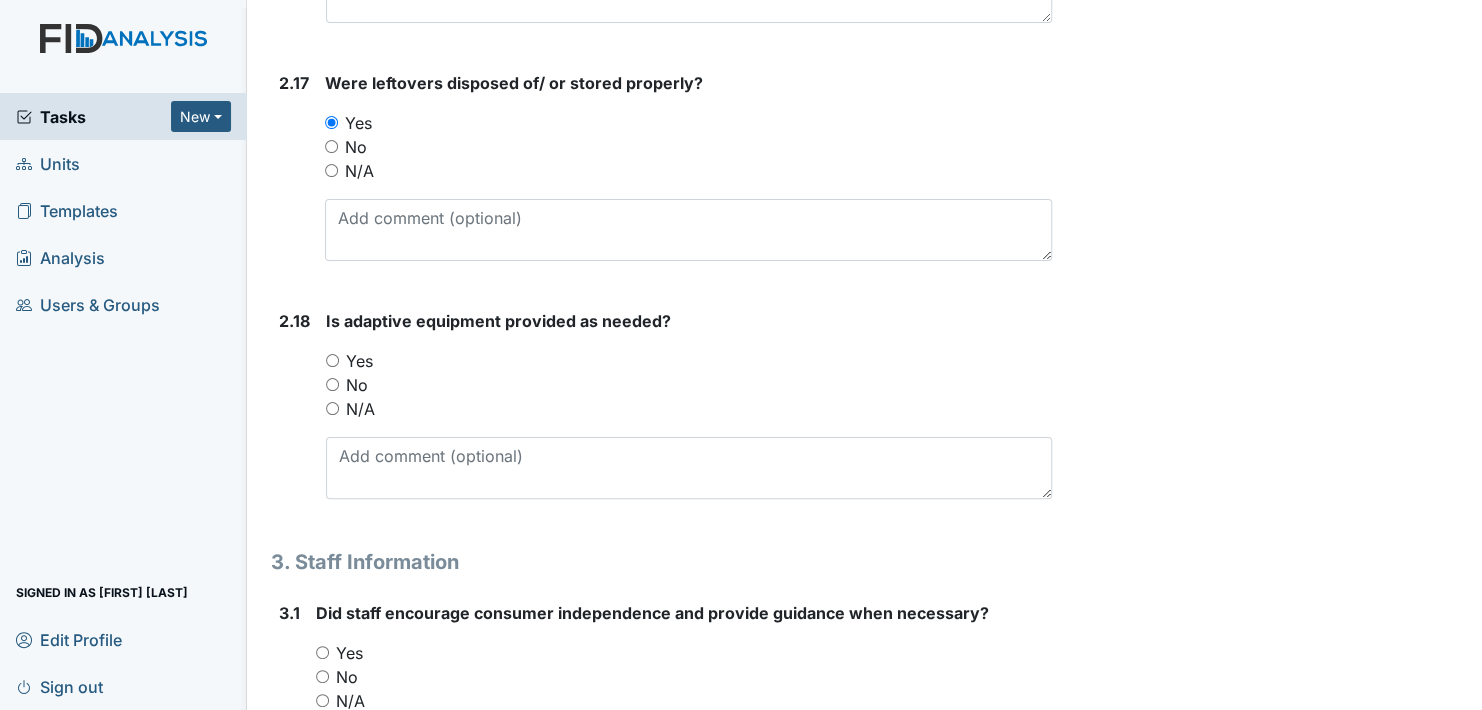 scroll, scrollTop: 5400, scrollLeft: 0, axis: vertical 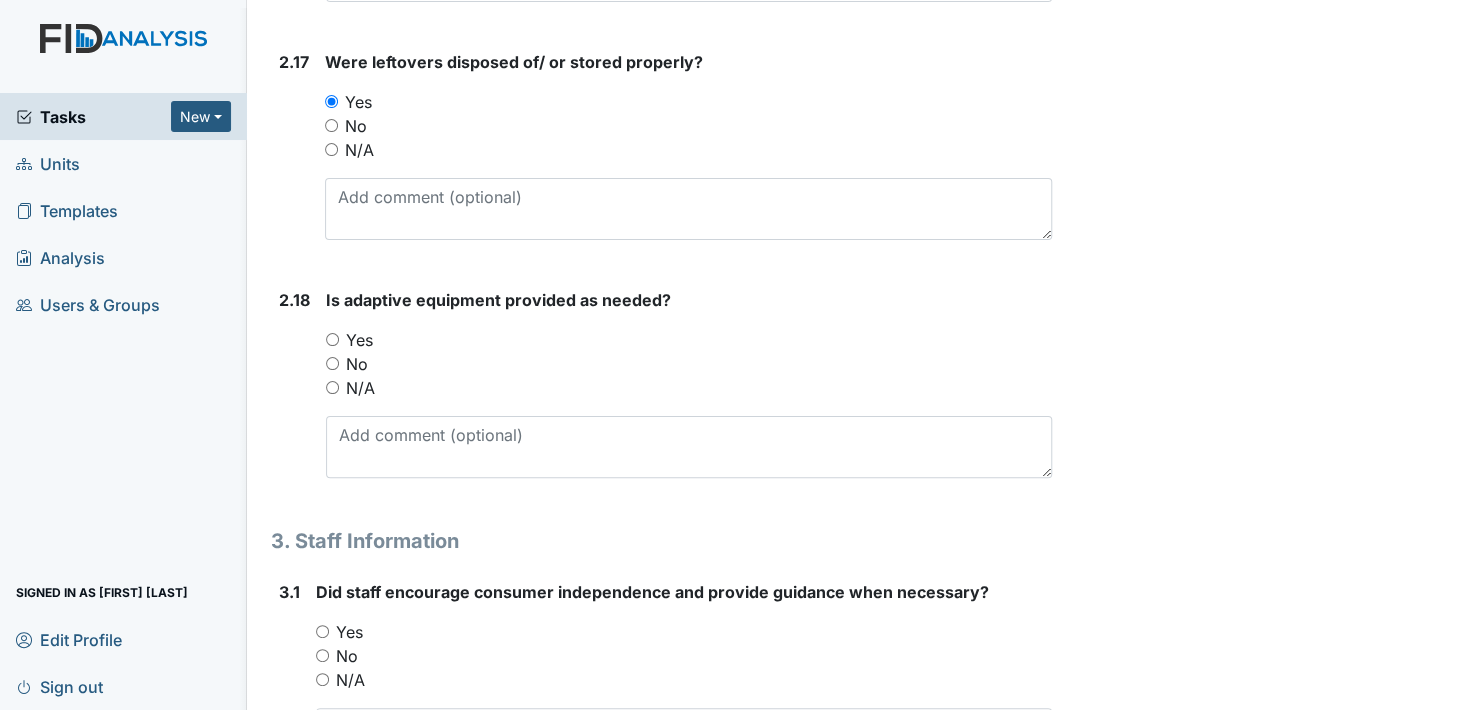 click on "Yes" at bounding box center [332, 339] 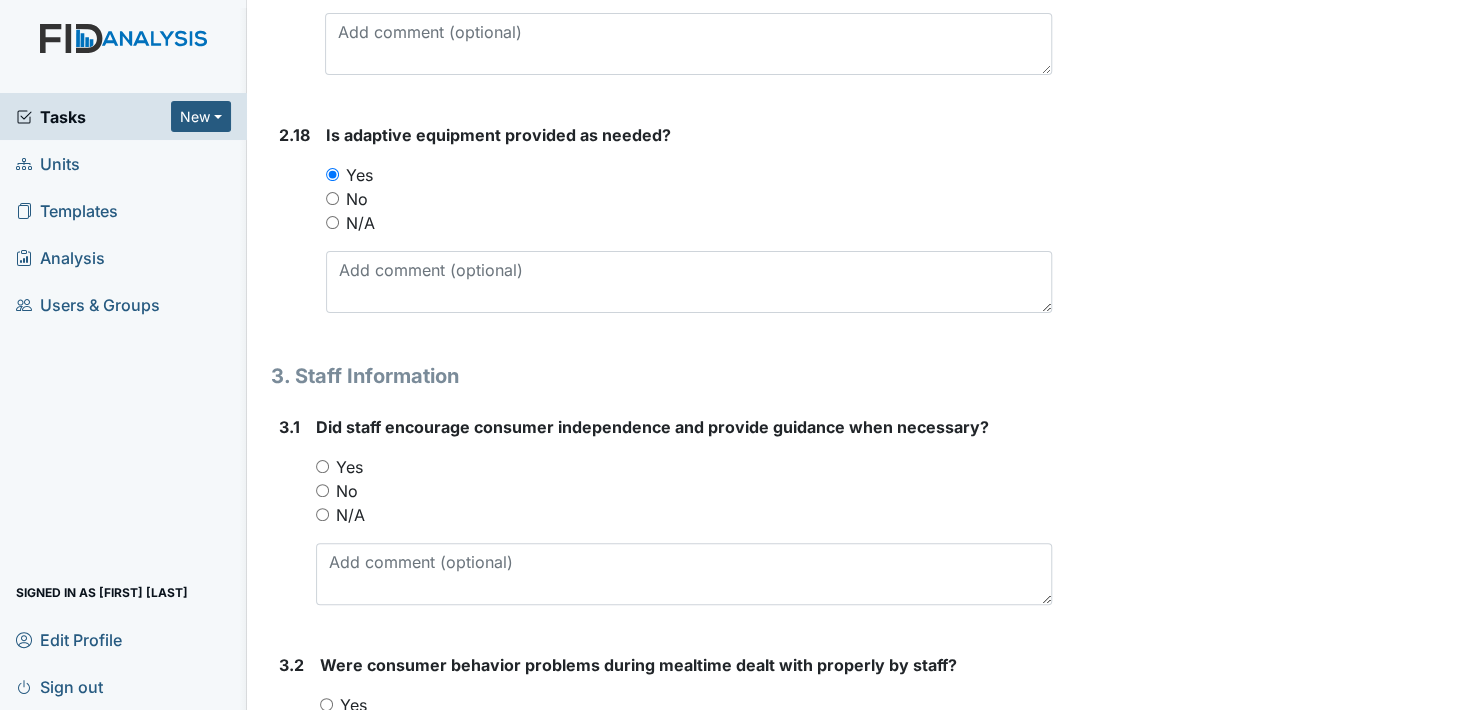 scroll, scrollTop: 5600, scrollLeft: 0, axis: vertical 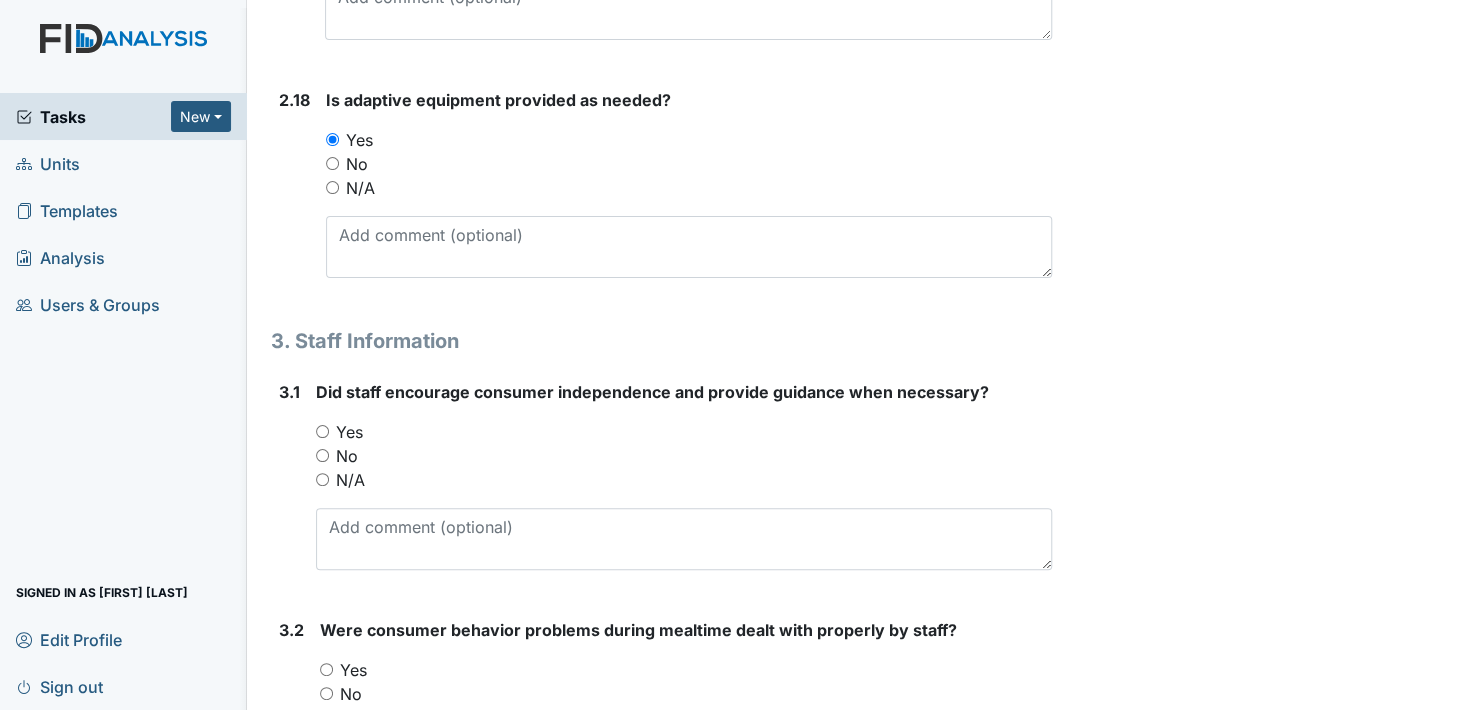 click on "Yes" at bounding box center [322, 431] 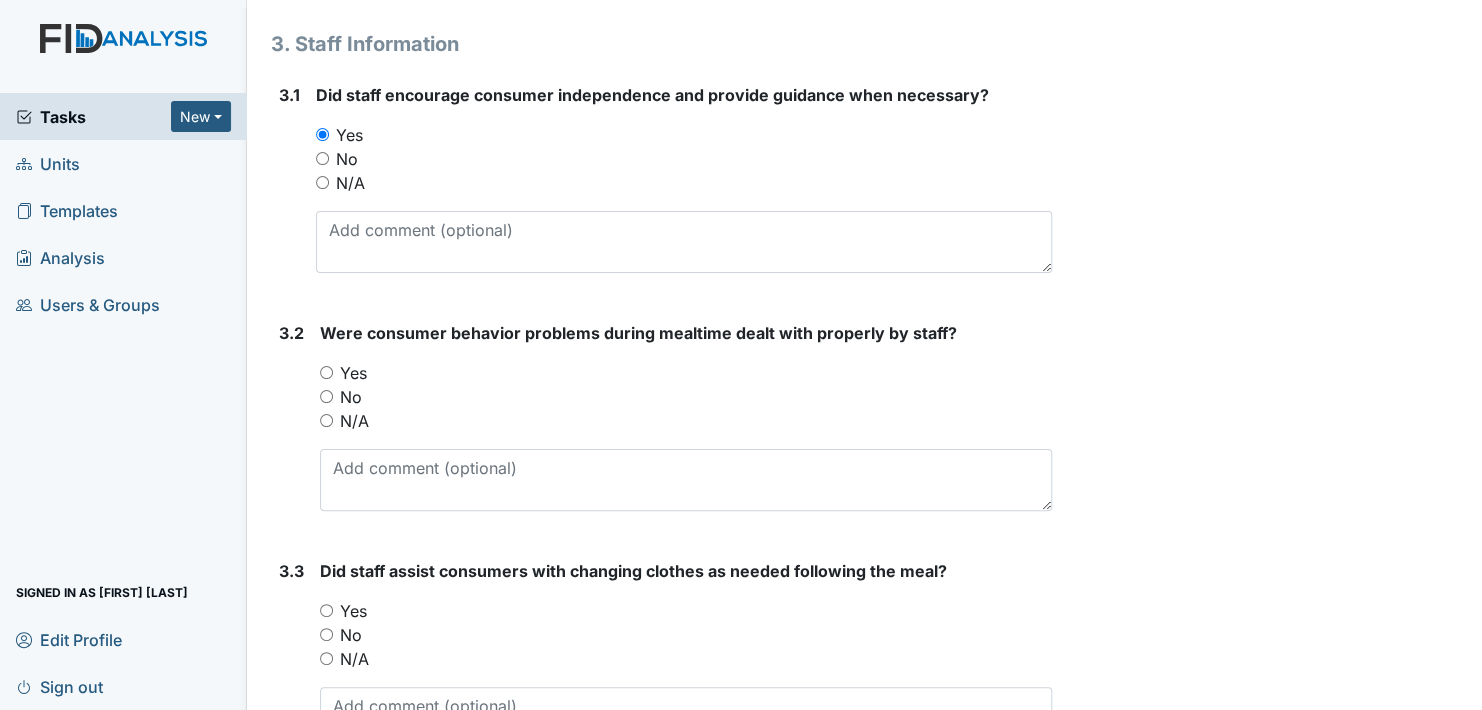 scroll, scrollTop: 5900, scrollLeft: 0, axis: vertical 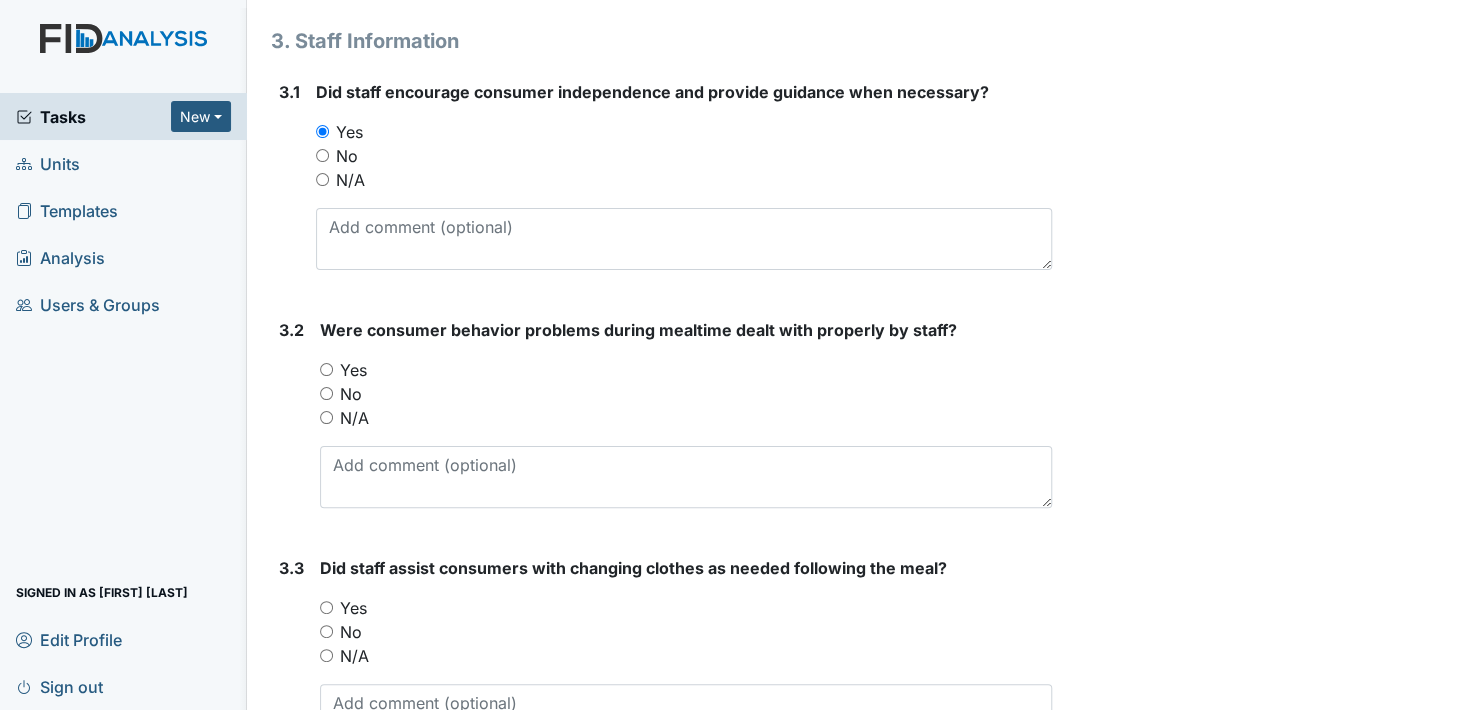 drag, startPoint x: 322, startPoint y: 363, endPoint x: 348, endPoint y: 361, distance: 26.076809 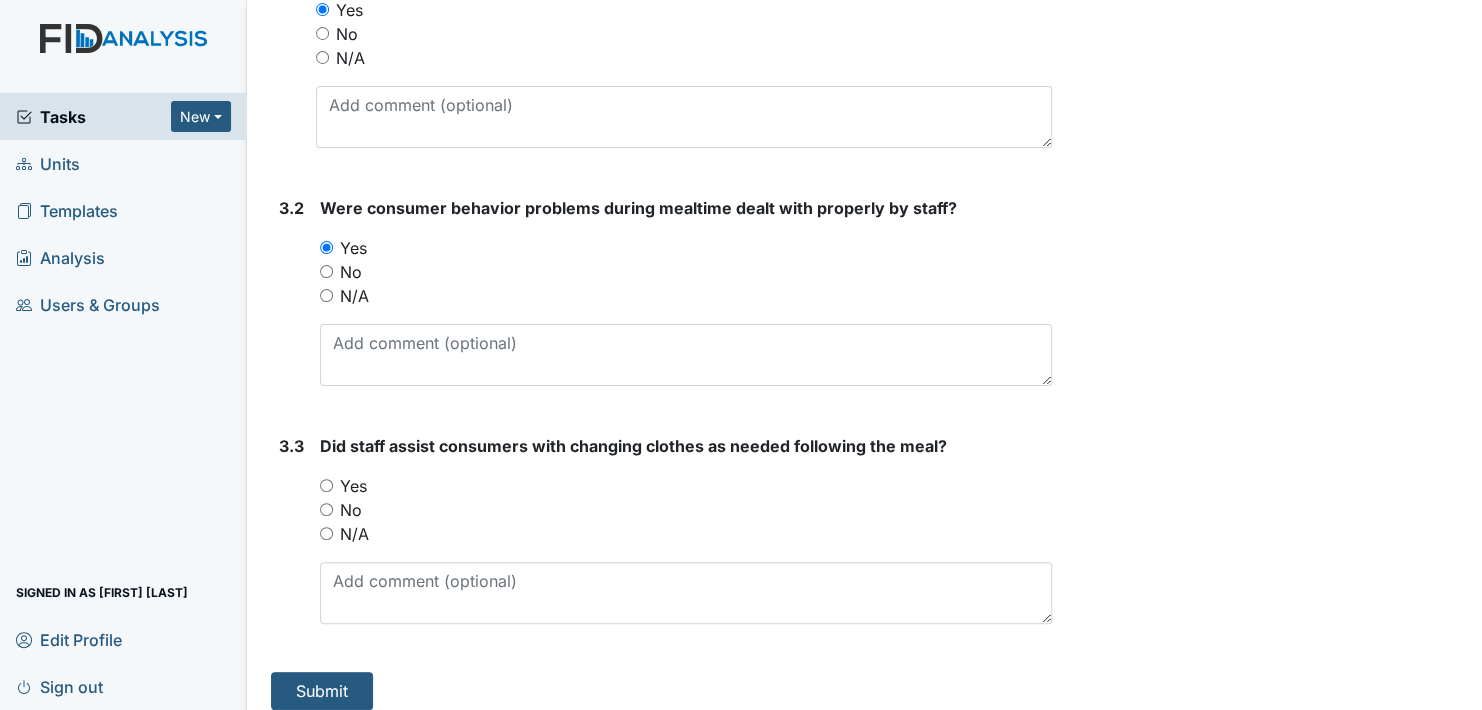 scroll, scrollTop: 6027, scrollLeft: 0, axis: vertical 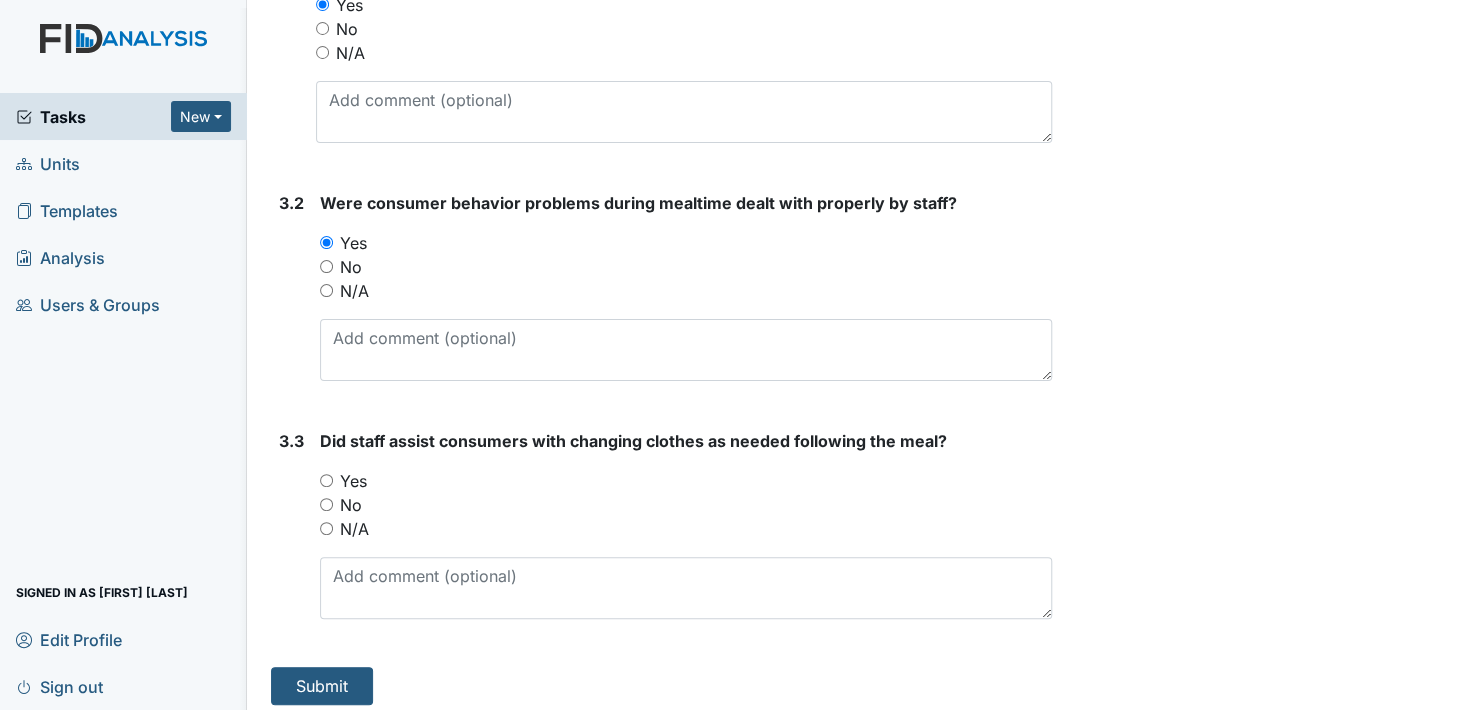 click on "Yes" at bounding box center (326, 480) 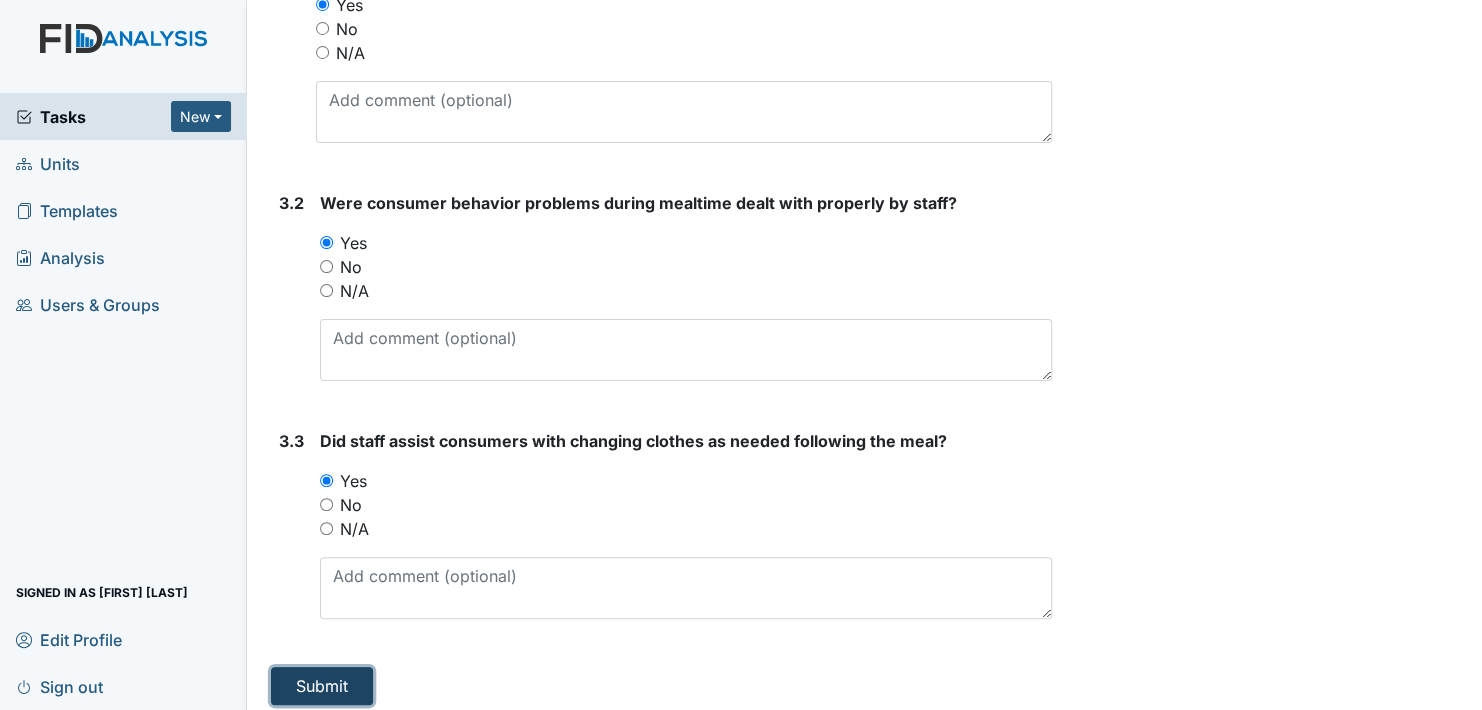 click on "Submit" at bounding box center [322, 686] 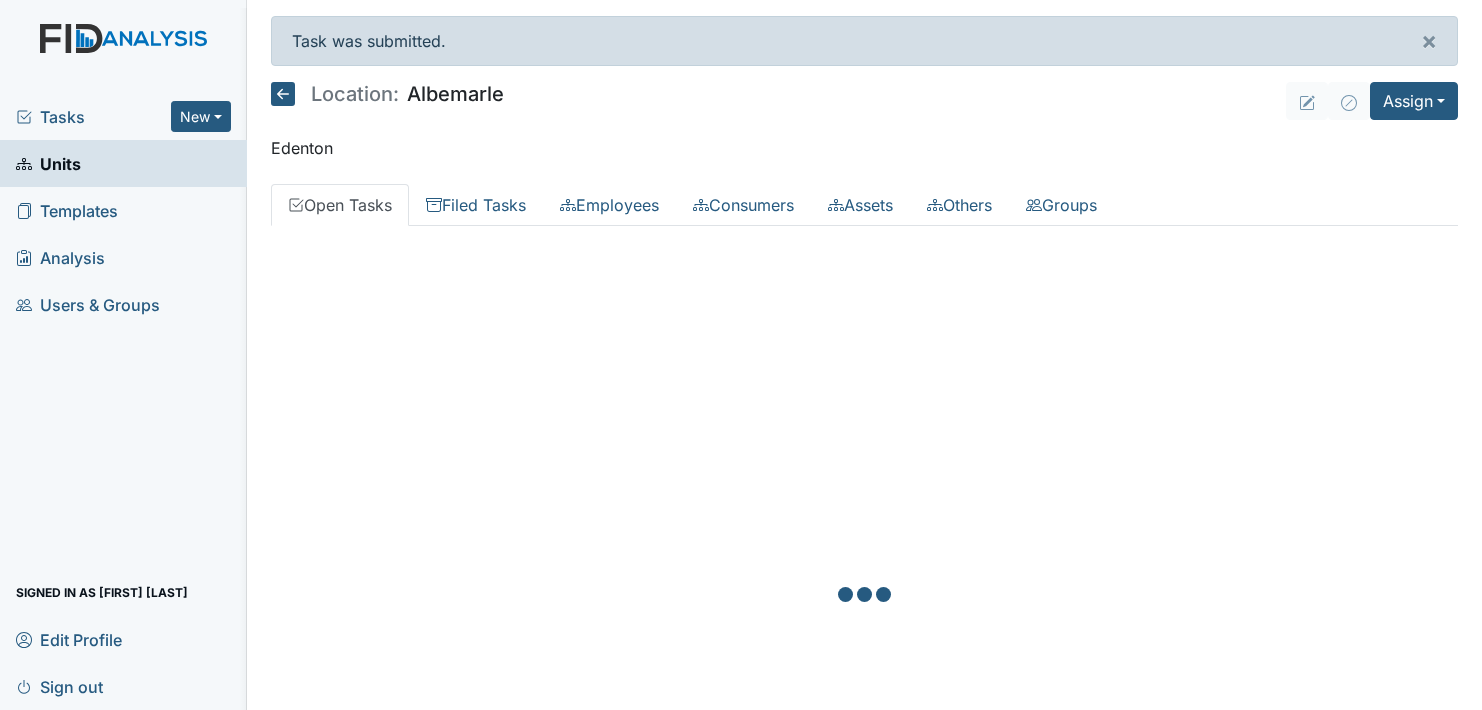 scroll, scrollTop: 0, scrollLeft: 0, axis: both 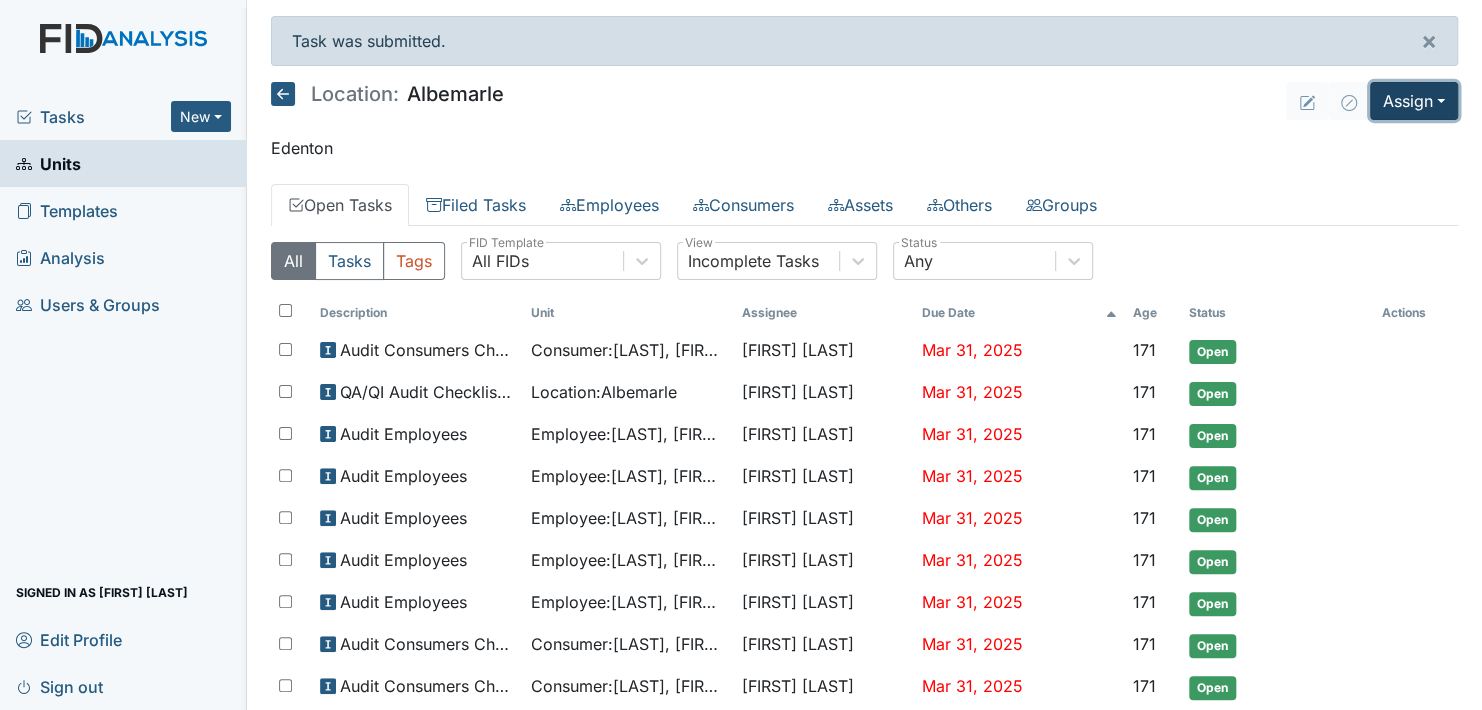 click on "Assign" at bounding box center [1414, 101] 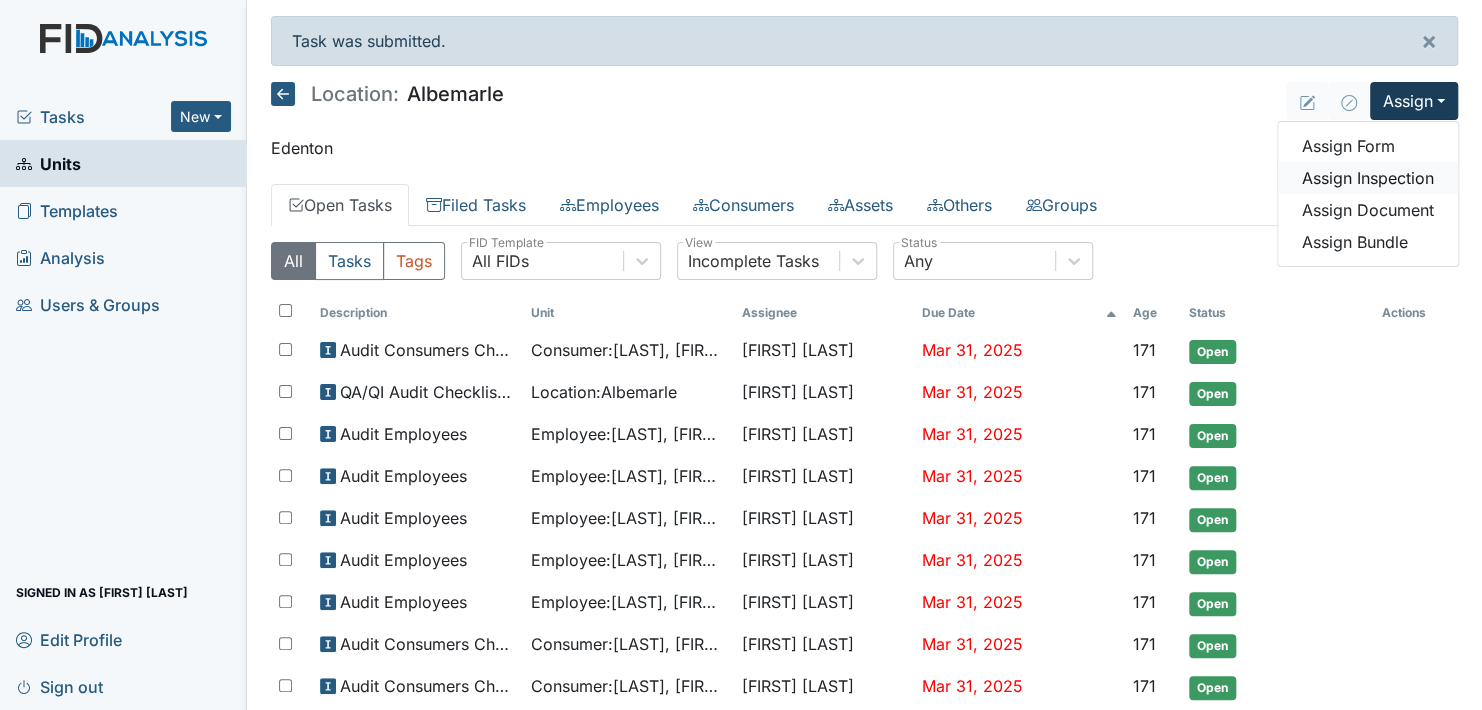 click on "Assign Inspection" at bounding box center [1368, 178] 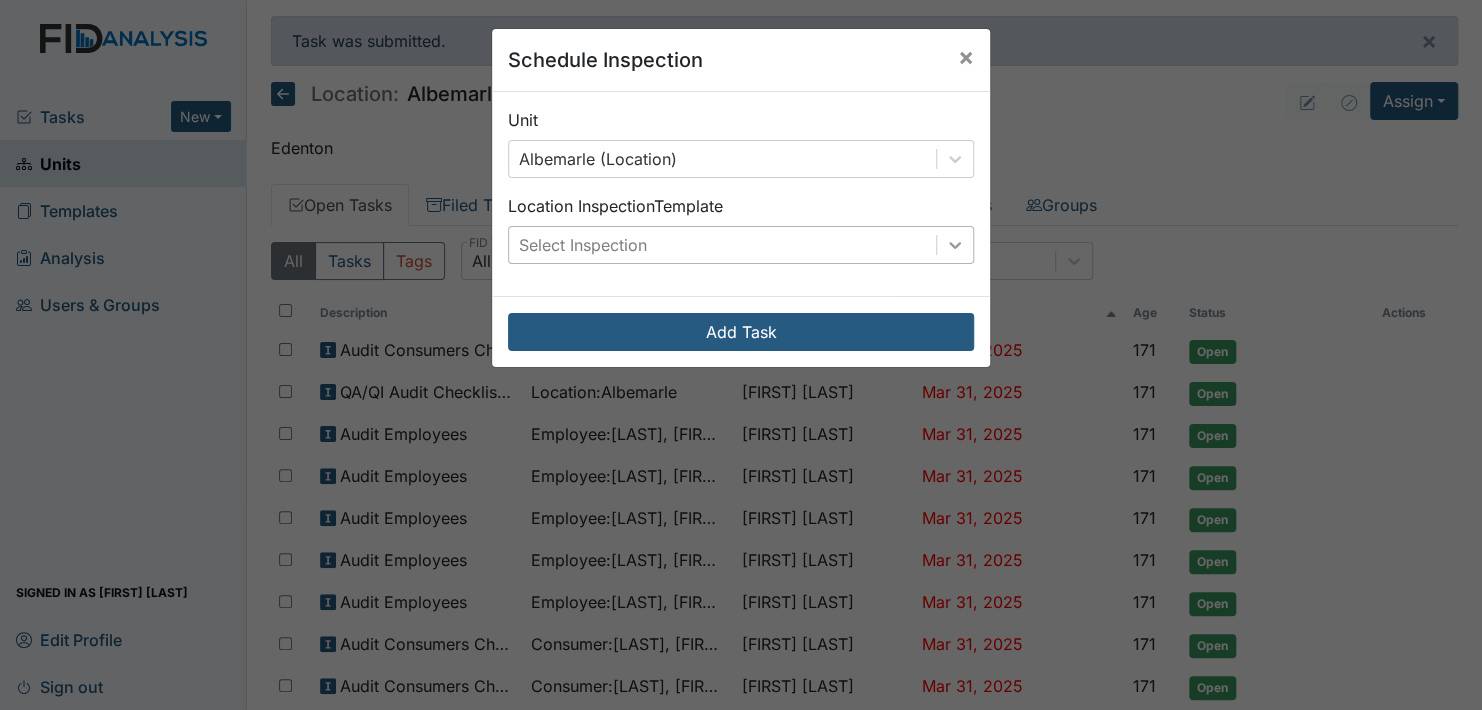 click 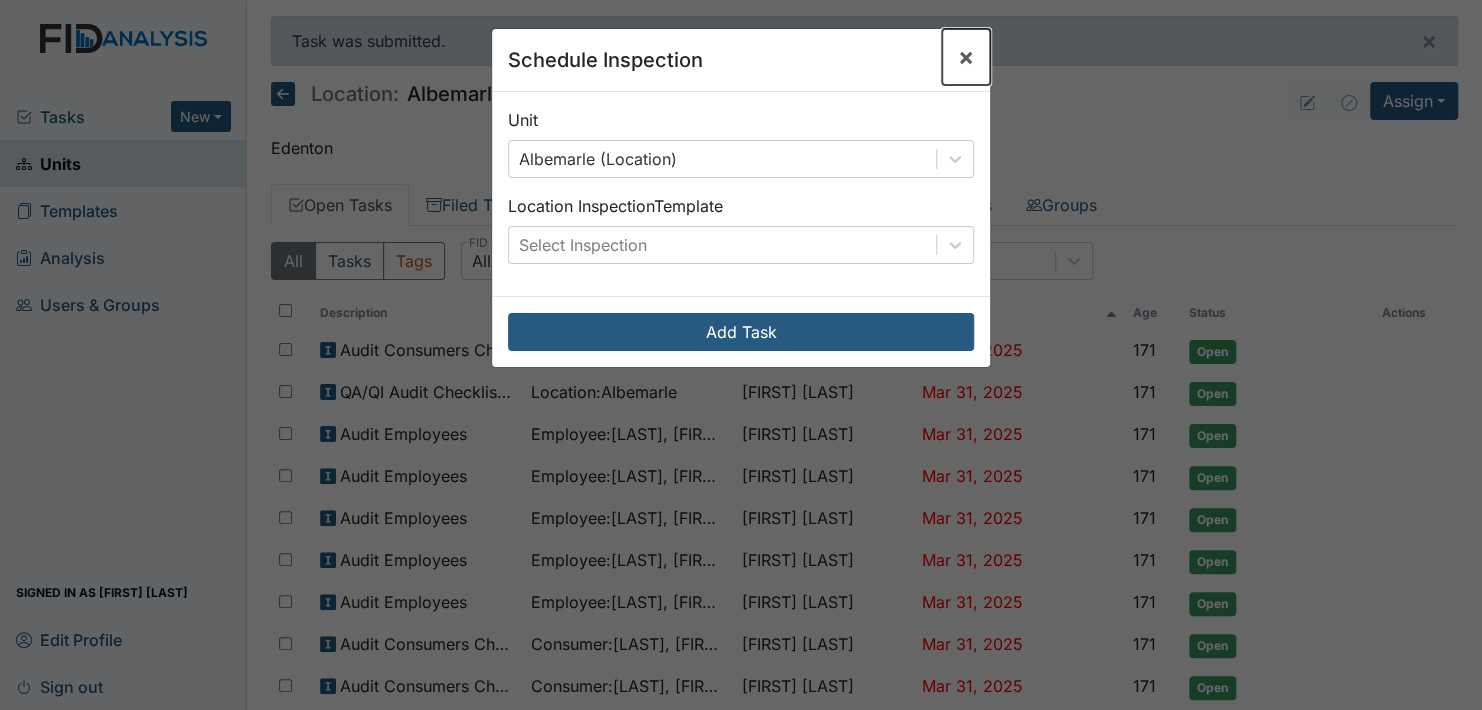 click on "×" at bounding box center (966, 56) 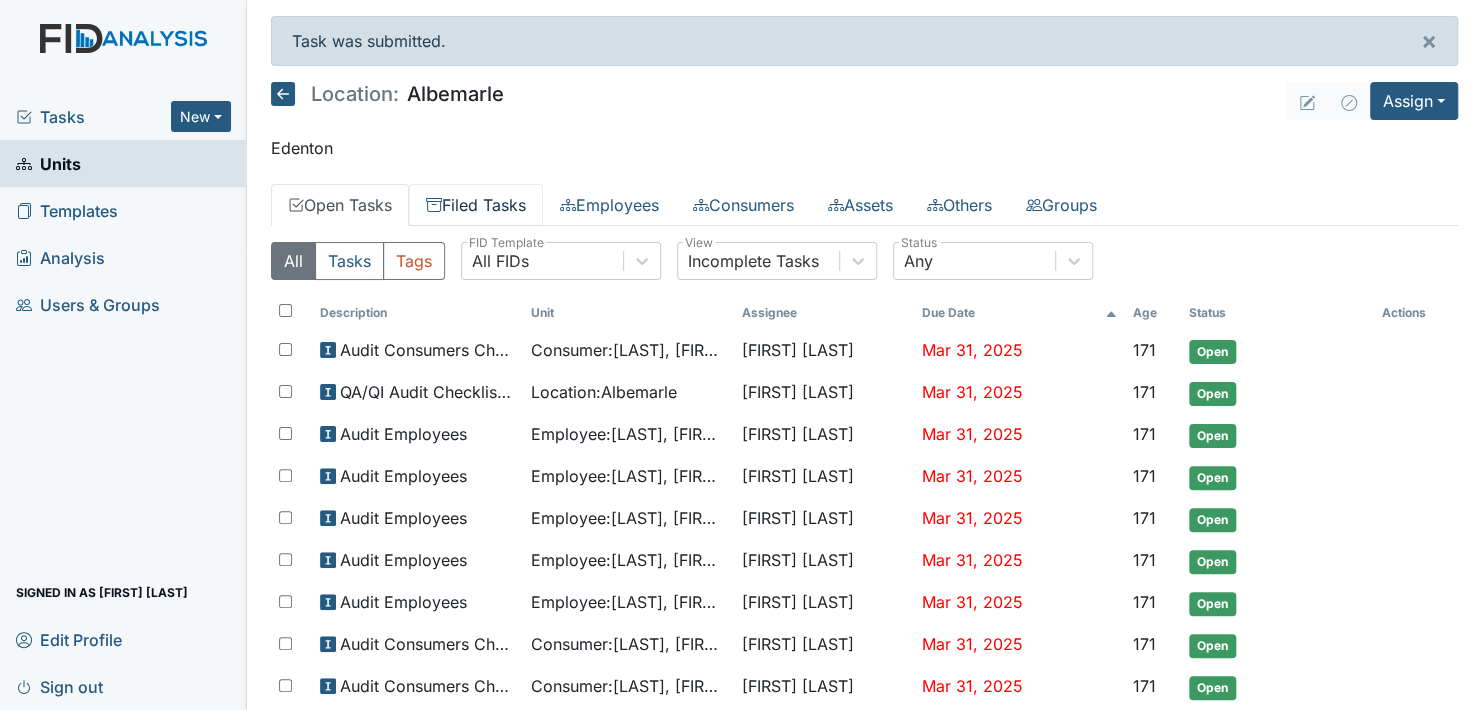 click on "Filed Tasks" at bounding box center (476, 205) 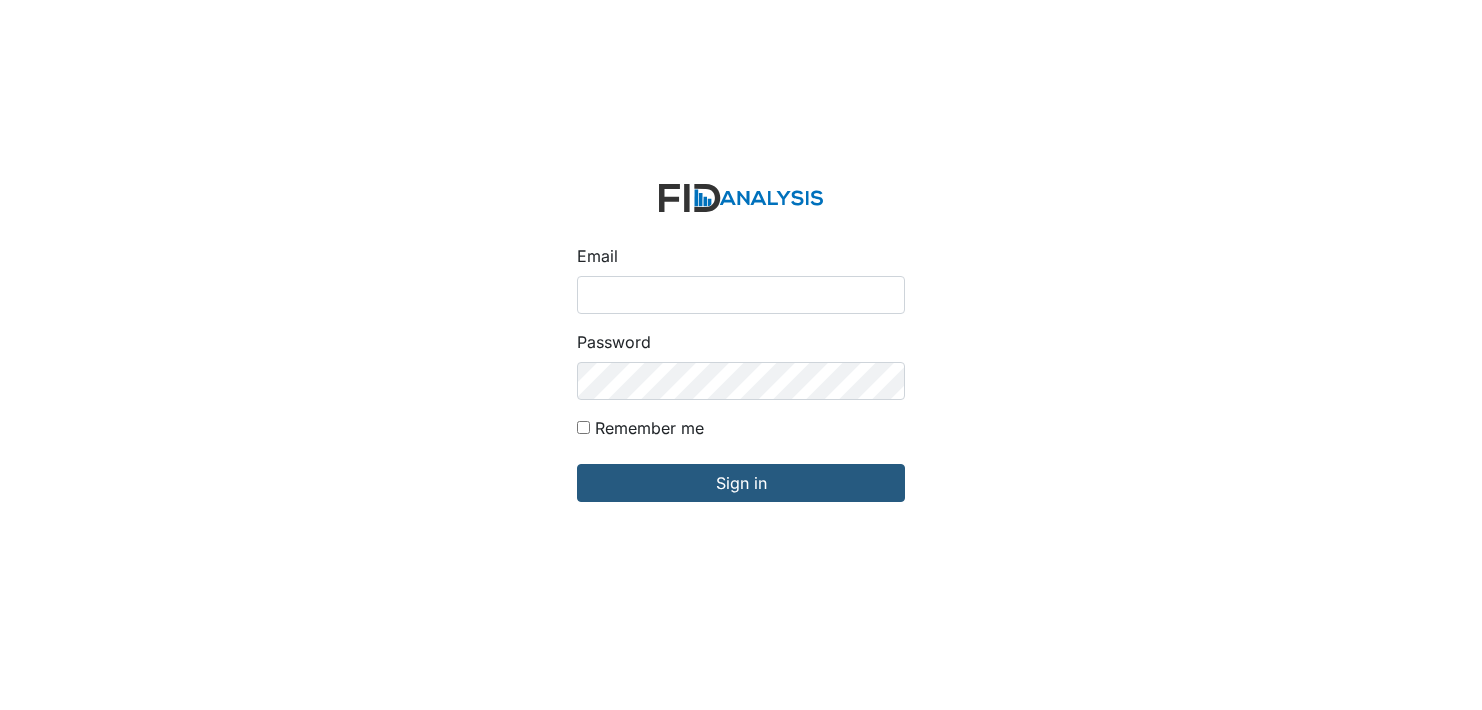 scroll, scrollTop: 0, scrollLeft: 0, axis: both 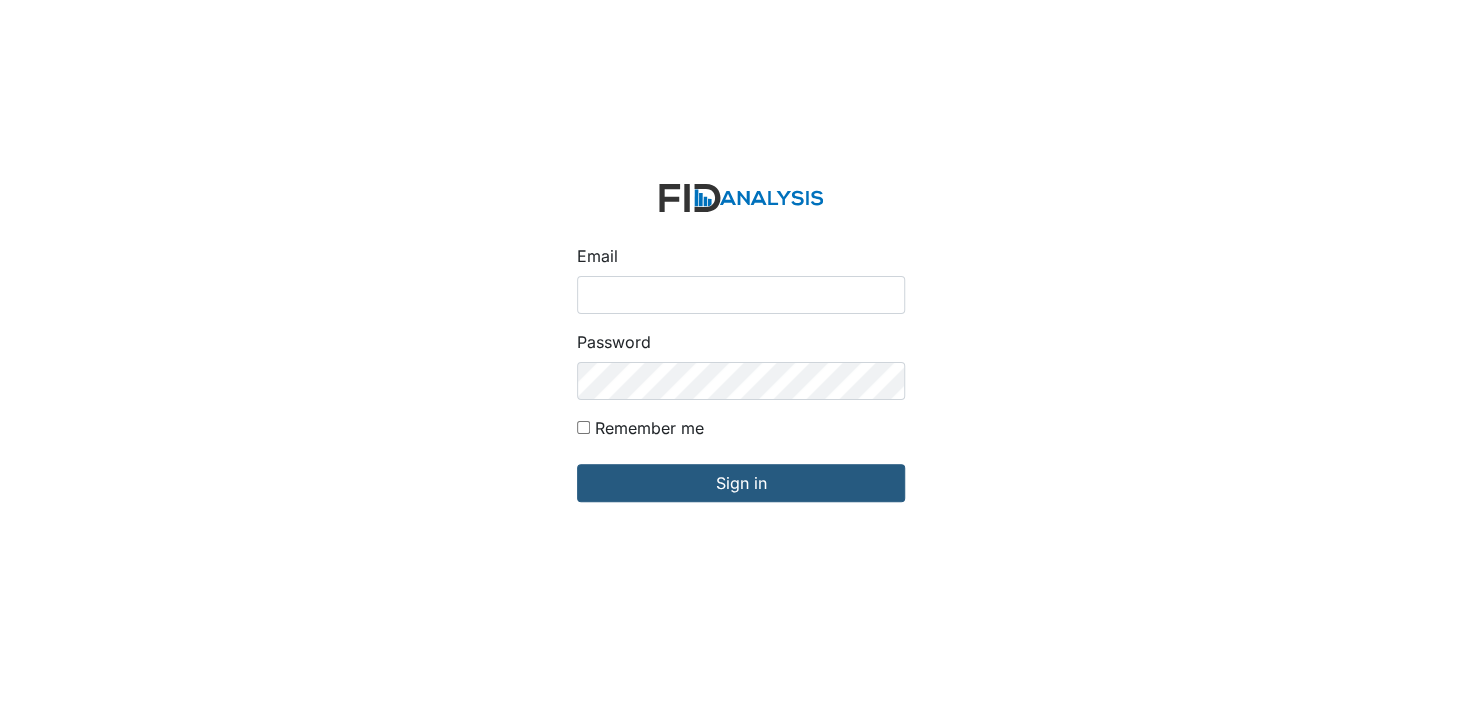 click on "Email" at bounding box center [741, 295] 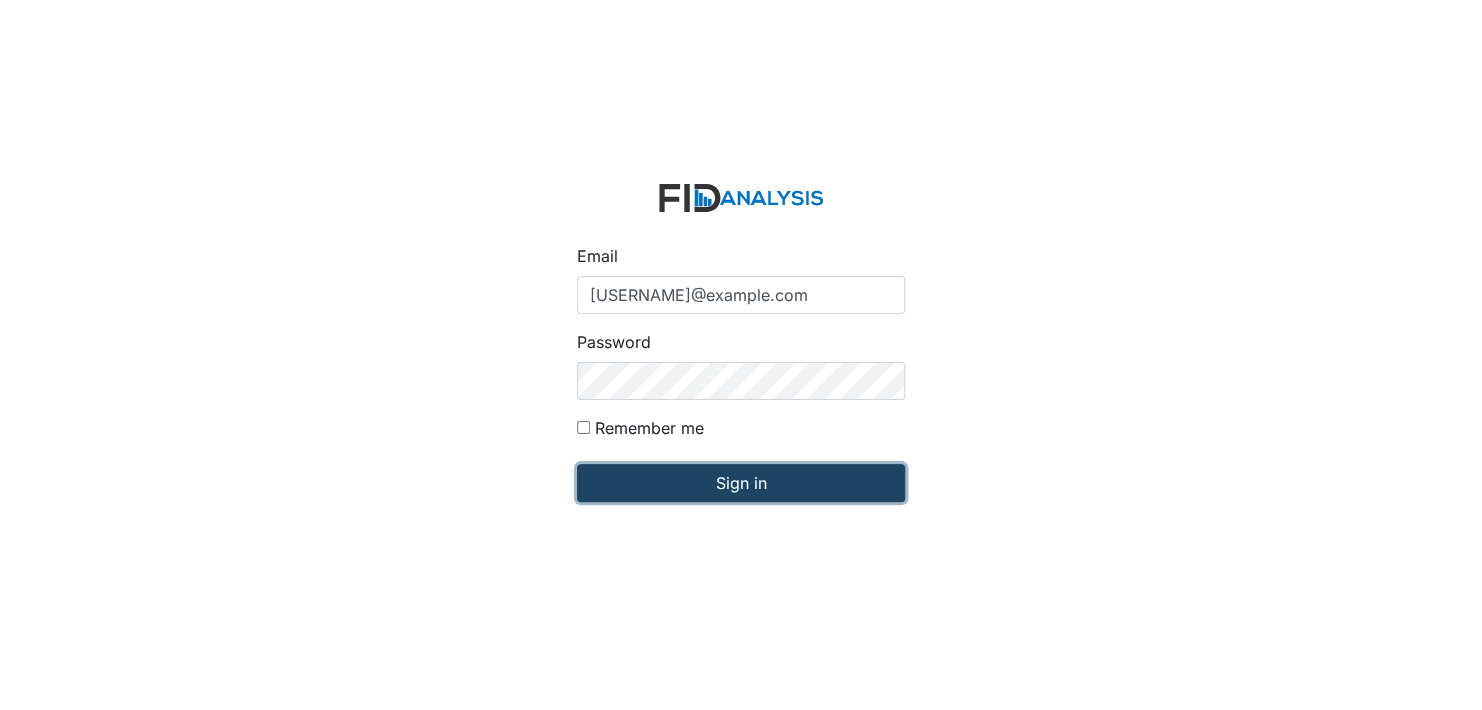 click on "Sign in" at bounding box center [741, 483] 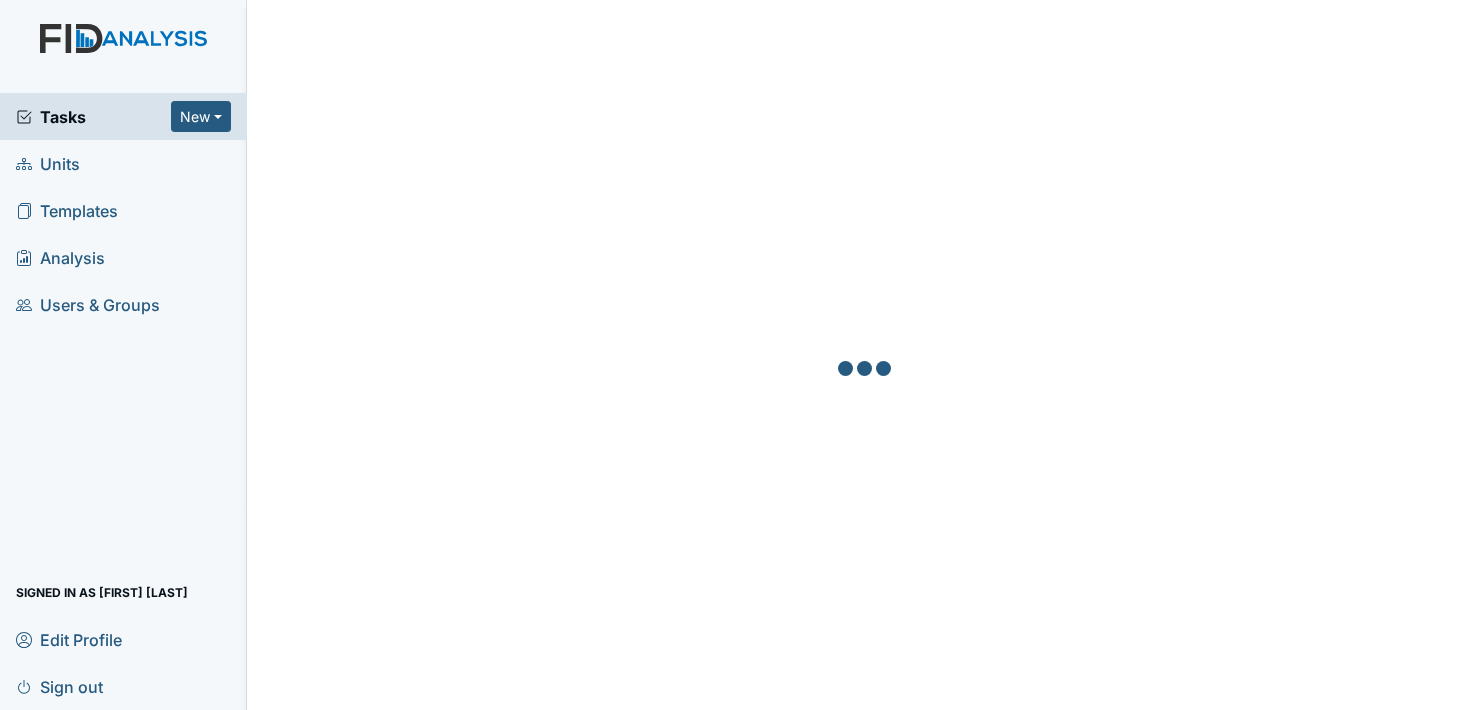 scroll, scrollTop: 0, scrollLeft: 0, axis: both 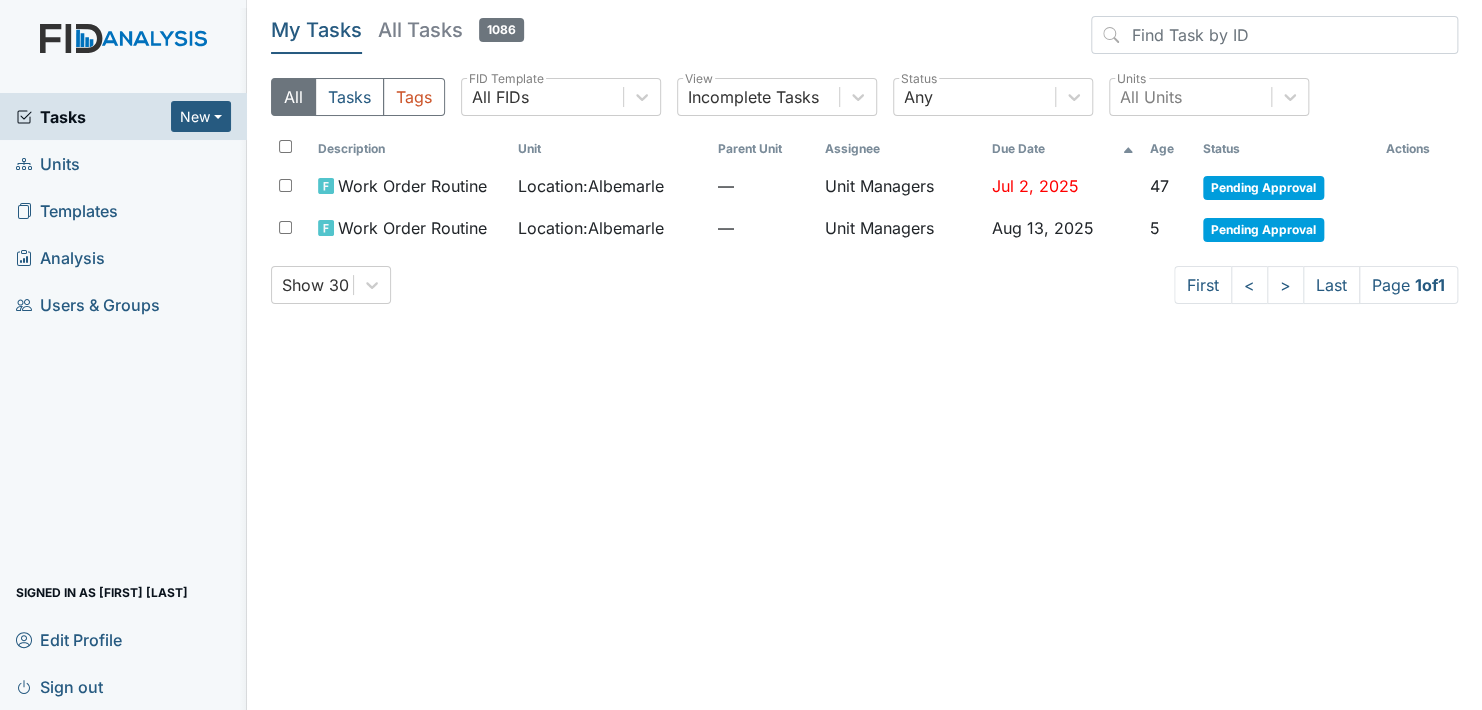 click on "Units" at bounding box center (123, 163) 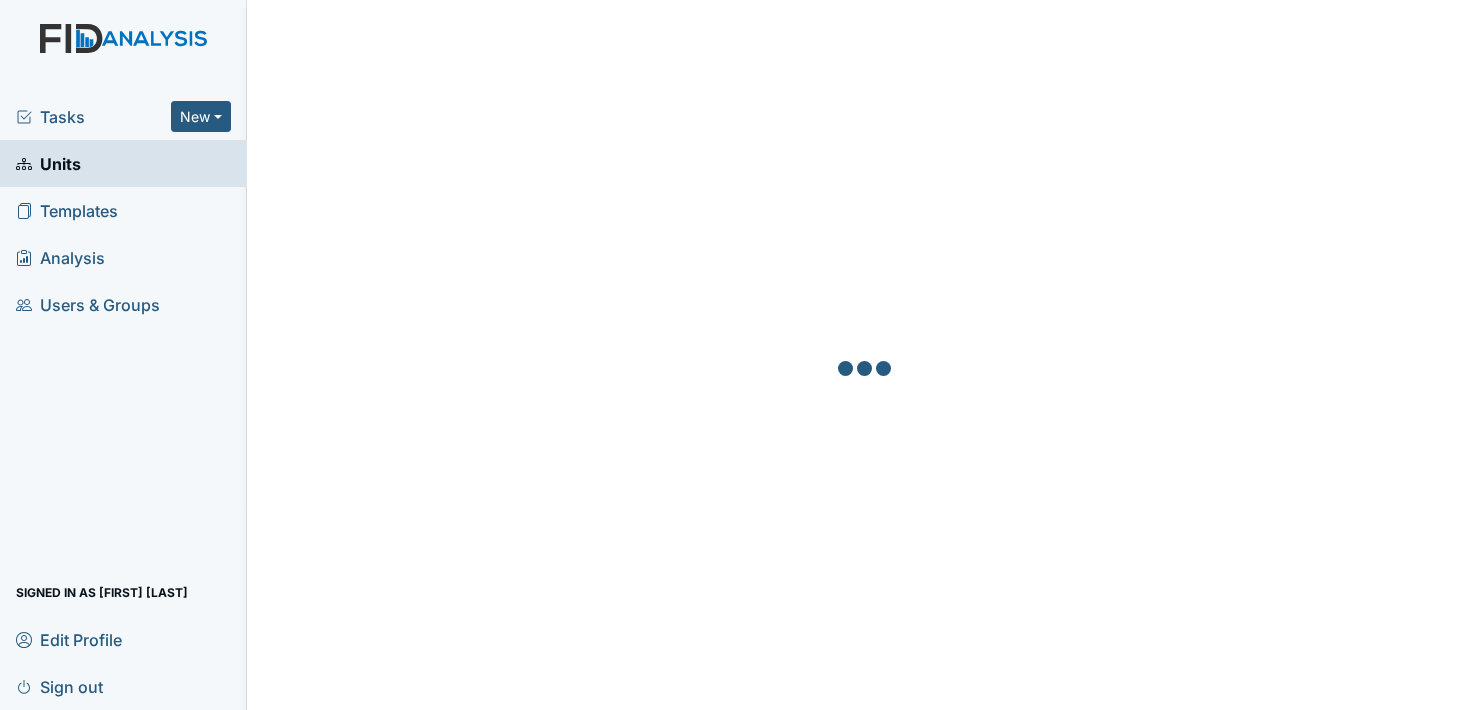 scroll, scrollTop: 0, scrollLeft: 0, axis: both 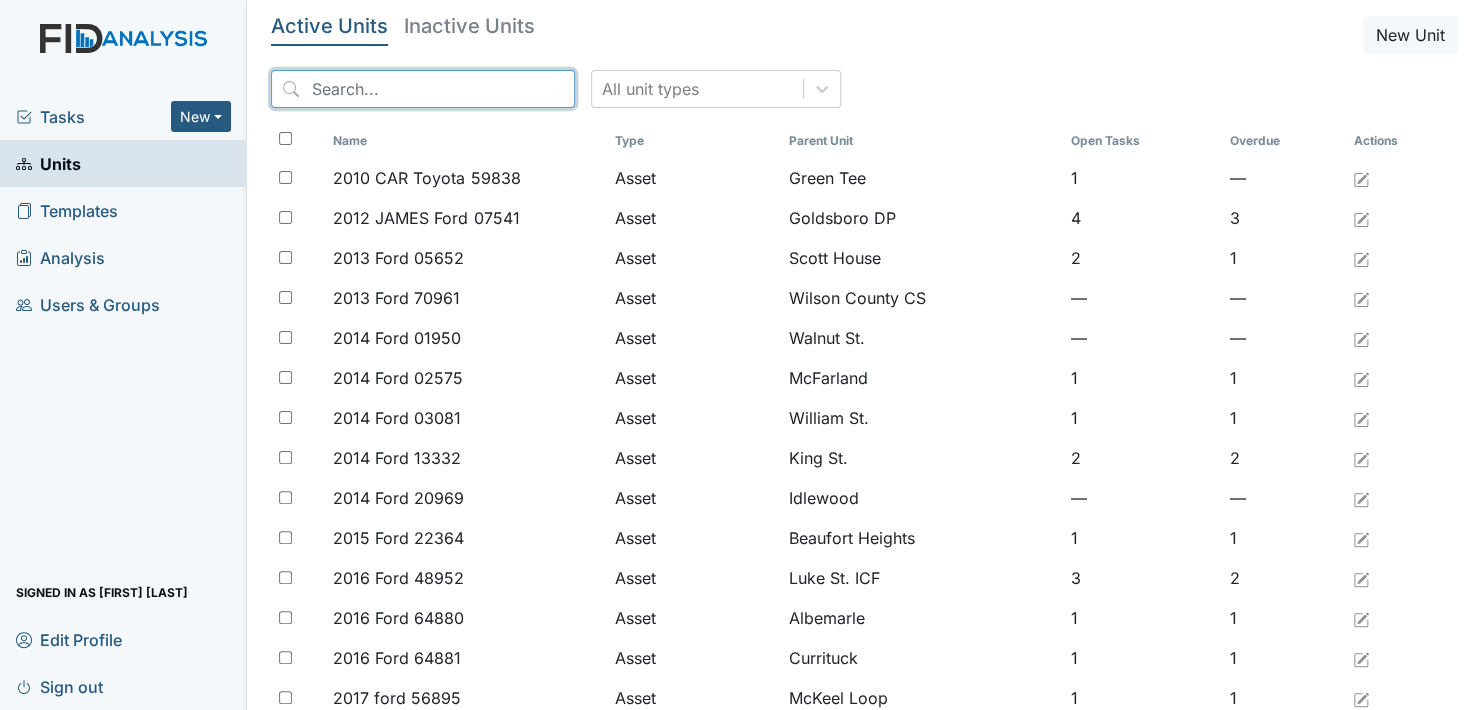 drag, startPoint x: 309, startPoint y: 90, endPoint x: 312, endPoint y: 100, distance: 10.440307 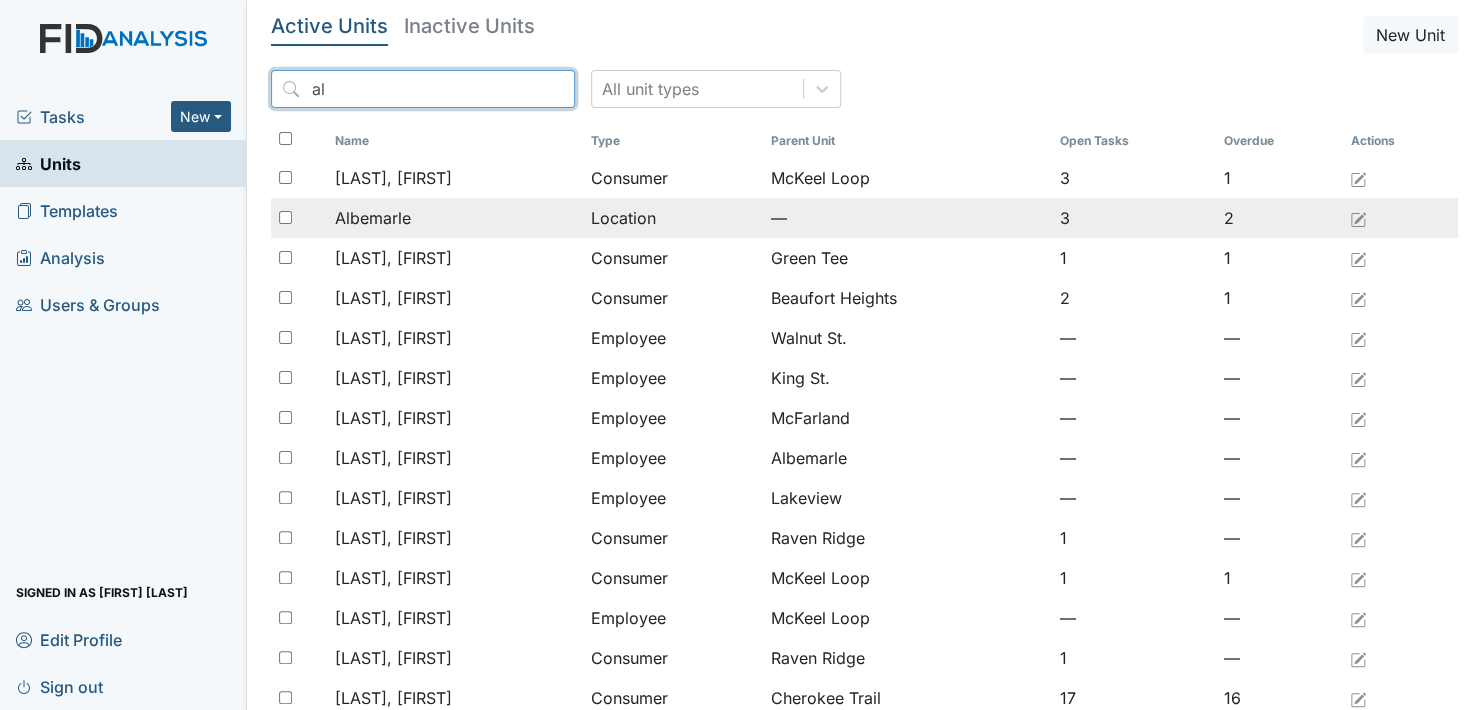 type on "al" 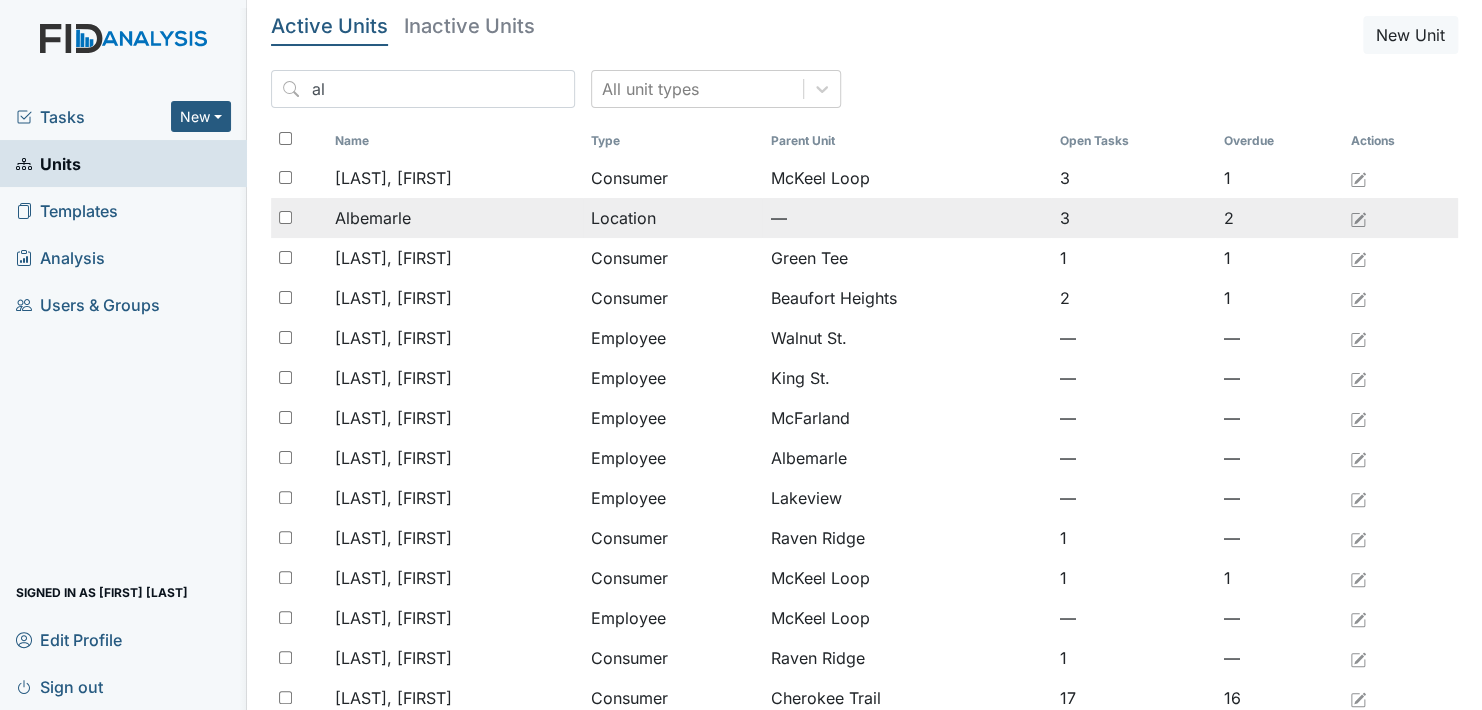 click on "Albemarle" at bounding box center [373, 218] 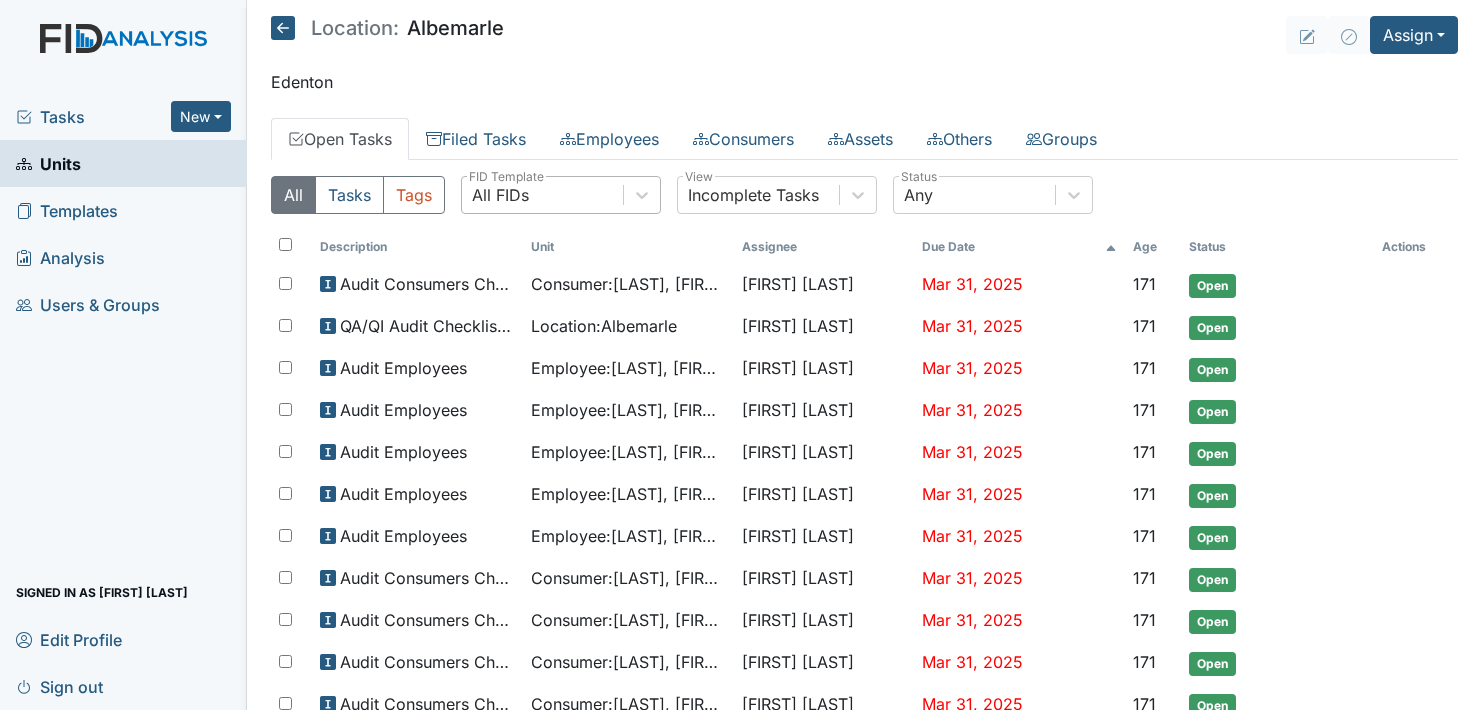 scroll, scrollTop: 0, scrollLeft: 0, axis: both 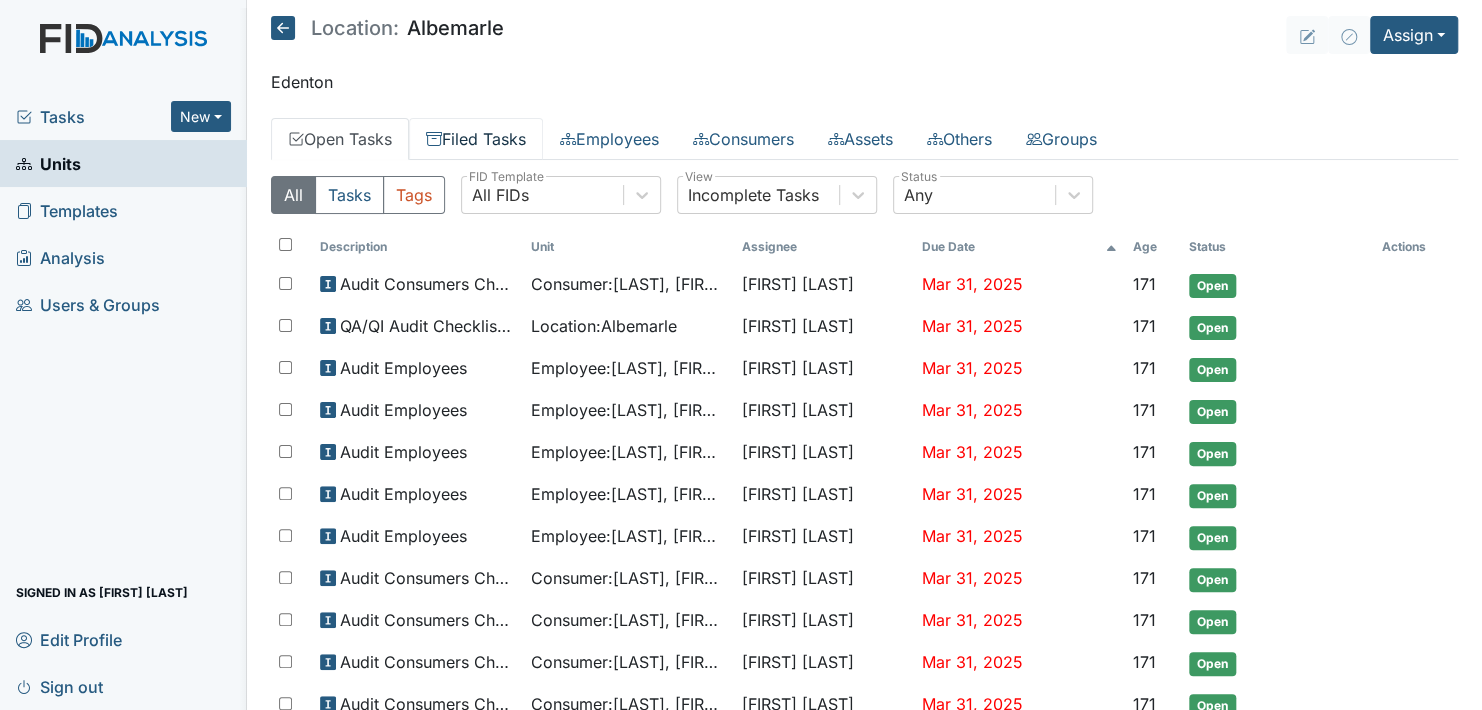 click on "Filed Tasks" at bounding box center [476, 139] 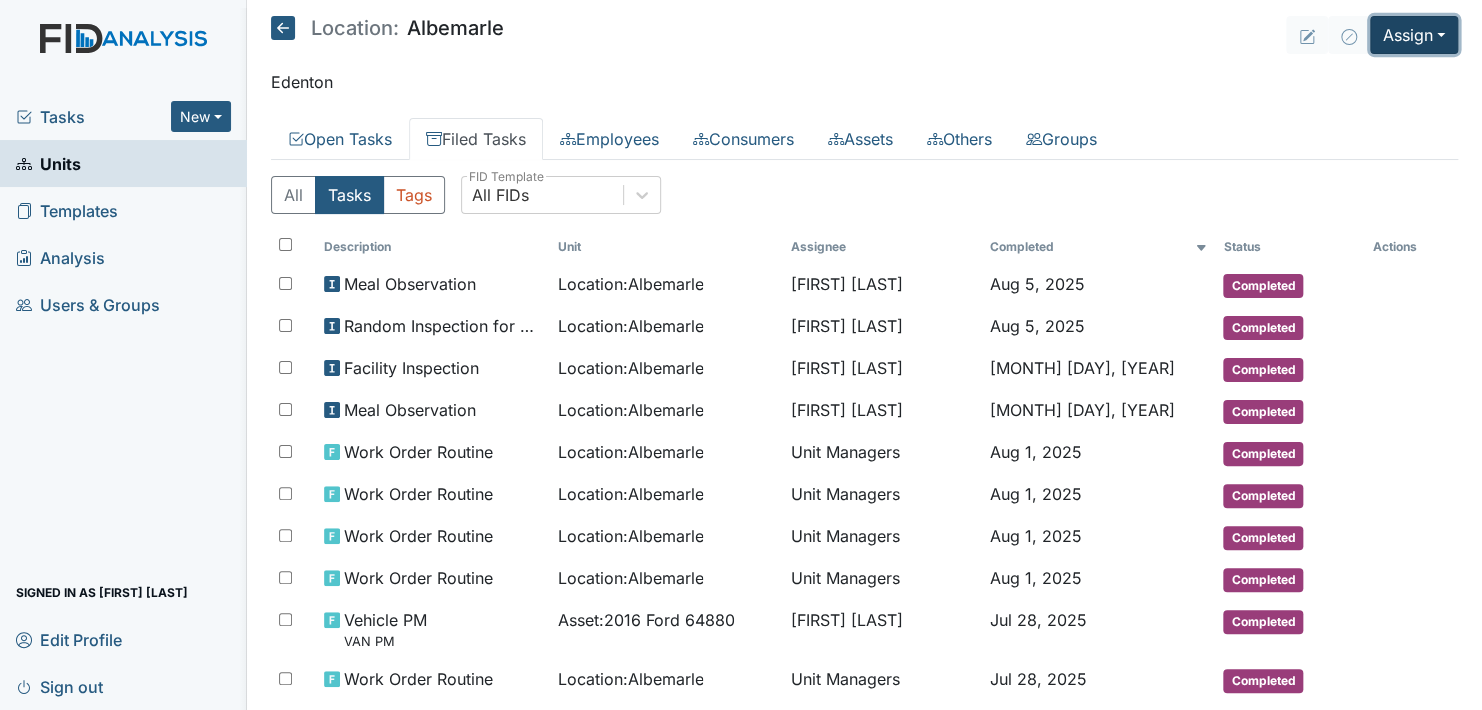 click on "Assign" at bounding box center [1414, 35] 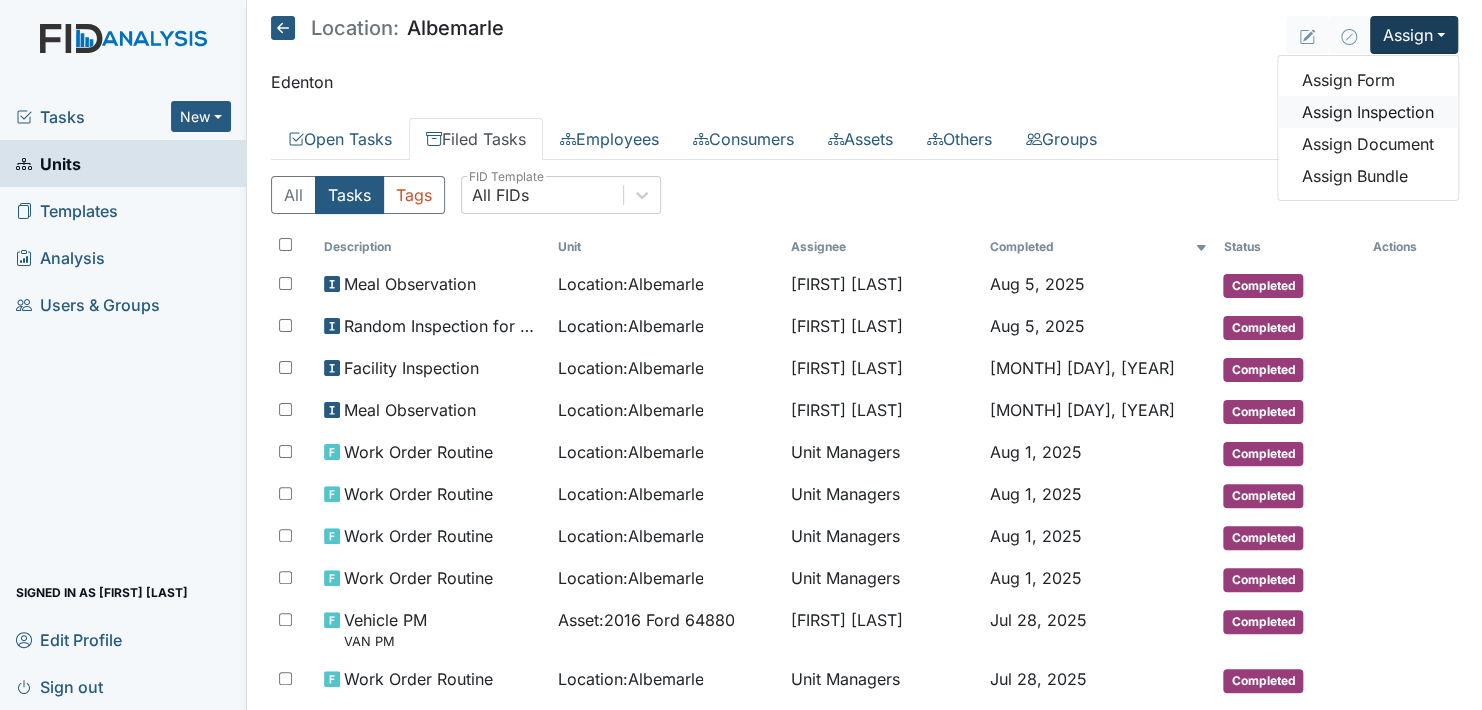 click on "Assign Inspection" at bounding box center (1368, 112) 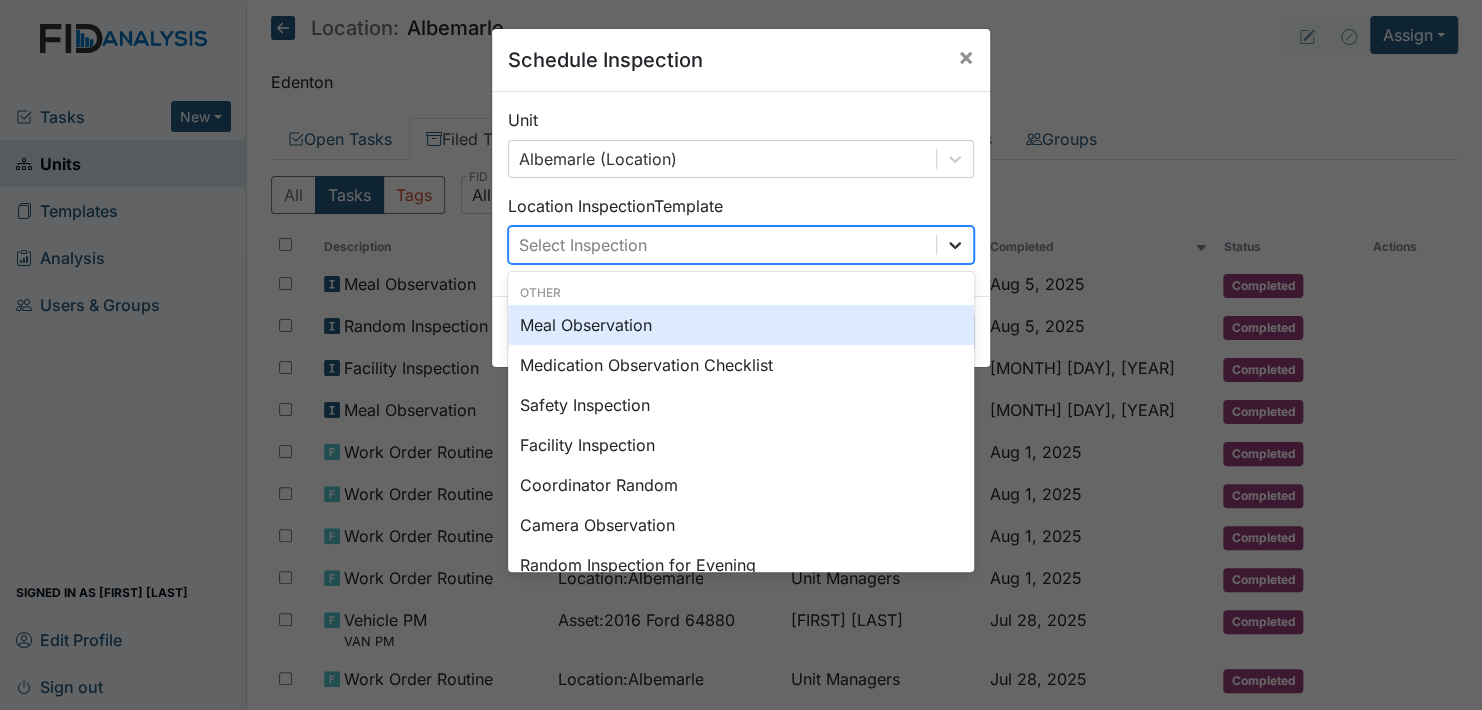 click 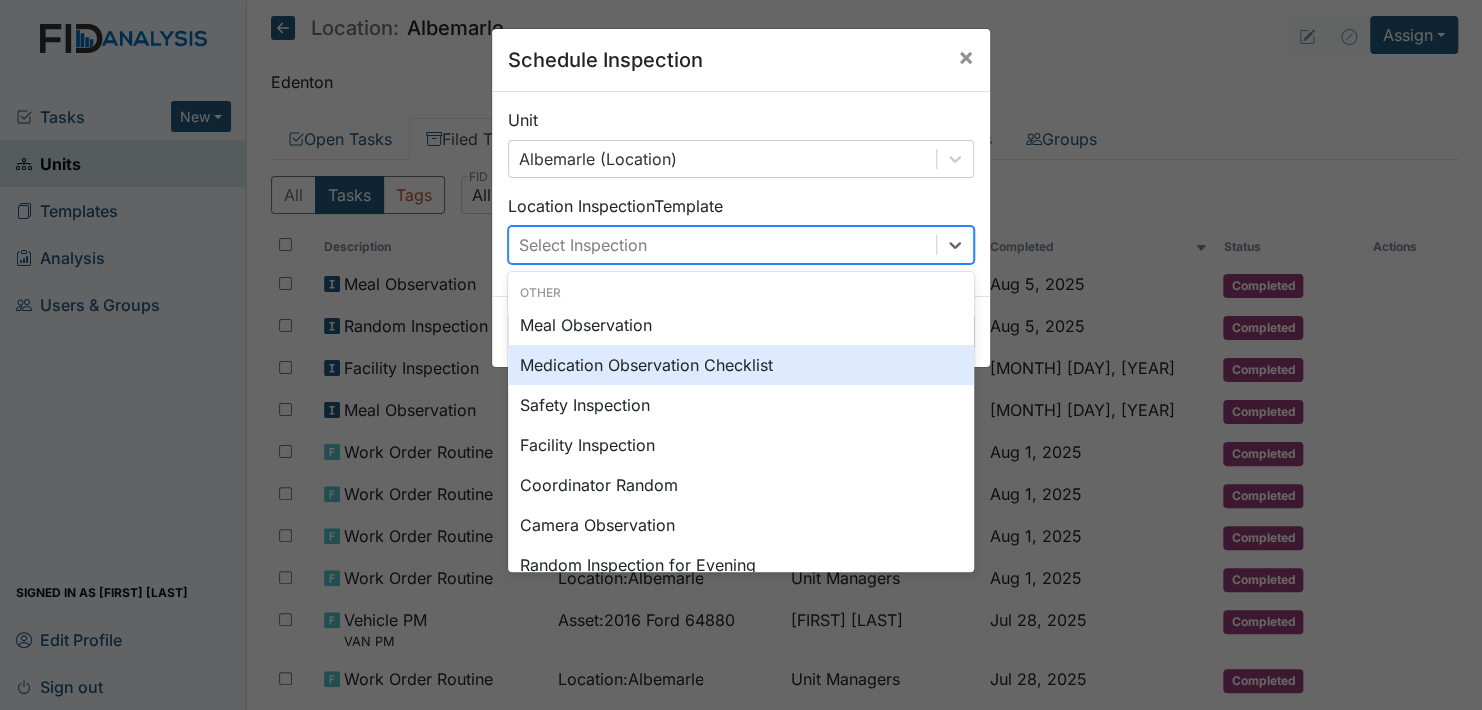 click on "Medication Observation Checklist" at bounding box center [741, 365] 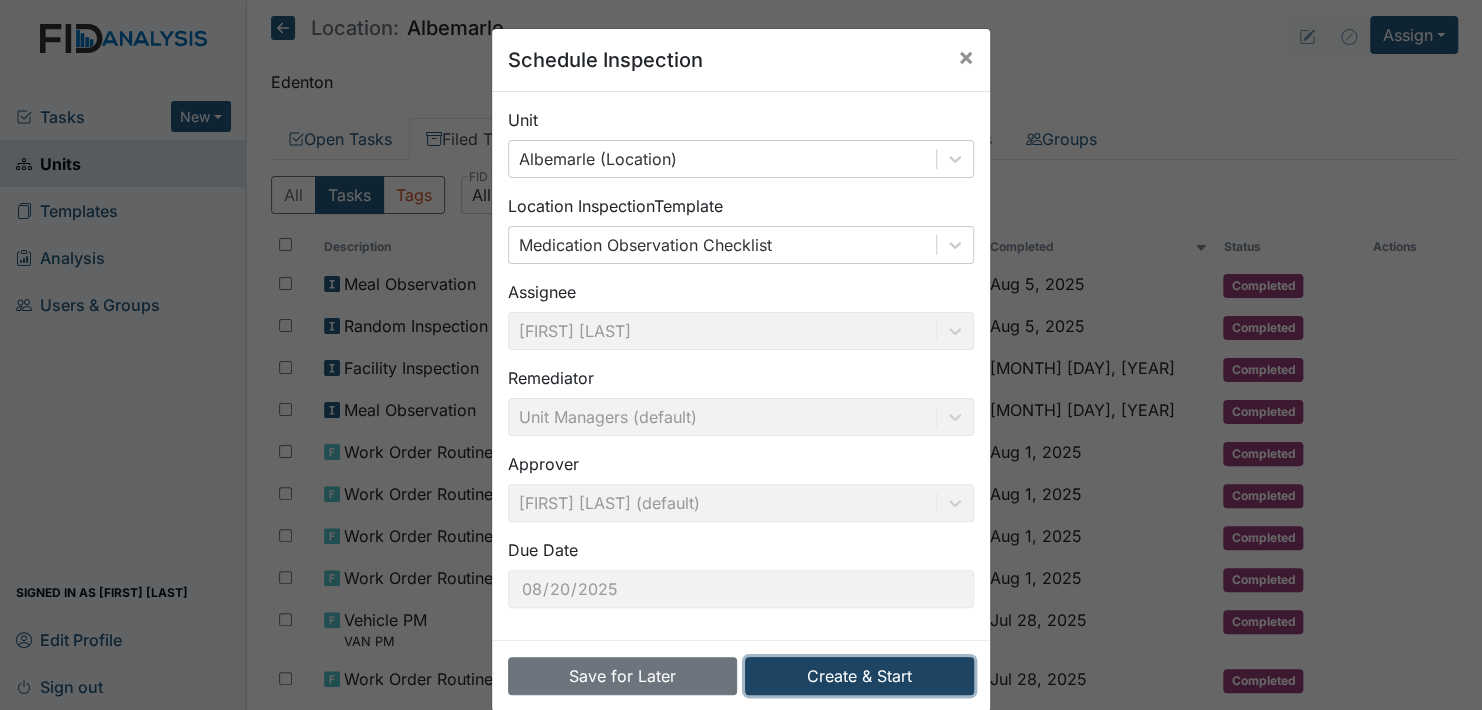 click on "Create & Start" at bounding box center [859, 676] 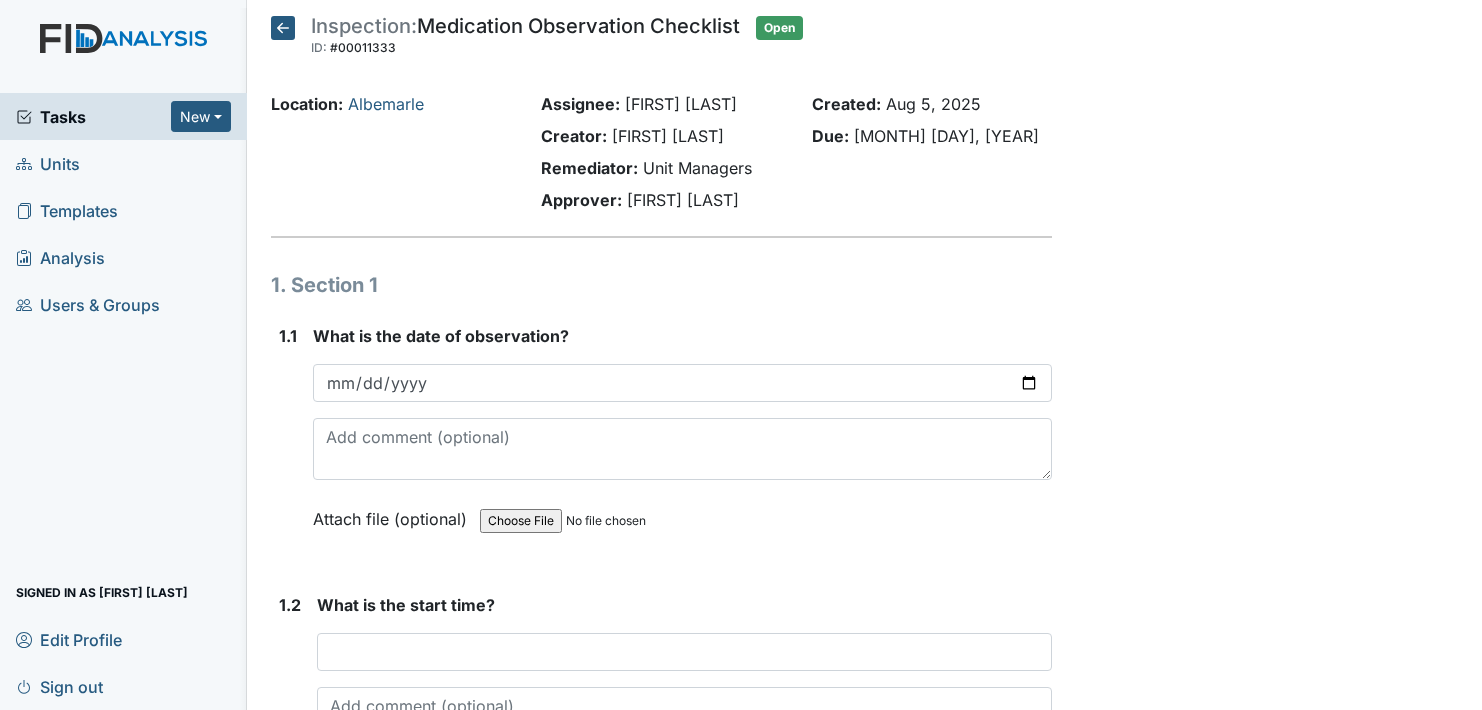 scroll, scrollTop: 0, scrollLeft: 0, axis: both 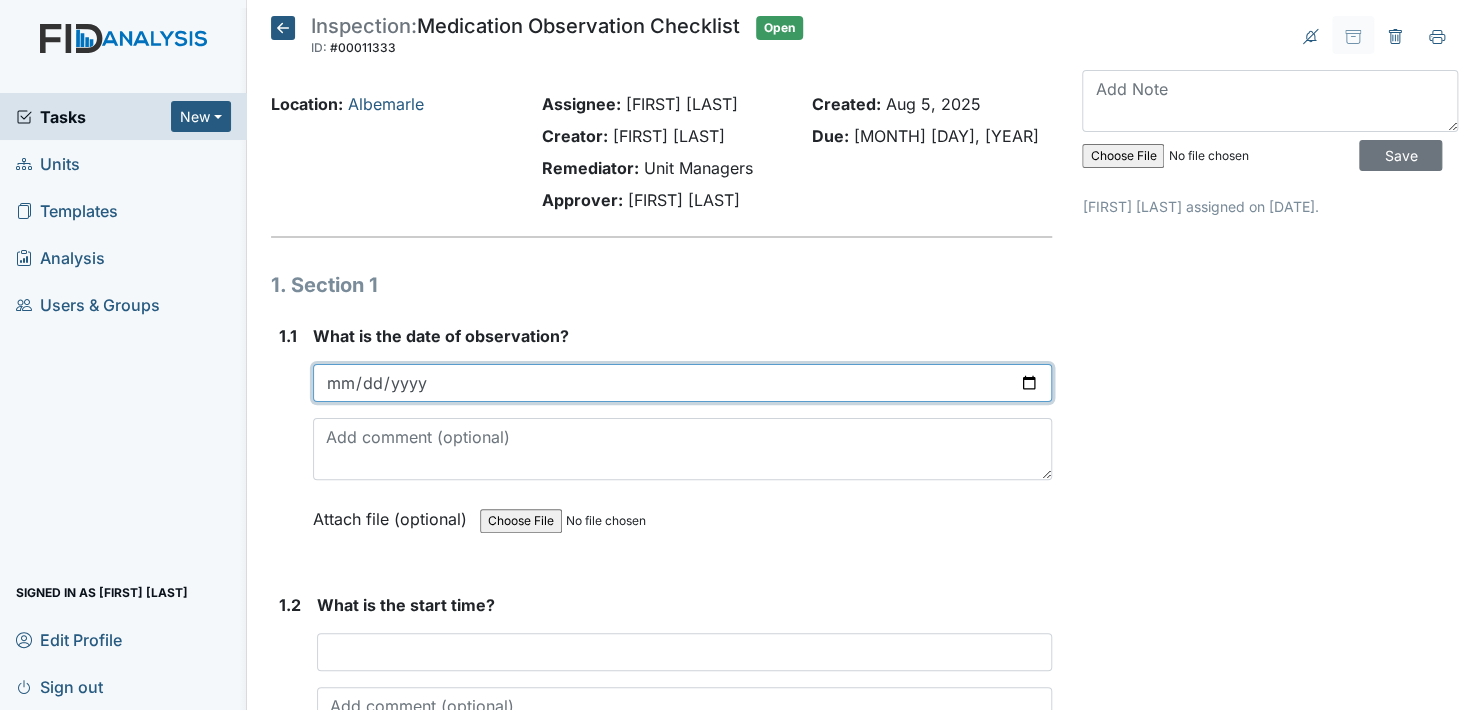 click at bounding box center [682, 383] 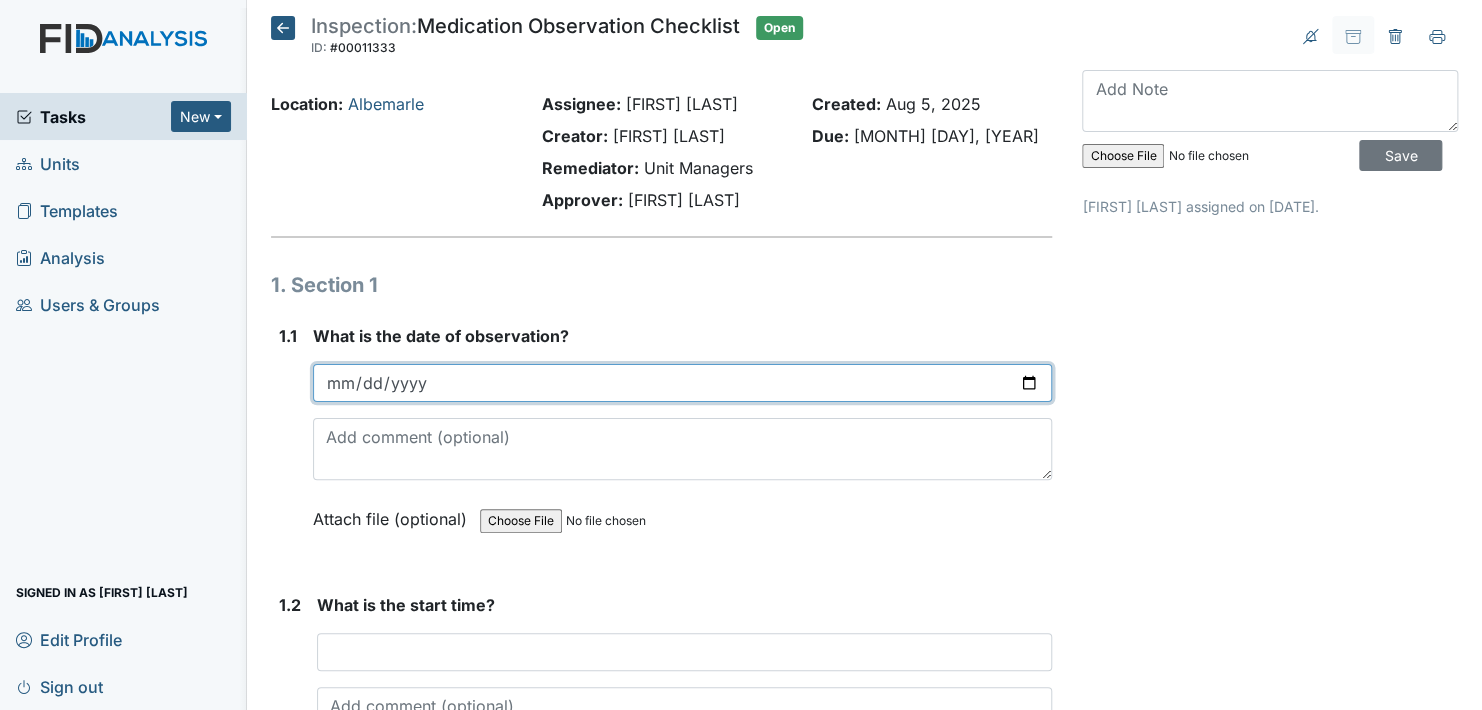 click at bounding box center [682, 383] 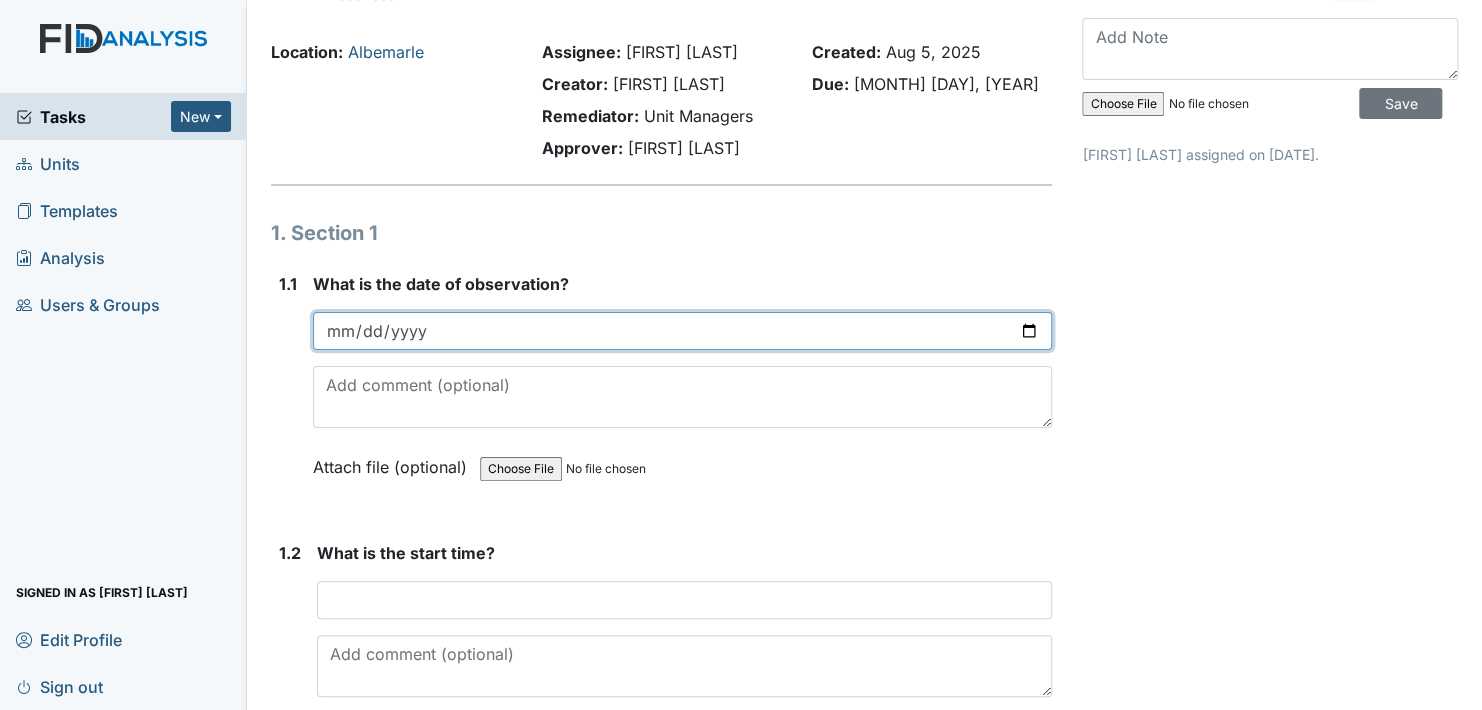 scroll, scrollTop: 200, scrollLeft: 0, axis: vertical 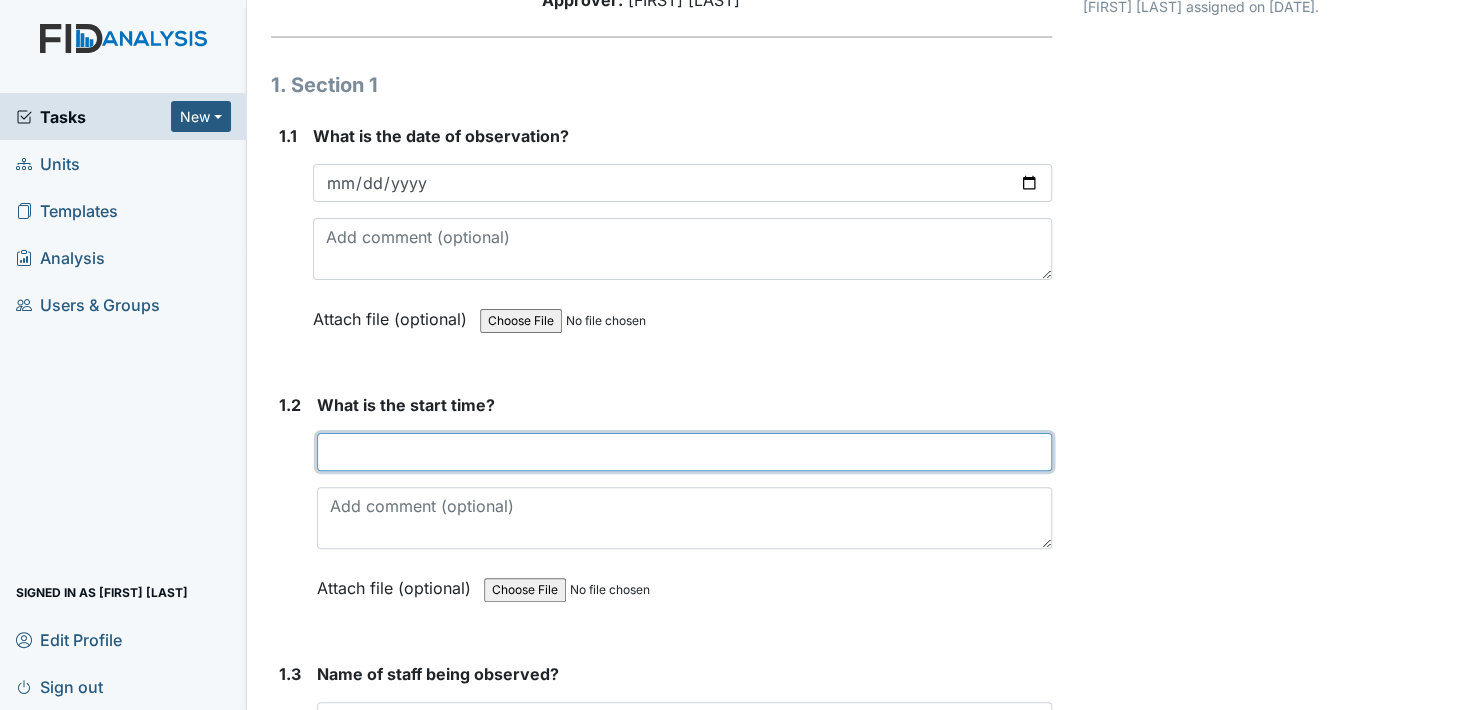 click at bounding box center [684, 452] 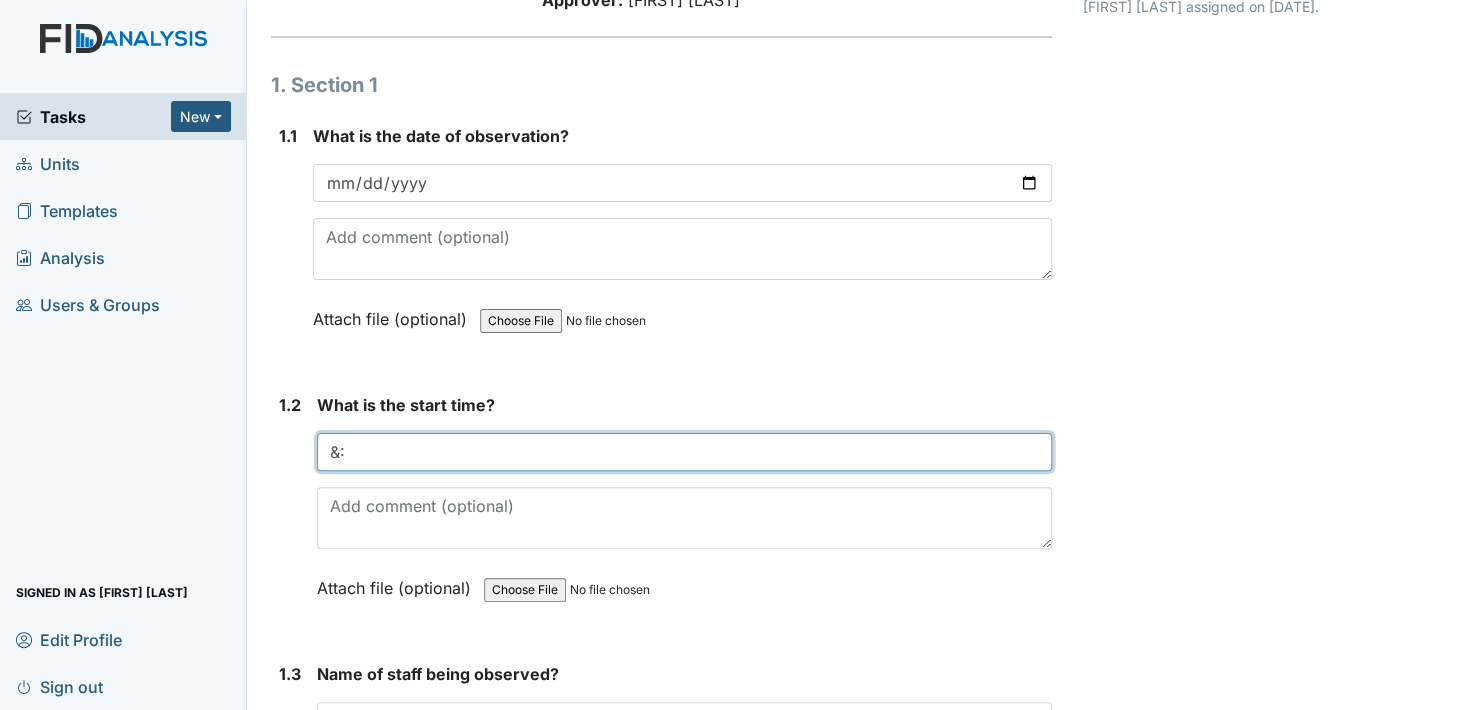 type on "&" 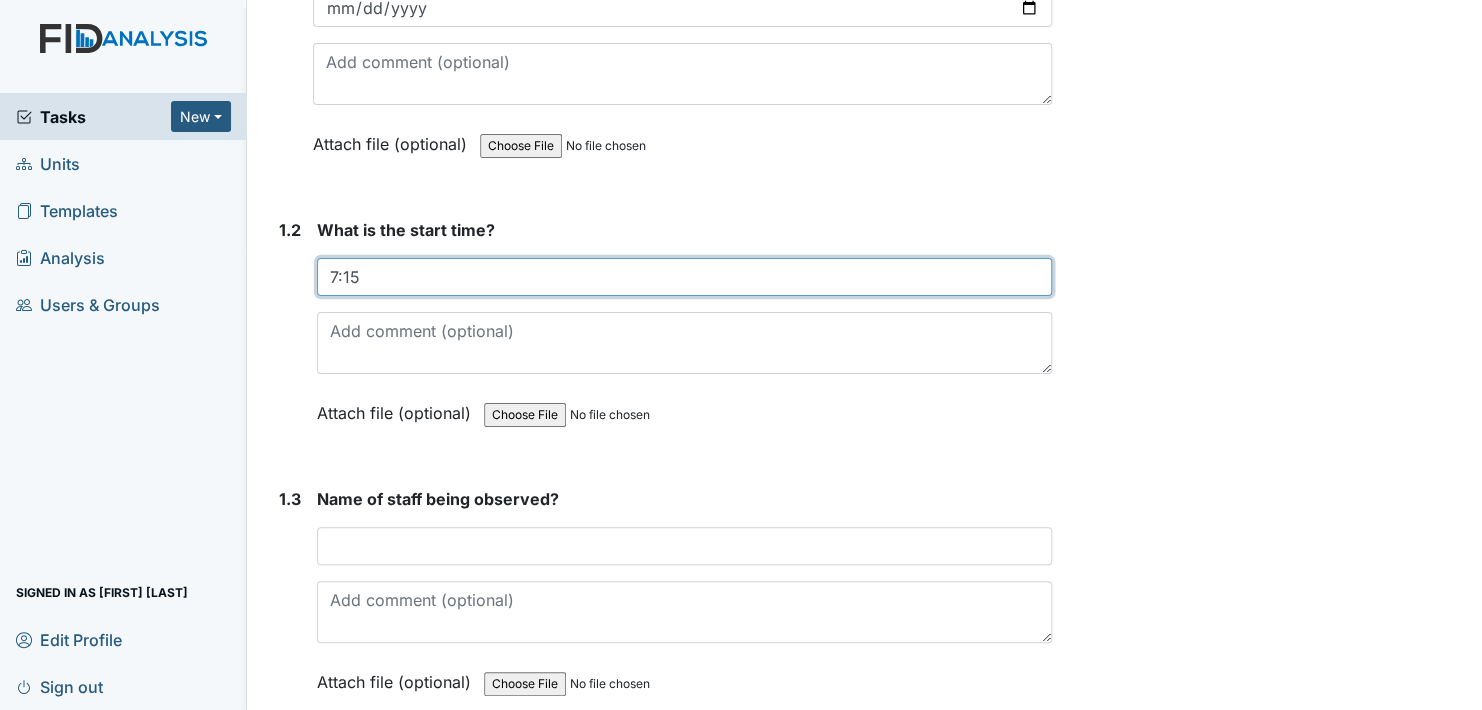 scroll, scrollTop: 400, scrollLeft: 0, axis: vertical 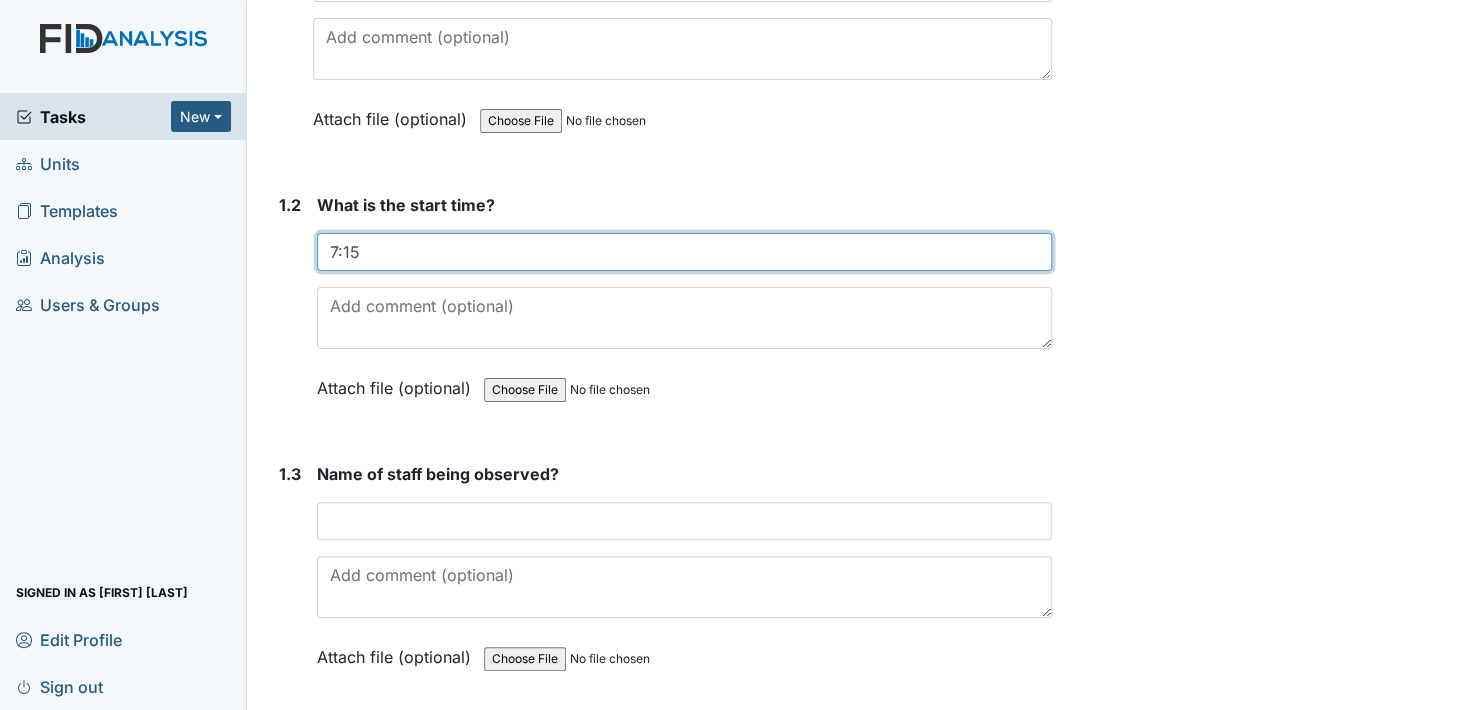 type on "7:15" 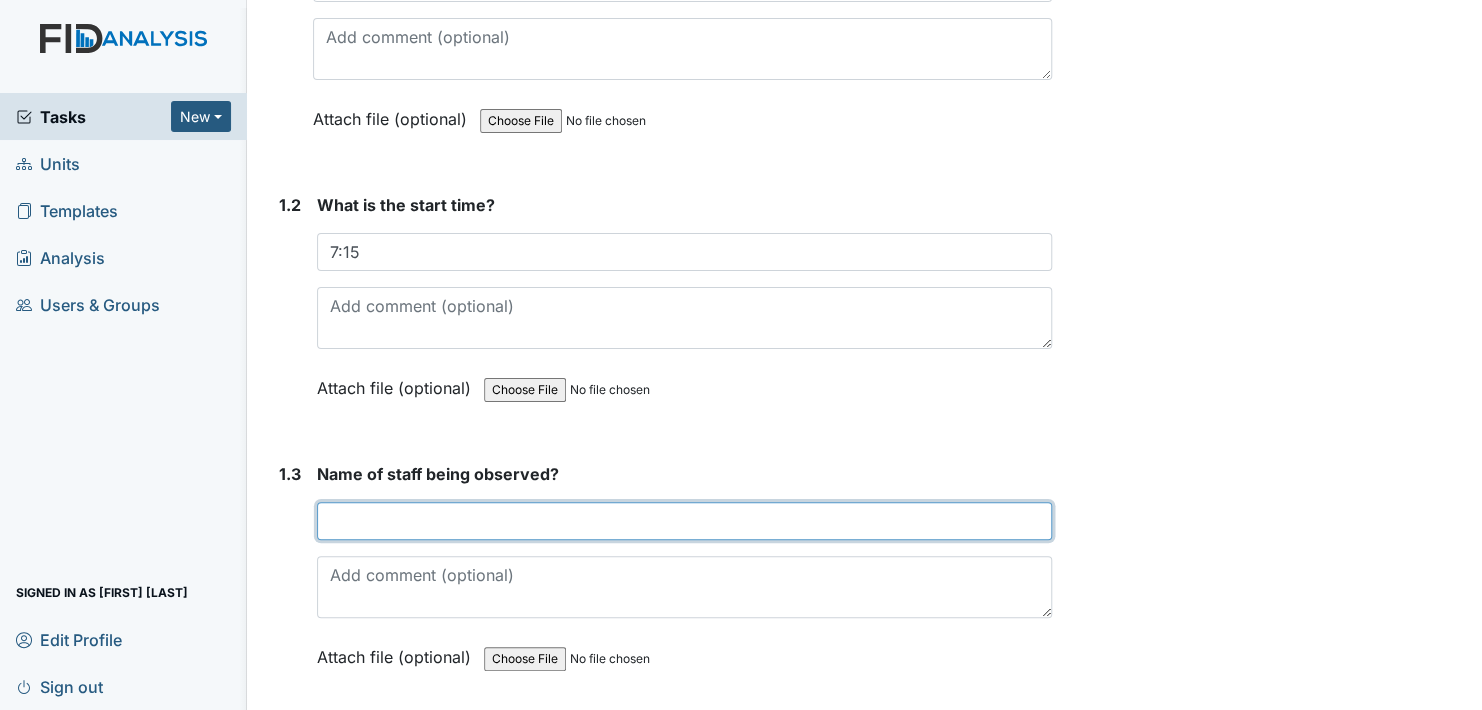 click at bounding box center [684, 521] 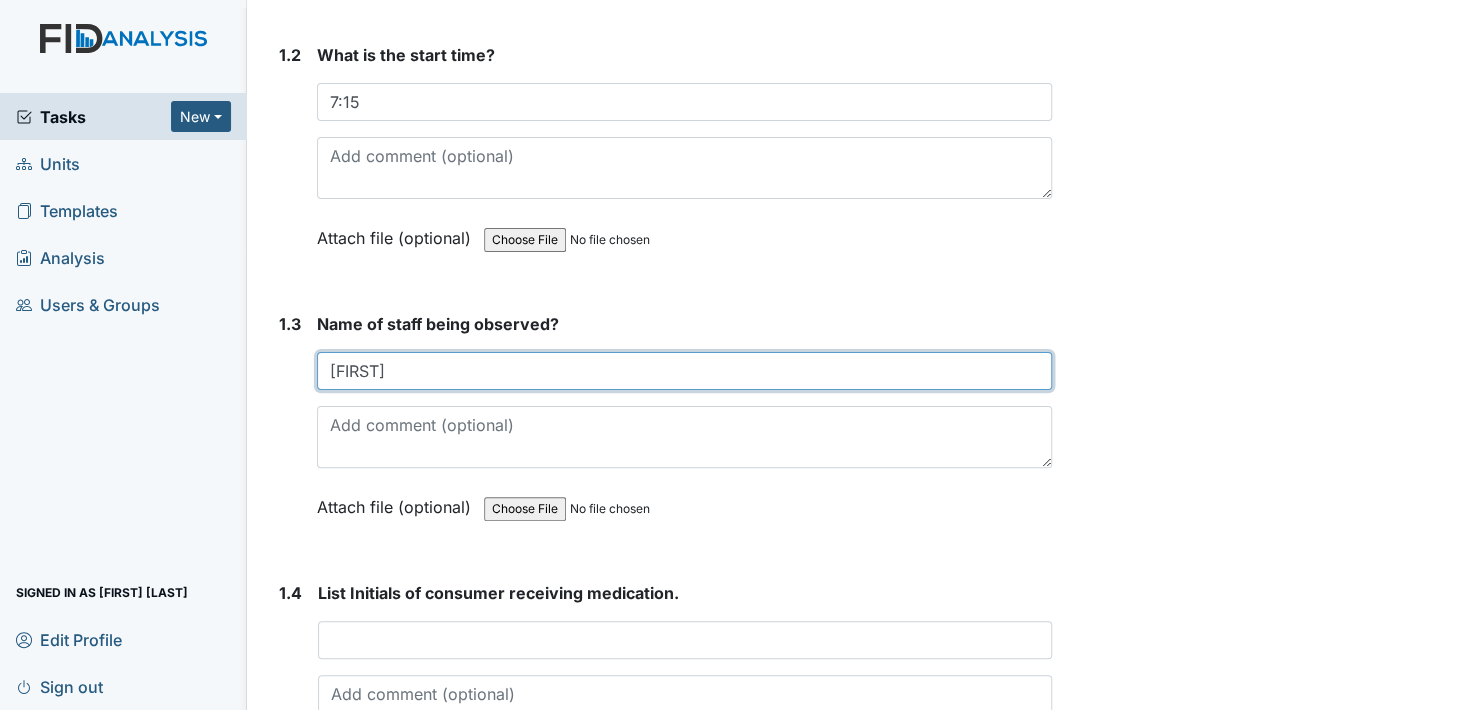 scroll, scrollTop: 600, scrollLeft: 0, axis: vertical 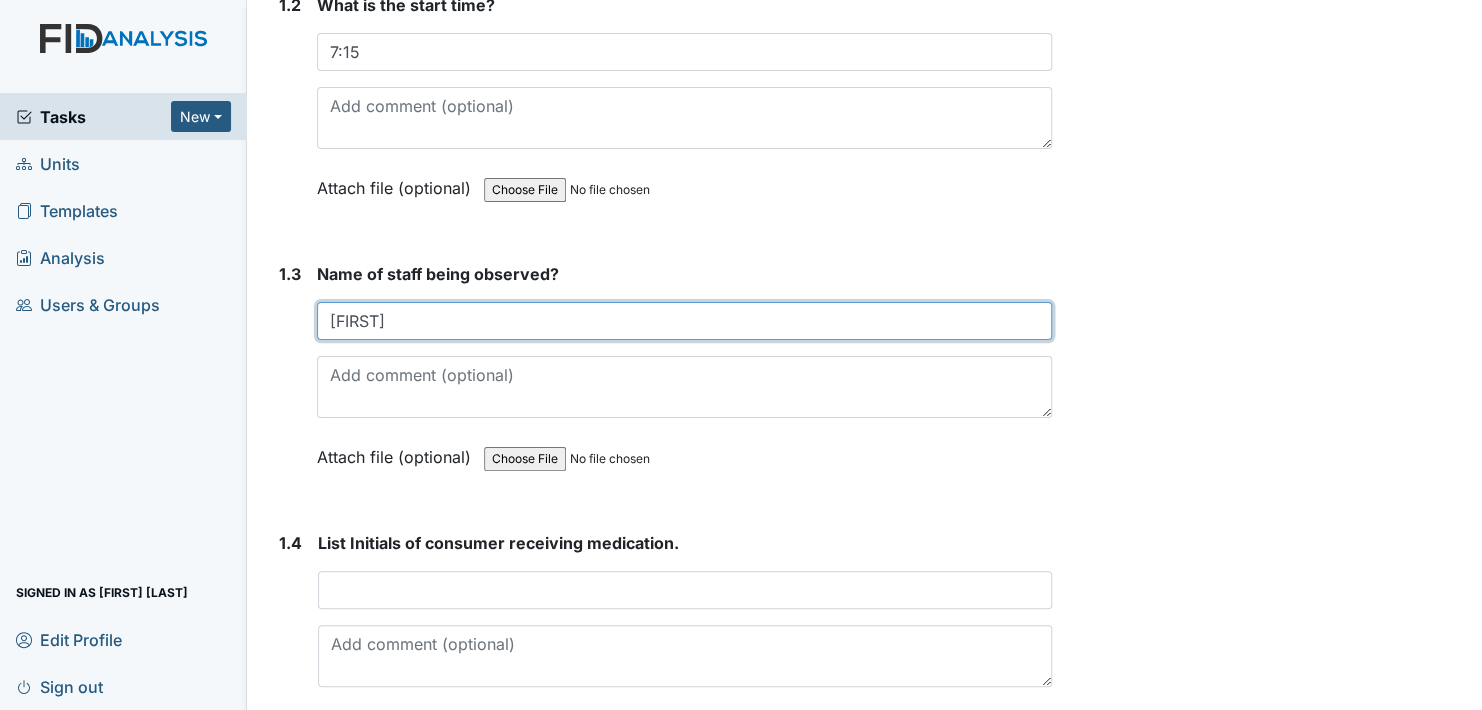 type on "[FIRST]" 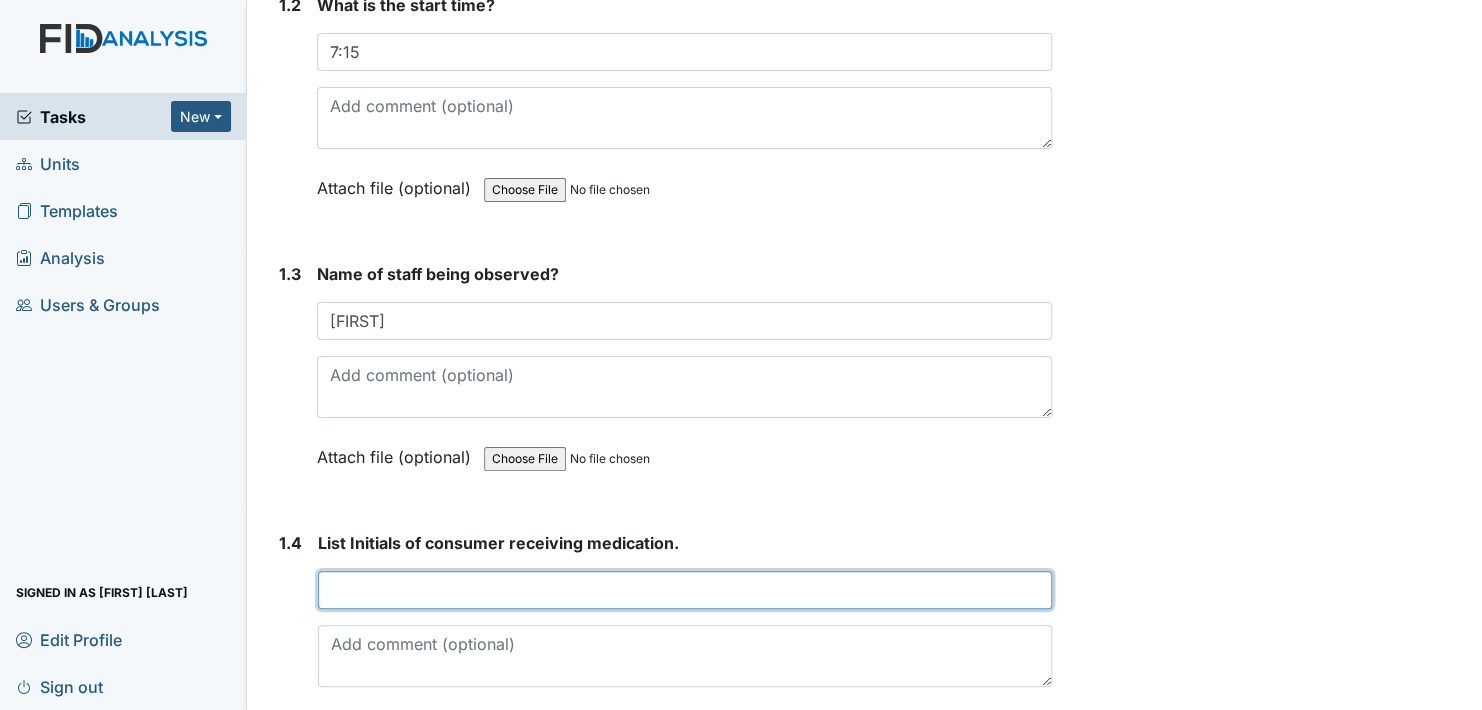 click at bounding box center [685, 590] 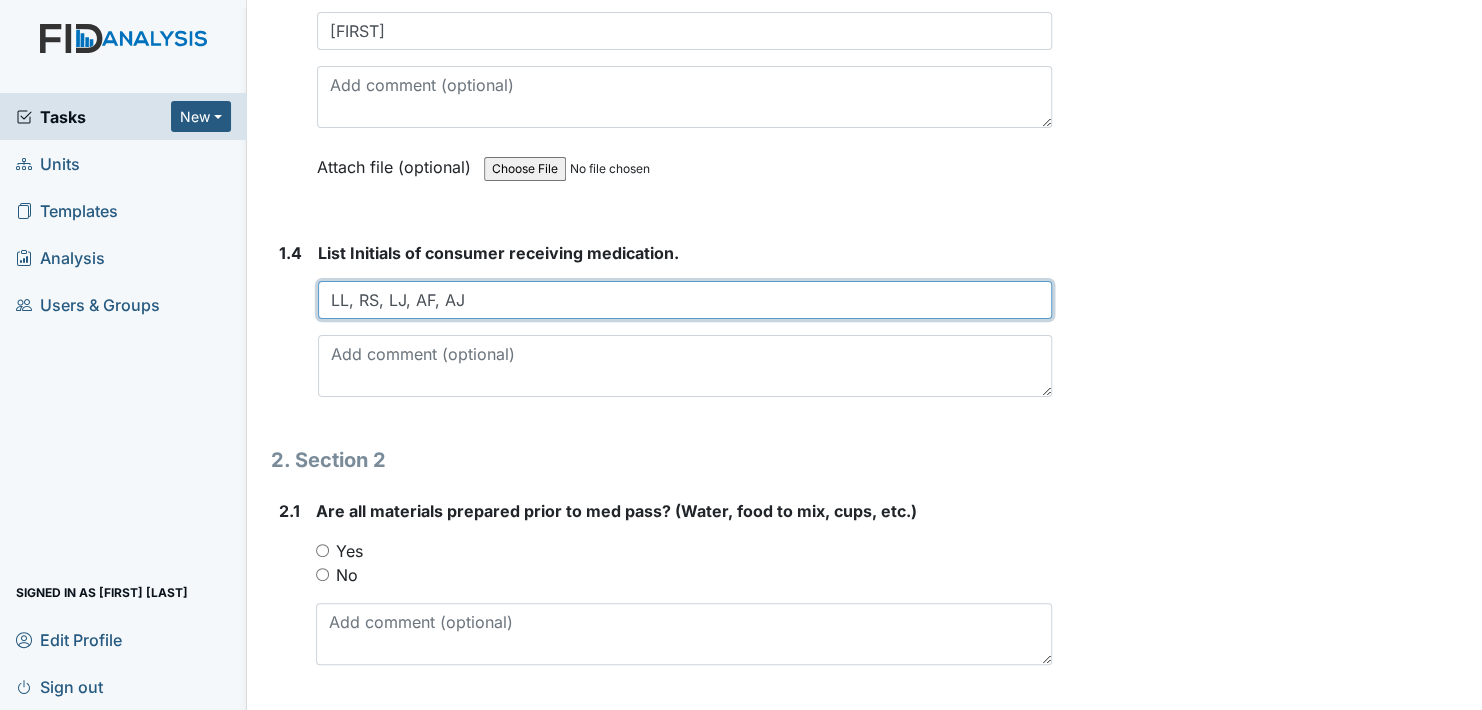 scroll, scrollTop: 1000, scrollLeft: 0, axis: vertical 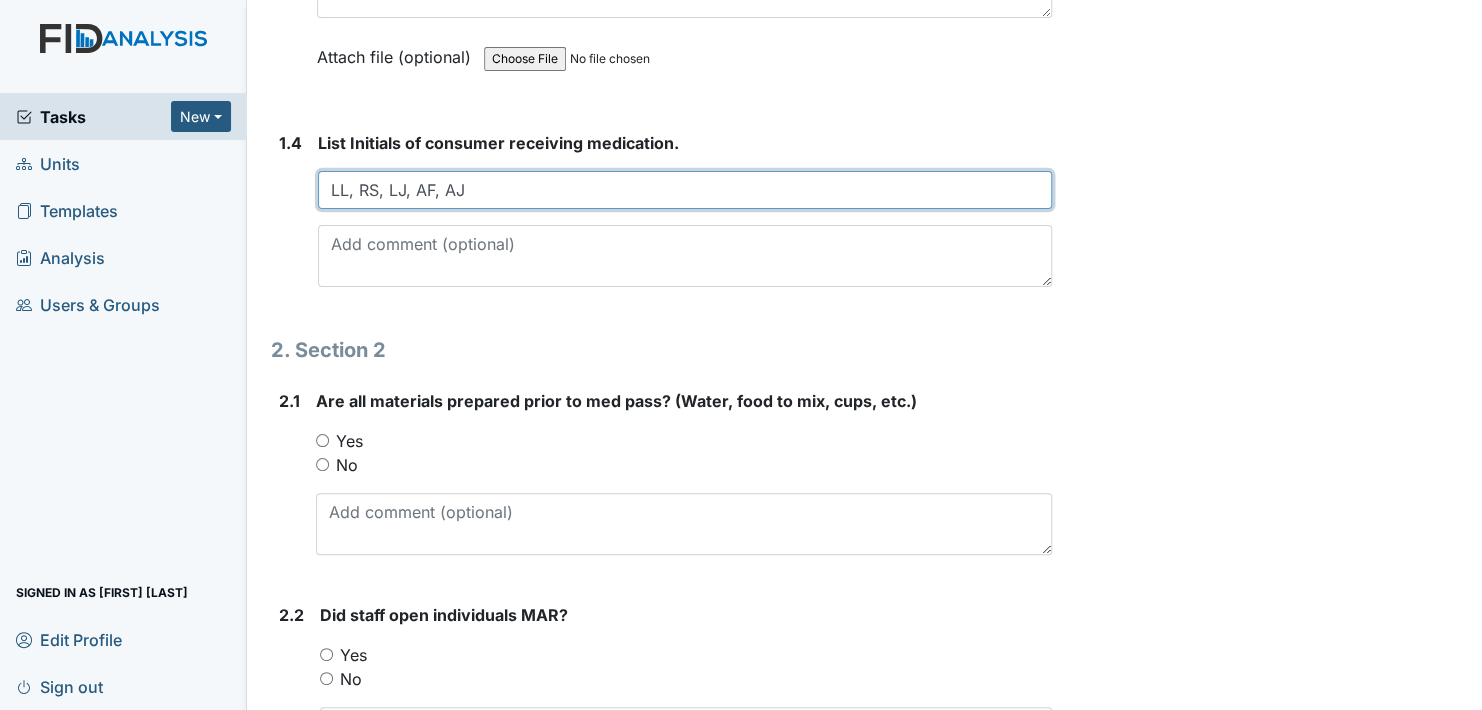 type on "LL, RS, LJ, AF, AJ" 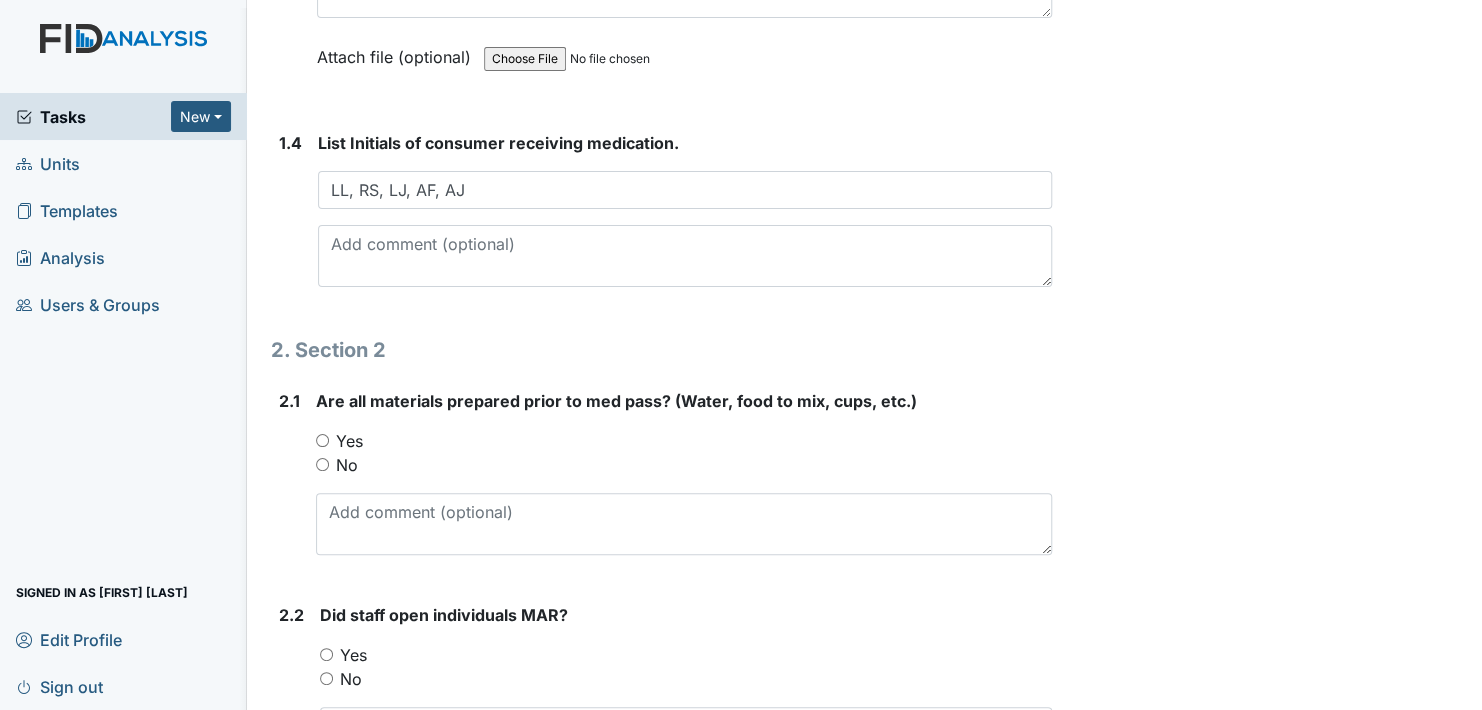 click on "Yes" at bounding box center [322, 440] 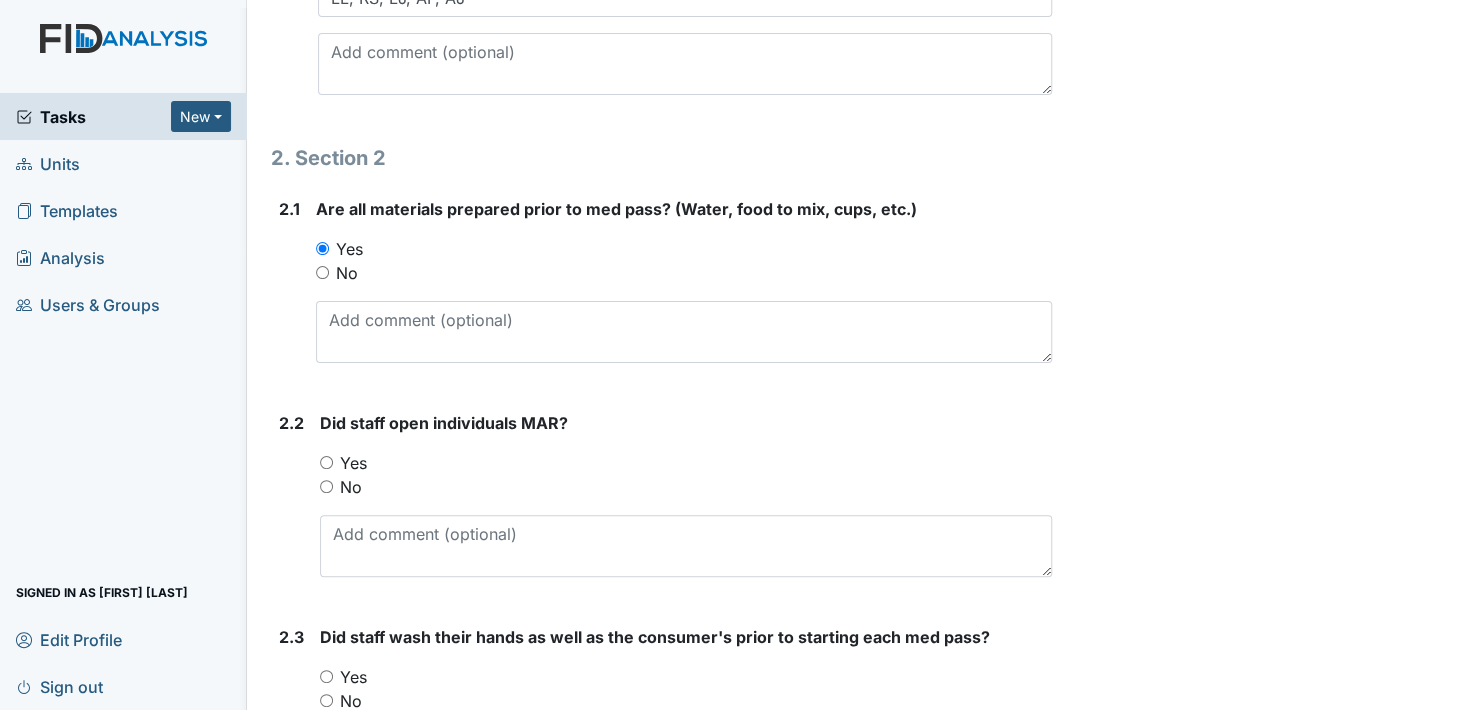 scroll, scrollTop: 1200, scrollLeft: 0, axis: vertical 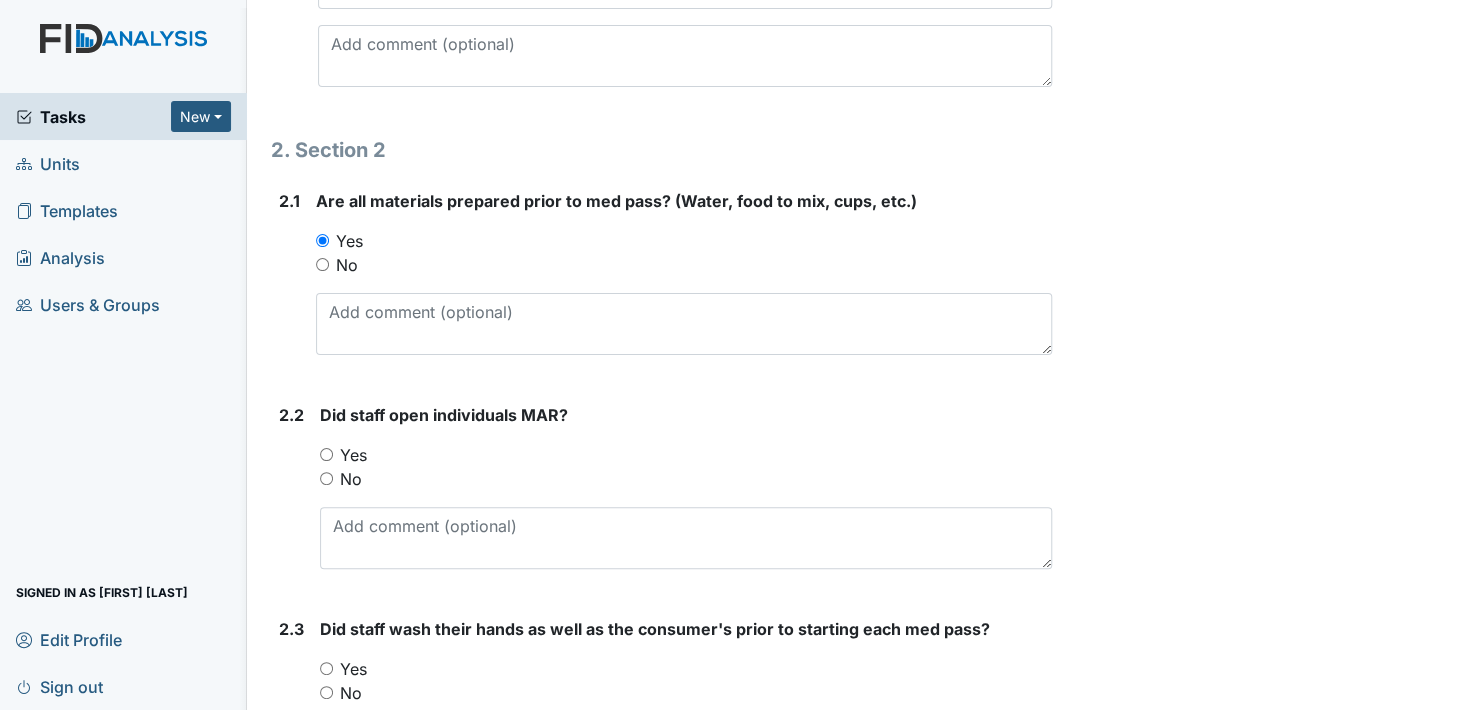 click on "Yes" at bounding box center [326, 454] 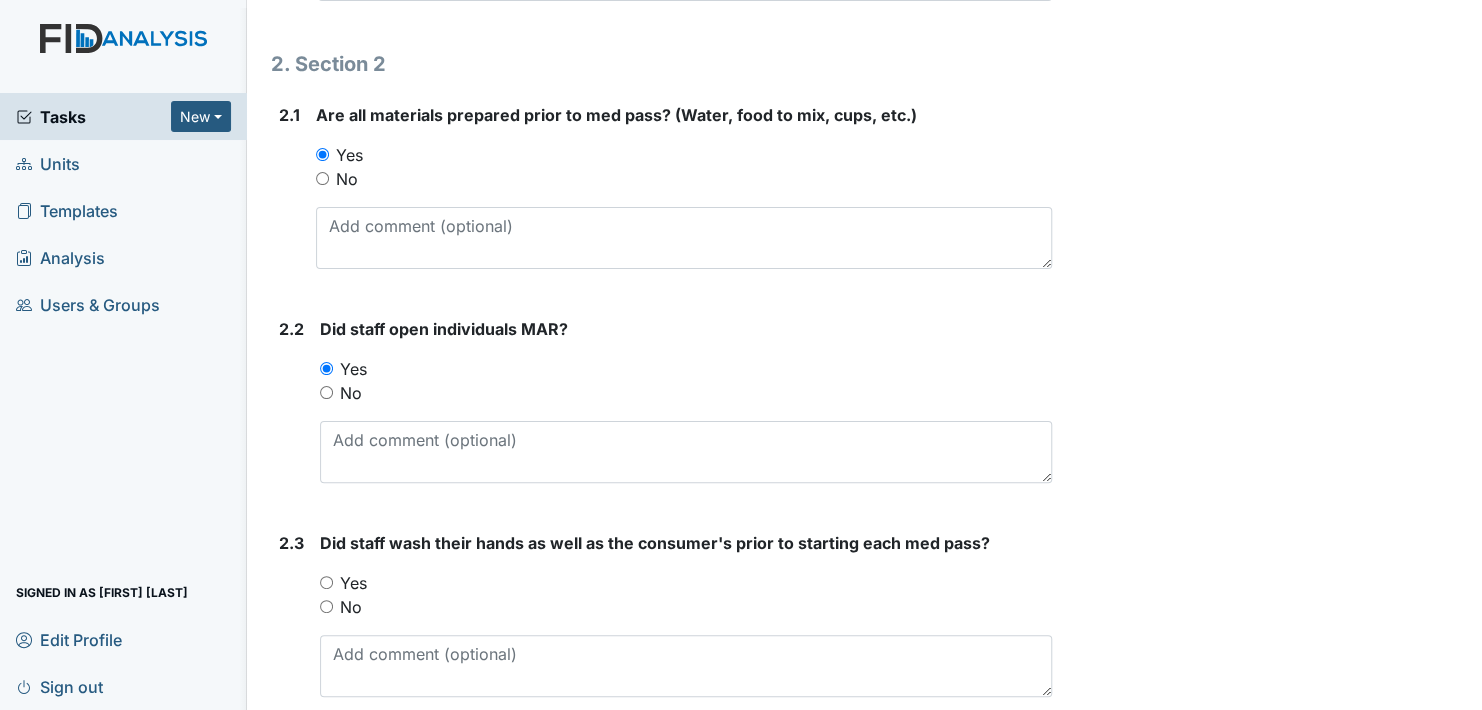 scroll, scrollTop: 1500, scrollLeft: 0, axis: vertical 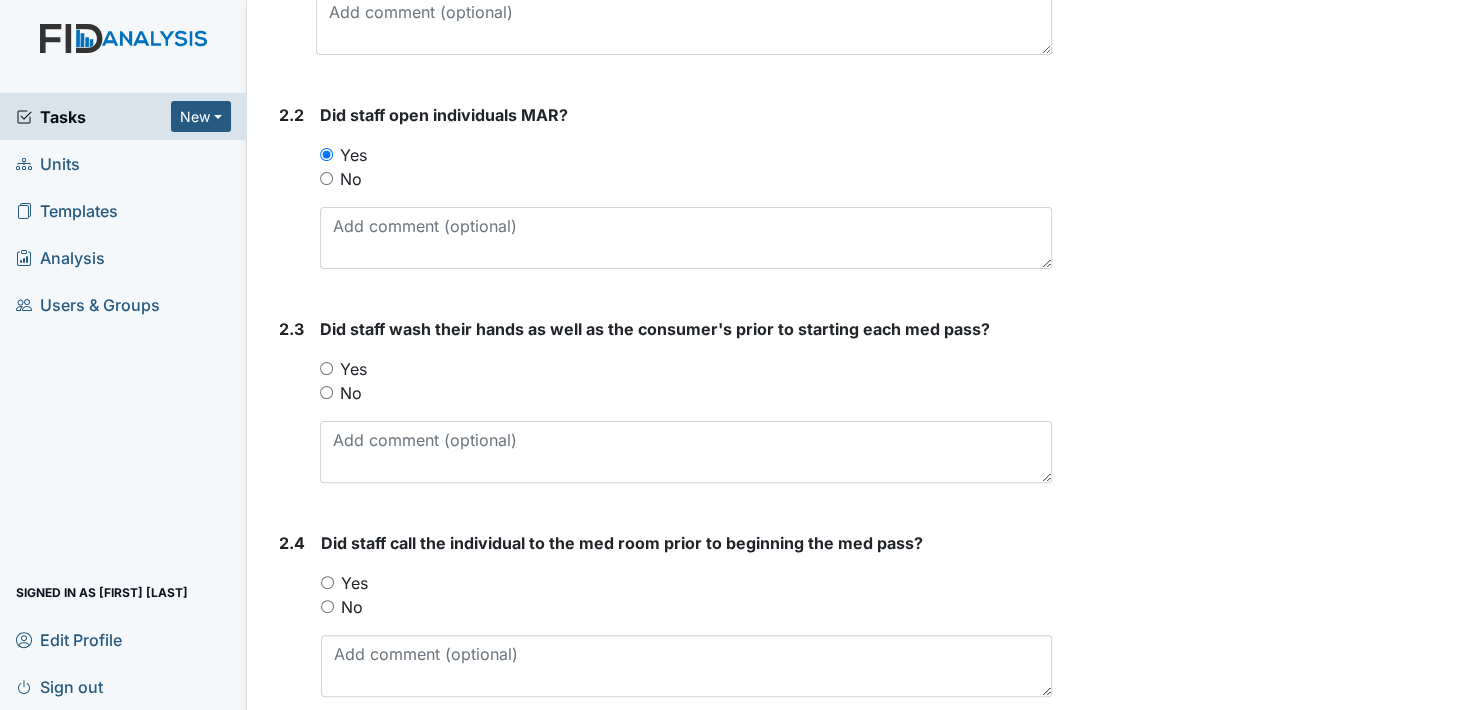 click on "Yes" at bounding box center (326, 368) 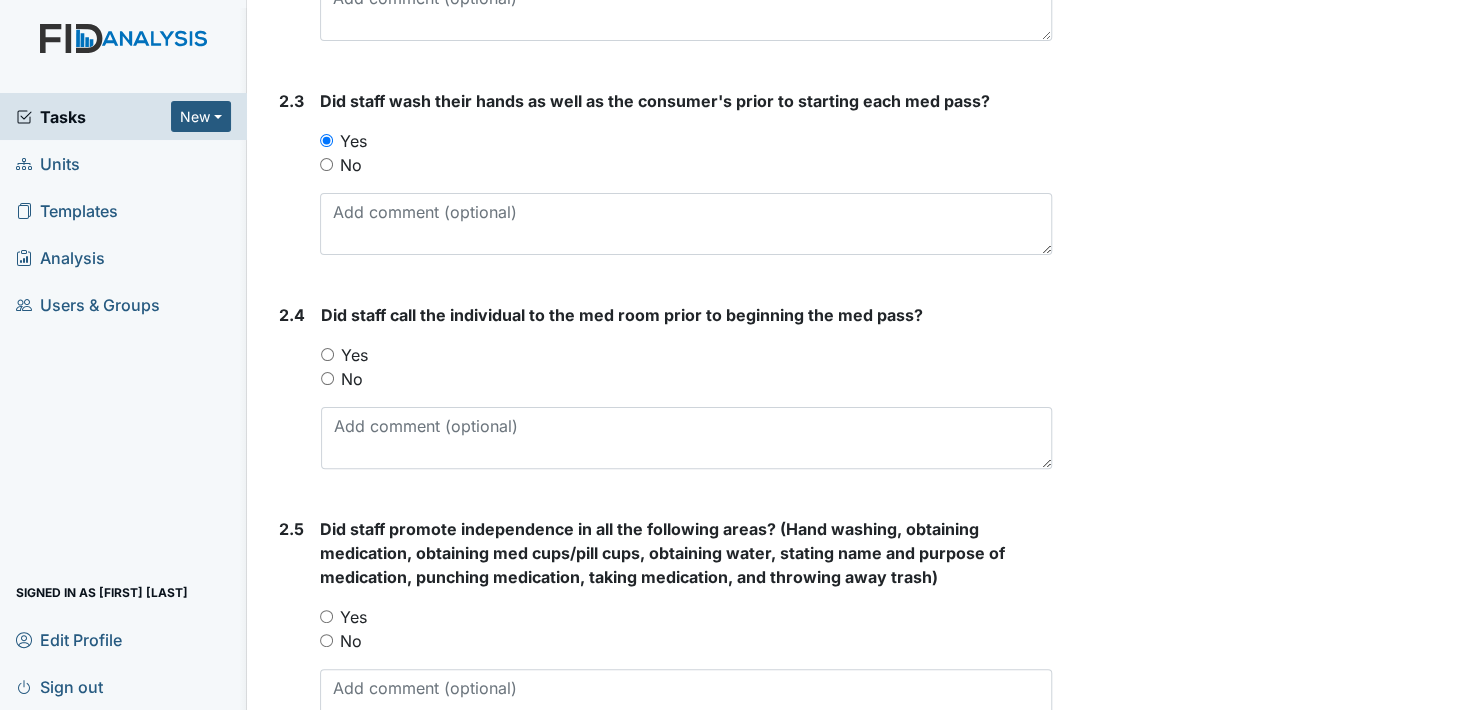 scroll, scrollTop: 1800, scrollLeft: 0, axis: vertical 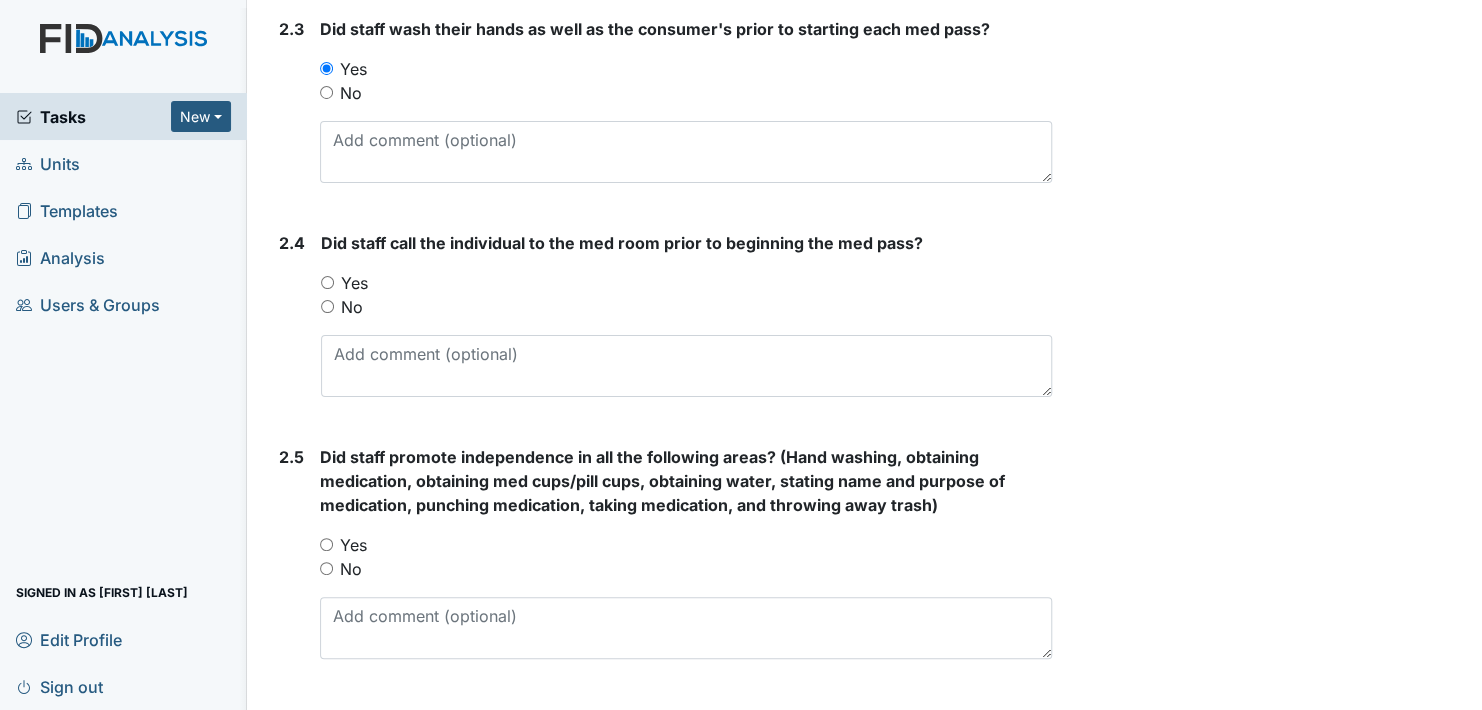 click on "Yes" at bounding box center (327, 282) 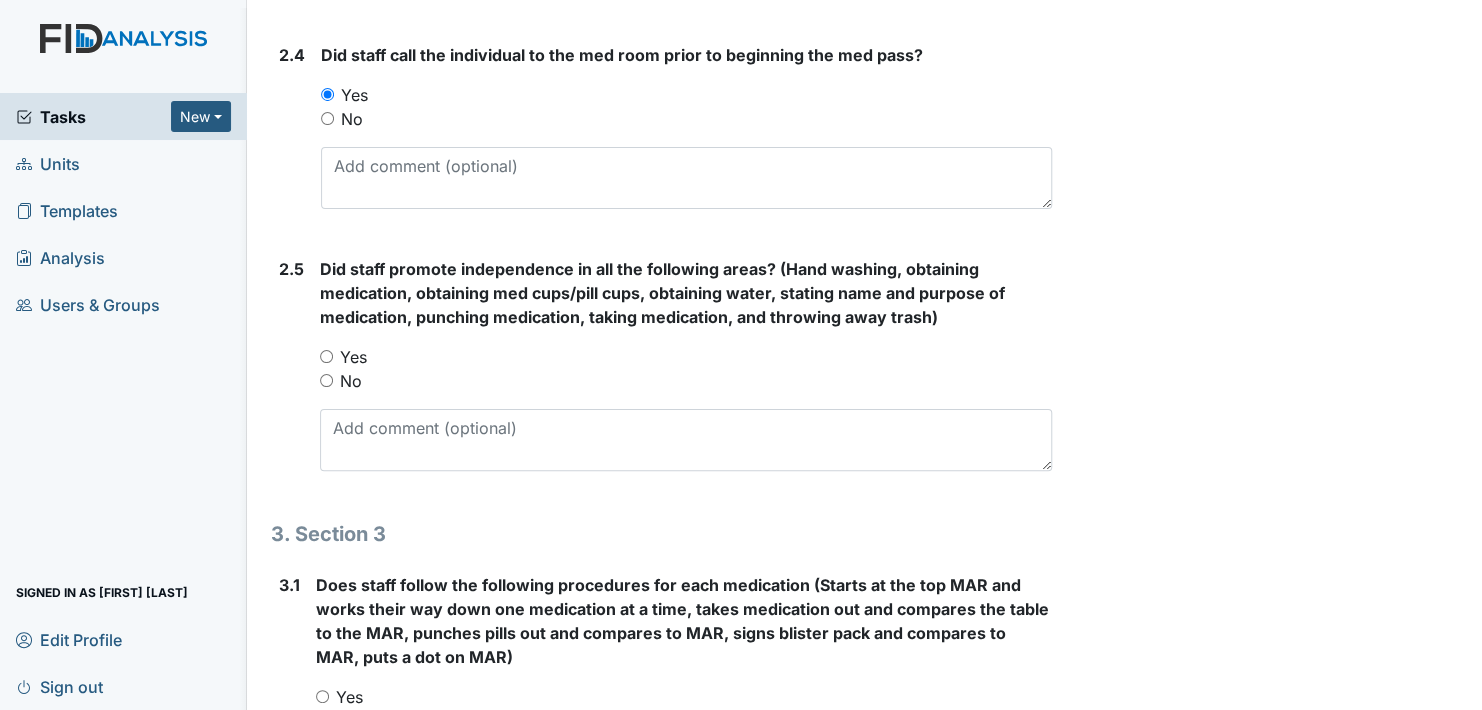 scroll, scrollTop: 2000, scrollLeft: 0, axis: vertical 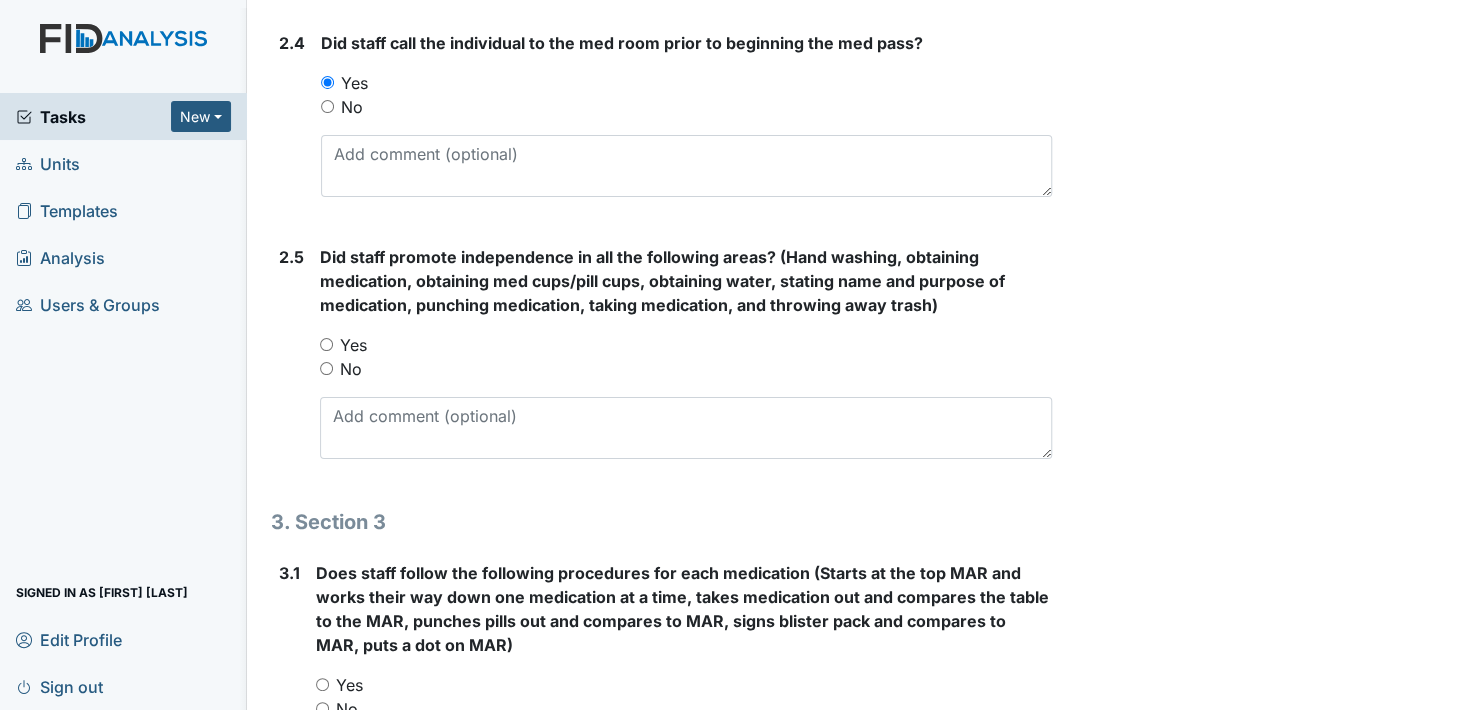 click on "Yes" at bounding box center (326, 344) 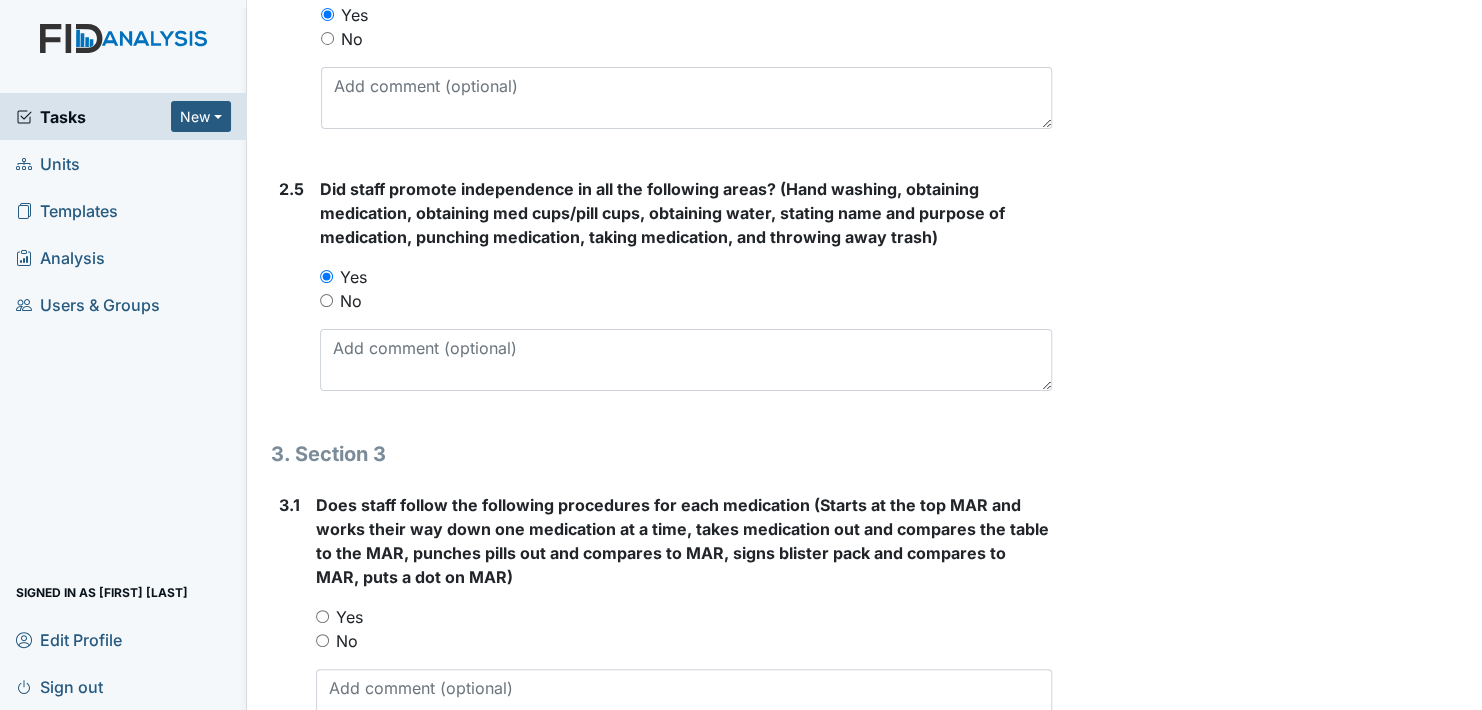 scroll, scrollTop: 2300, scrollLeft: 0, axis: vertical 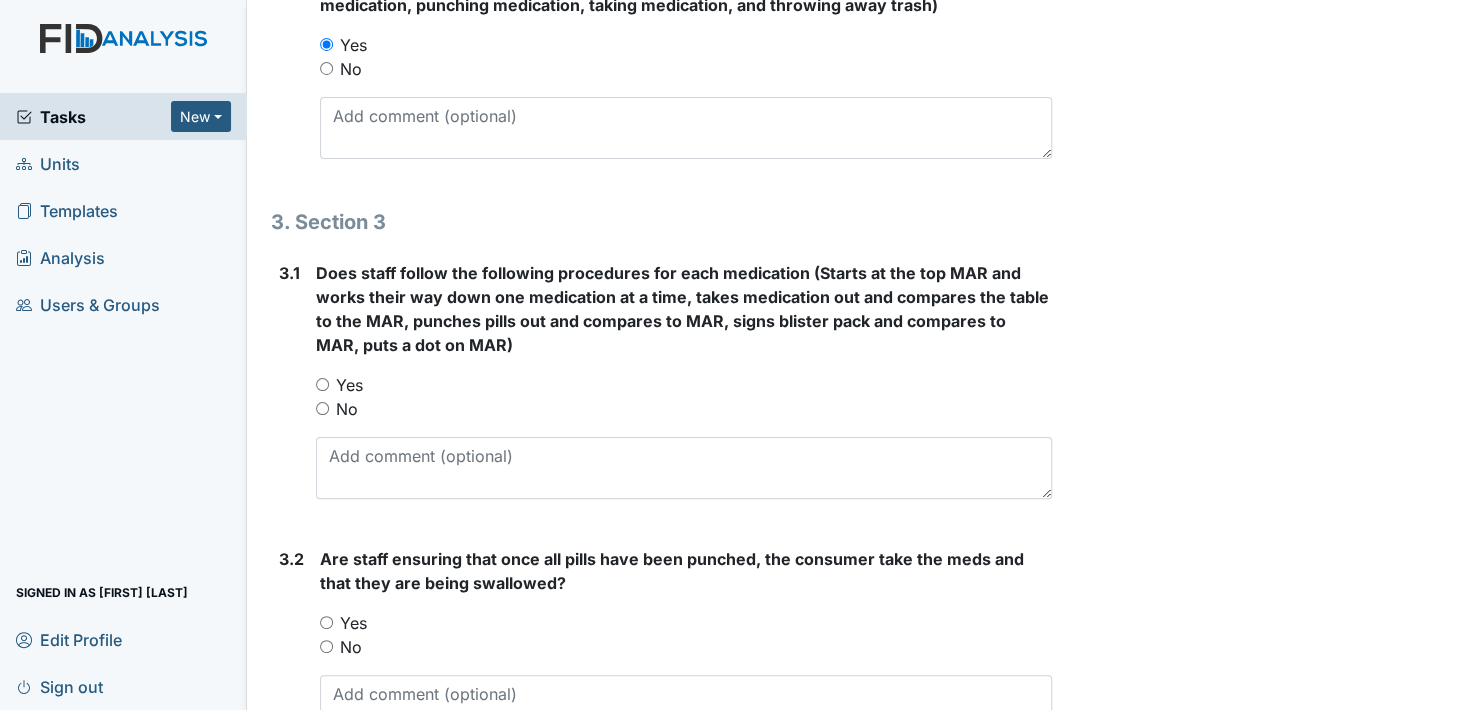 click on "Yes" at bounding box center (322, 384) 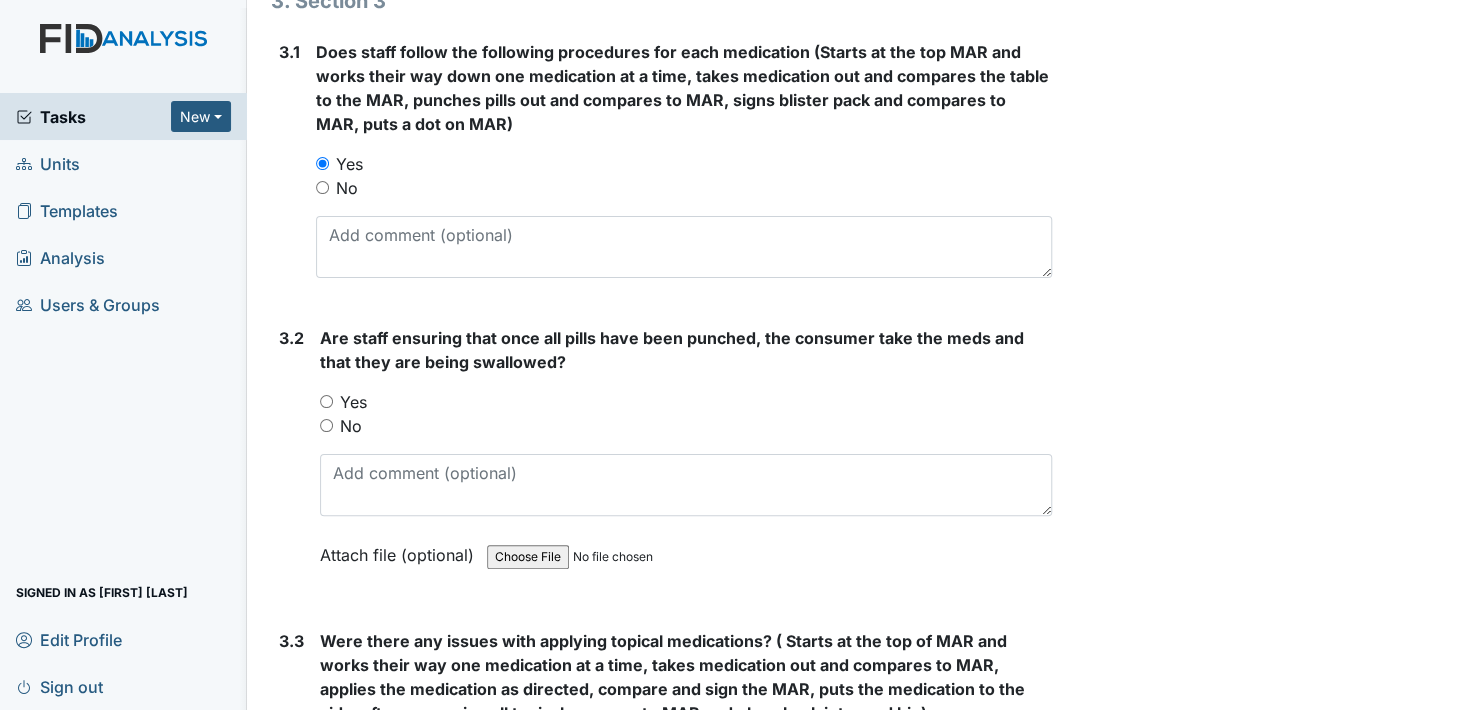 scroll, scrollTop: 2600, scrollLeft: 0, axis: vertical 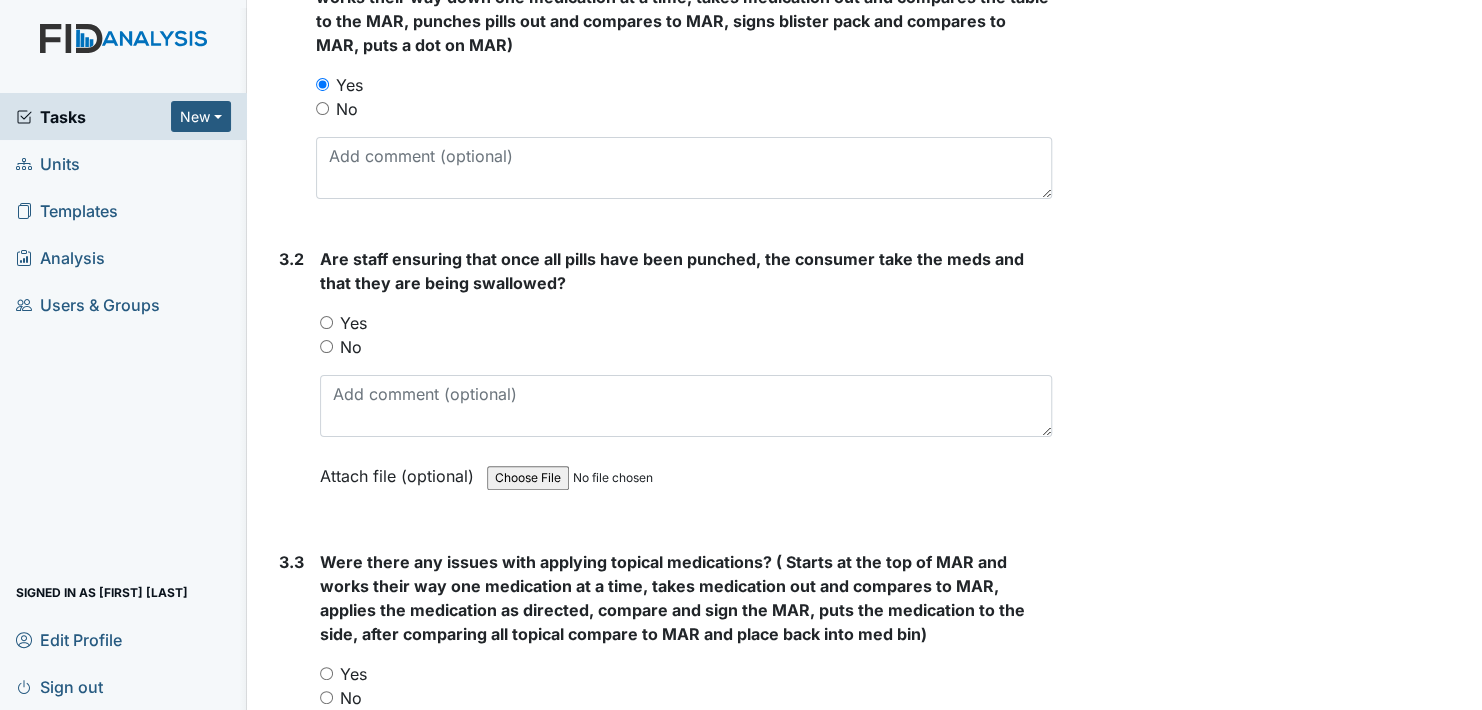 click on "Yes" at bounding box center [326, 322] 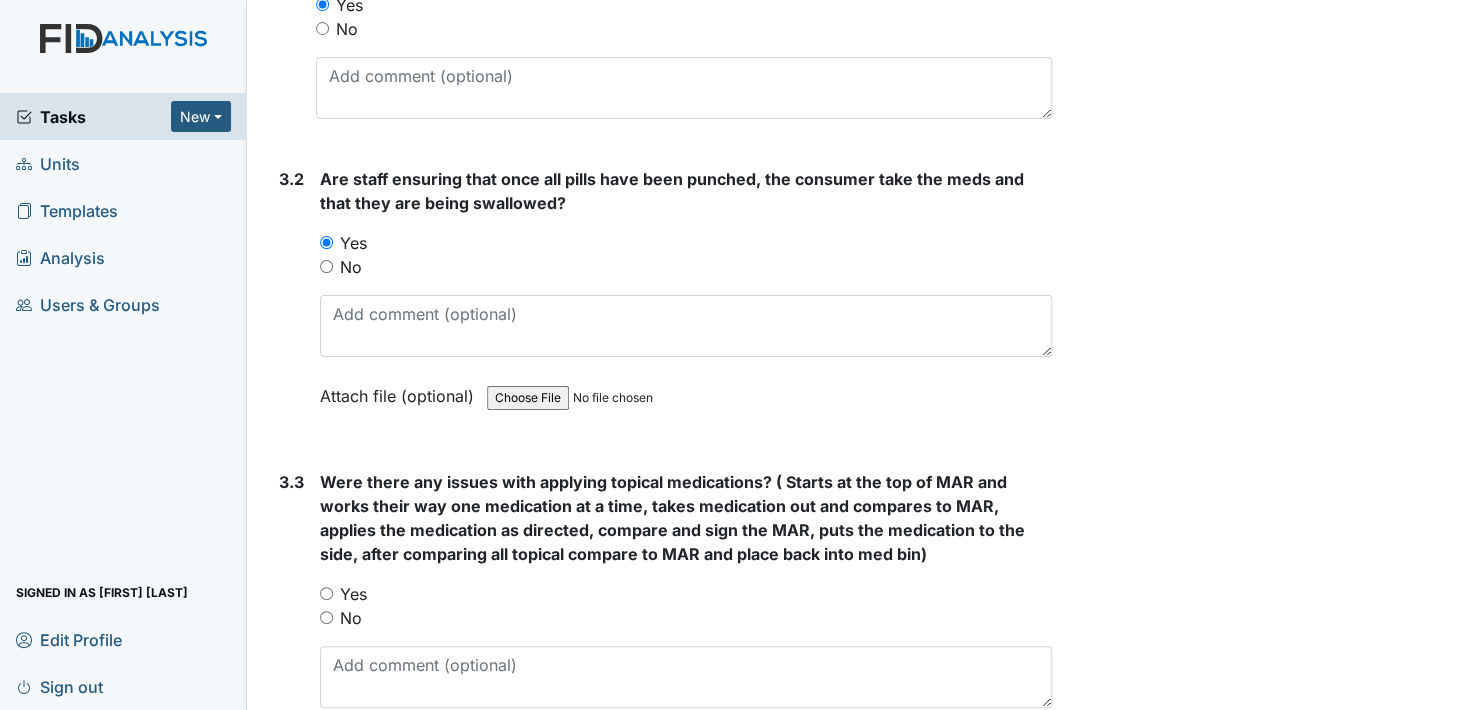 scroll, scrollTop: 2800, scrollLeft: 0, axis: vertical 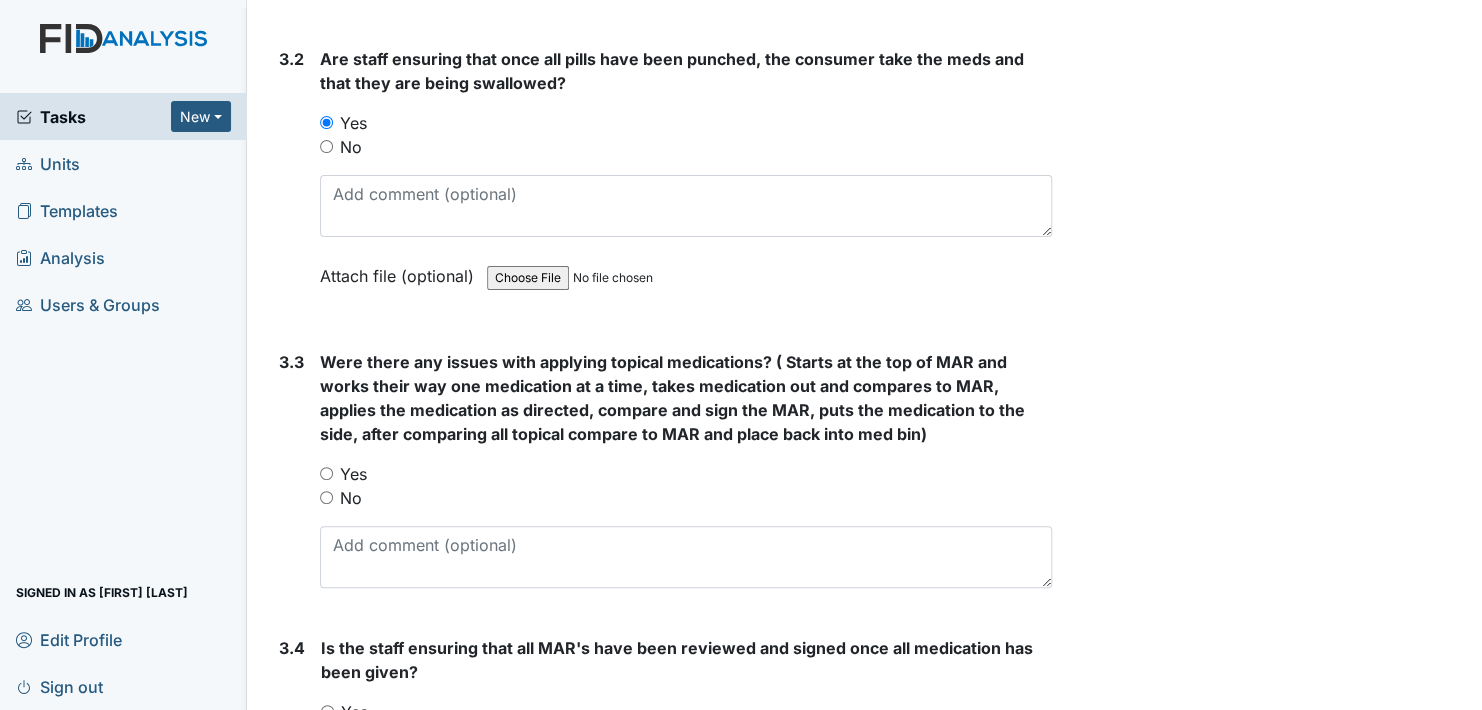 click on "No" at bounding box center (326, 497) 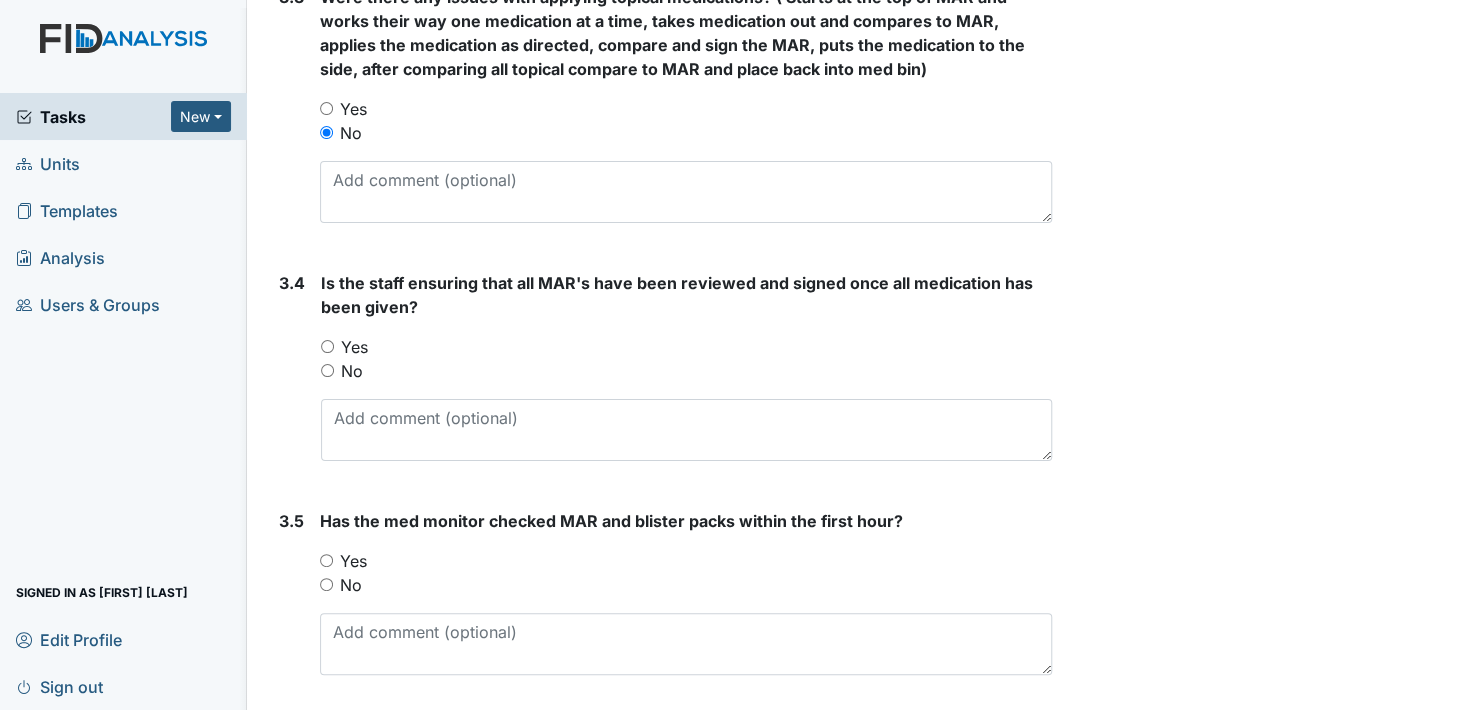 scroll, scrollTop: 3200, scrollLeft: 0, axis: vertical 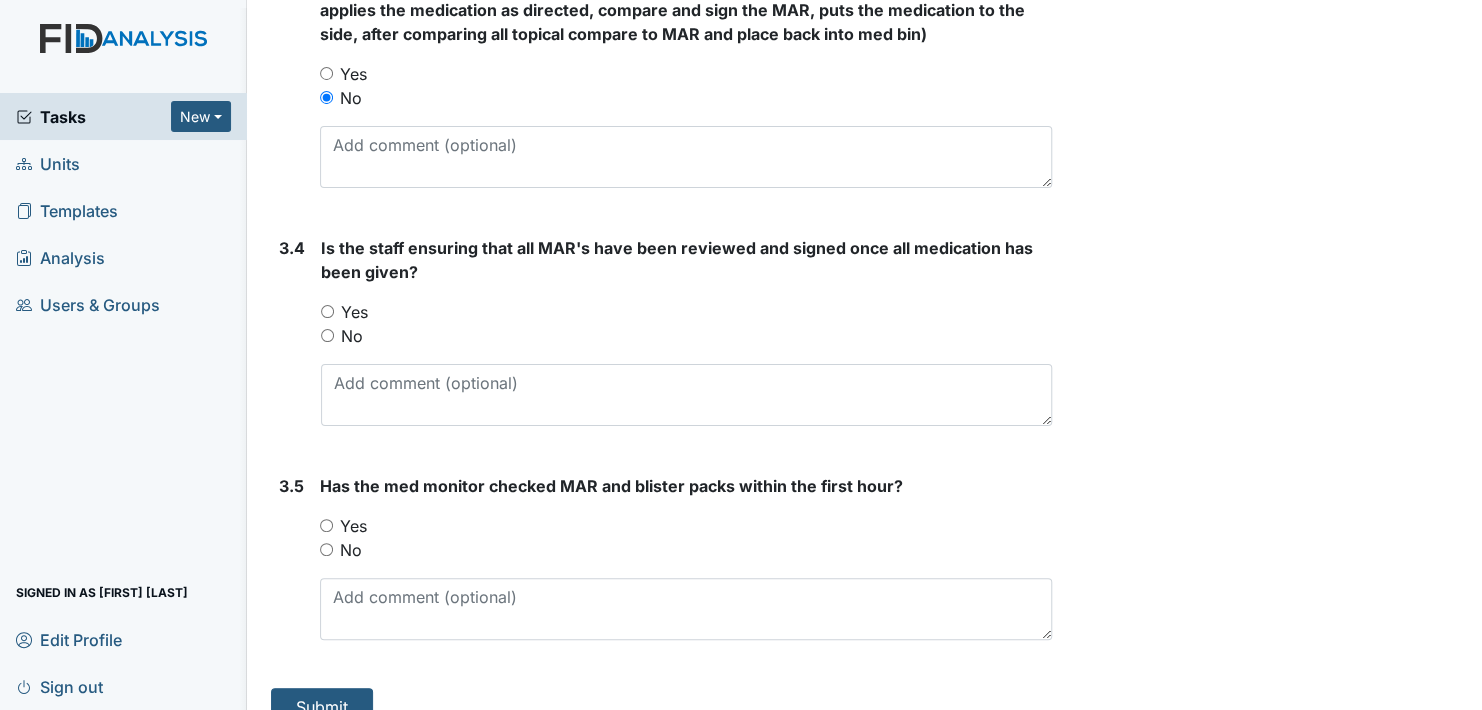 click on "Yes" at bounding box center (327, 311) 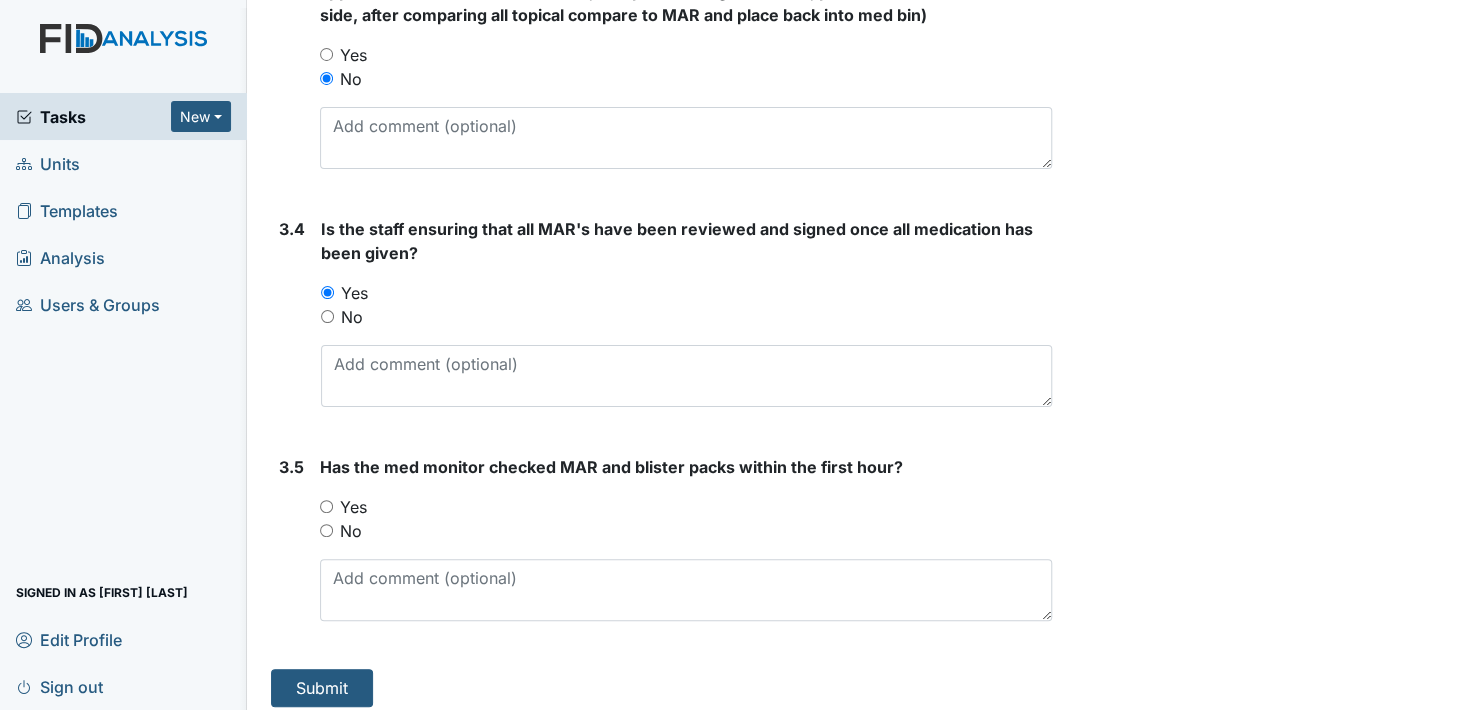 scroll, scrollTop: 3223, scrollLeft: 0, axis: vertical 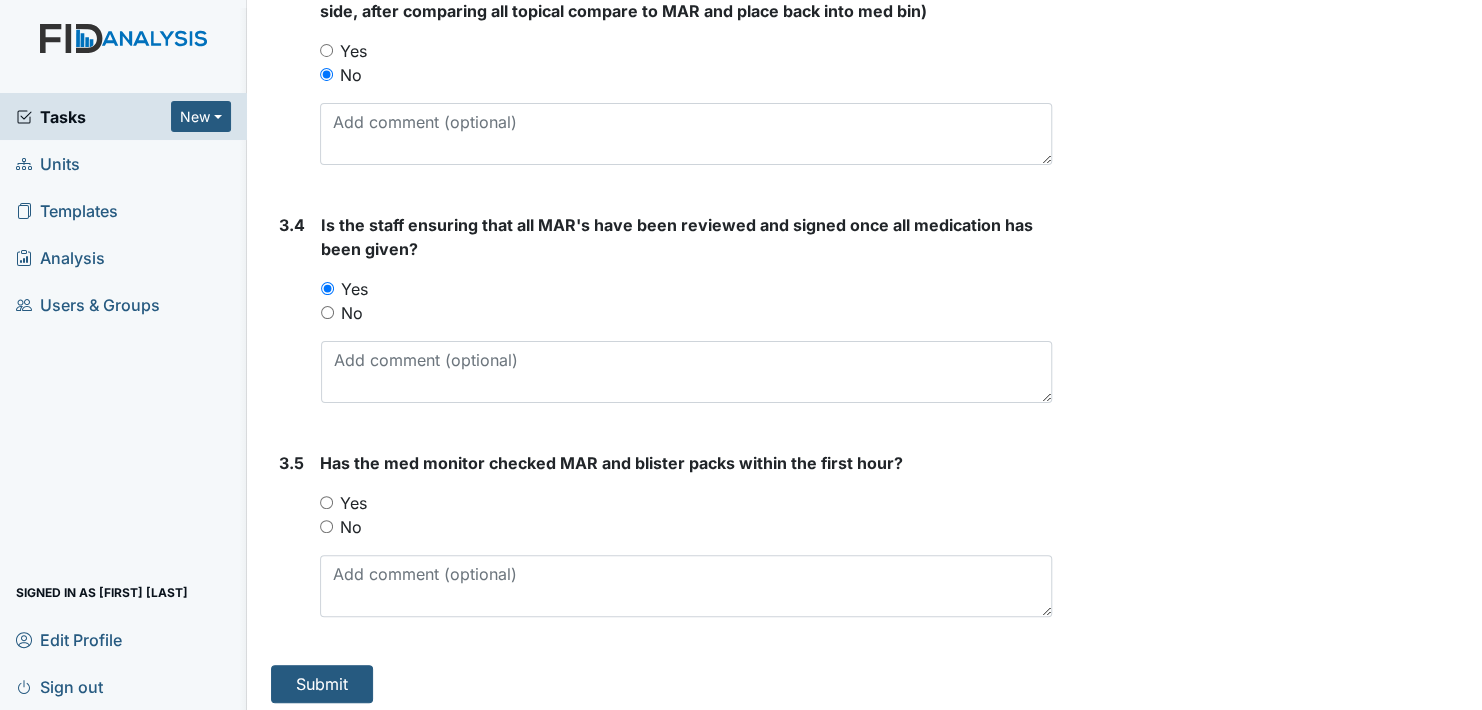 click on "Yes" at bounding box center [686, 503] 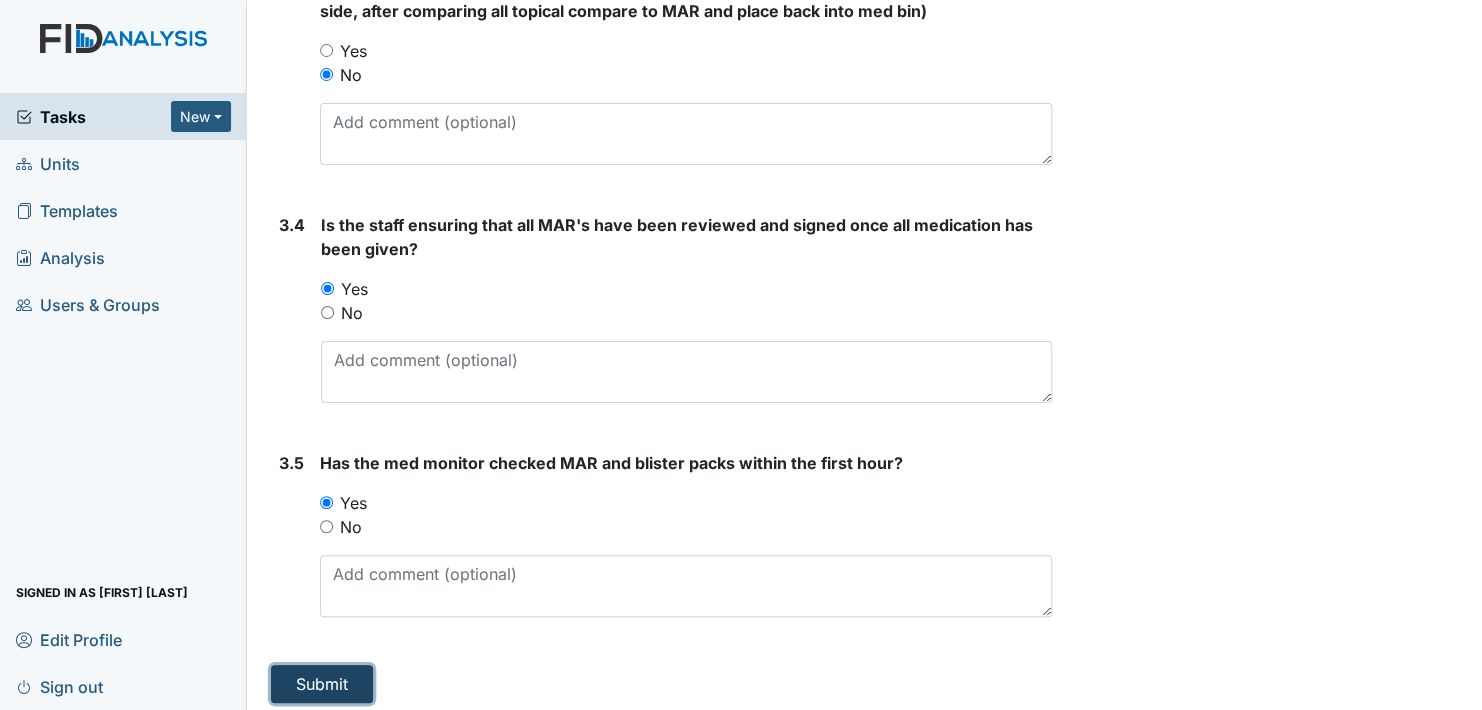 click on "Submit" at bounding box center (322, 684) 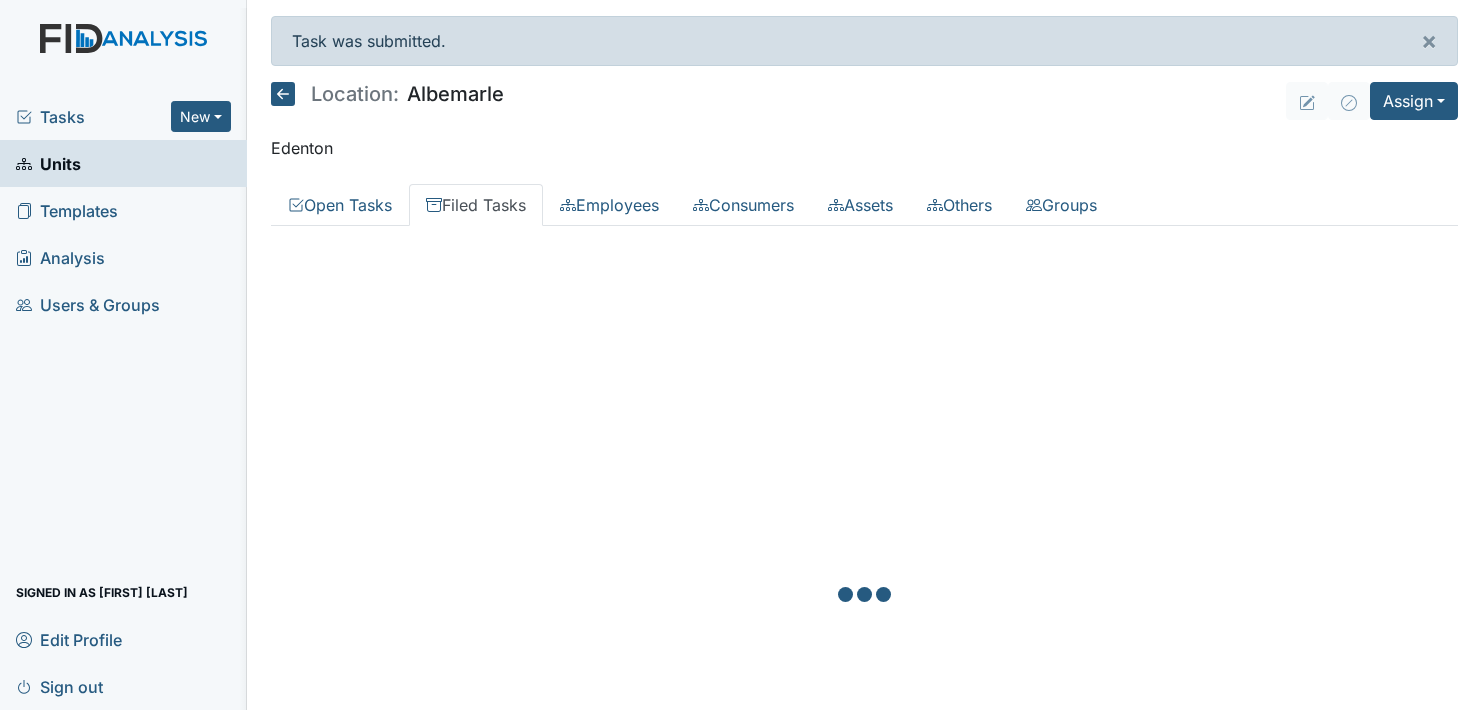 scroll, scrollTop: 0, scrollLeft: 0, axis: both 